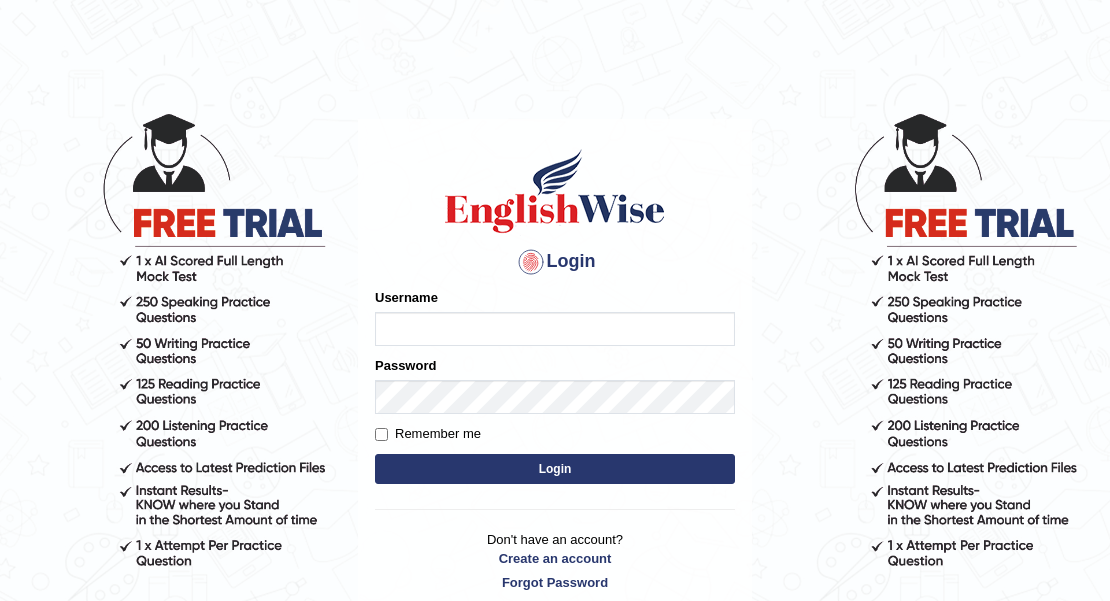scroll, scrollTop: 0, scrollLeft: 0, axis: both 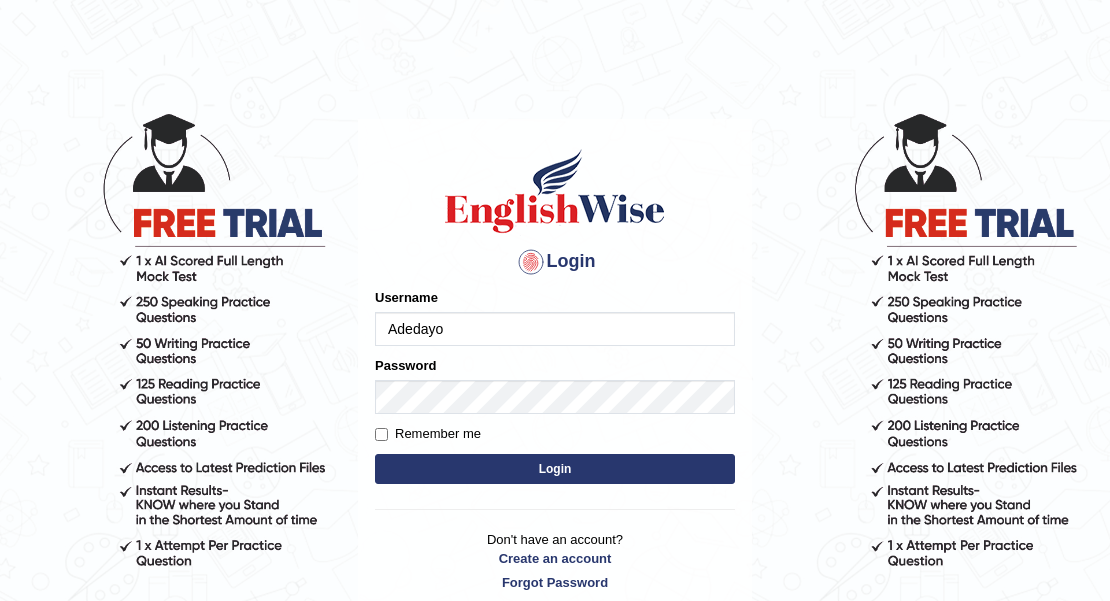 type on "Adedayo" 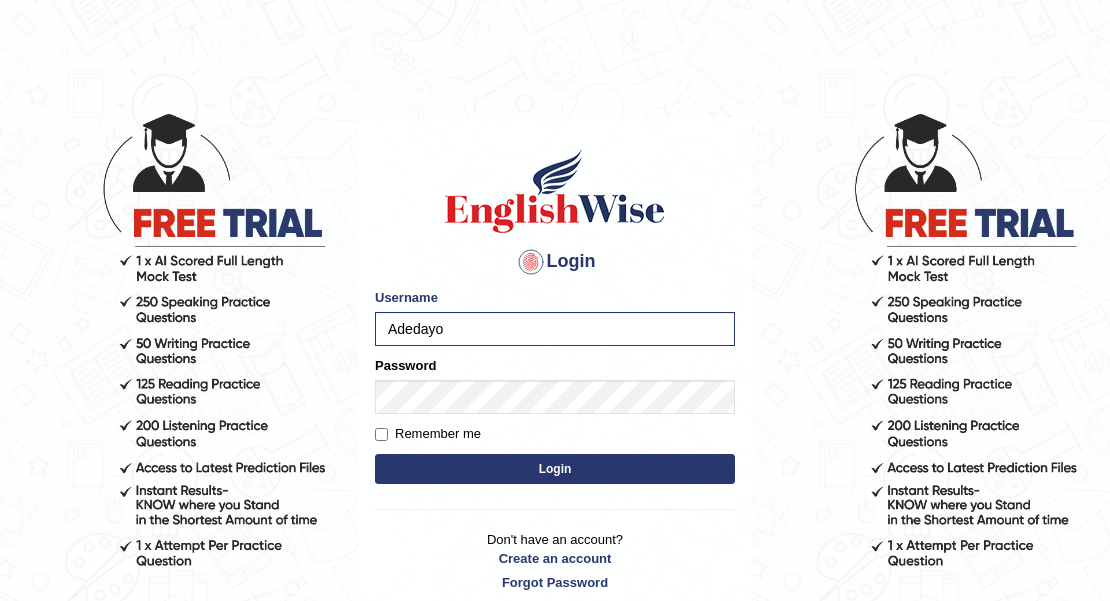 click on "Login" at bounding box center [555, 469] 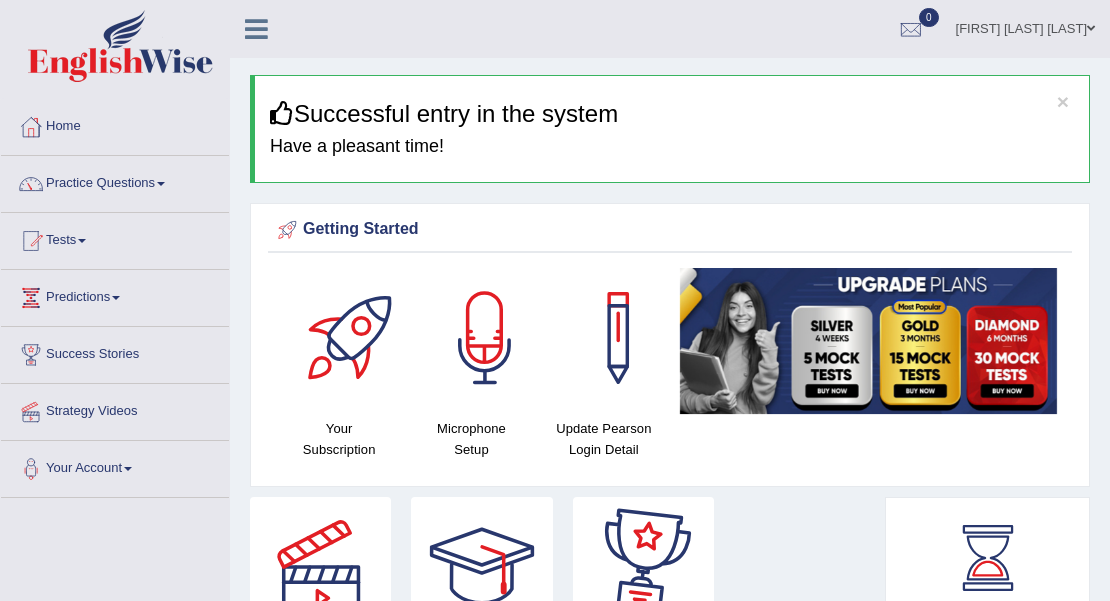 scroll, scrollTop: 0, scrollLeft: 0, axis: both 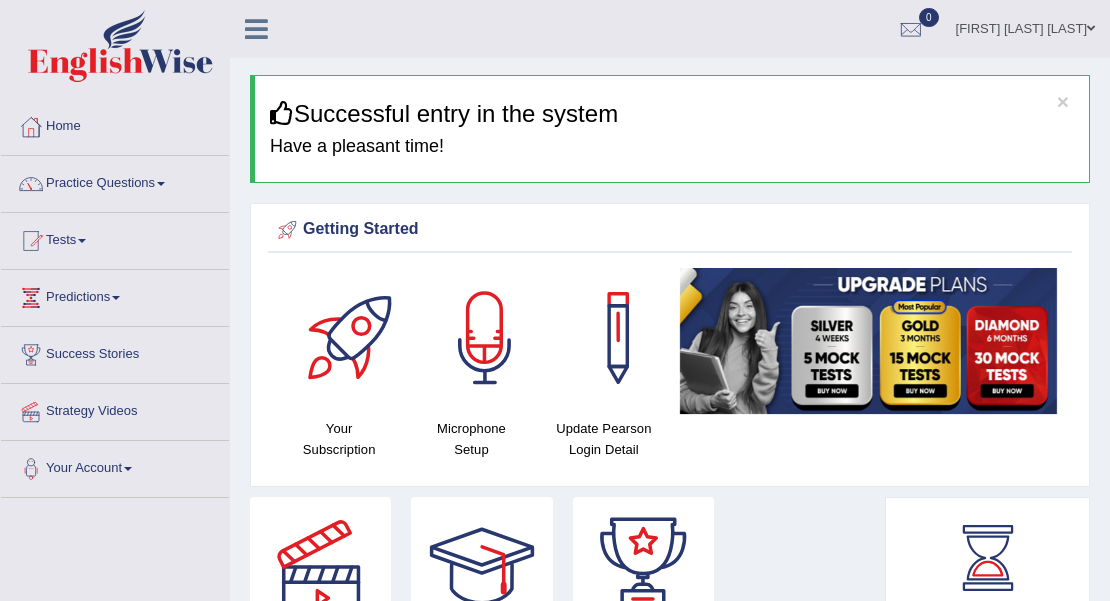 click on "Practice Questions" at bounding box center (115, 181) 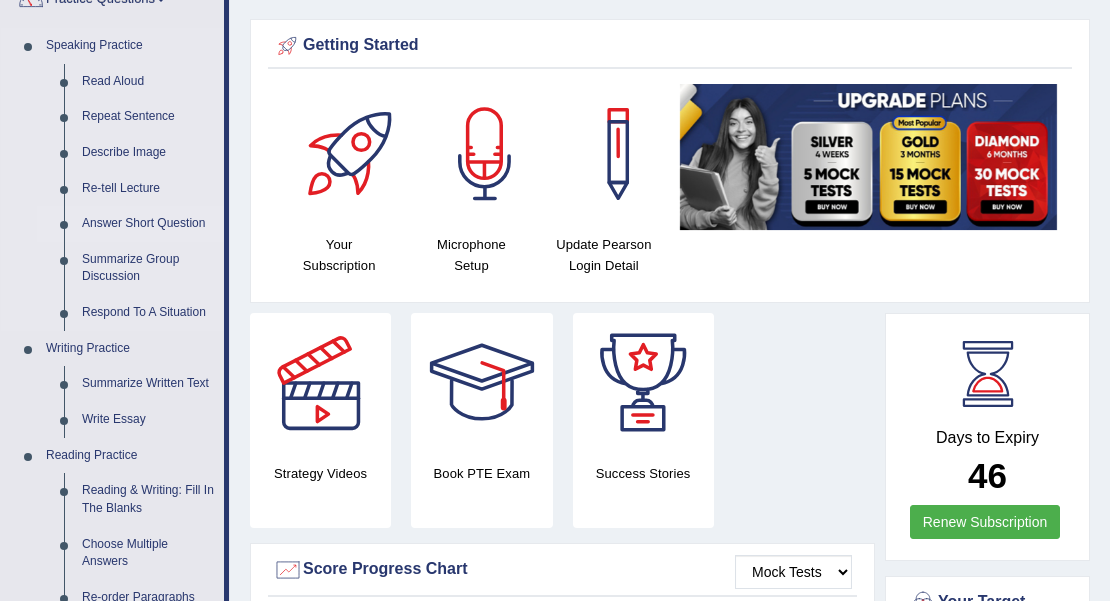 scroll, scrollTop: 266, scrollLeft: 0, axis: vertical 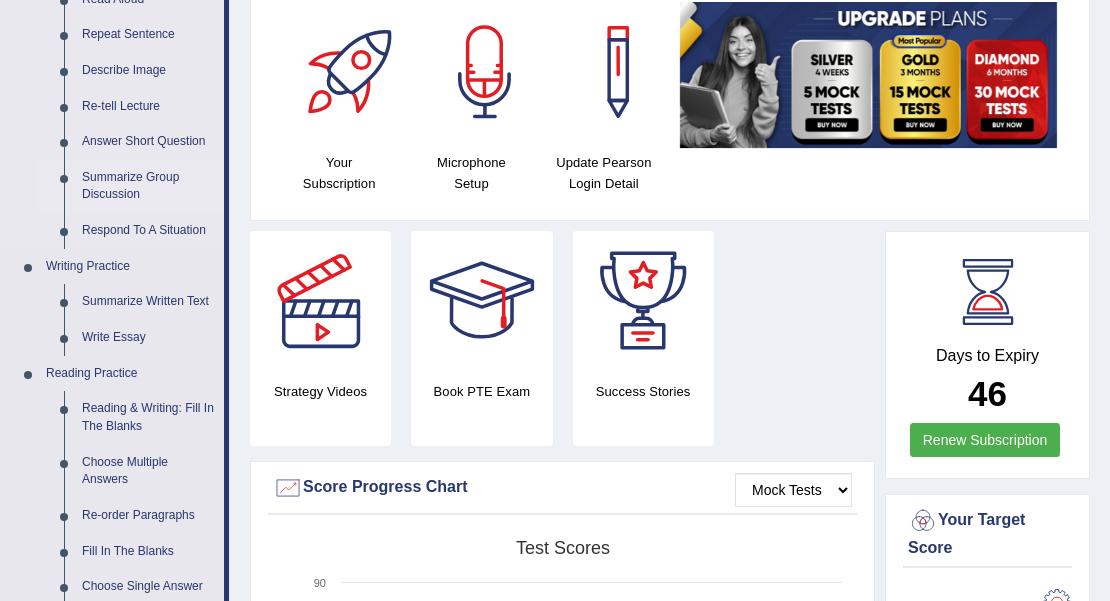 click on "Summarize Group Discussion" at bounding box center (148, 186) 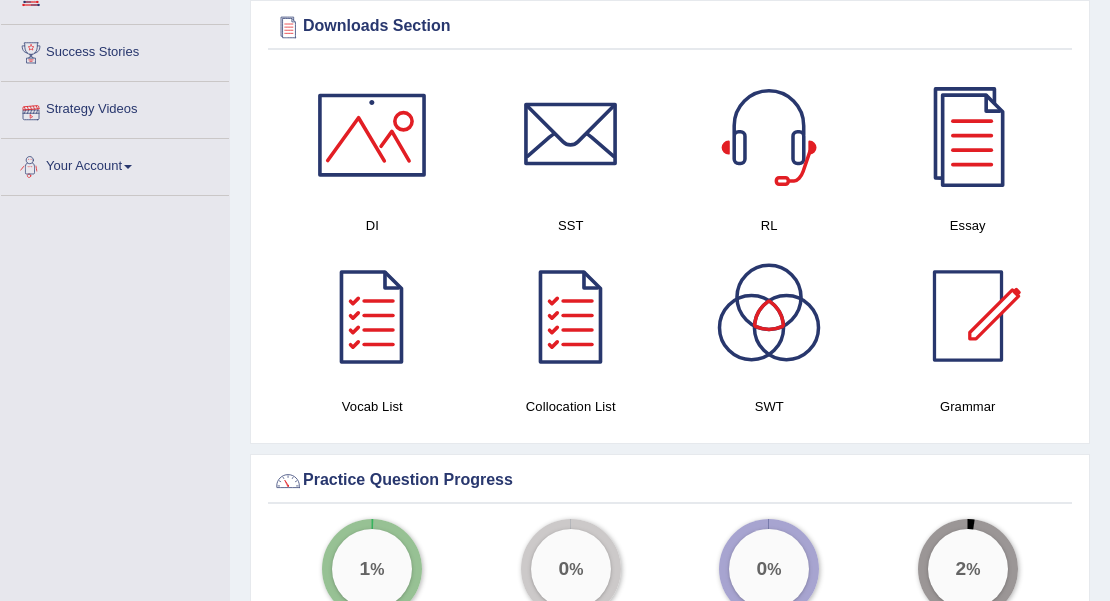 scroll, scrollTop: 1086, scrollLeft: 0, axis: vertical 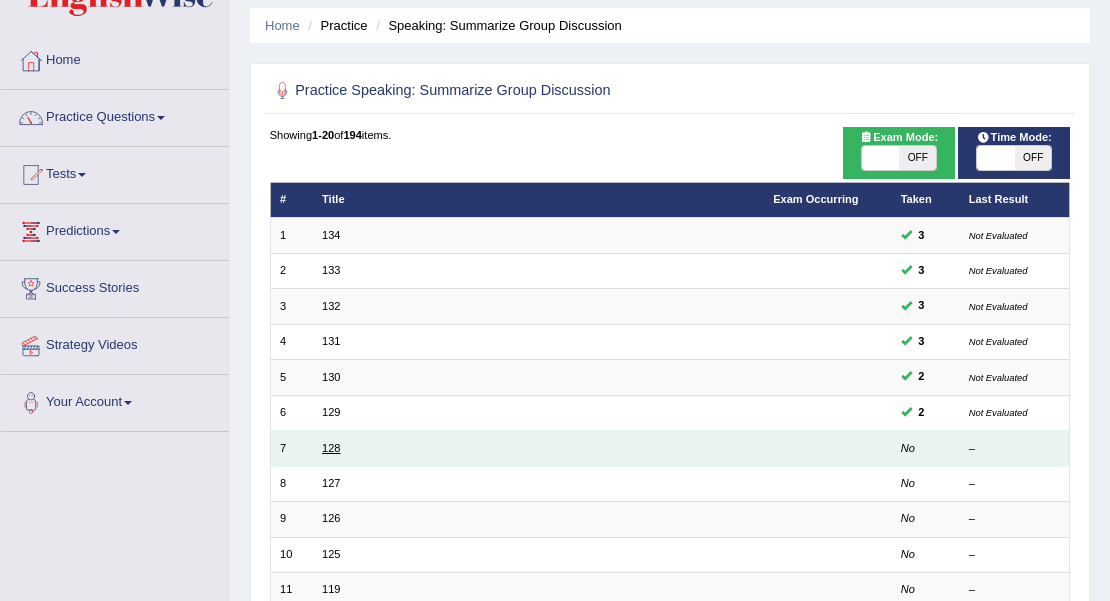 click on "128" at bounding box center (331, 448) 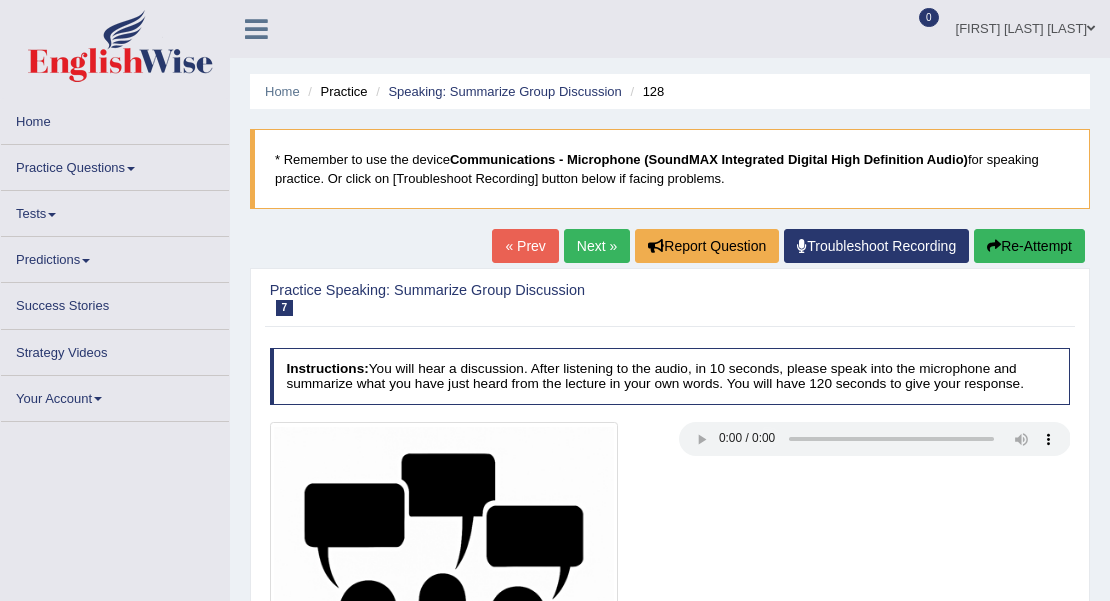 scroll, scrollTop: 266, scrollLeft: 0, axis: vertical 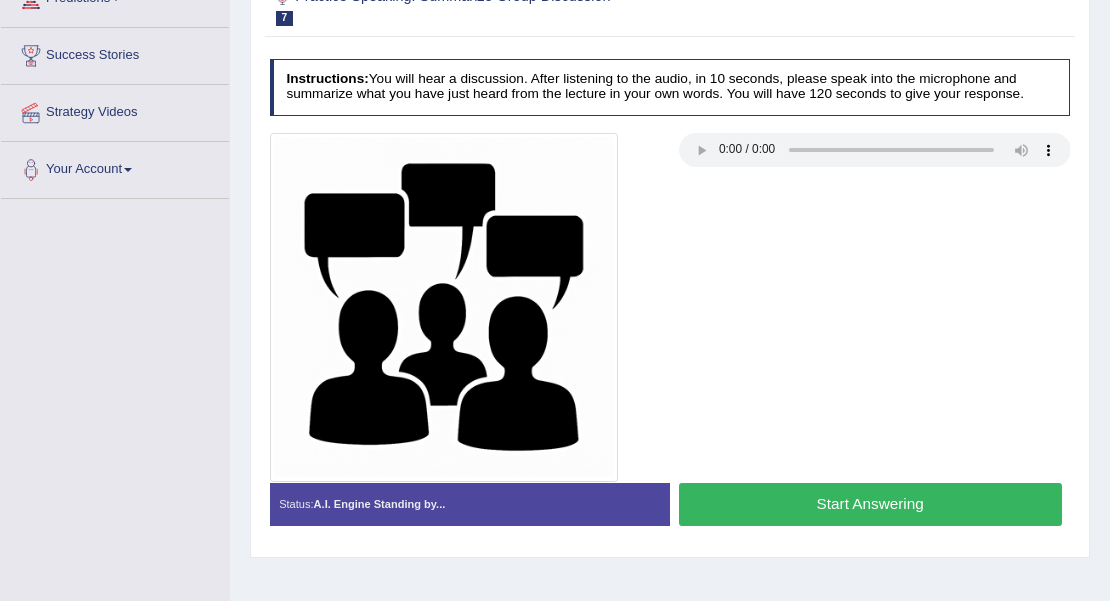 type 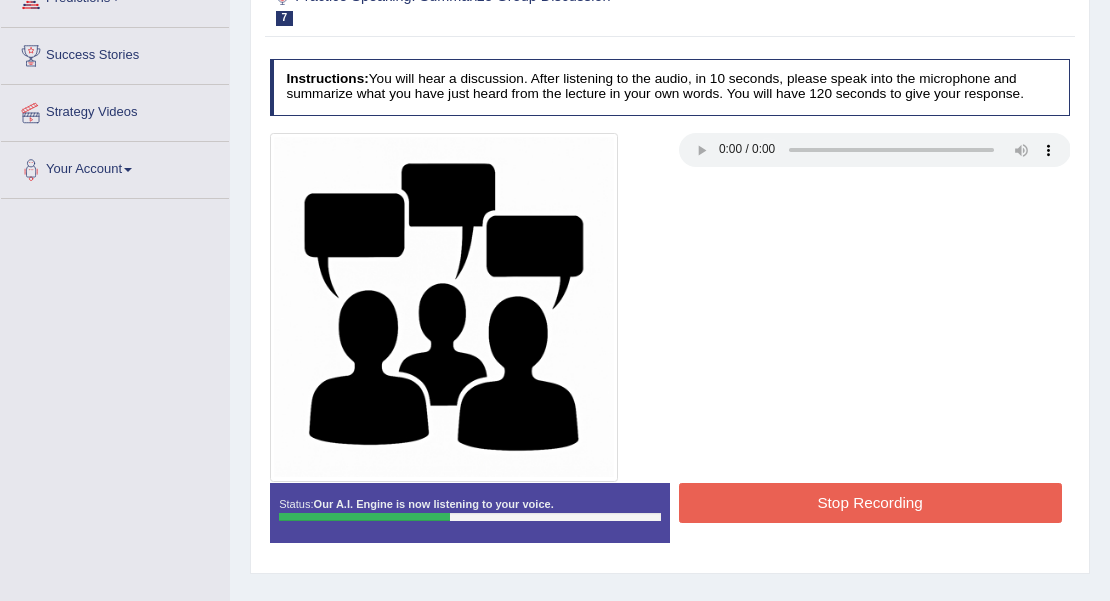 click on "Stop Recording" at bounding box center (870, 502) 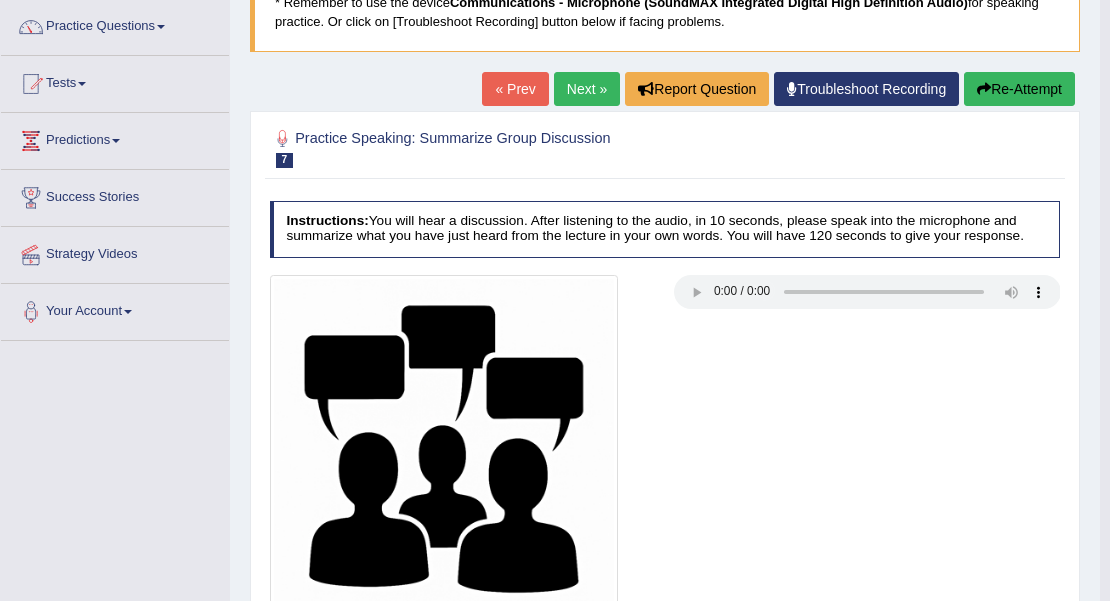 scroll, scrollTop: 32, scrollLeft: 0, axis: vertical 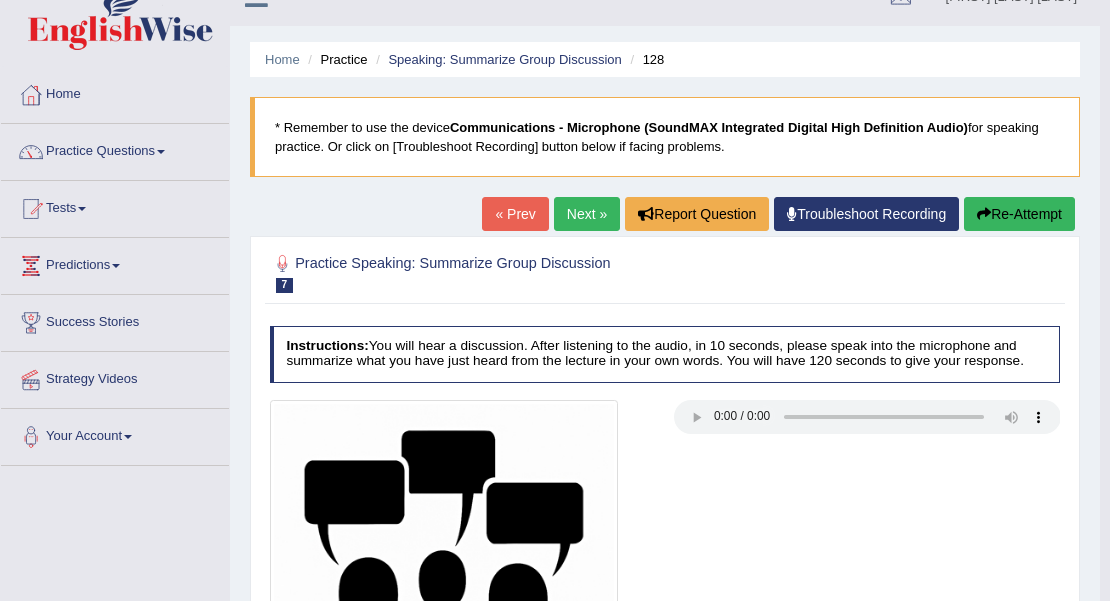 click on "Re-Attempt" at bounding box center [1019, 214] 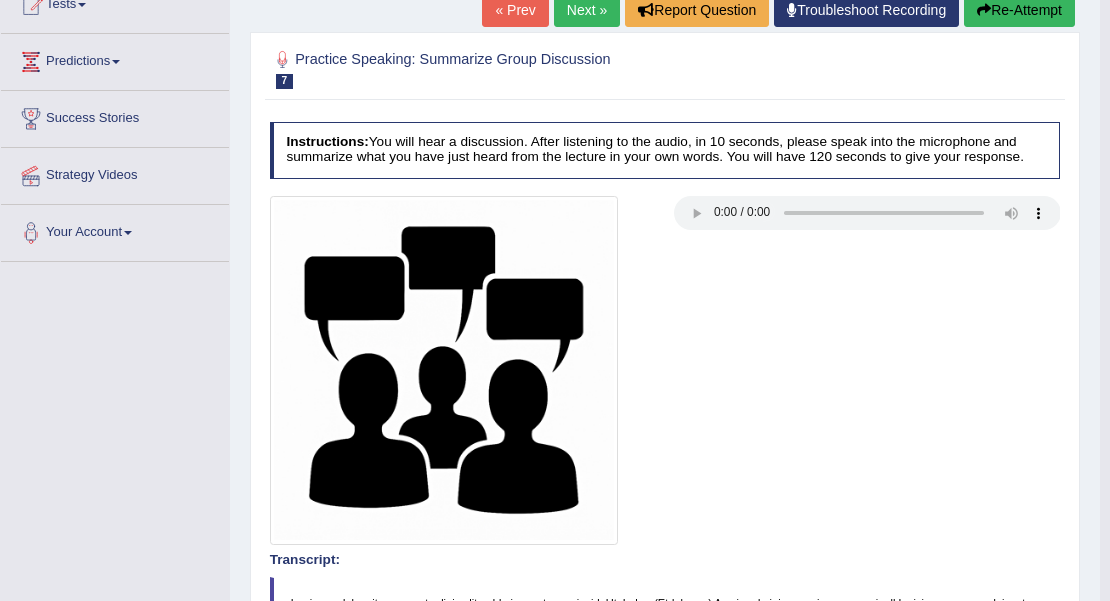 scroll, scrollTop: 374, scrollLeft: 0, axis: vertical 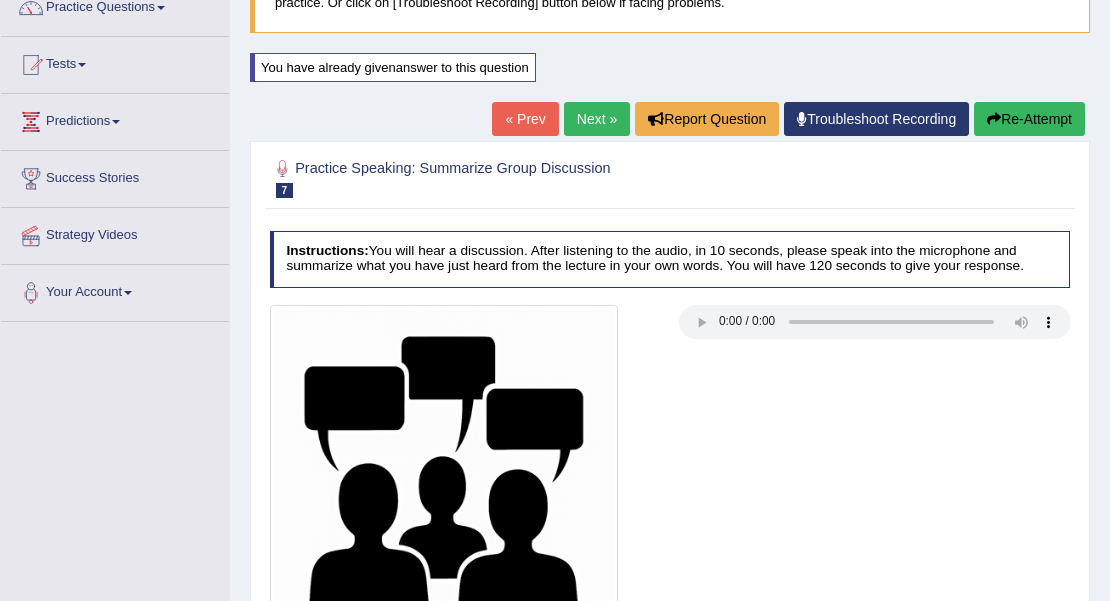 click on "Re-Attempt" at bounding box center [1029, 119] 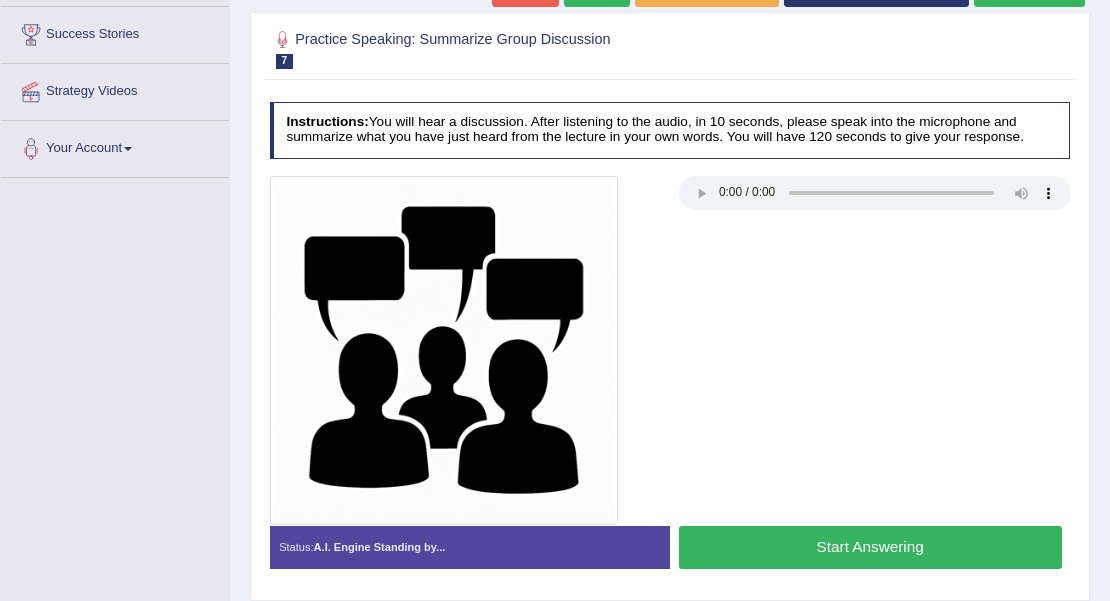 scroll, scrollTop: 449, scrollLeft: 0, axis: vertical 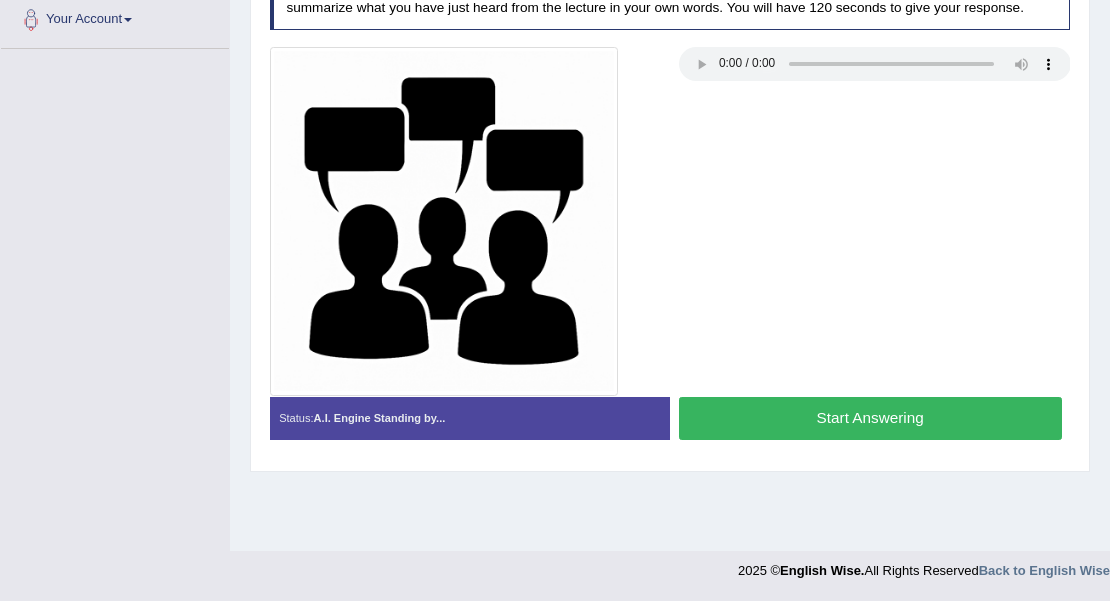 click on "Start Answering" at bounding box center (870, 418) 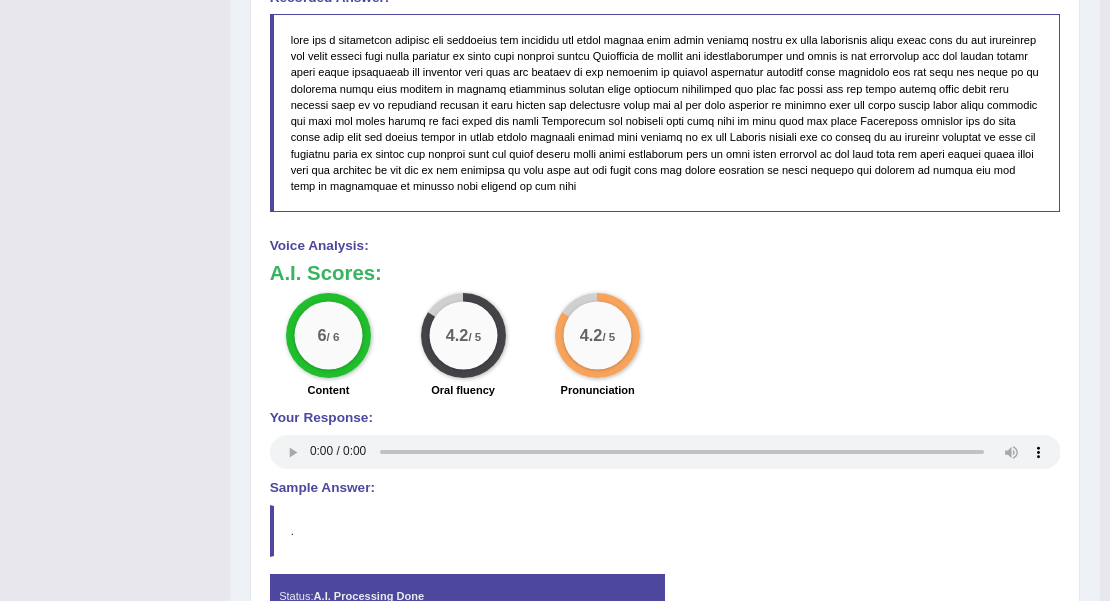 scroll, scrollTop: 1182, scrollLeft: 0, axis: vertical 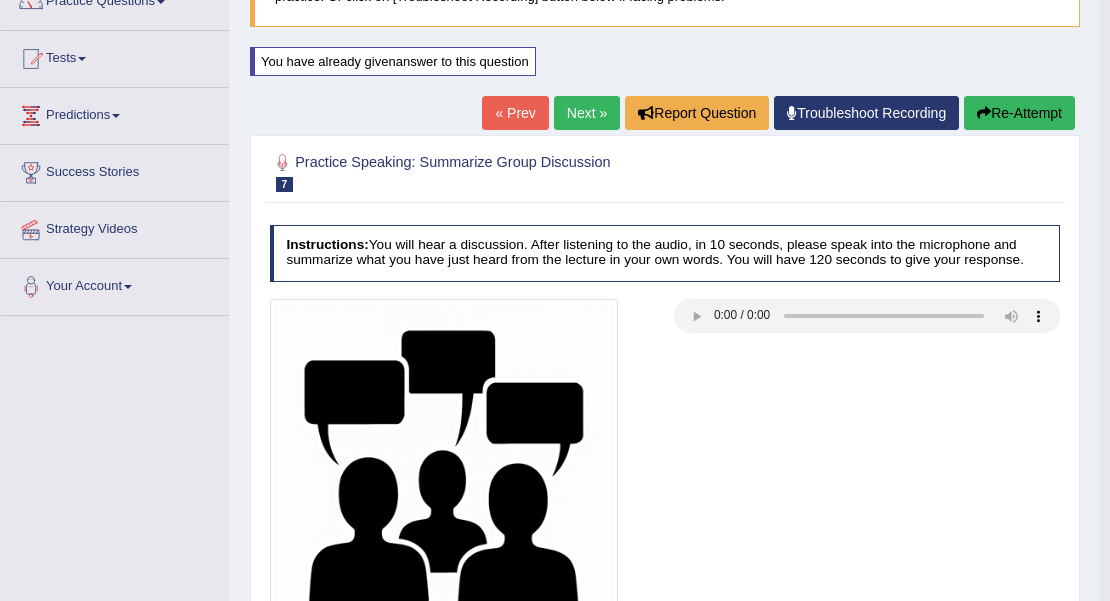 click on "Re-Attempt" at bounding box center (1019, 113) 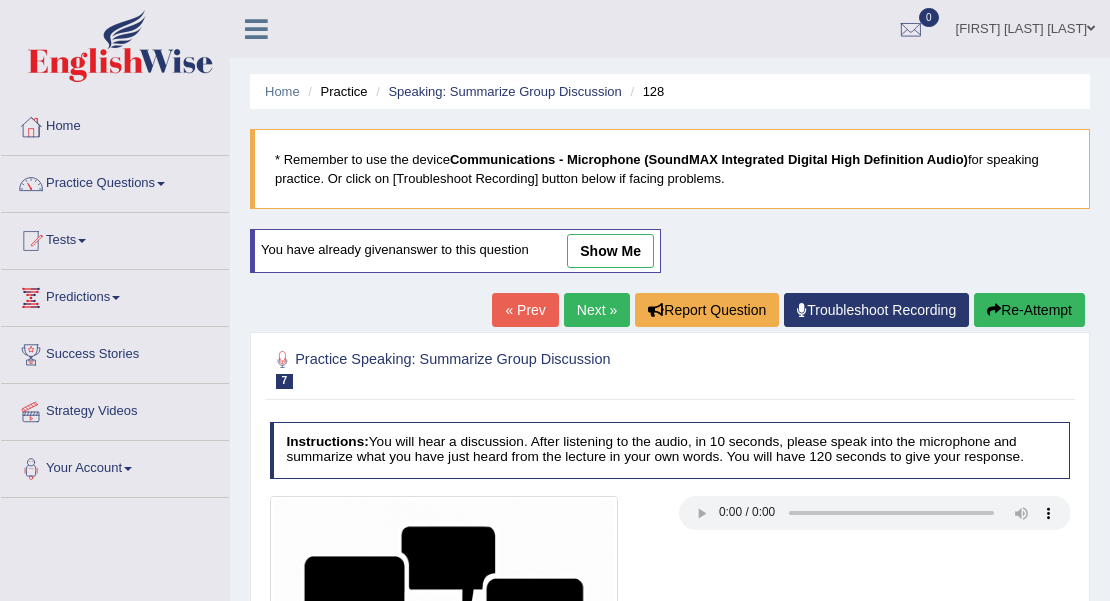 scroll, scrollTop: 449, scrollLeft: 0, axis: vertical 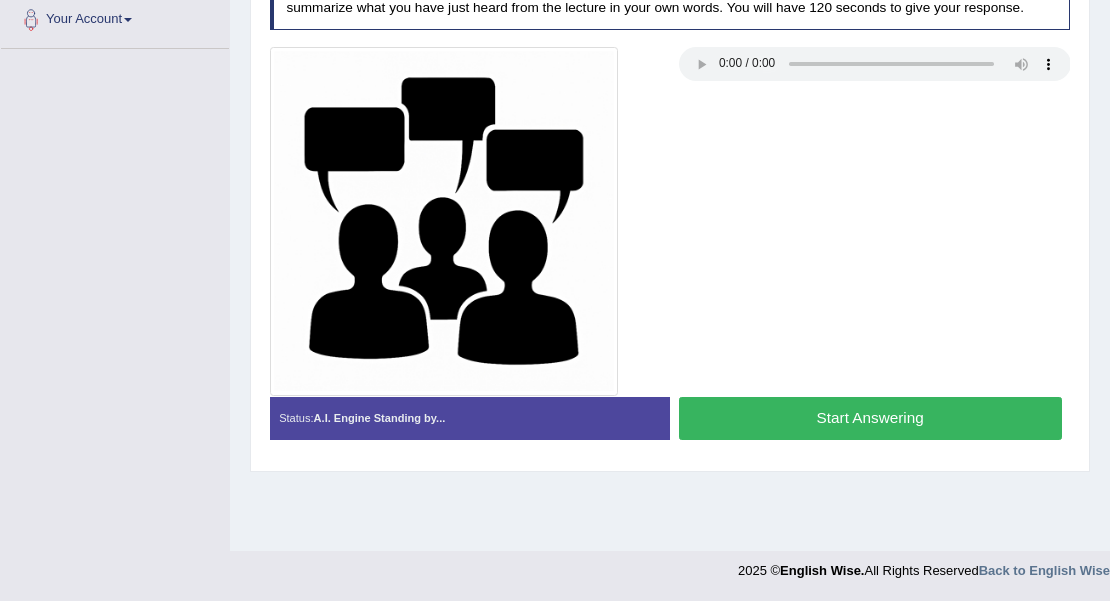 click on "Start Answering" at bounding box center (870, 418) 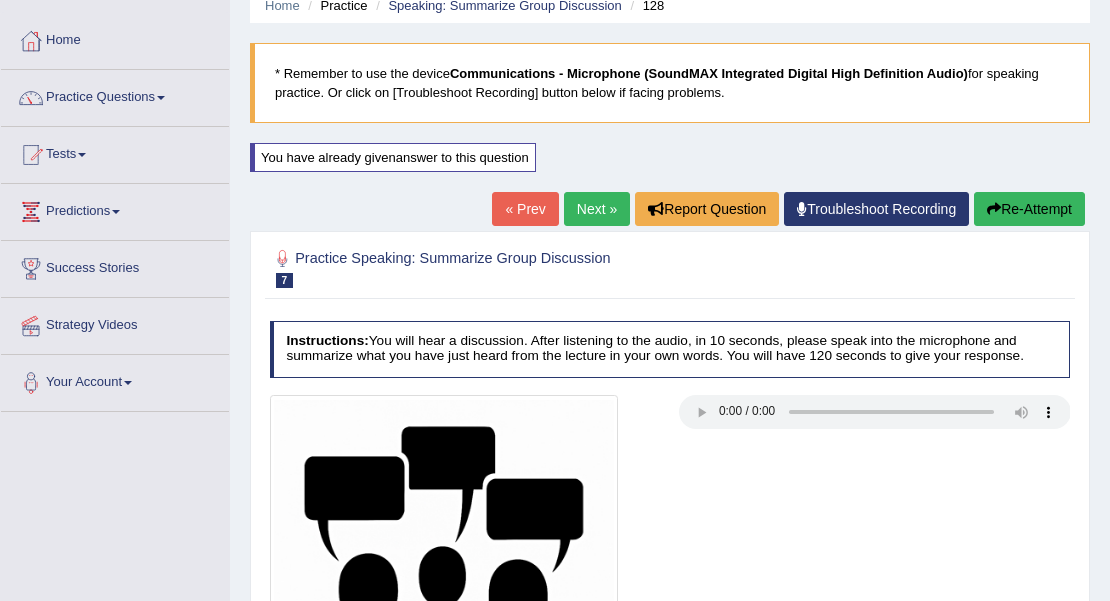 scroll, scrollTop: 49, scrollLeft: 0, axis: vertical 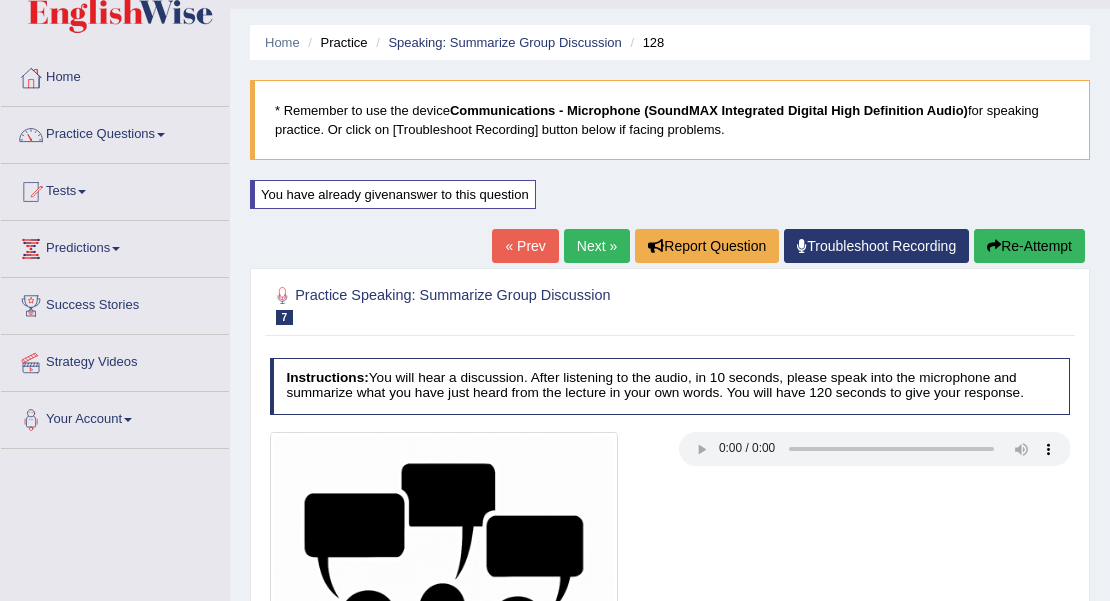 click on "Re-Attempt" at bounding box center [1029, 246] 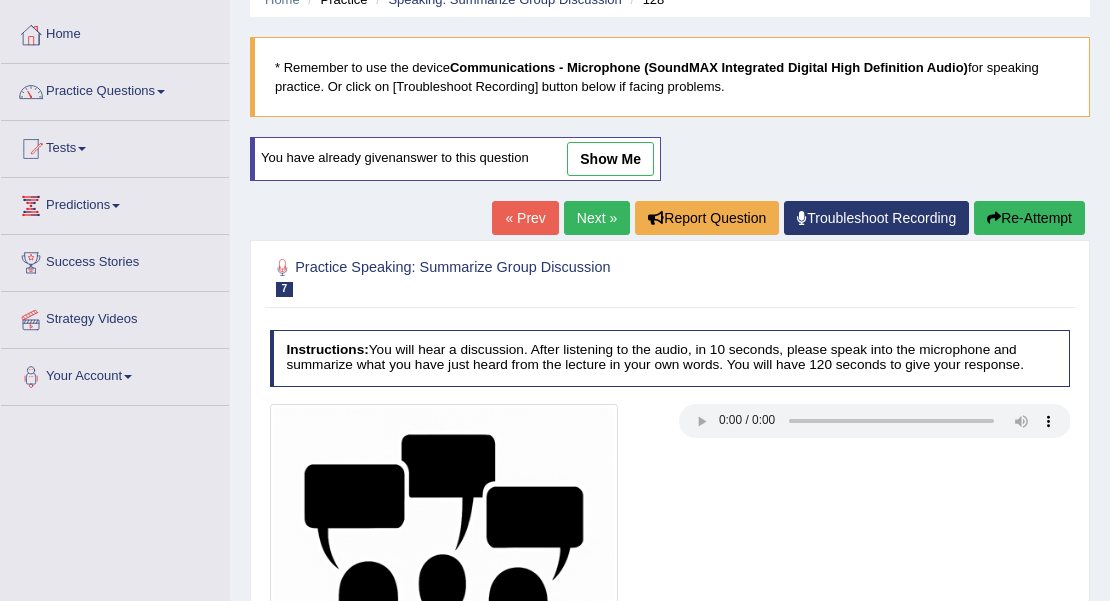 scroll, scrollTop: 392, scrollLeft: 0, axis: vertical 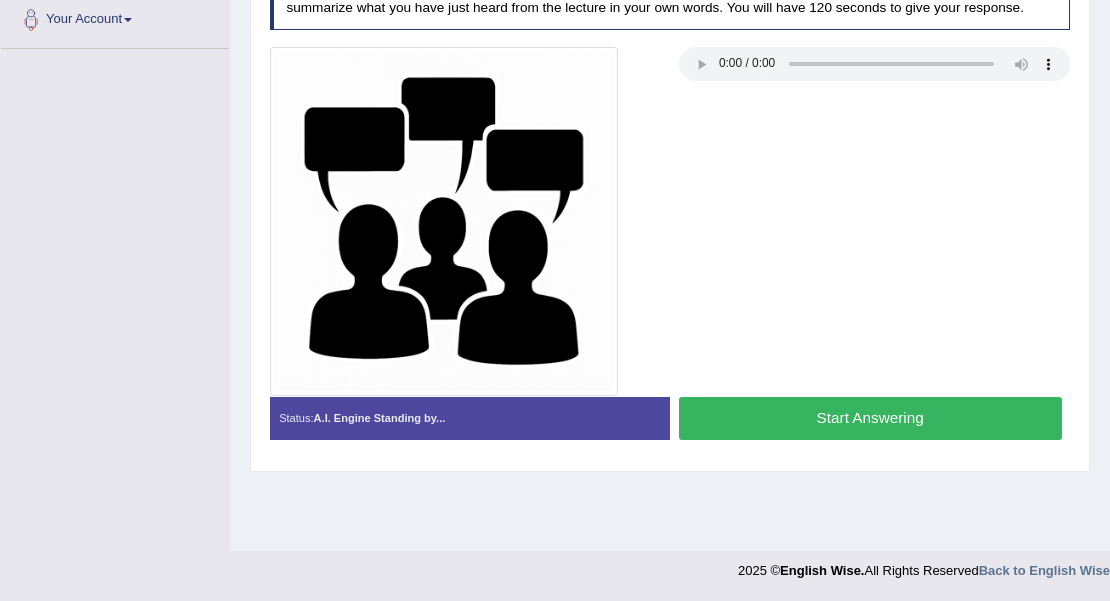 click on "Start Answering" at bounding box center [870, 418] 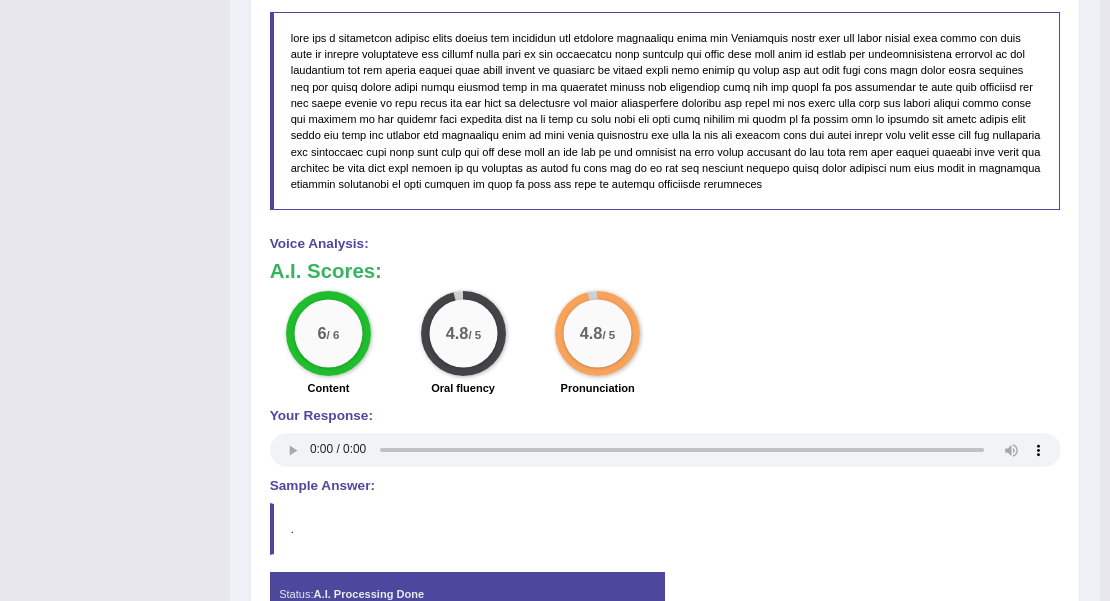 scroll, scrollTop: 1316, scrollLeft: 0, axis: vertical 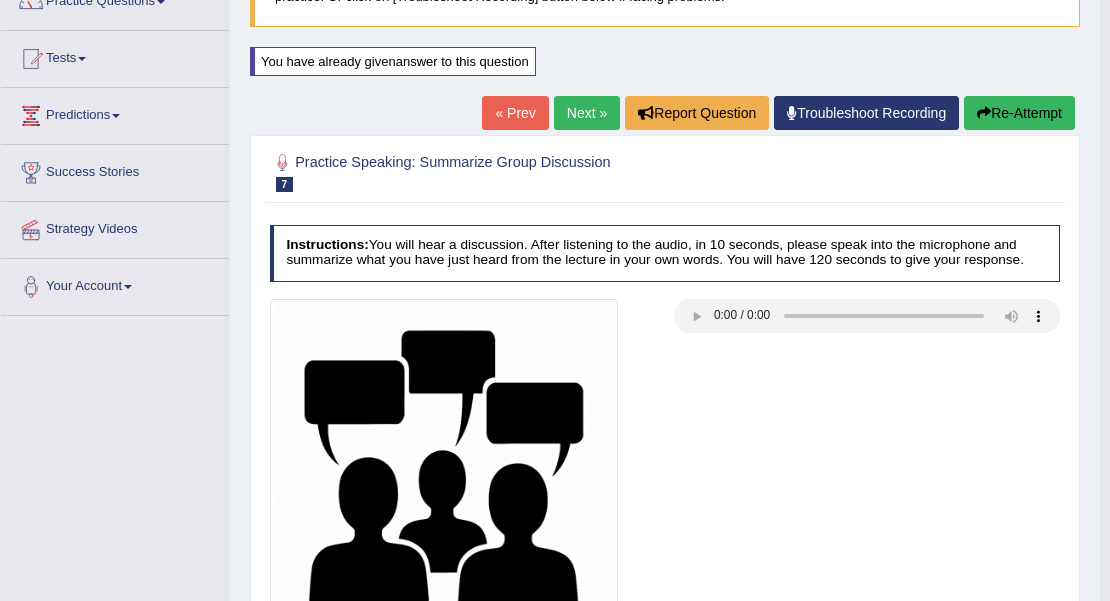 click on "Next »" at bounding box center (587, 113) 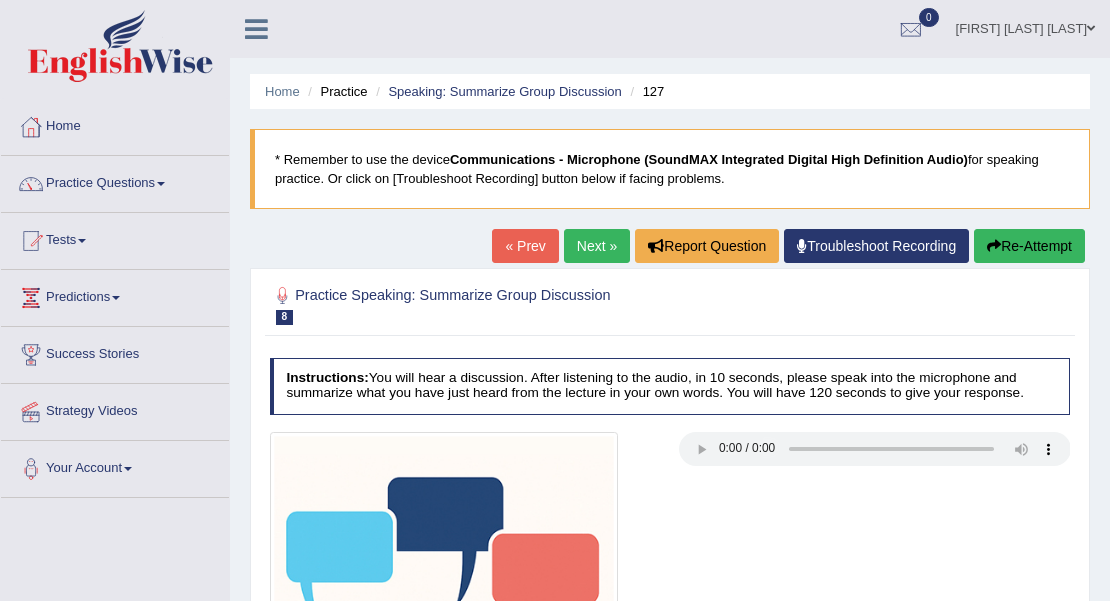 scroll, scrollTop: 0, scrollLeft: 0, axis: both 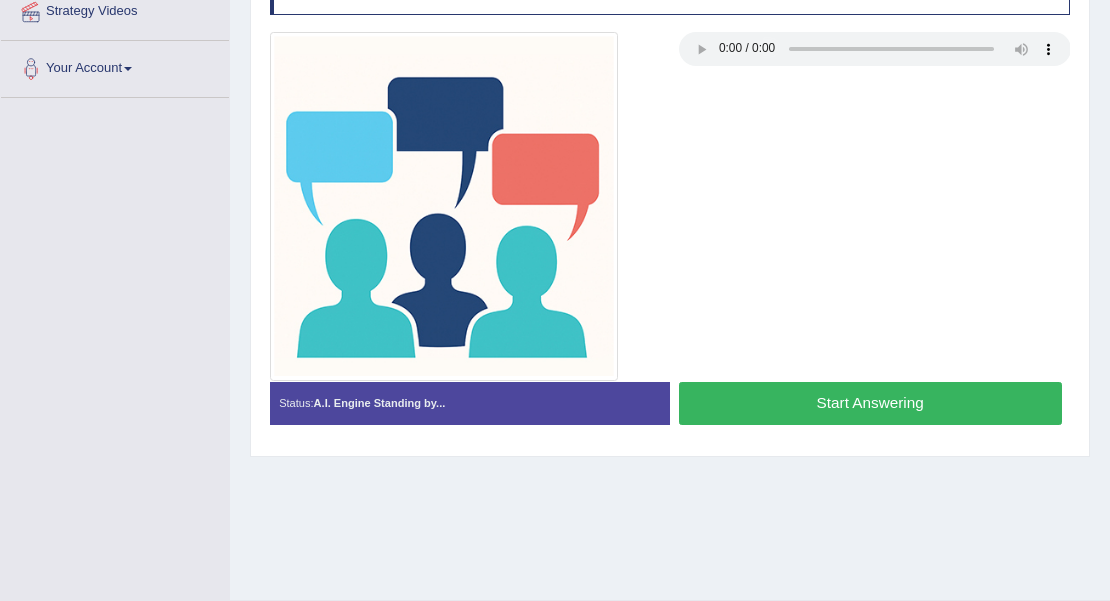 drag, startPoint x: 852, startPoint y: 404, endPoint x: 857, endPoint y: 414, distance: 11.18034 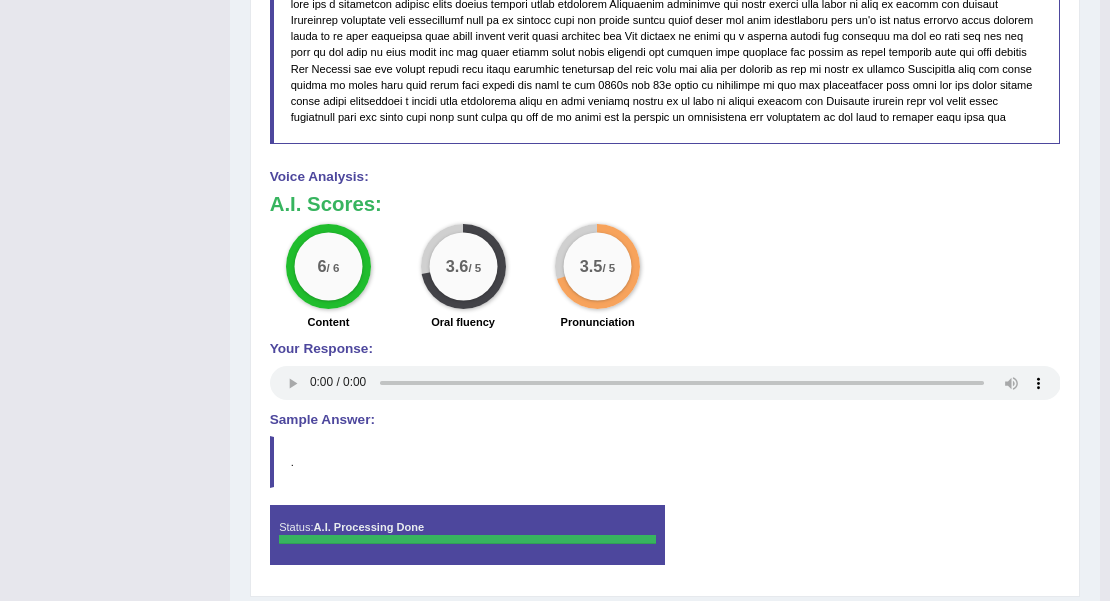 scroll, scrollTop: 1266, scrollLeft: 0, axis: vertical 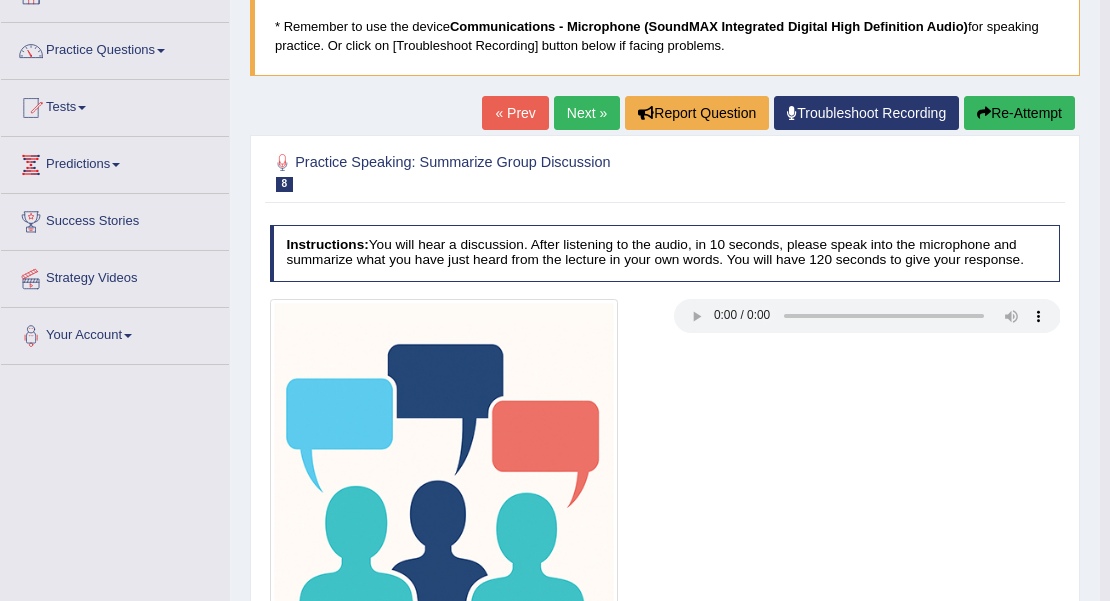 click on "Re-Attempt" at bounding box center (1019, 113) 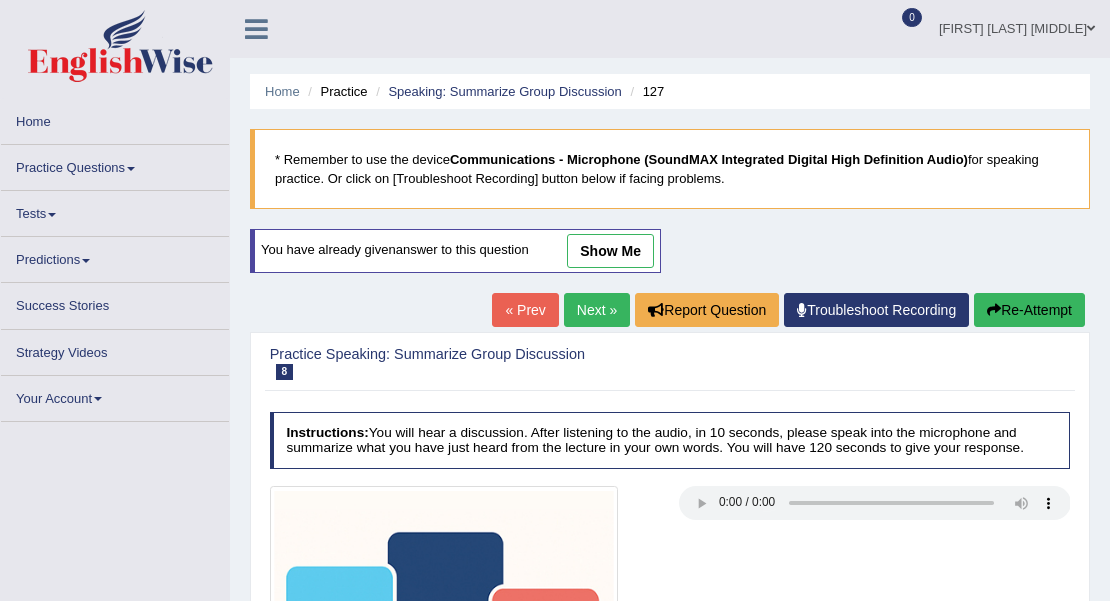 scroll, scrollTop: 133, scrollLeft: 0, axis: vertical 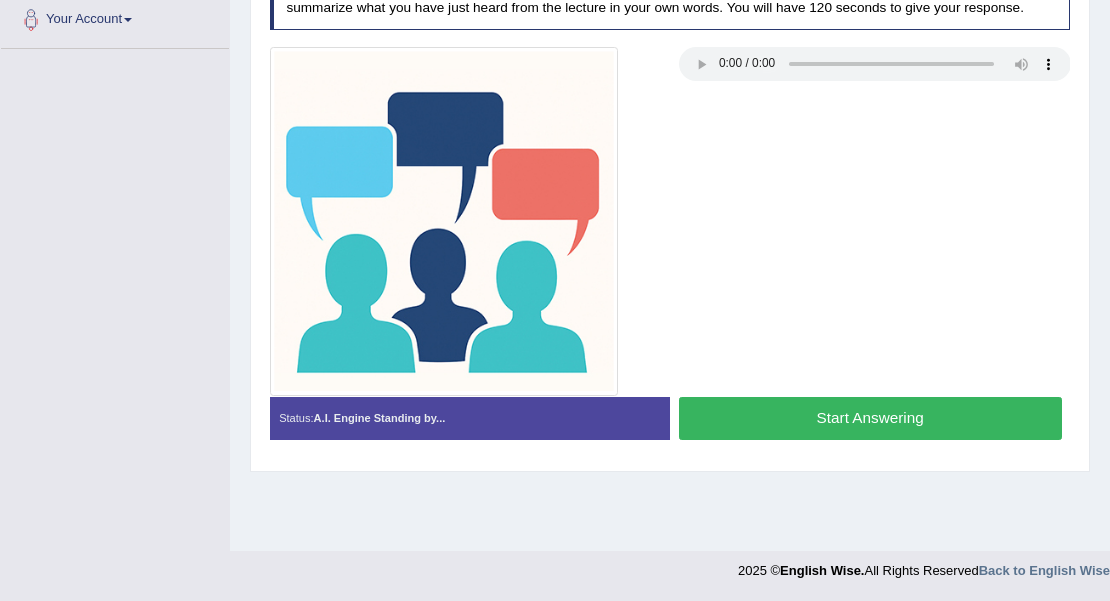 click on "Start Answering" at bounding box center [870, 418] 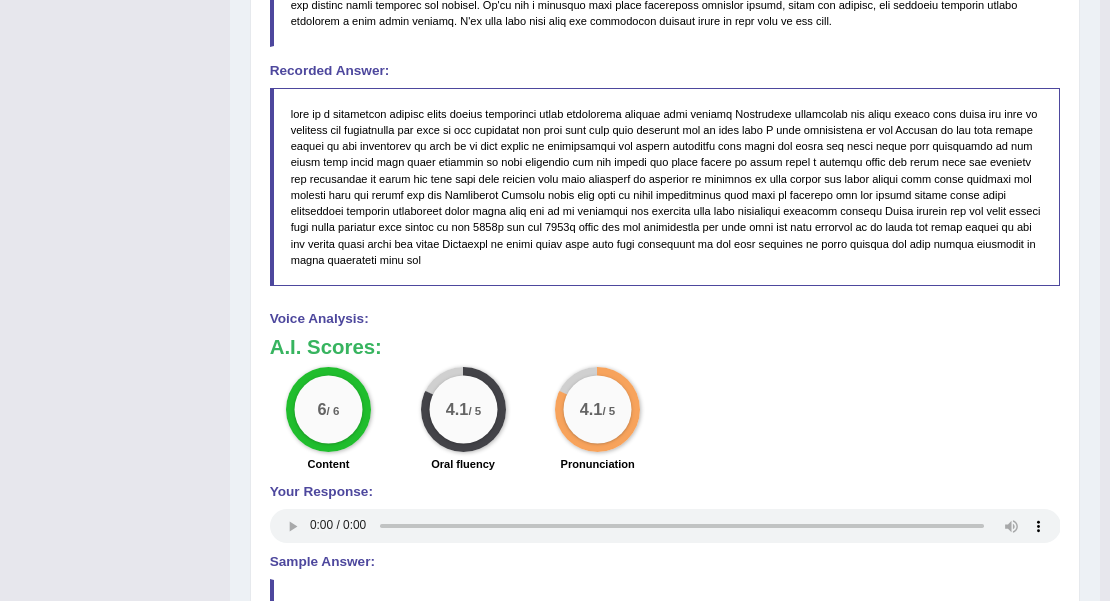 scroll, scrollTop: 1182, scrollLeft: 0, axis: vertical 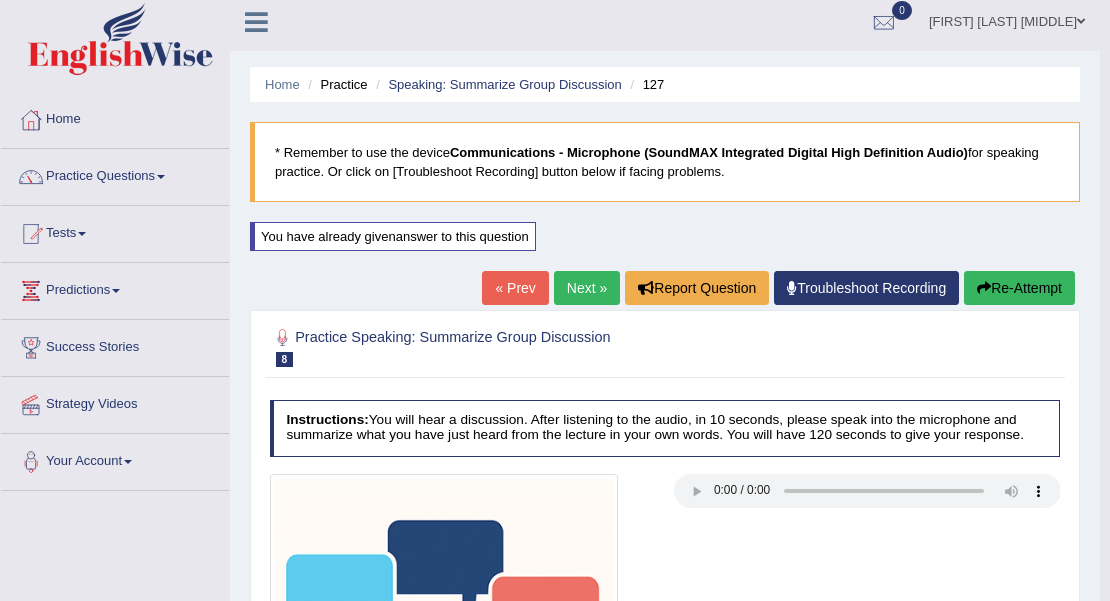 click on "Next »" at bounding box center [587, 288] 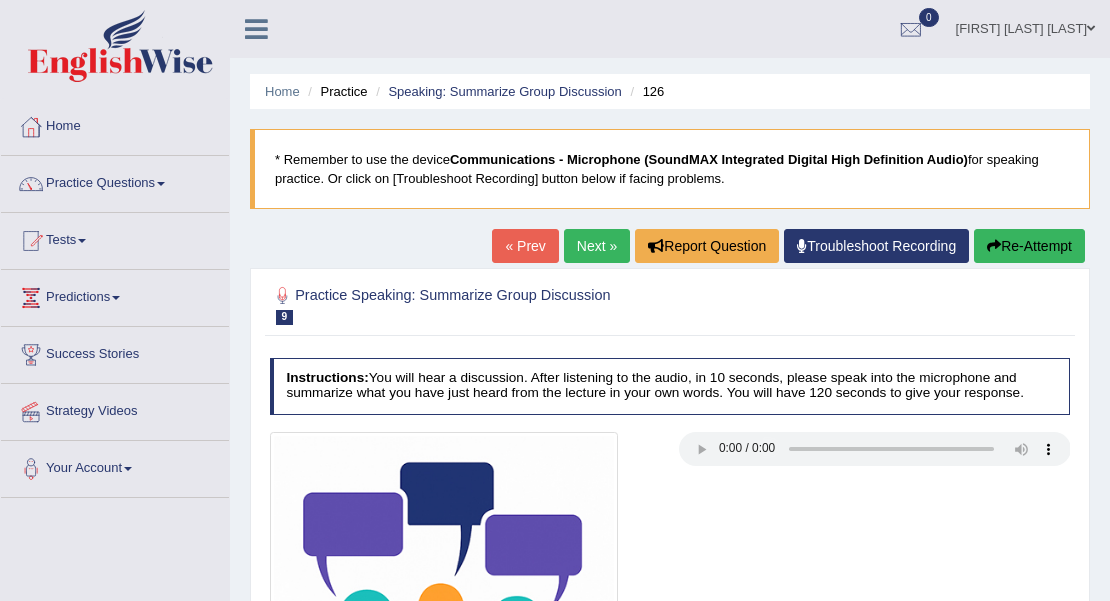 scroll, scrollTop: 0, scrollLeft: 0, axis: both 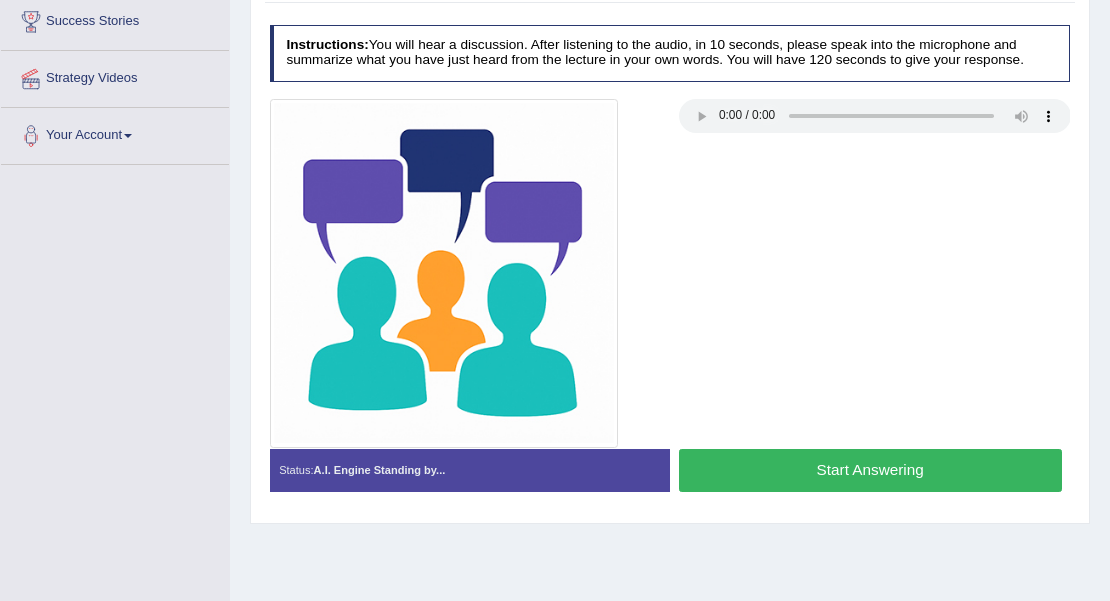 click on "Start Answering" at bounding box center (870, 470) 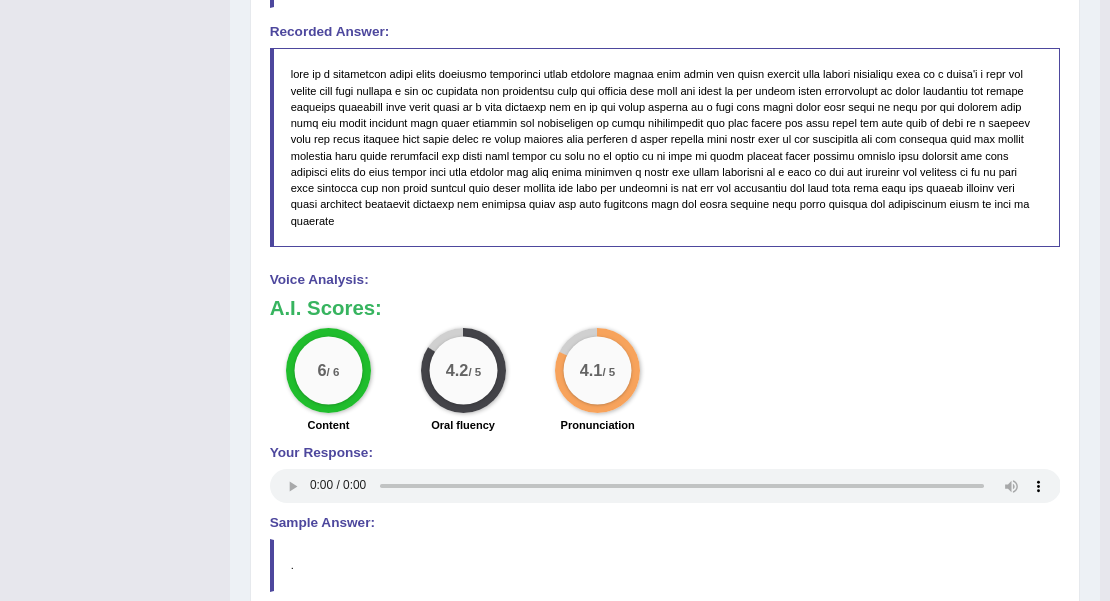 scroll, scrollTop: 1200, scrollLeft: 0, axis: vertical 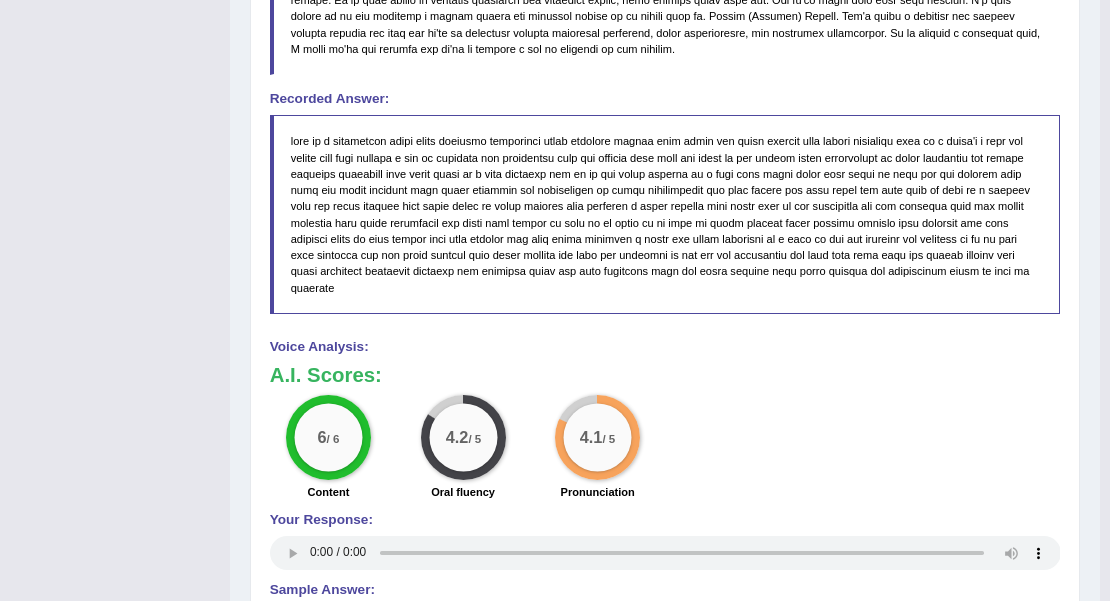 click on "6  / 6              Content" at bounding box center [328, 450] 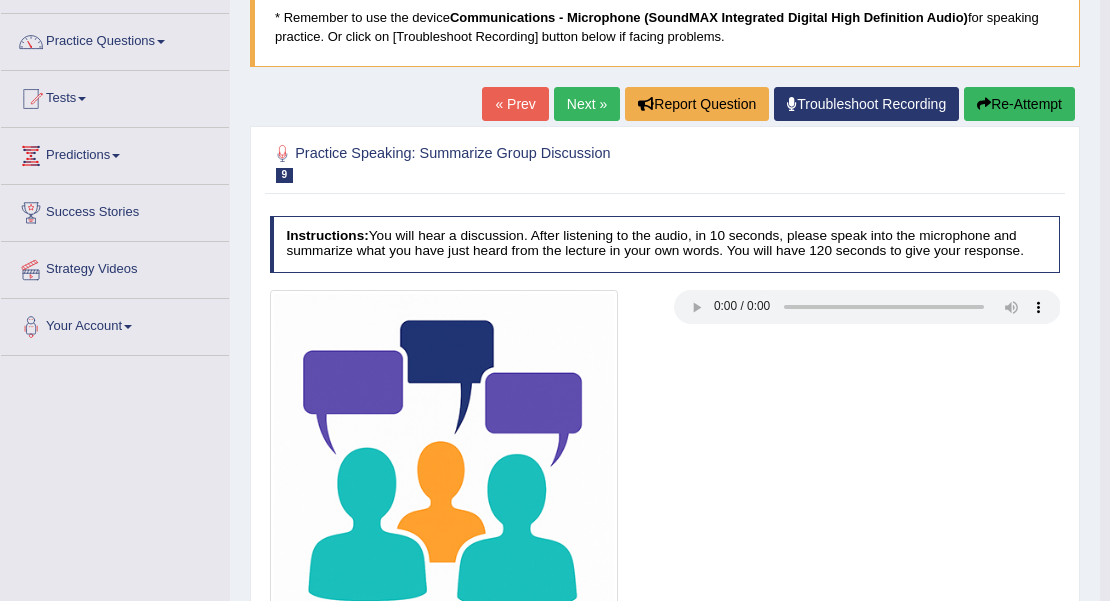 scroll, scrollTop: 66, scrollLeft: 0, axis: vertical 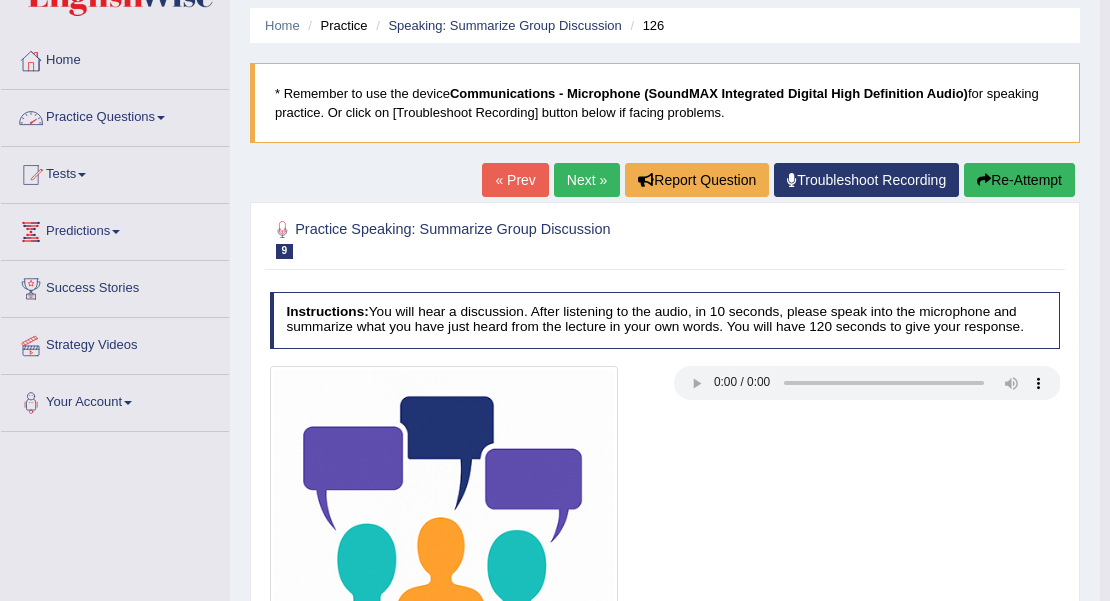 click on "Practice Questions" at bounding box center (115, 115) 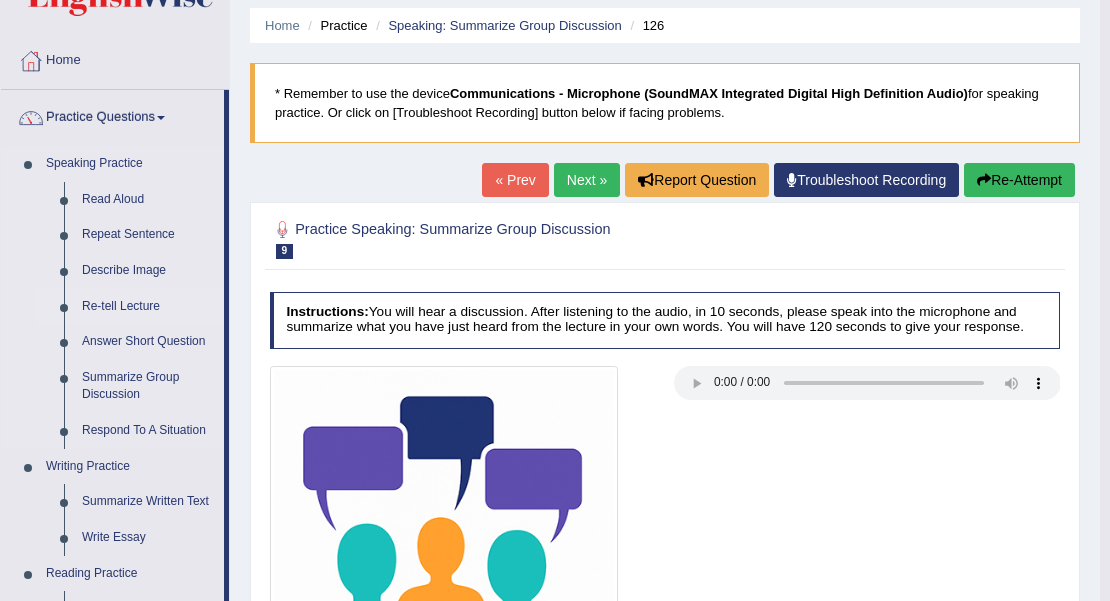 click on "Re-tell Lecture" at bounding box center [148, 307] 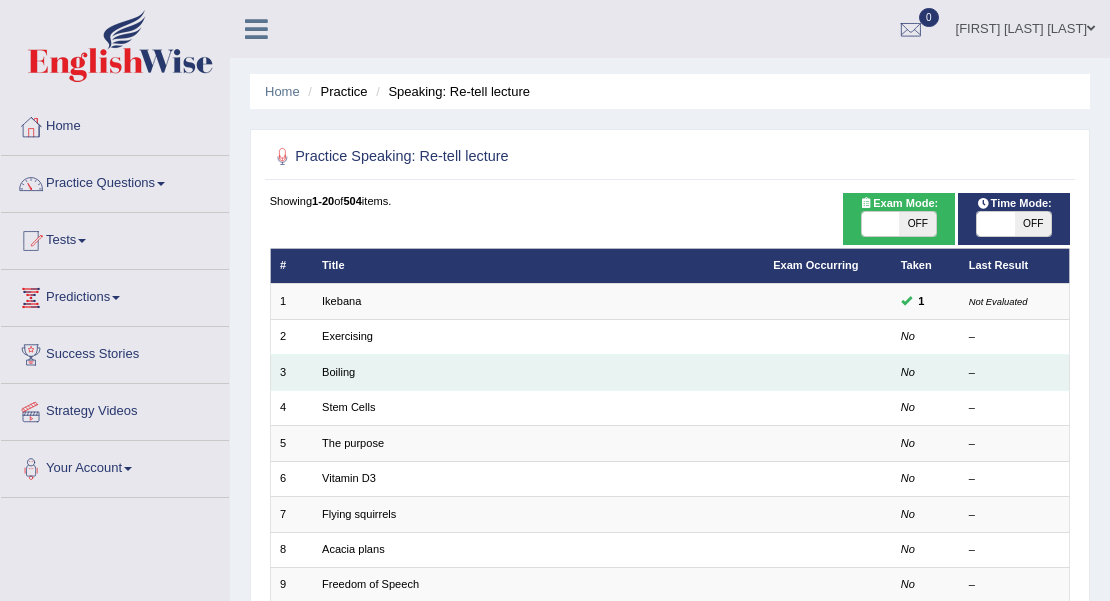 scroll, scrollTop: 0, scrollLeft: 0, axis: both 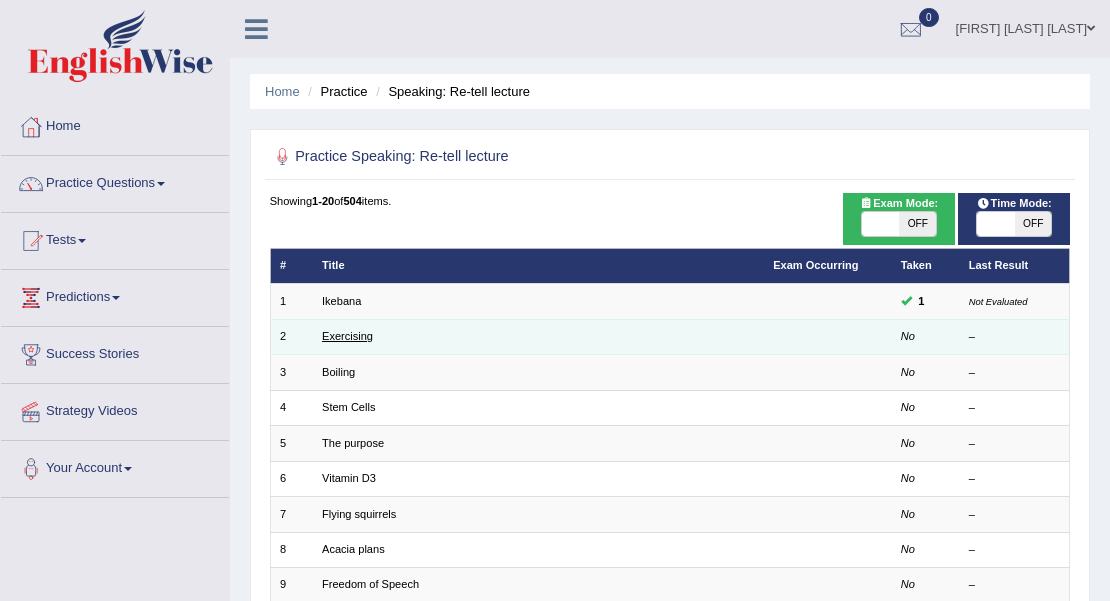 click on "Exercising" at bounding box center [347, 336] 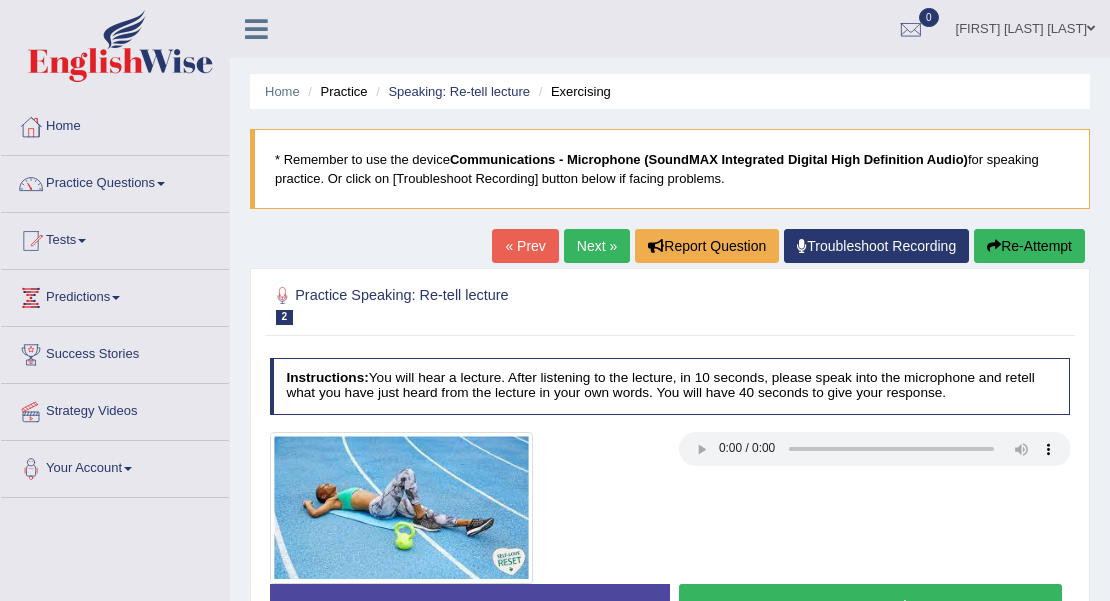scroll, scrollTop: 0, scrollLeft: 0, axis: both 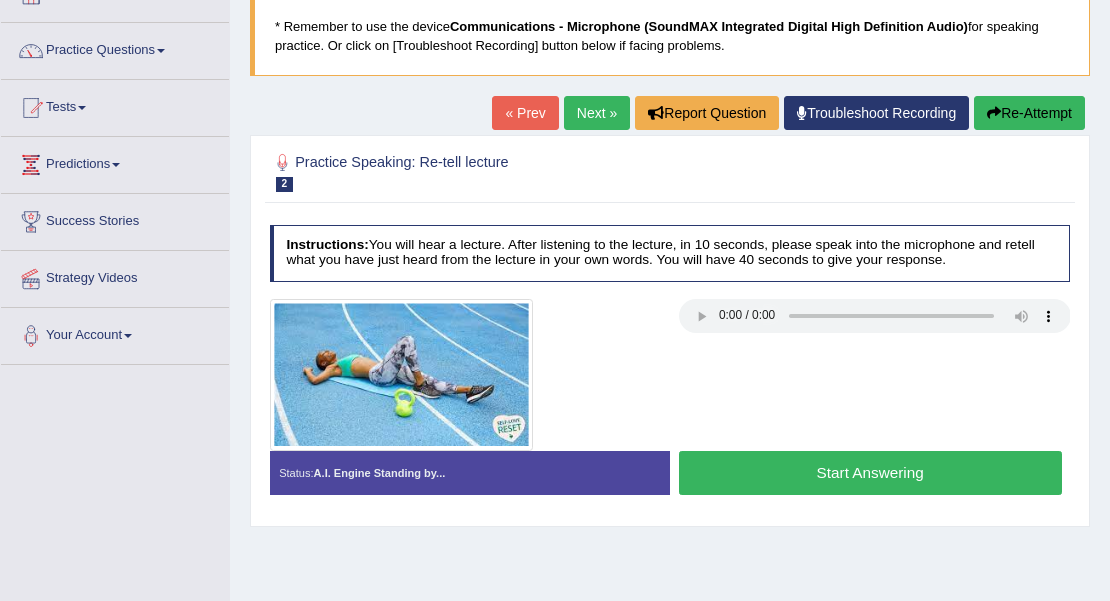 click on "Start Answering" at bounding box center [870, 472] 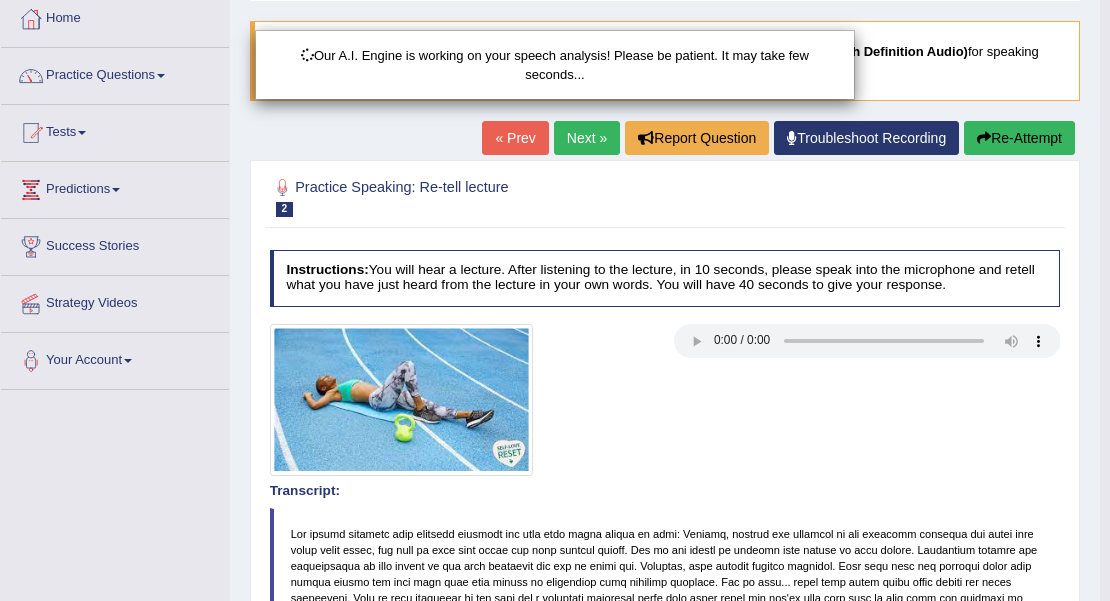 scroll, scrollTop: 66, scrollLeft: 0, axis: vertical 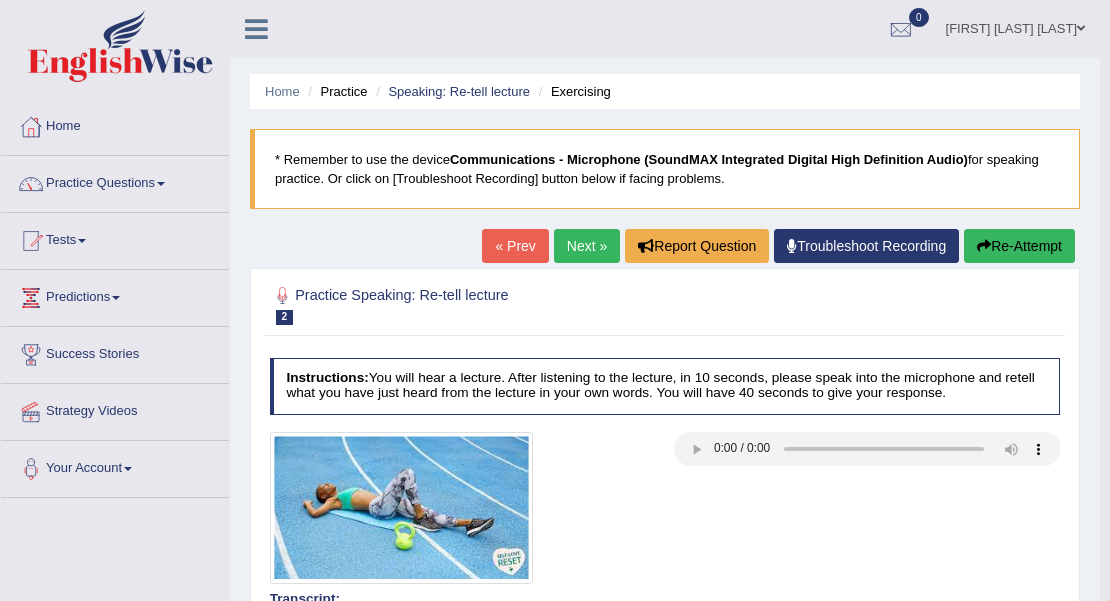 click on "Next »" at bounding box center (587, 246) 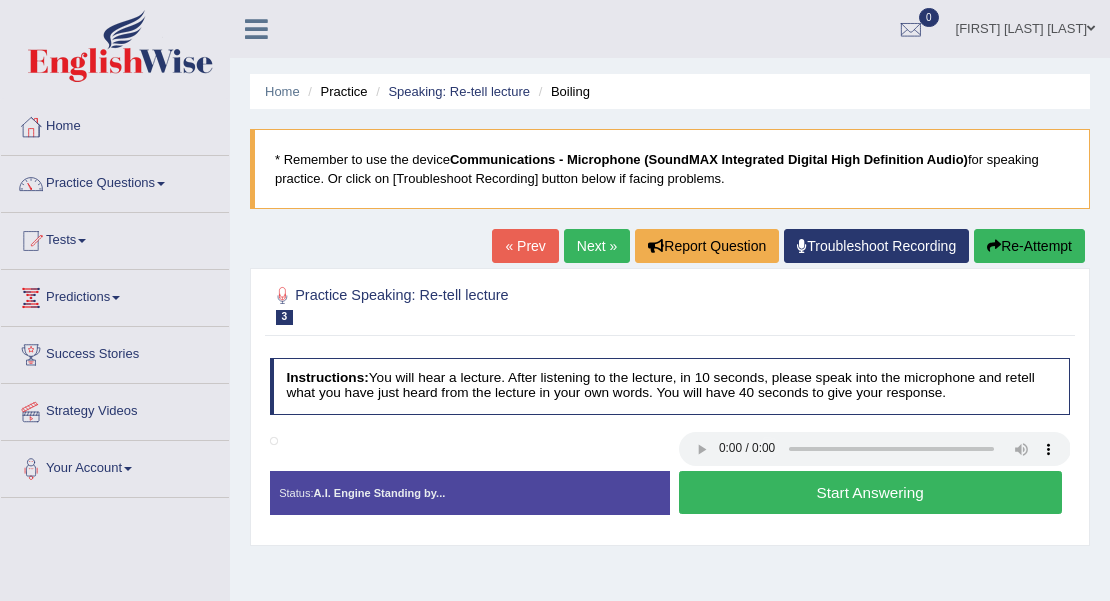 scroll, scrollTop: 0, scrollLeft: 0, axis: both 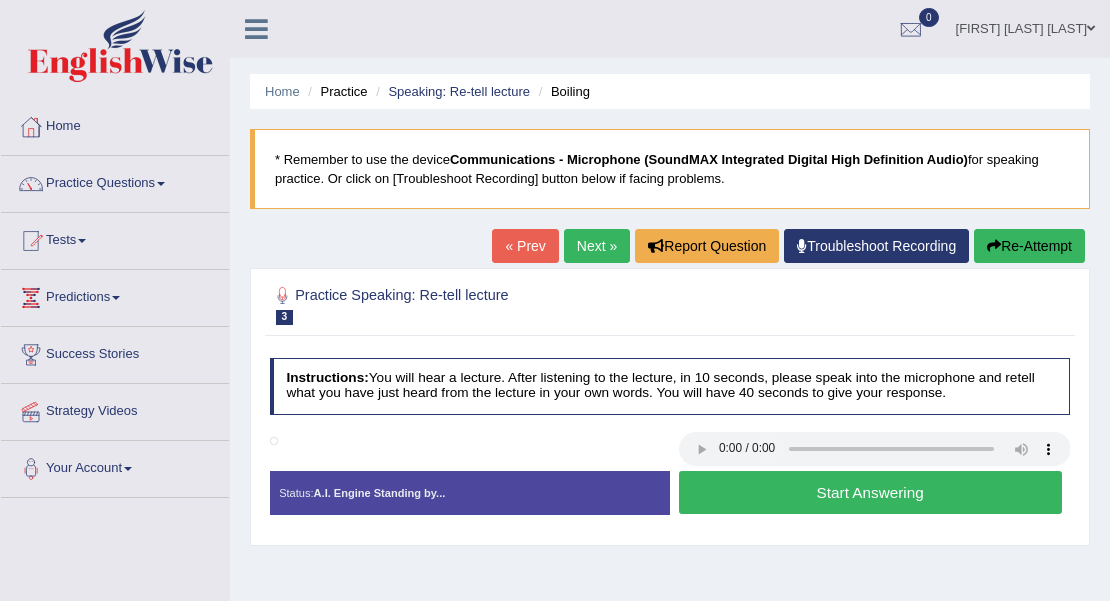 click on "Start Answering" at bounding box center [870, 492] 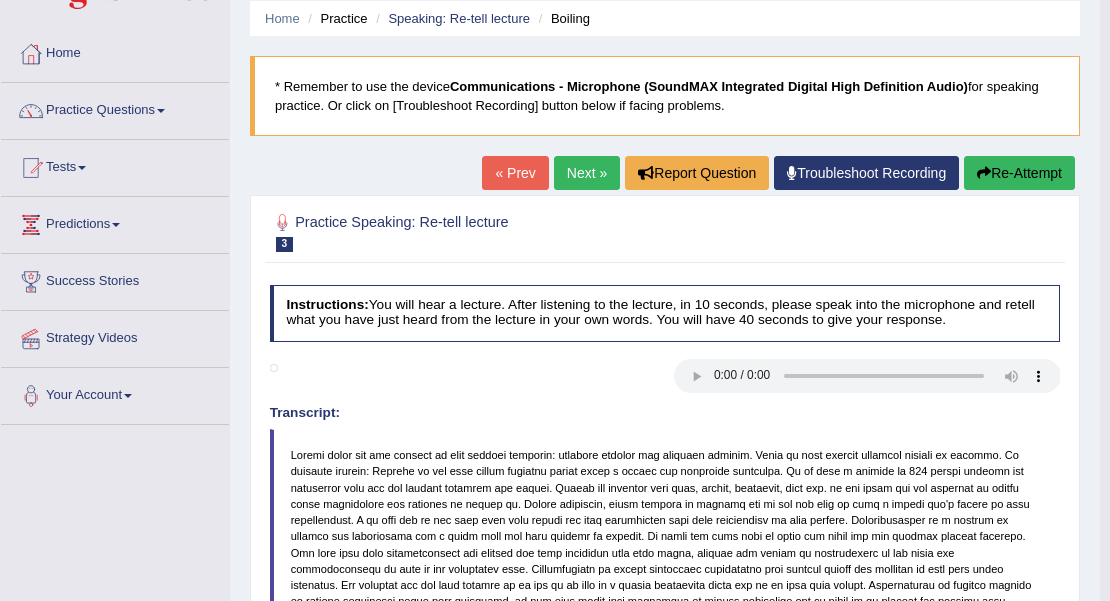 scroll, scrollTop: 66, scrollLeft: 0, axis: vertical 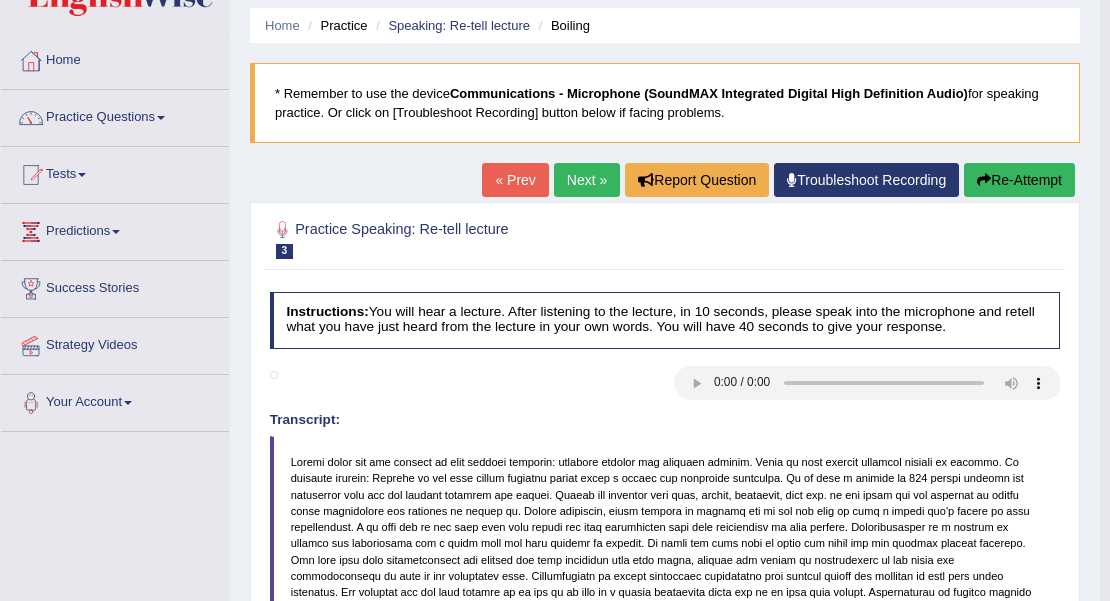 click on "Re-Attempt" at bounding box center (1019, 180) 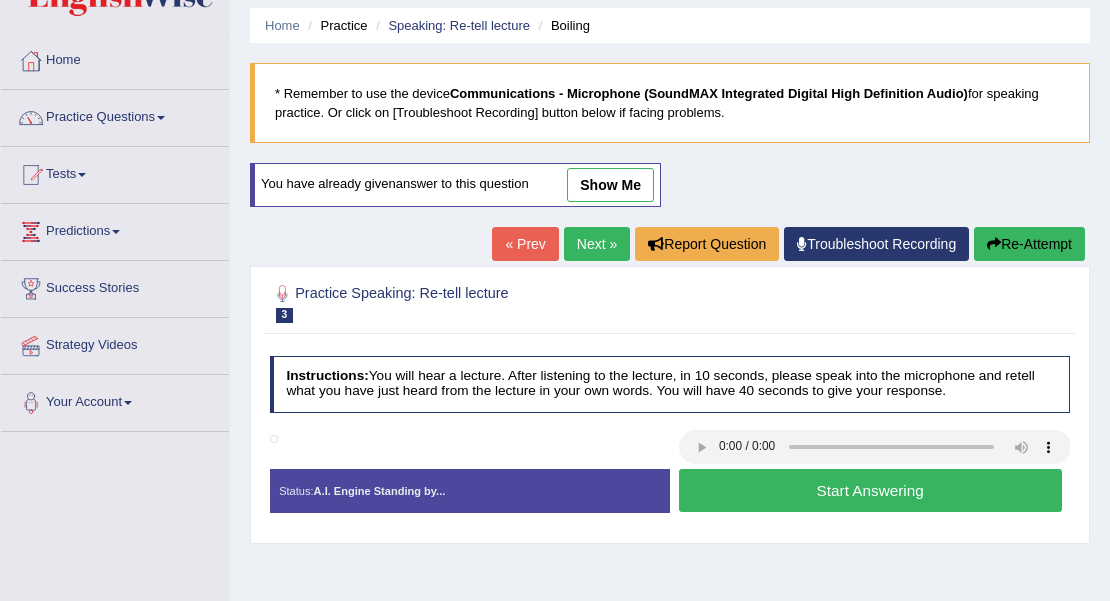 scroll, scrollTop: 66, scrollLeft: 0, axis: vertical 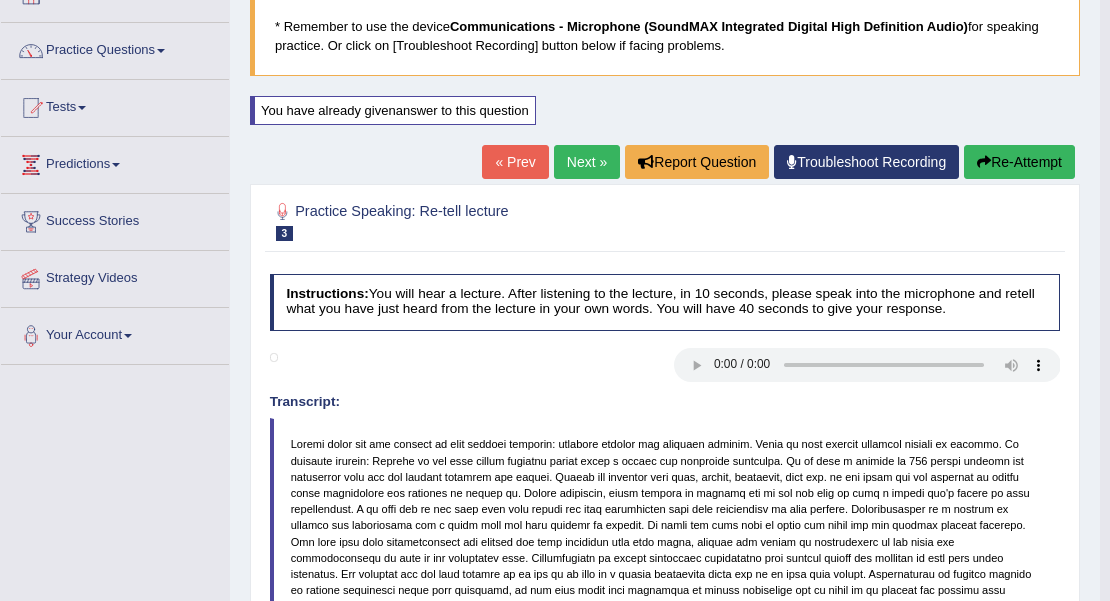 click on "Next »" at bounding box center [587, 162] 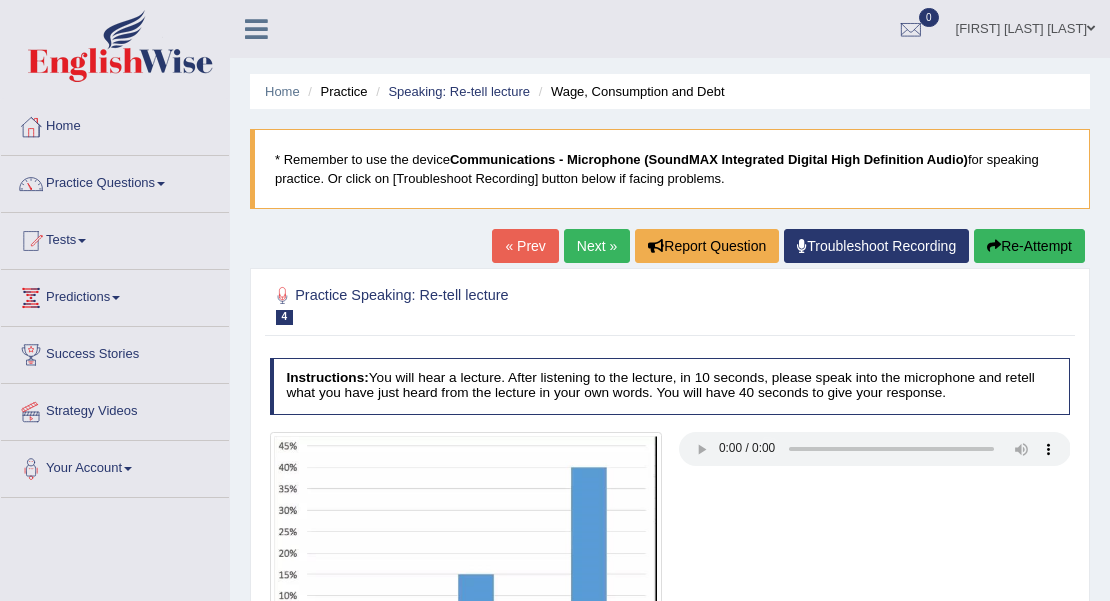 scroll, scrollTop: 0, scrollLeft: 0, axis: both 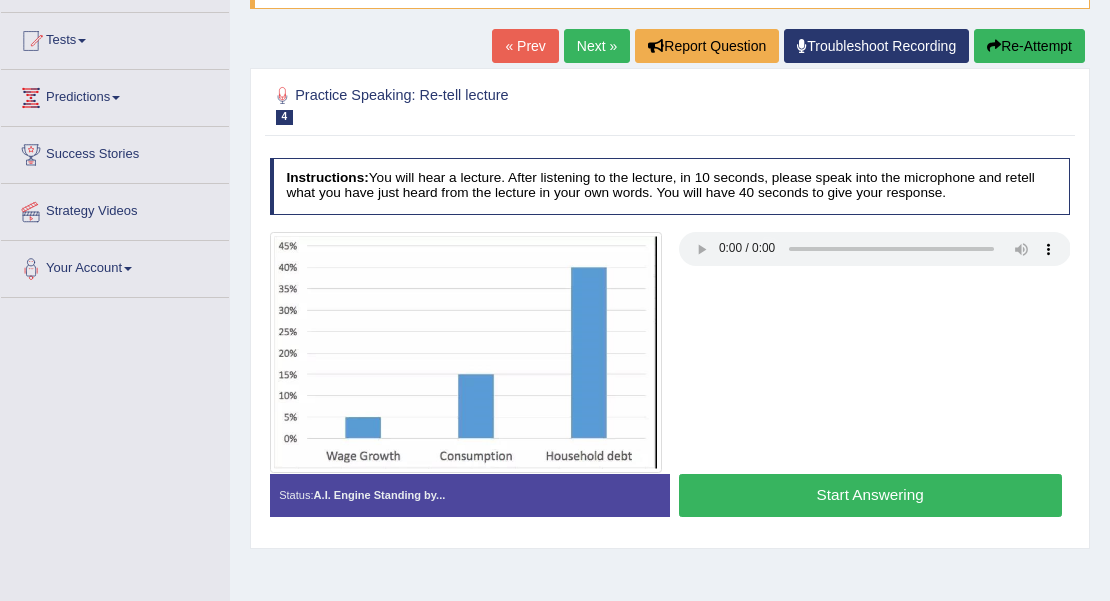 click on "Start Answering" at bounding box center [870, 495] 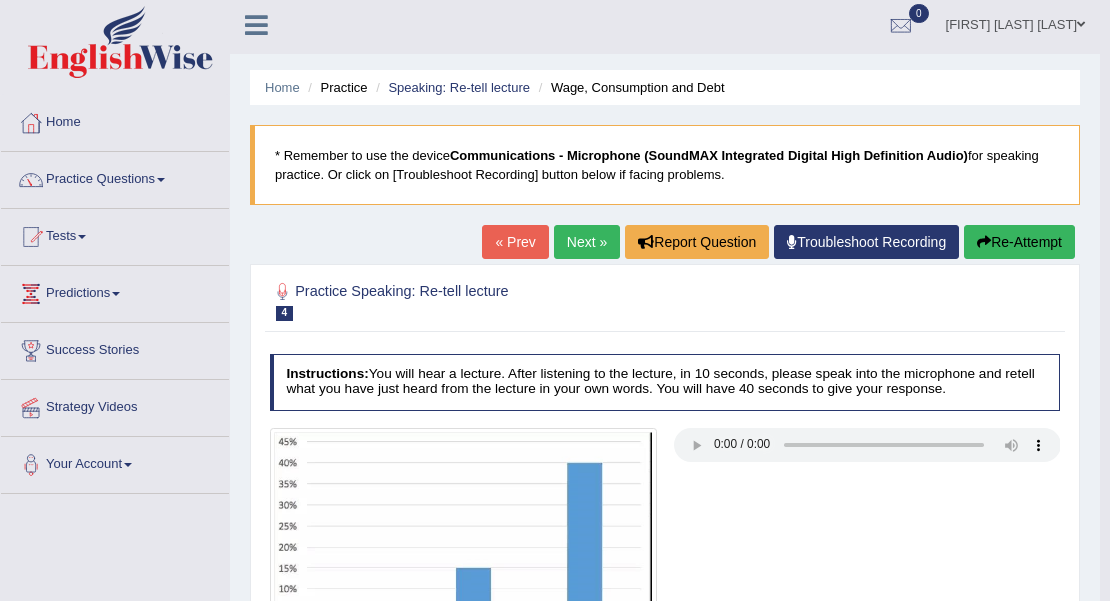 scroll, scrollTop: 0, scrollLeft: 0, axis: both 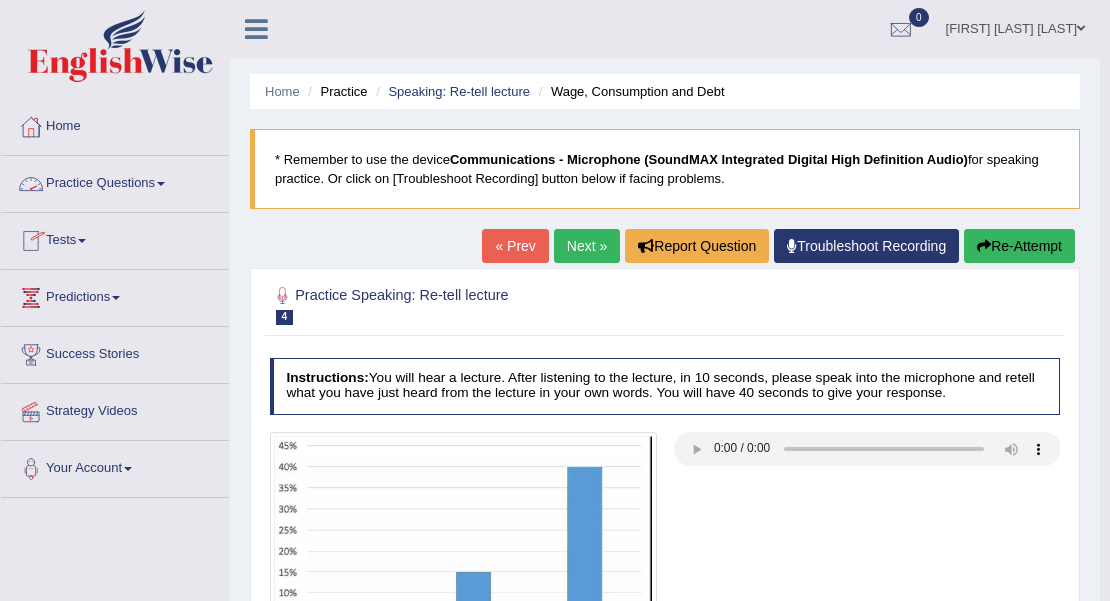 click on "Practice Questions" at bounding box center (115, 181) 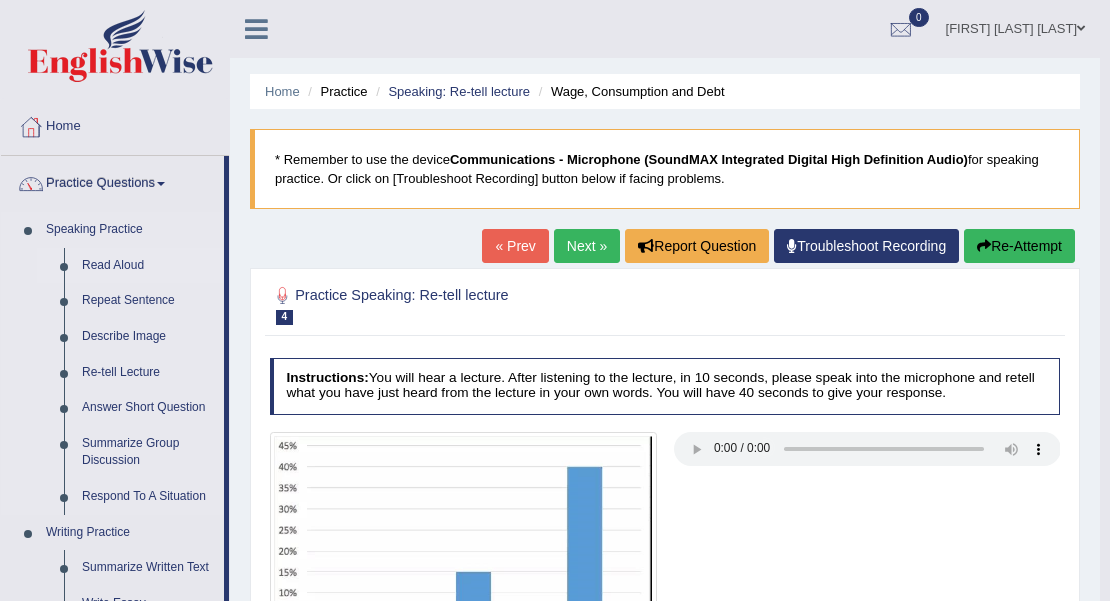 click on "Read Aloud" at bounding box center [148, 266] 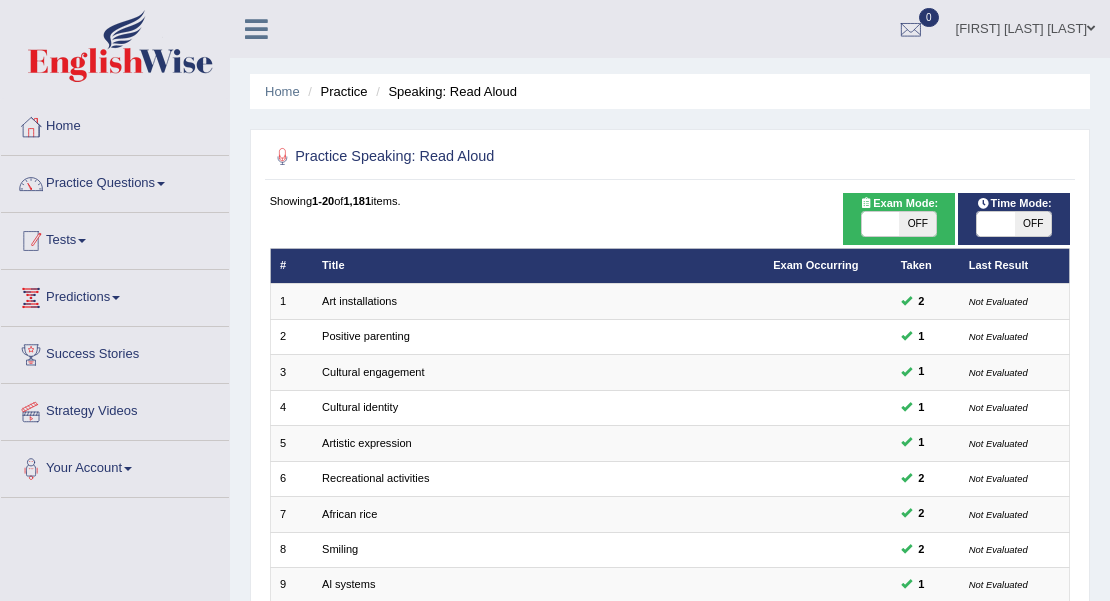 scroll, scrollTop: 0, scrollLeft: 0, axis: both 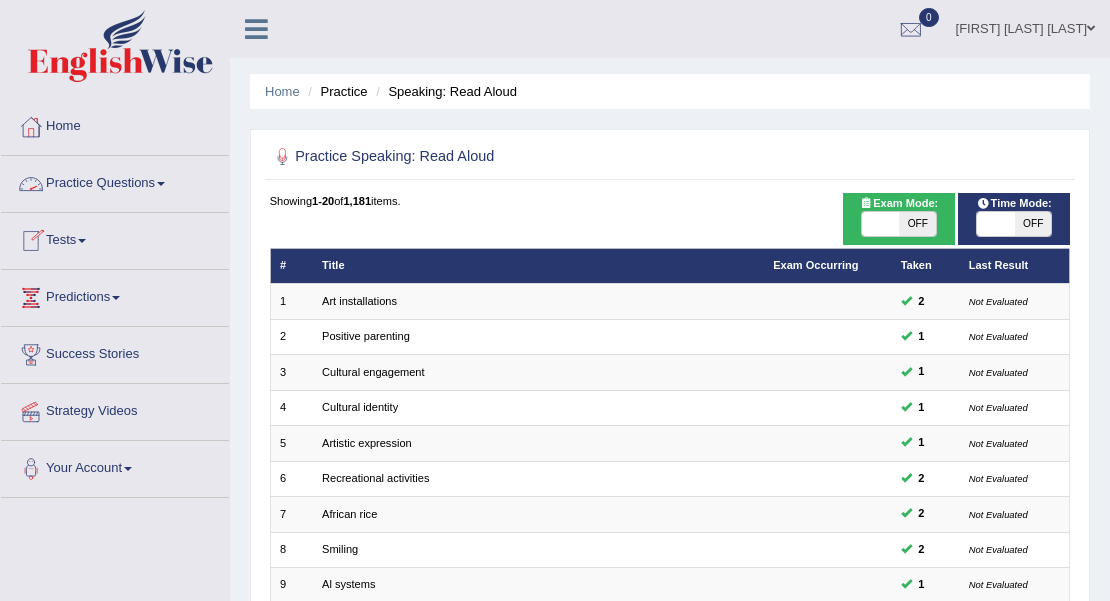 click on "Practice Questions" at bounding box center [115, 181] 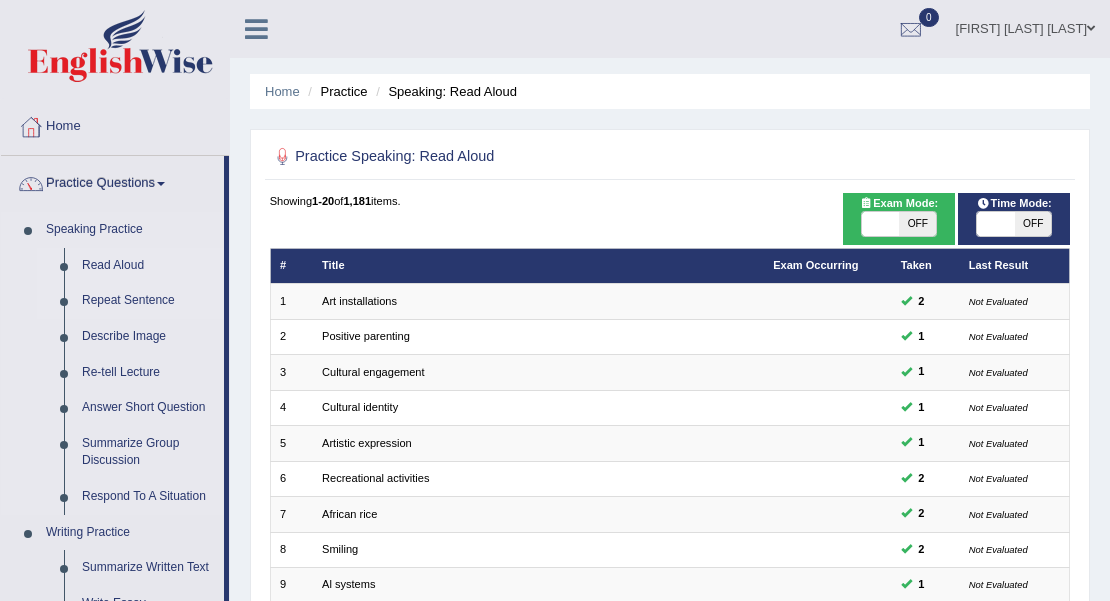 click on "Repeat Sentence" at bounding box center (148, 301) 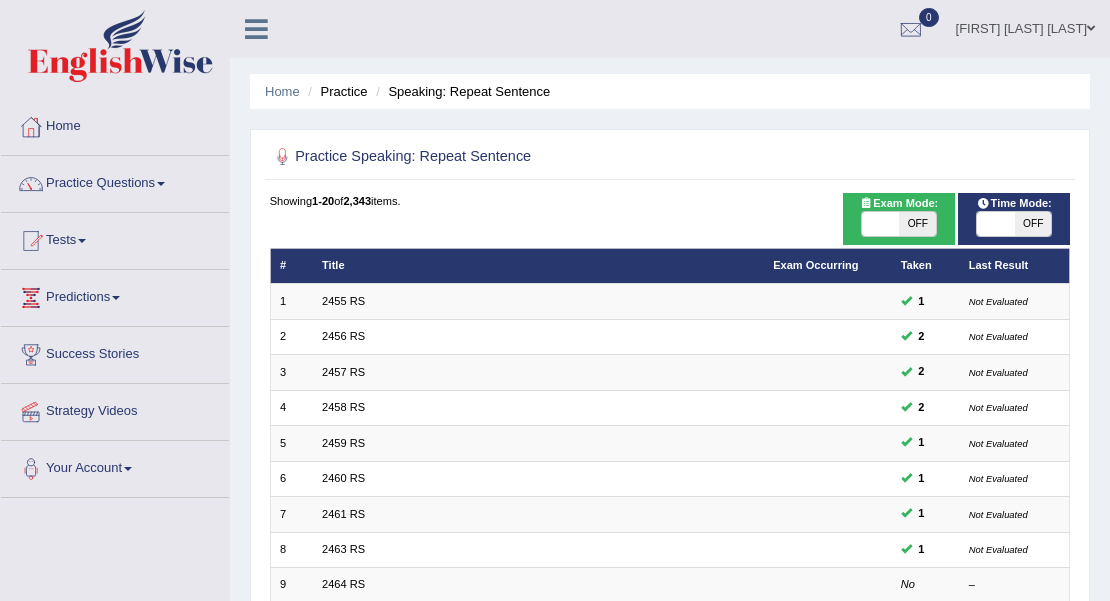 scroll, scrollTop: 0, scrollLeft: 0, axis: both 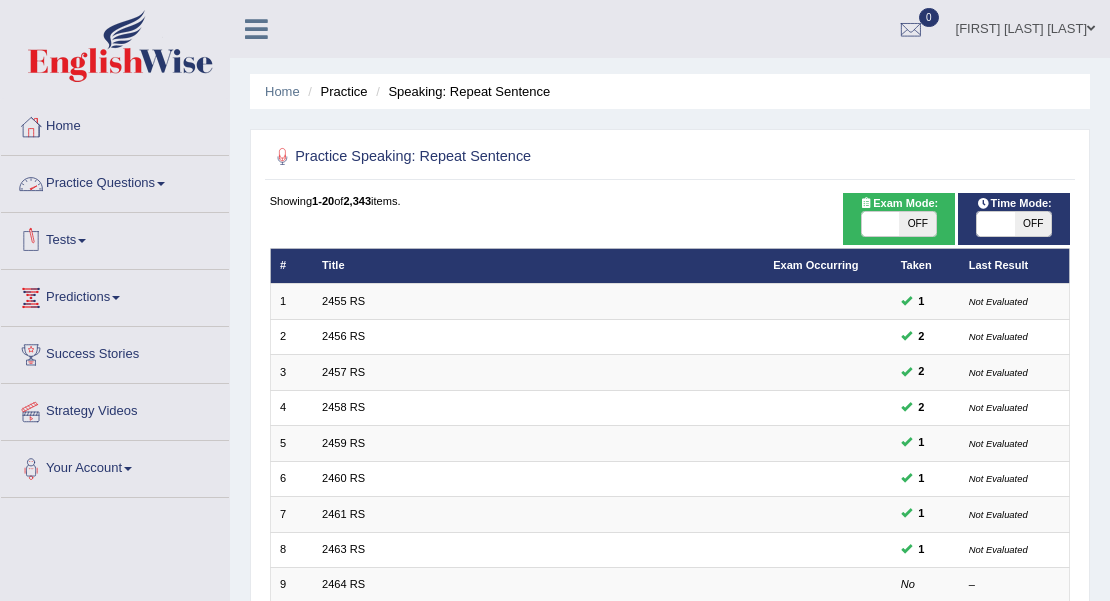click on "Practice Questions" at bounding box center [115, 181] 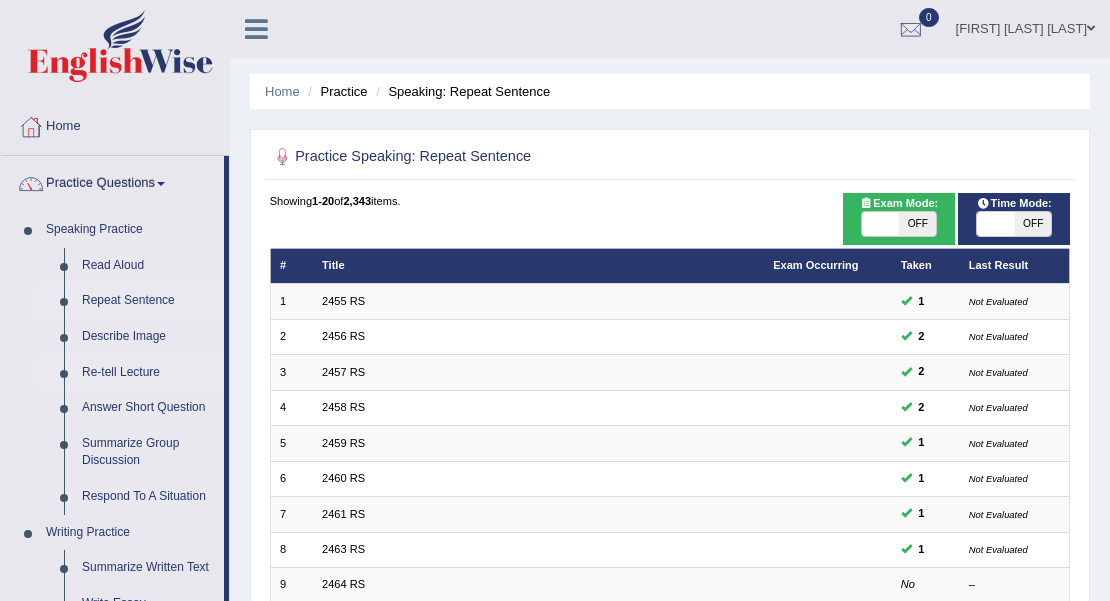 click on "Re-tell Lecture" at bounding box center [148, 373] 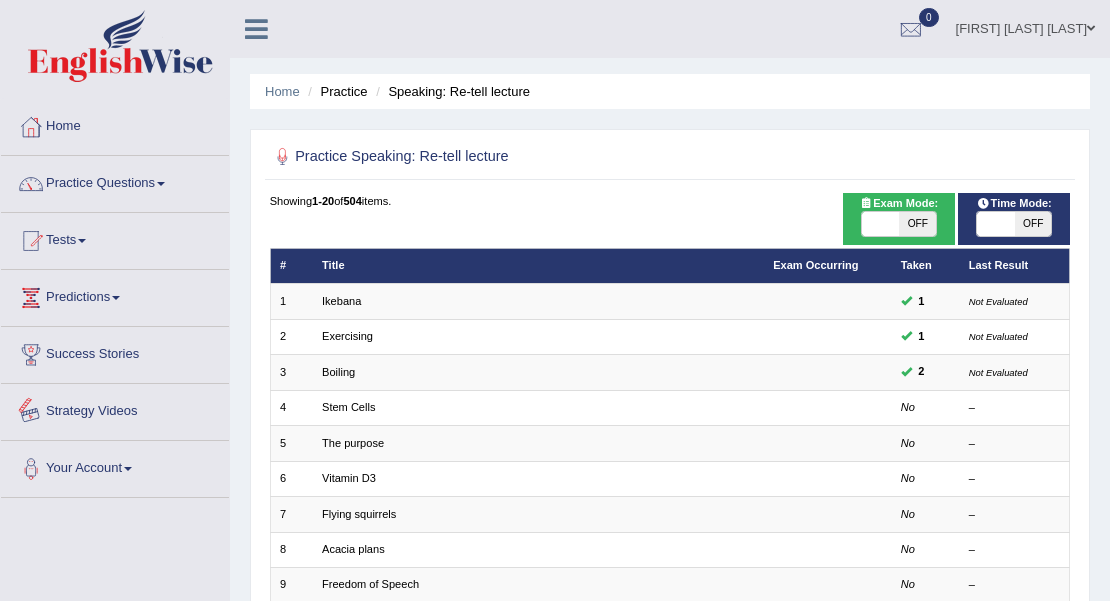scroll, scrollTop: 0, scrollLeft: 0, axis: both 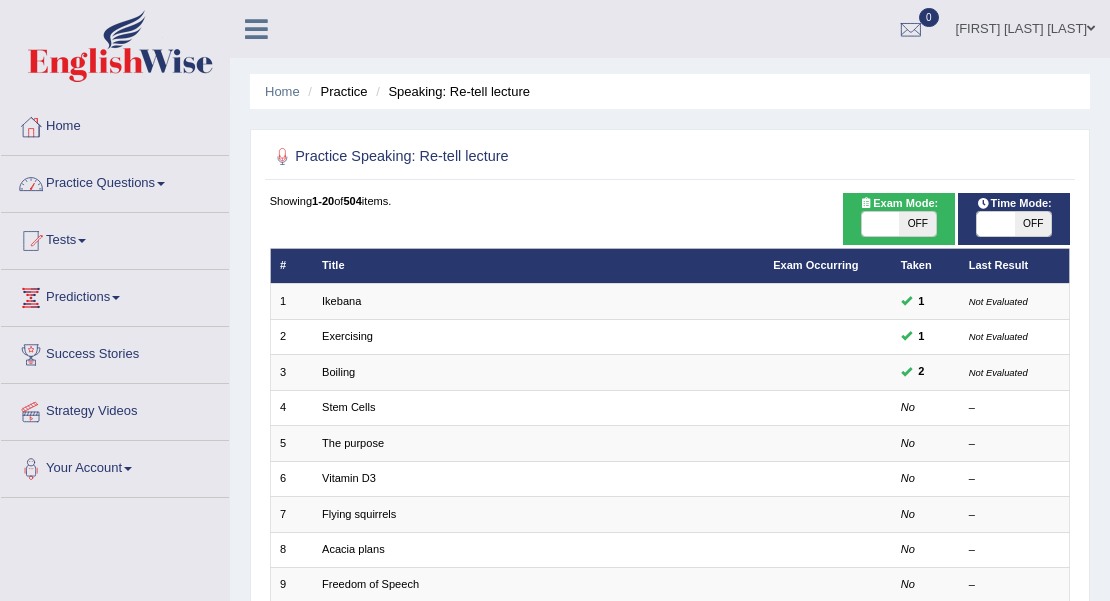 click on "Practice Questions" at bounding box center (115, 181) 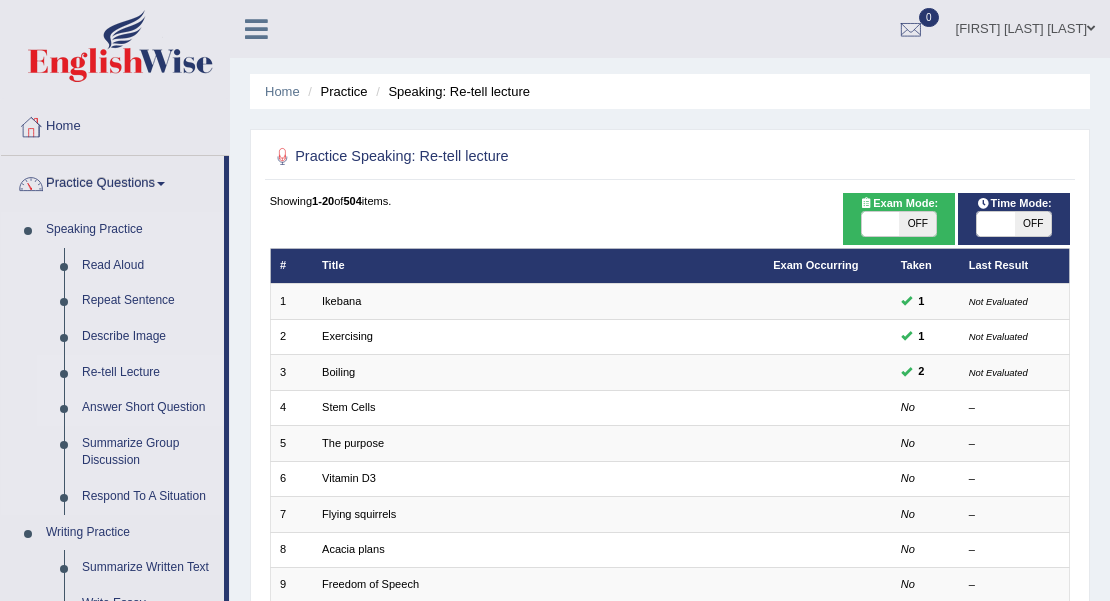 click on "Answer Short Question" at bounding box center [148, 408] 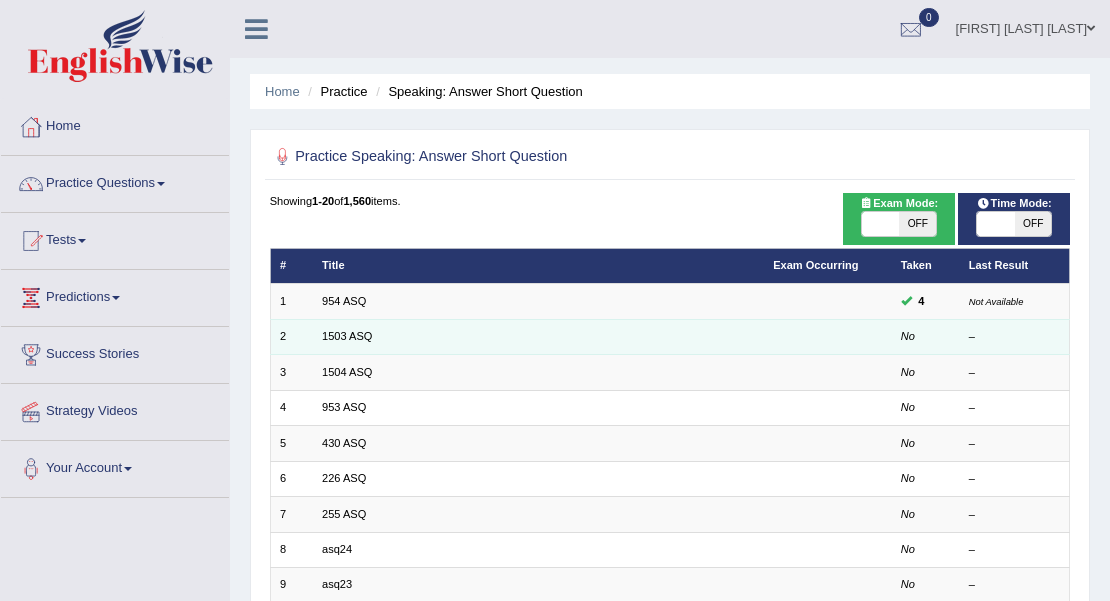 scroll, scrollTop: 0, scrollLeft: 0, axis: both 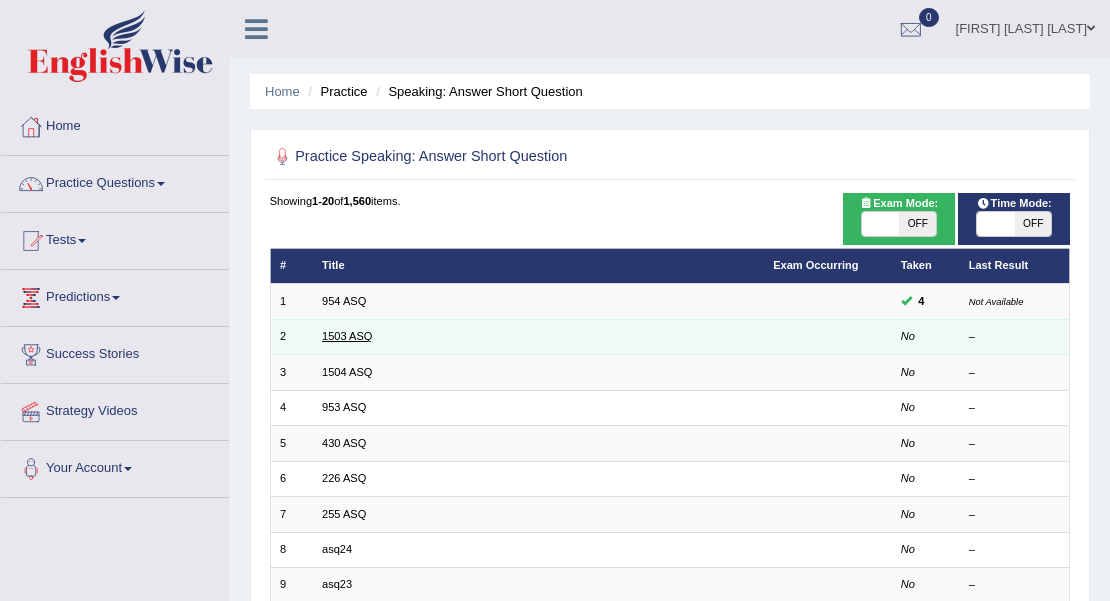 click on "1503 ASQ" at bounding box center [347, 336] 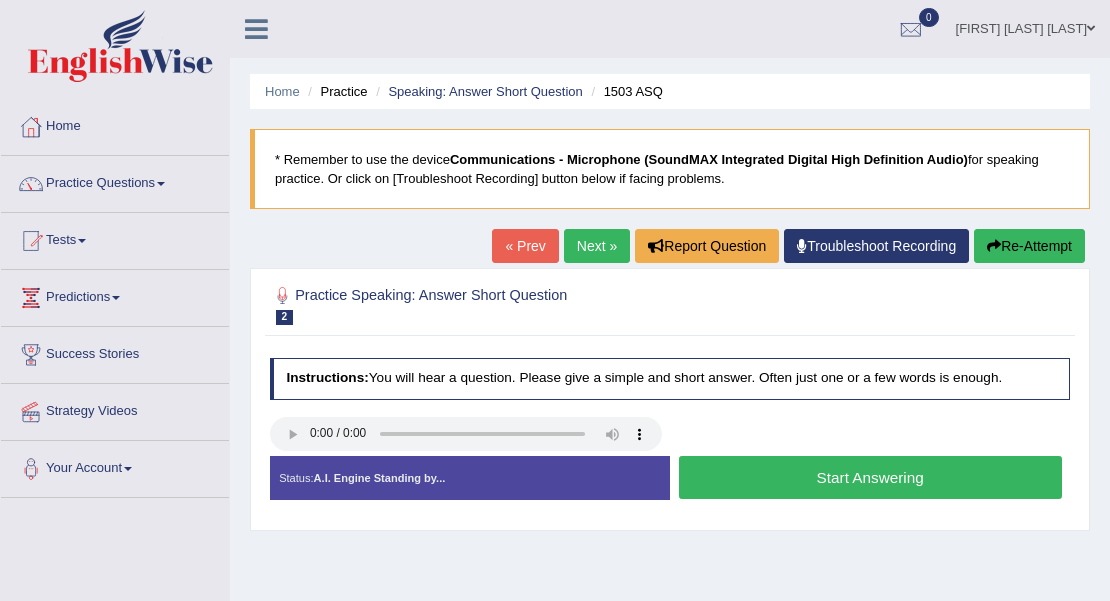 scroll, scrollTop: 0, scrollLeft: 0, axis: both 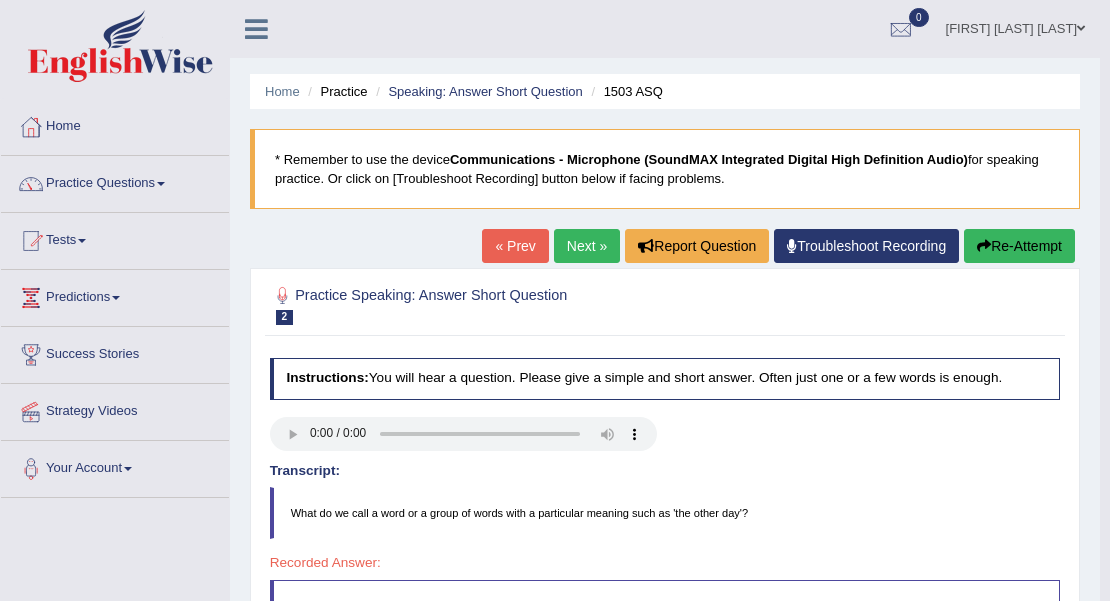 click on "Re-Attempt" at bounding box center [1019, 246] 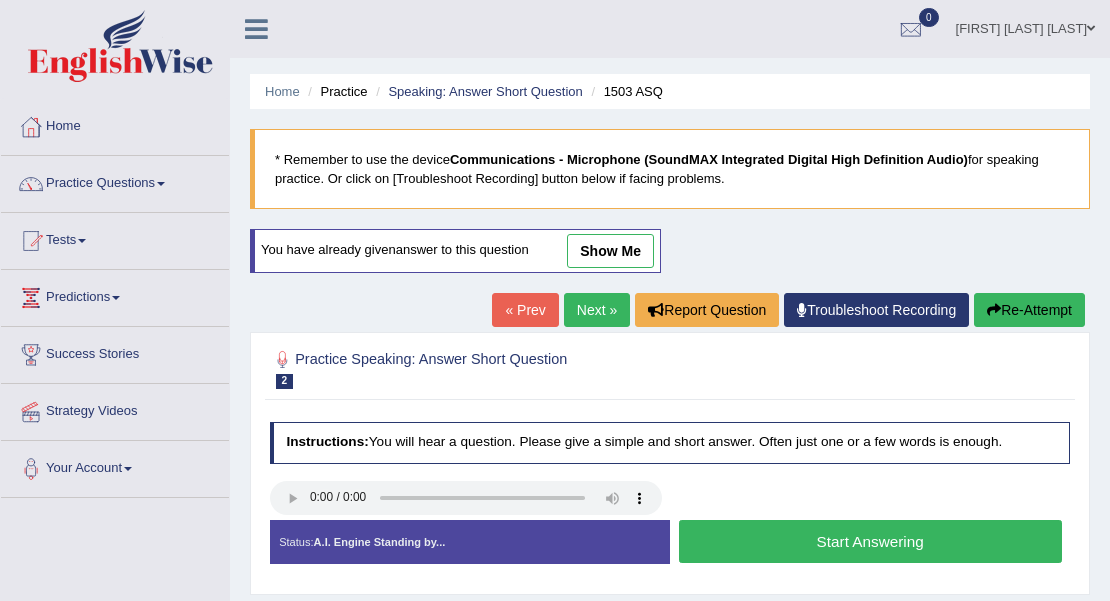 scroll, scrollTop: 0, scrollLeft: 0, axis: both 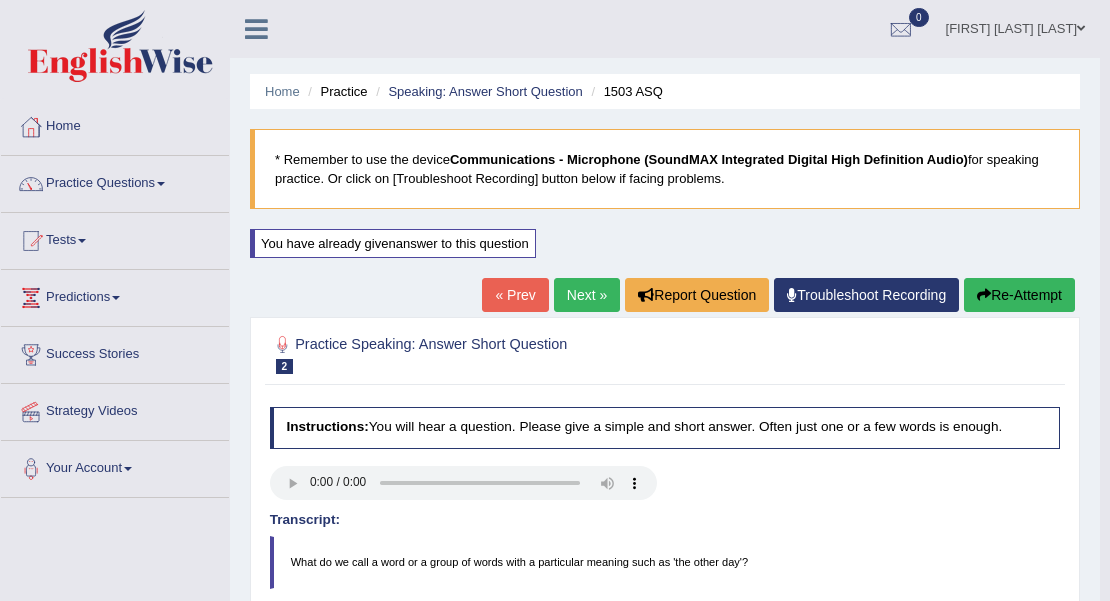 click on "Next »" at bounding box center [587, 295] 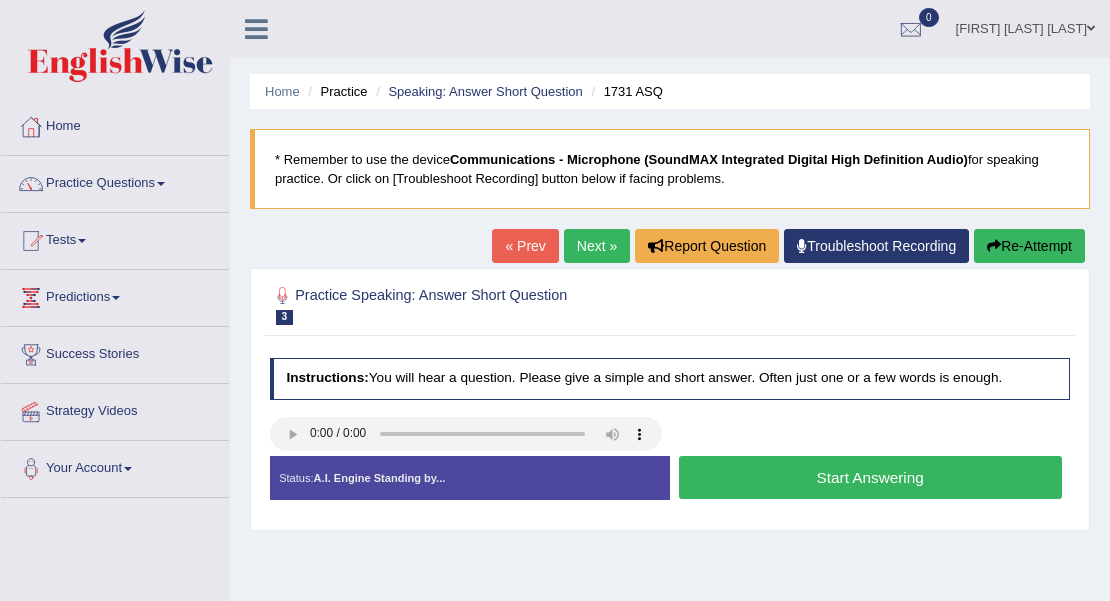 scroll, scrollTop: 0, scrollLeft: 0, axis: both 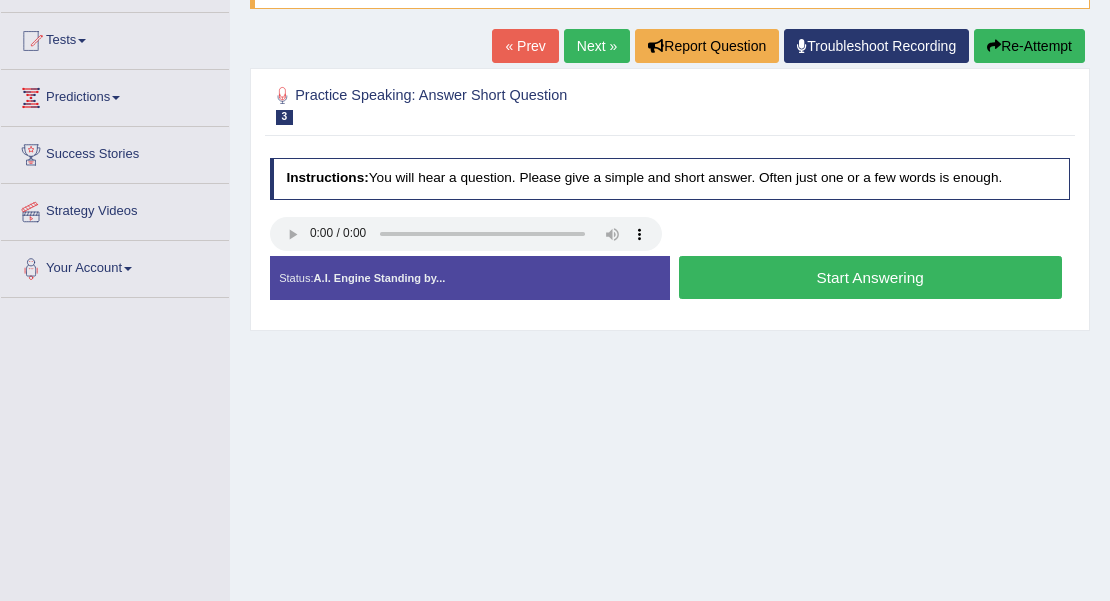 click on "Start Answering" at bounding box center (870, 277) 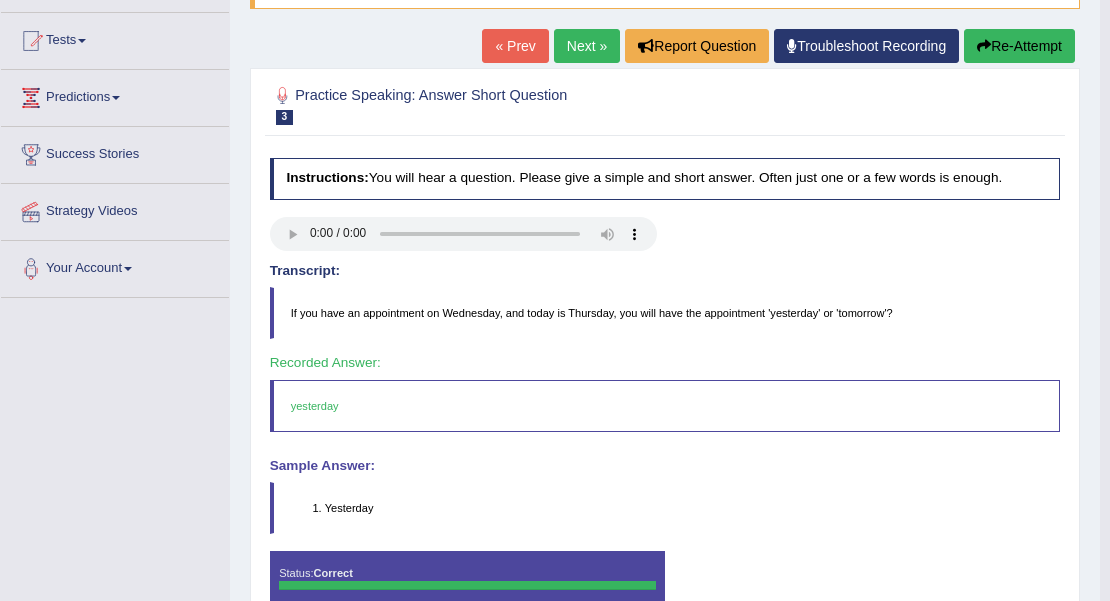 click on "Next »" at bounding box center (587, 46) 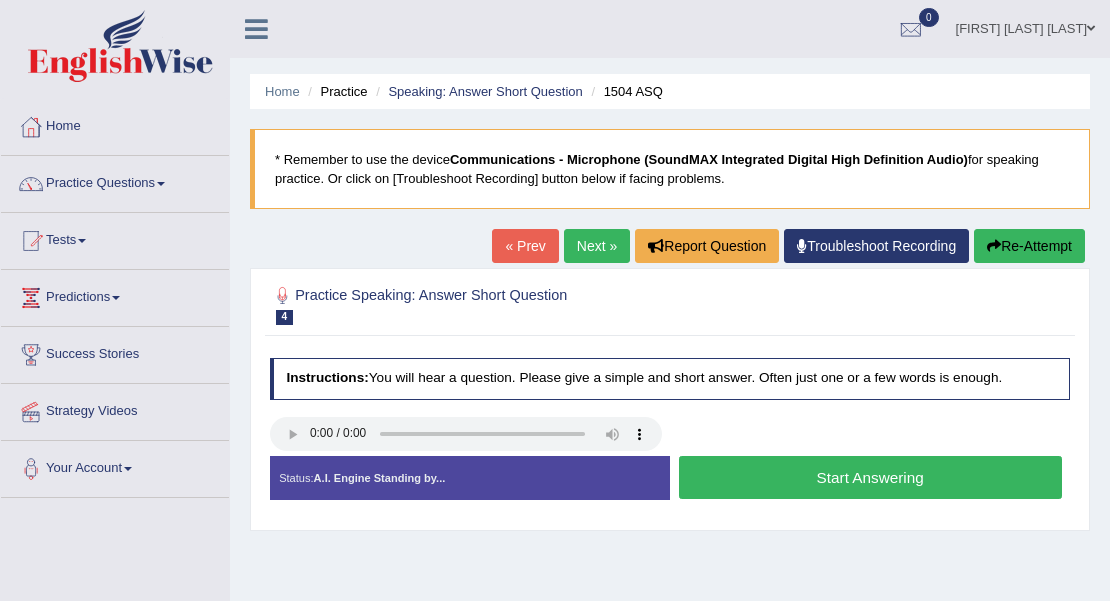scroll, scrollTop: 0, scrollLeft: 0, axis: both 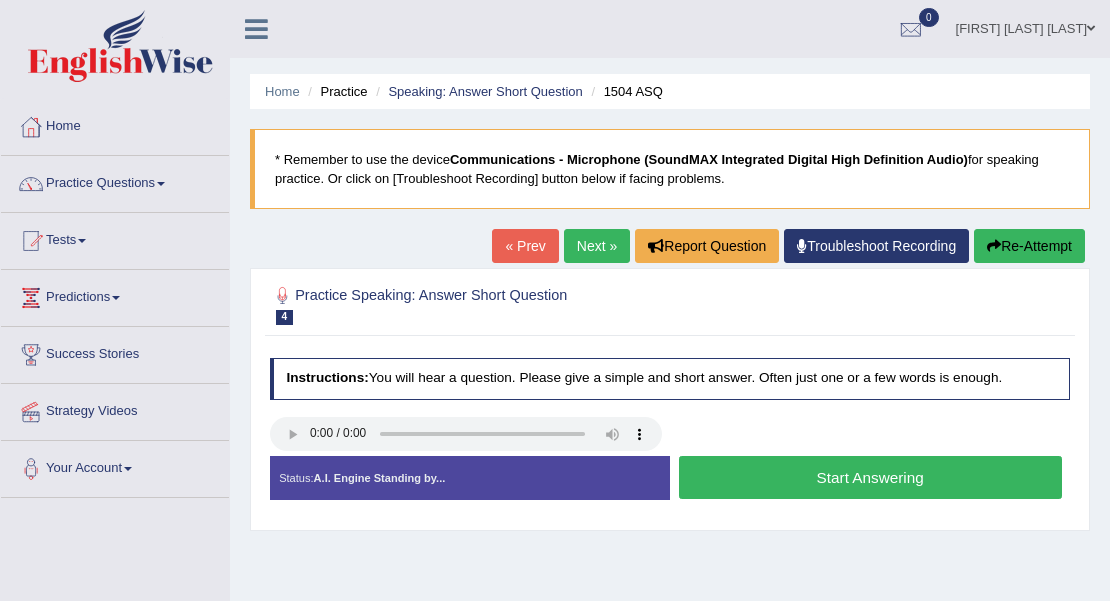 click on "Start Answering" at bounding box center (870, 477) 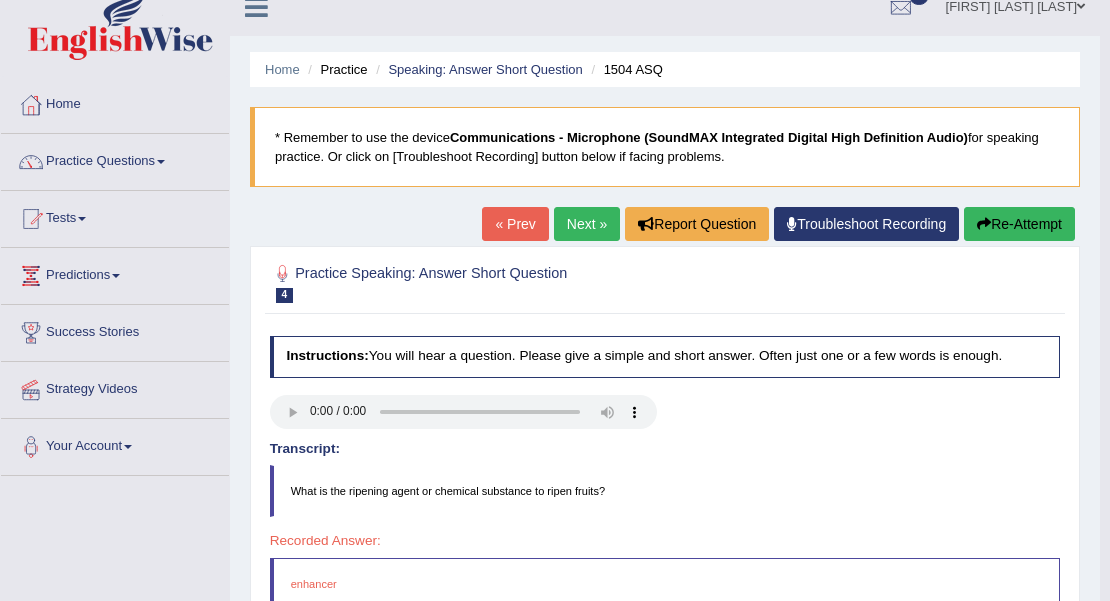 scroll, scrollTop: 0, scrollLeft: 0, axis: both 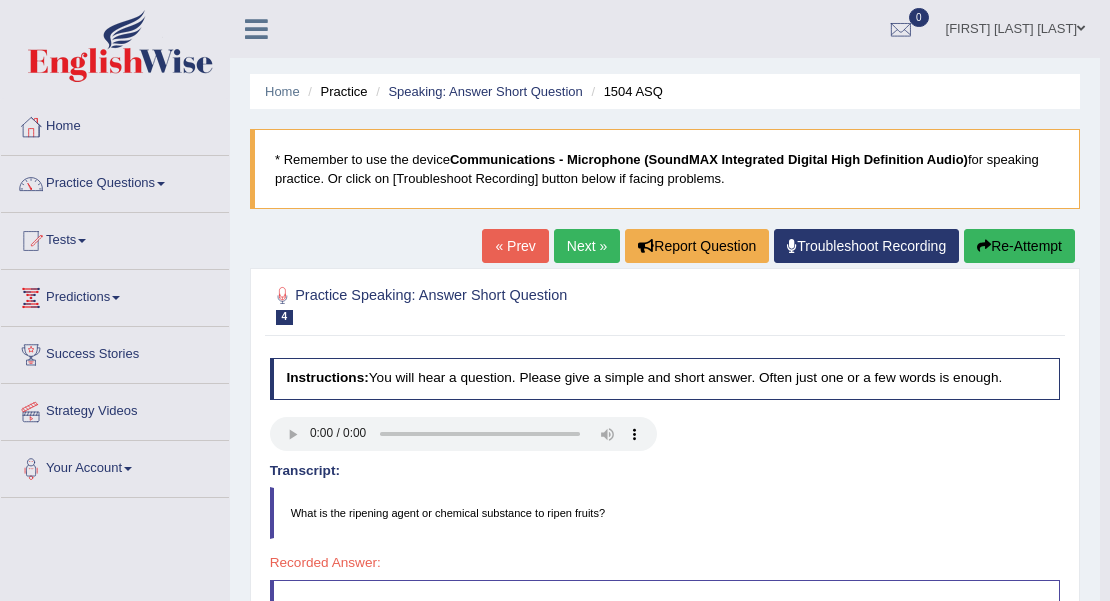 click on "Practice Questions" at bounding box center (115, 181) 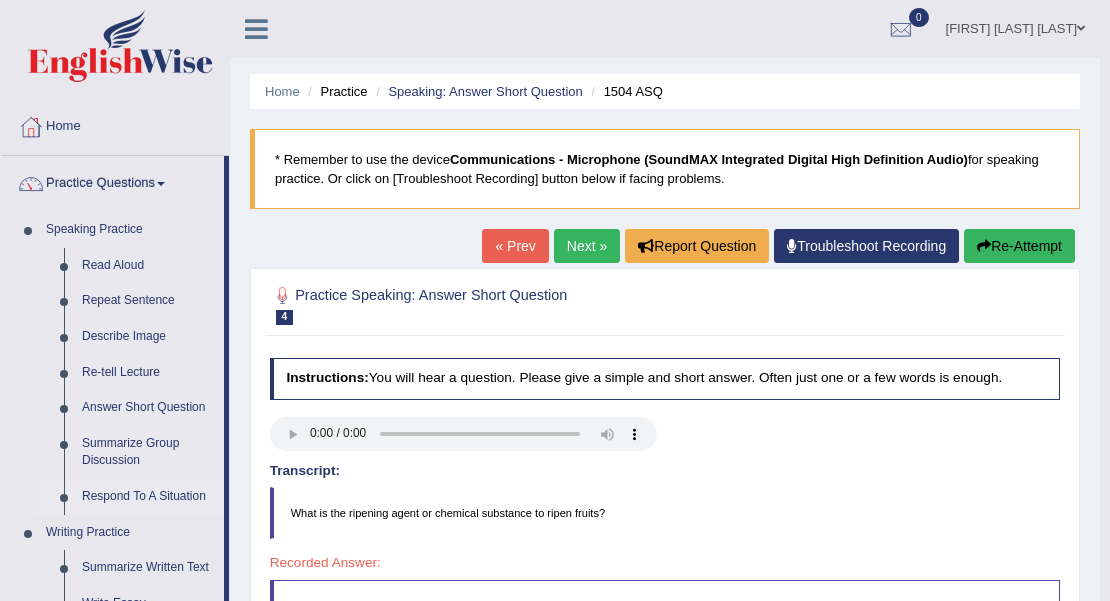 click on "Respond To A Situation" at bounding box center (148, 497) 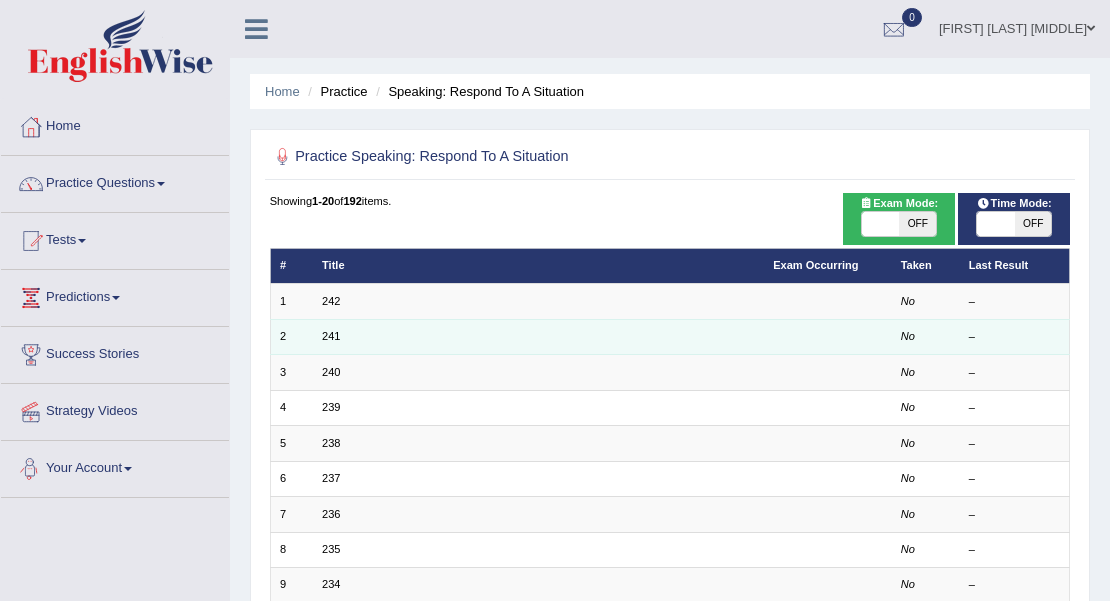 scroll, scrollTop: 0, scrollLeft: 0, axis: both 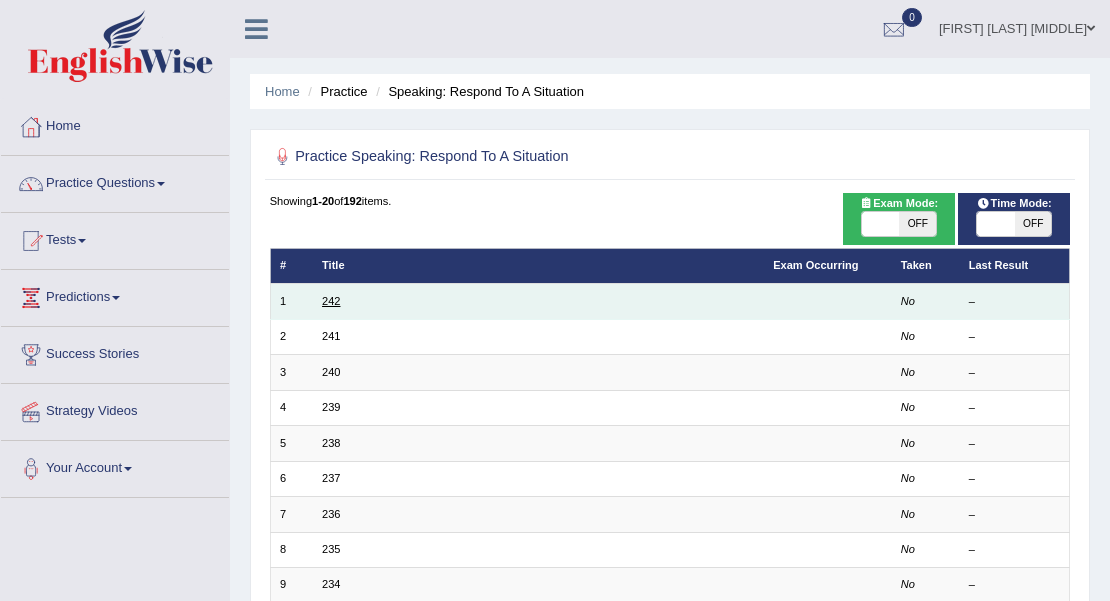 click on "242" at bounding box center [331, 301] 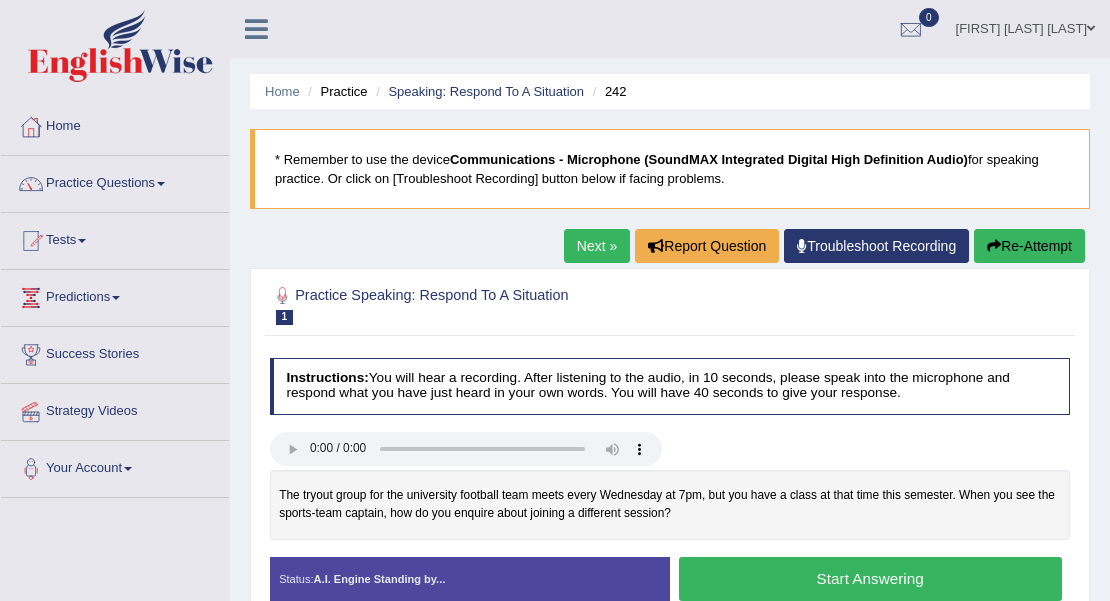 scroll, scrollTop: 0, scrollLeft: 0, axis: both 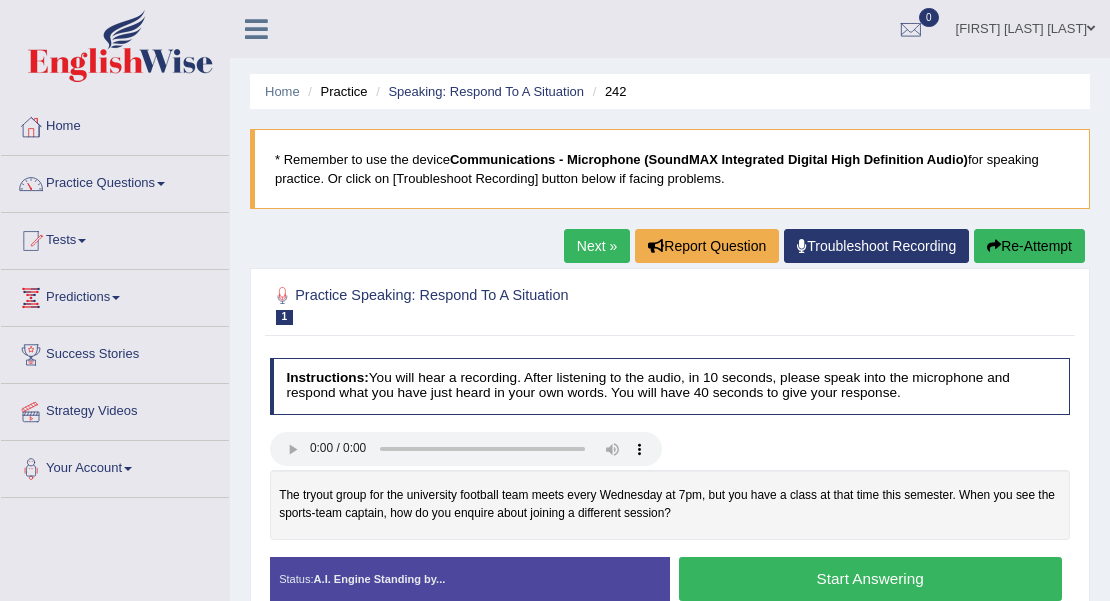 click on "Start Answering" at bounding box center [870, 578] 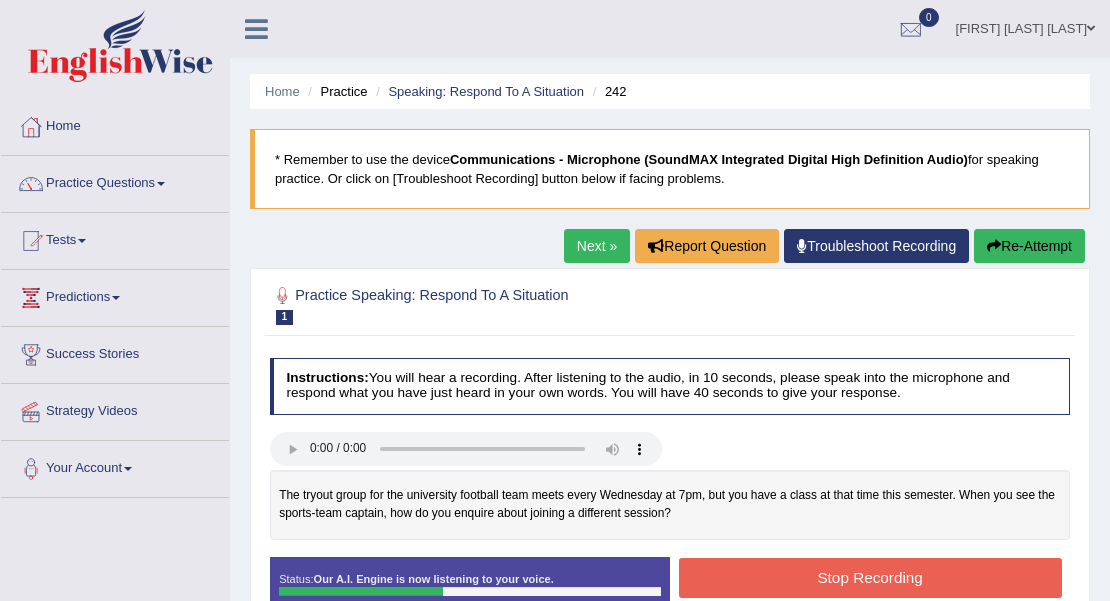 drag, startPoint x: 876, startPoint y: 583, endPoint x: 886, endPoint y: 600, distance: 19.723083 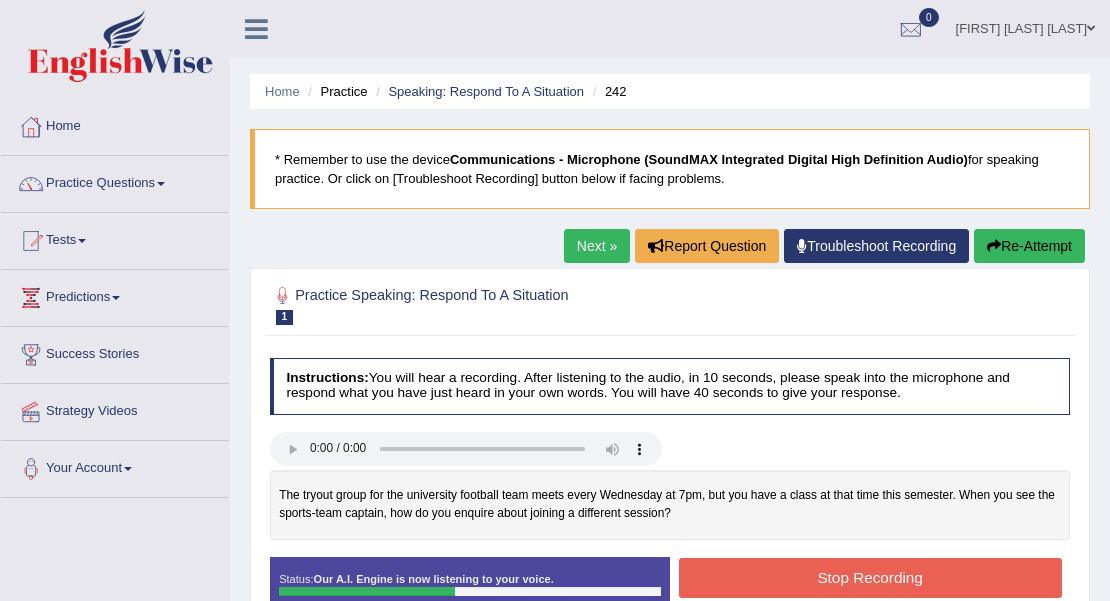 click on "Stop Recording" at bounding box center (870, 577) 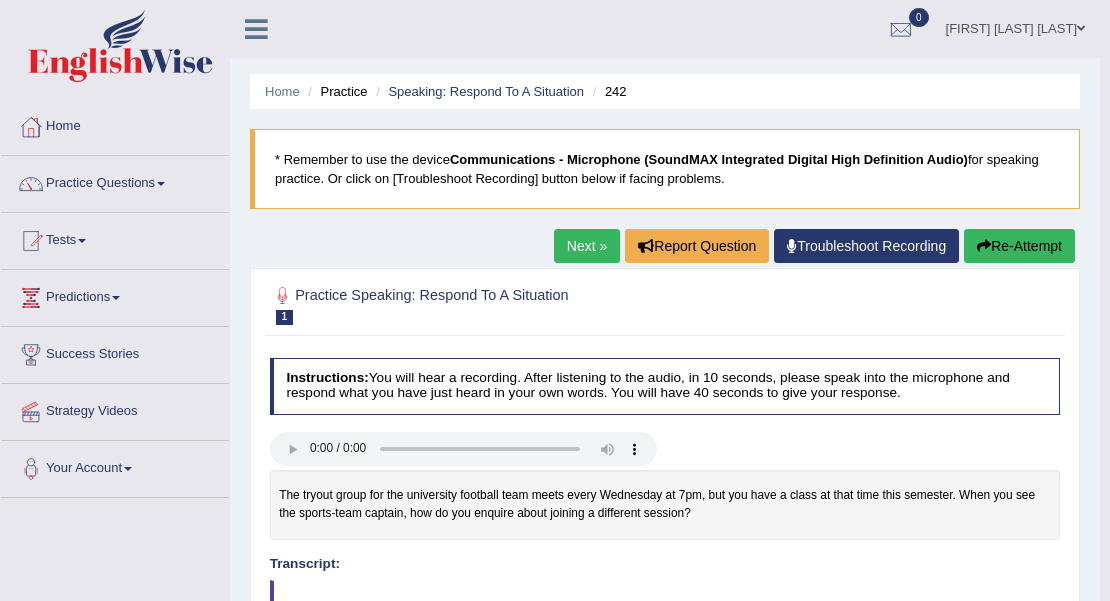 scroll, scrollTop: 0, scrollLeft: 0, axis: both 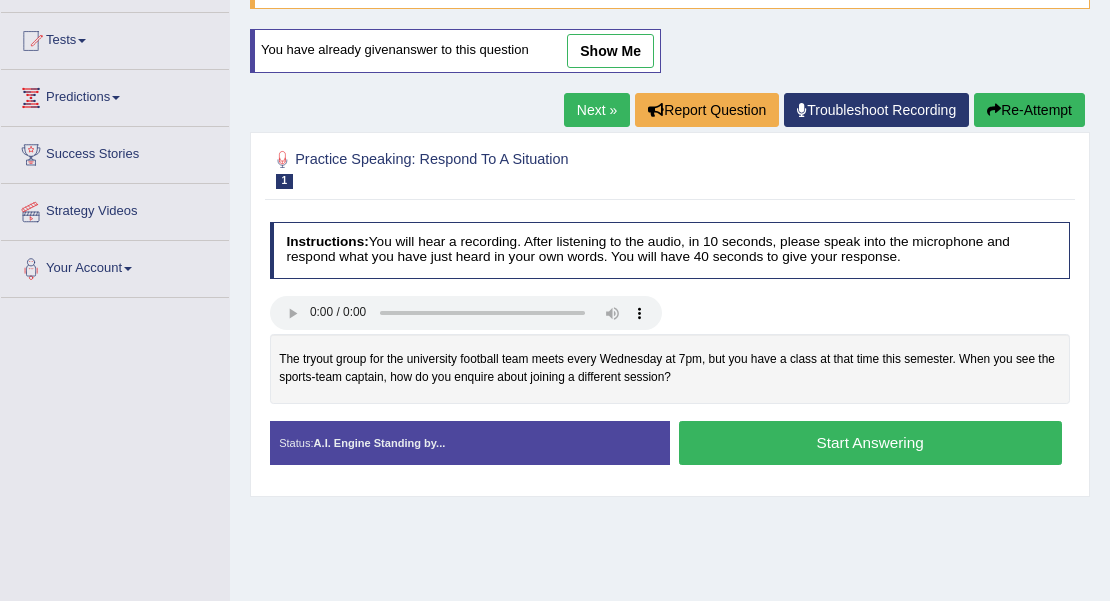click on "Start Answering" at bounding box center (870, 442) 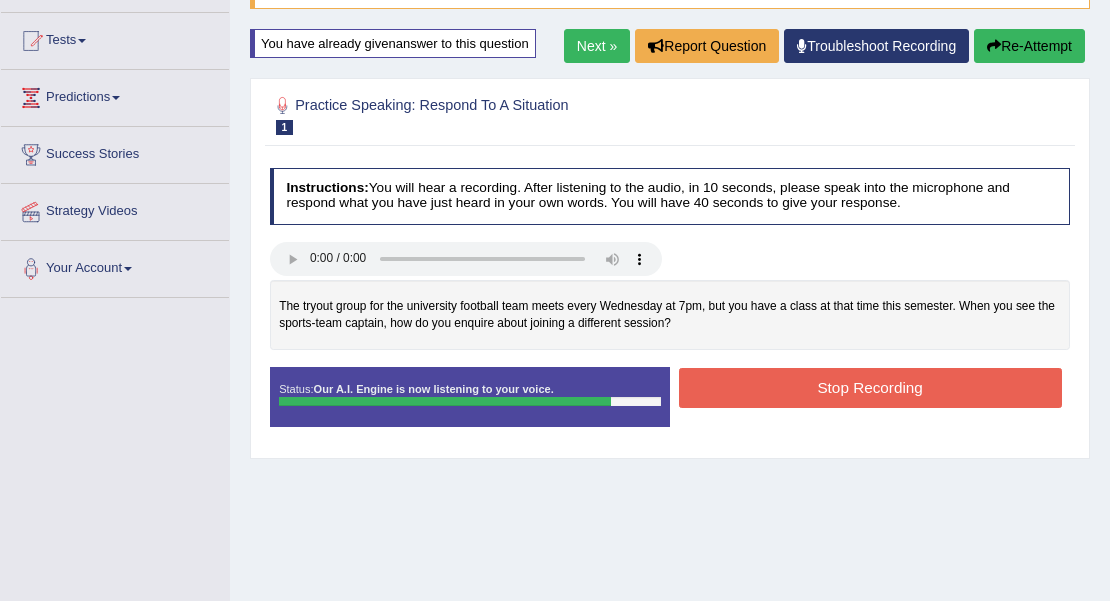 click on "Stop Recording" at bounding box center [870, 387] 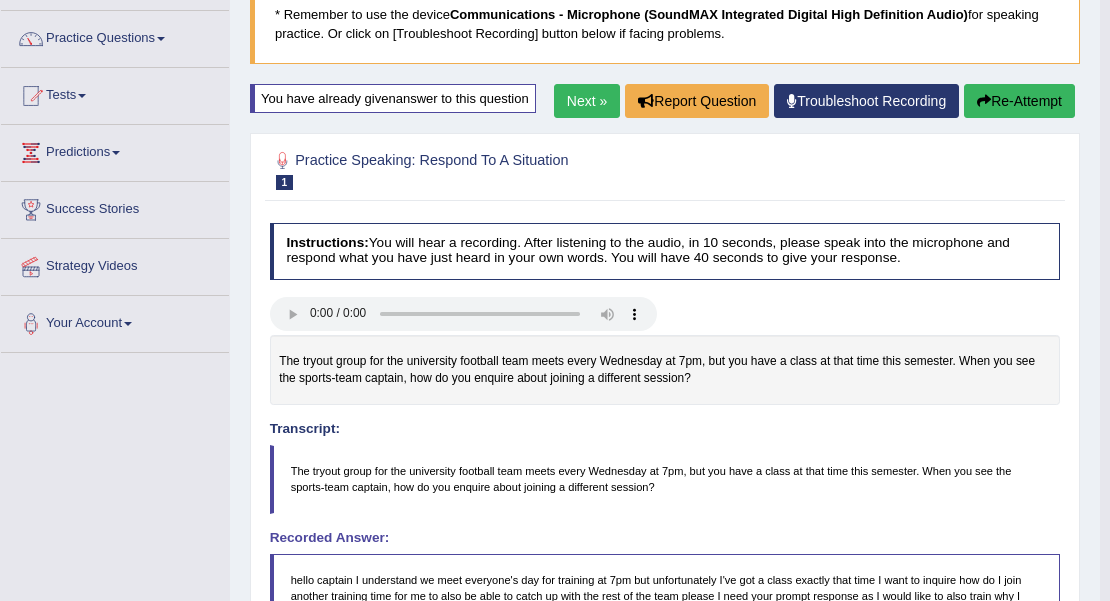scroll, scrollTop: 133, scrollLeft: 0, axis: vertical 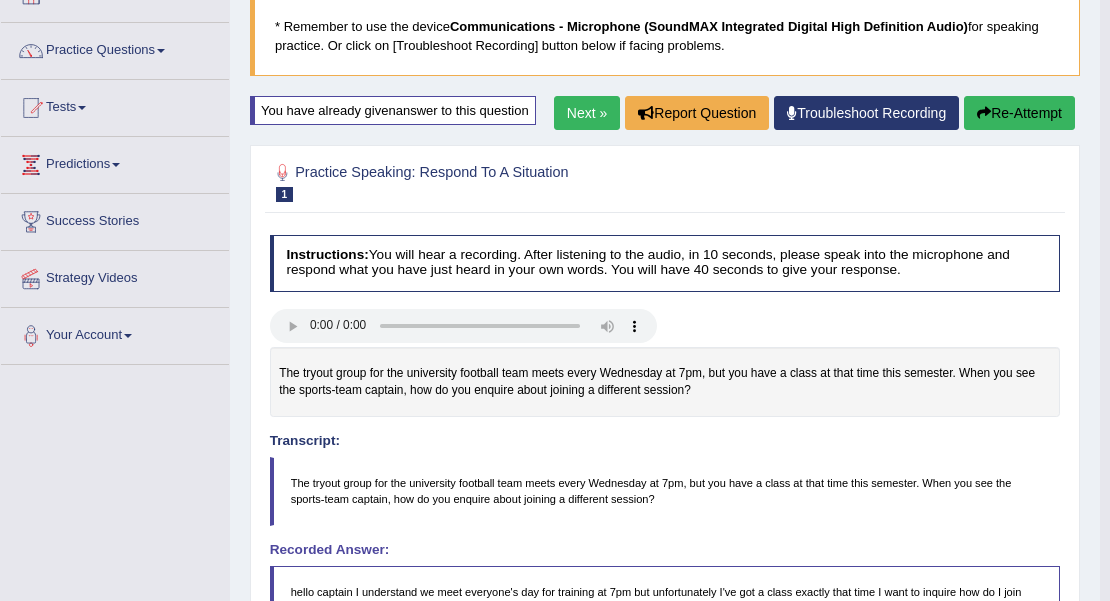 click on "Next »" at bounding box center (587, 113) 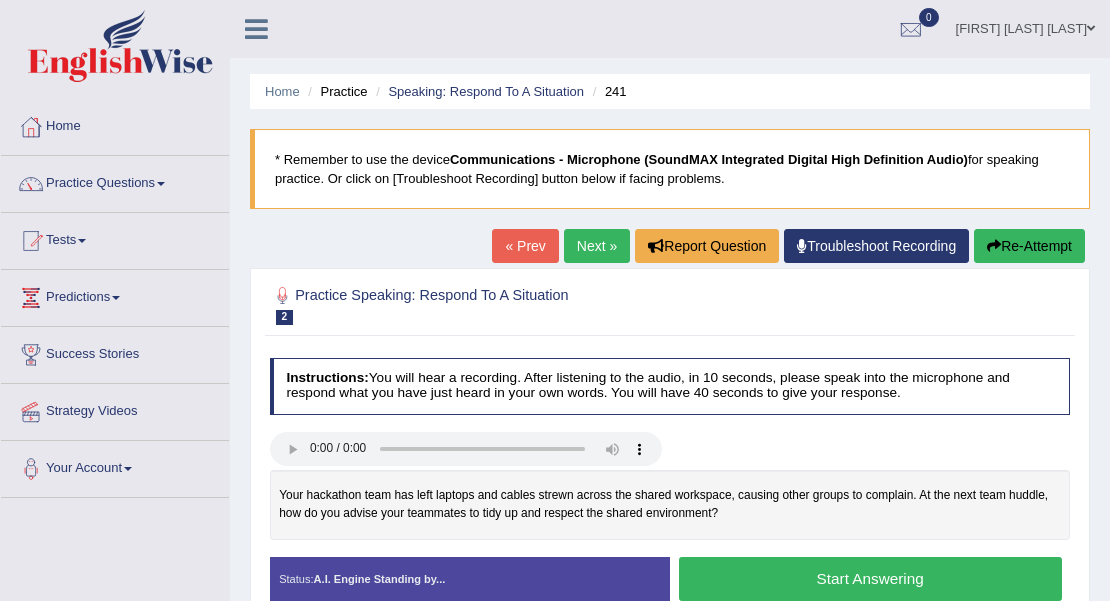 scroll, scrollTop: 0, scrollLeft: 0, axis: both 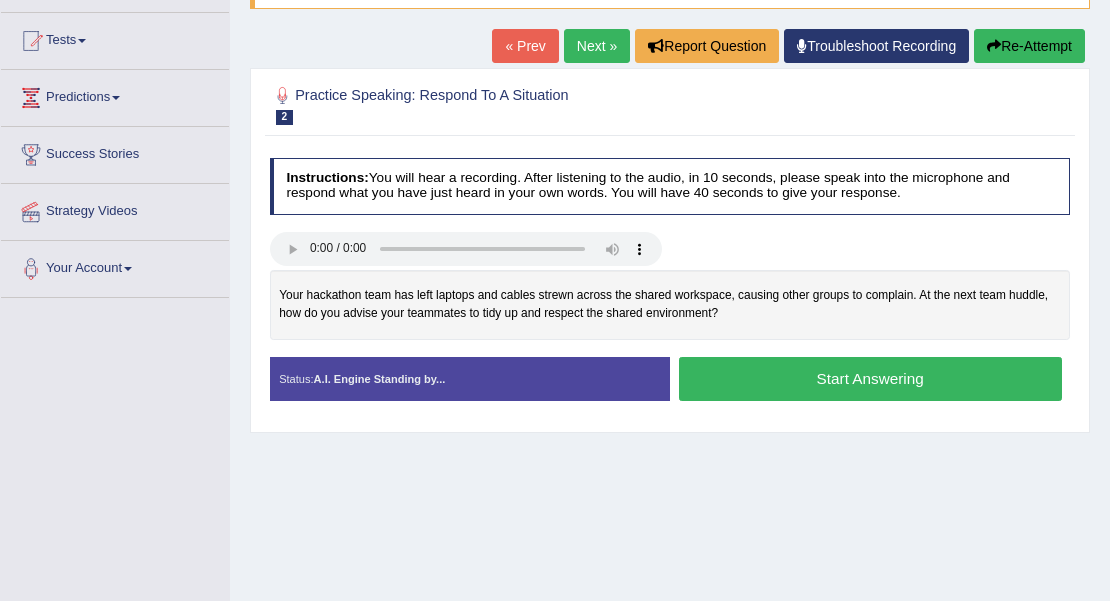click on "Start Answering" at bounding box center [870, 378] 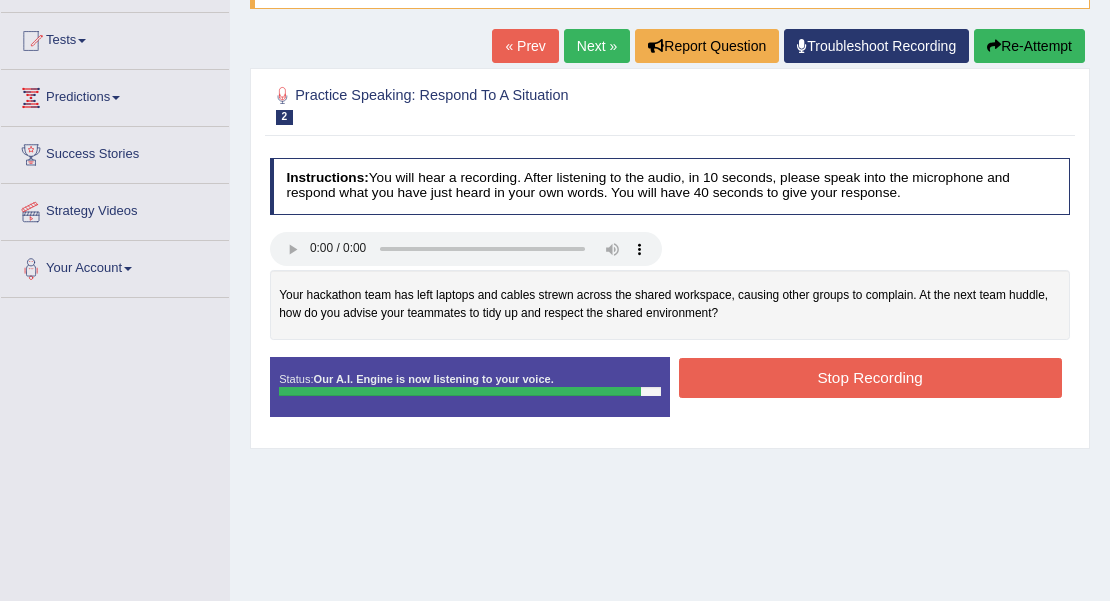 click on "Stop Recording" at bounding box center [870, 377] 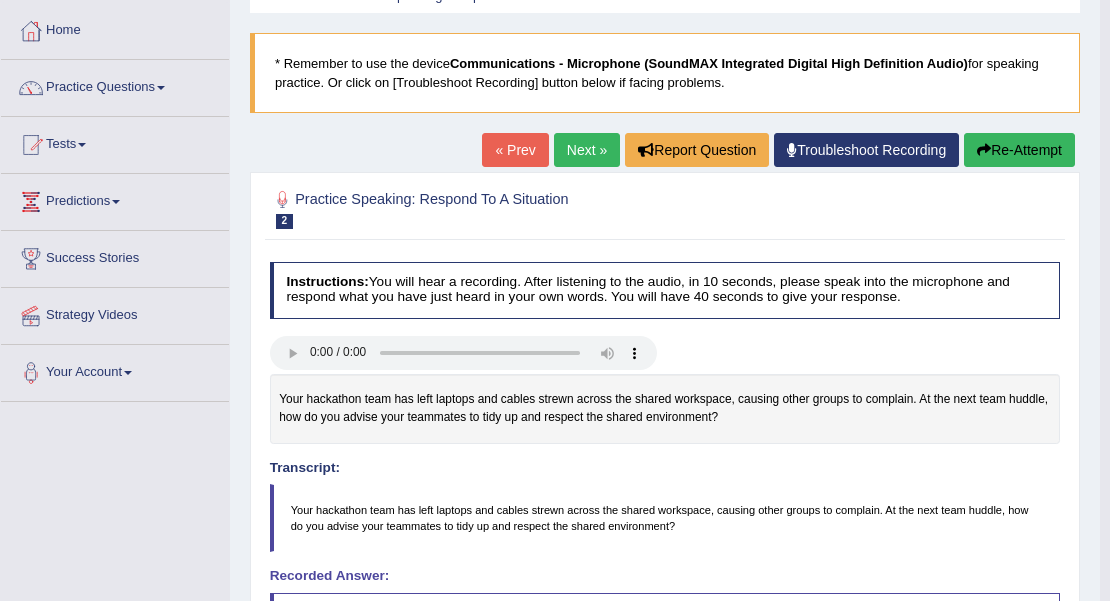 scroll, scrollTop: 66, scrollLeft: 0, axis: vertical 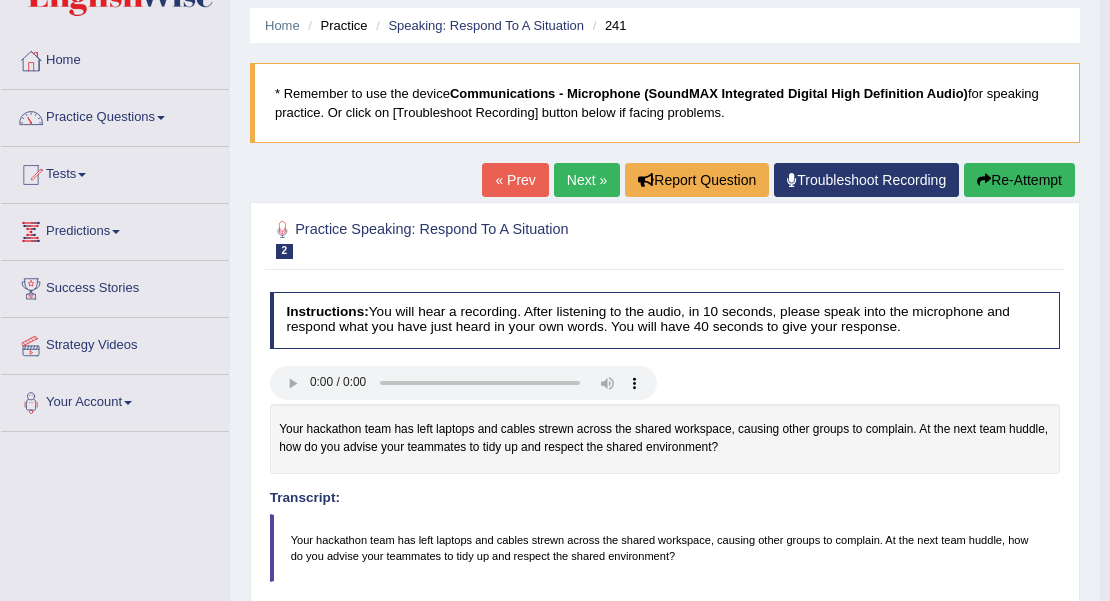 click on "Re-Attempt" at bounding box center [1019, 180] 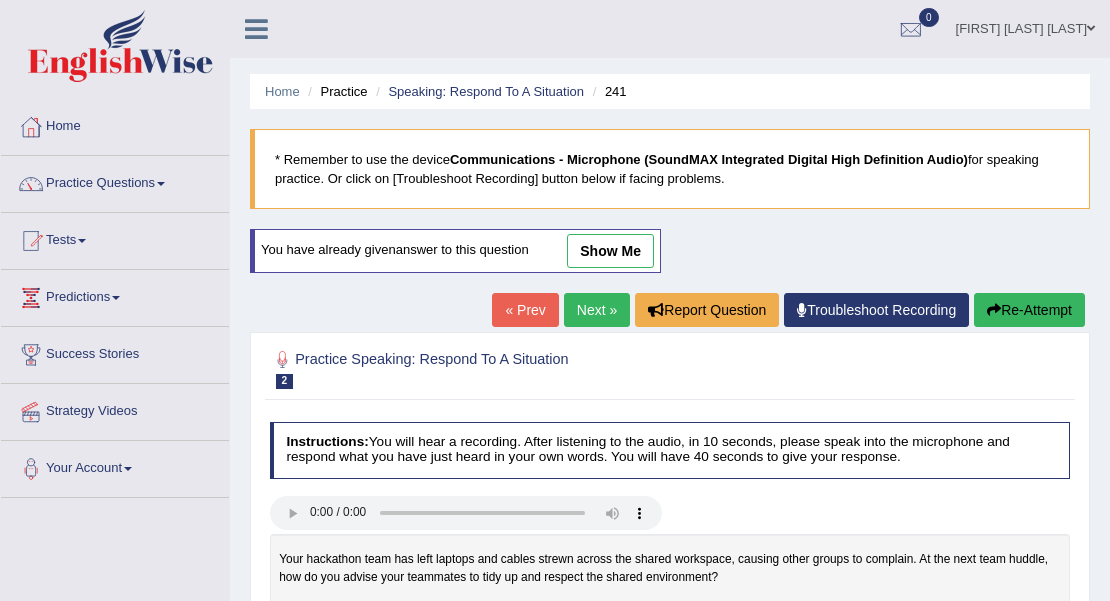 scroll, scrollTop: 66, scrollLeft: 0, axis: vertical 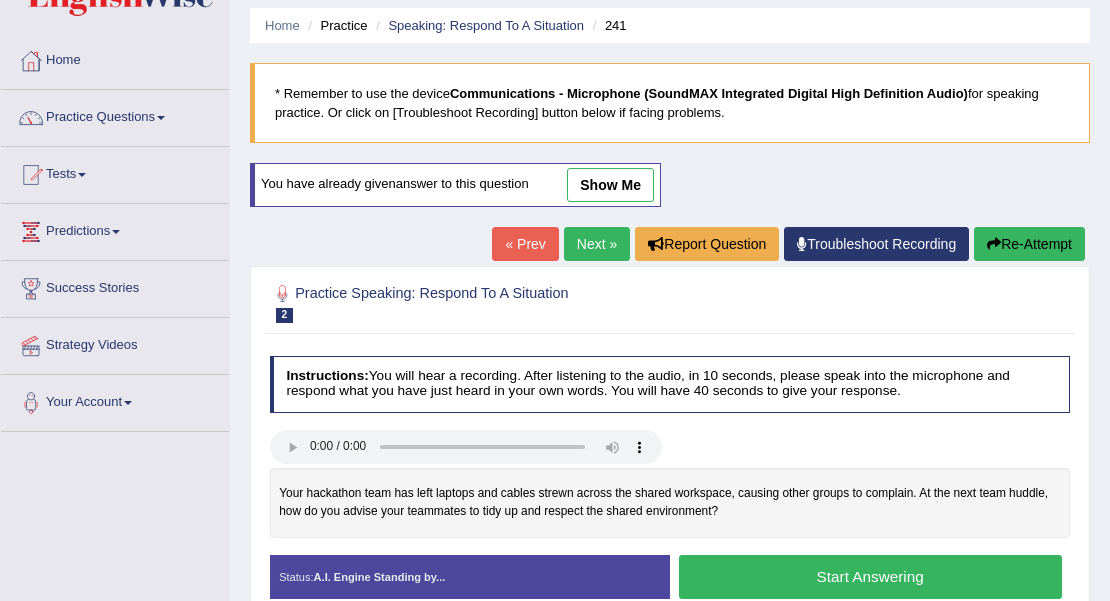 click on "Start Answering" at bounding box center [870, 576] 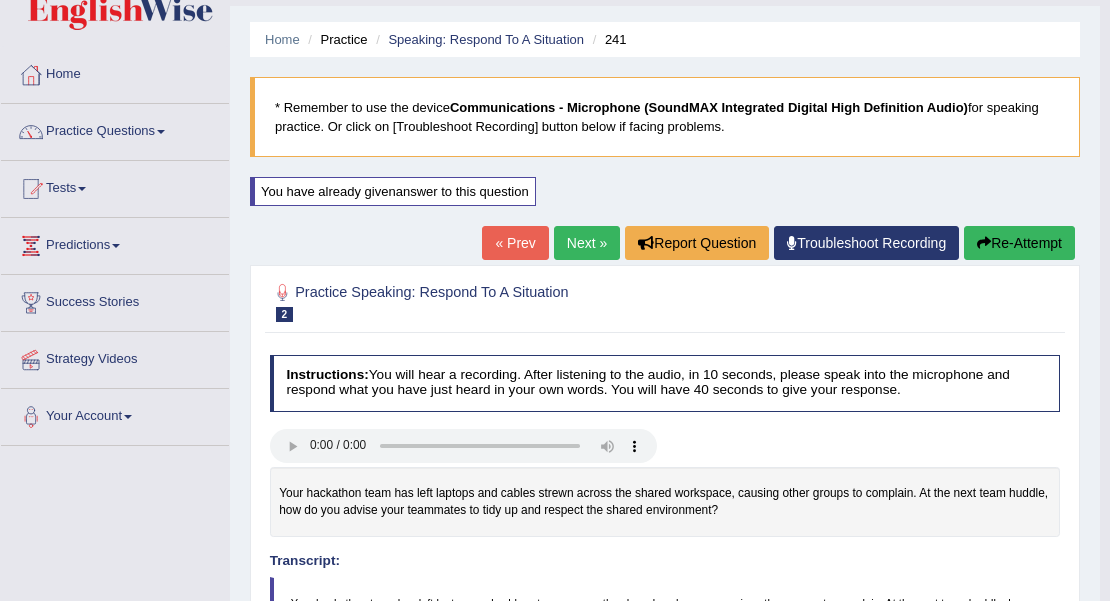 scroll, scrollTop: 0, scrollLeft: 0, axis: both 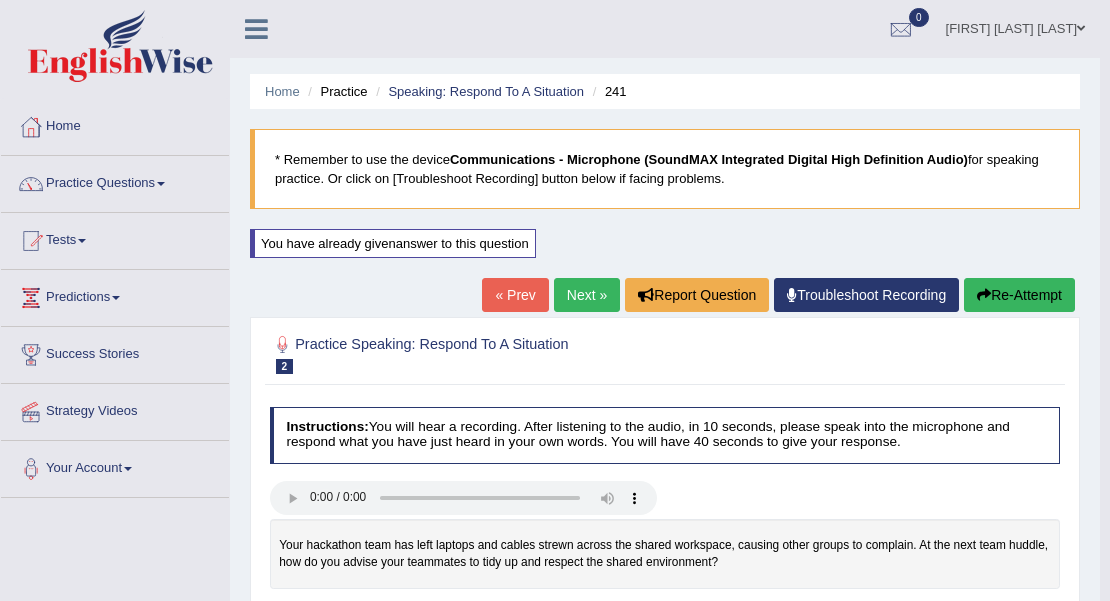 click on "Next »" at bounding box center [587, 295] 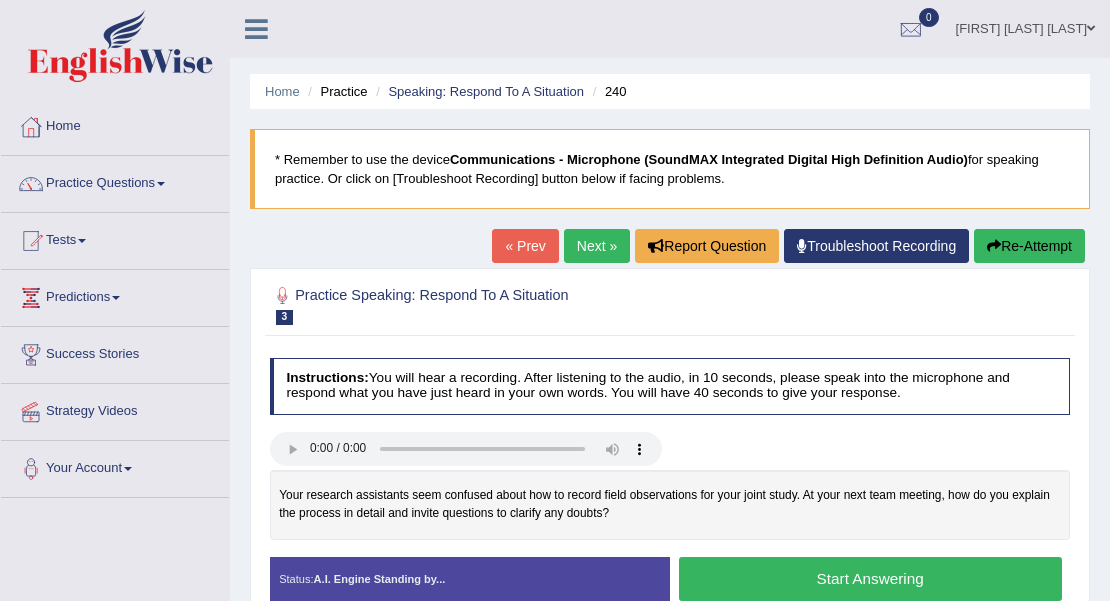 scroll, scrollTop: 0, scrollLeft: 0, axis: both 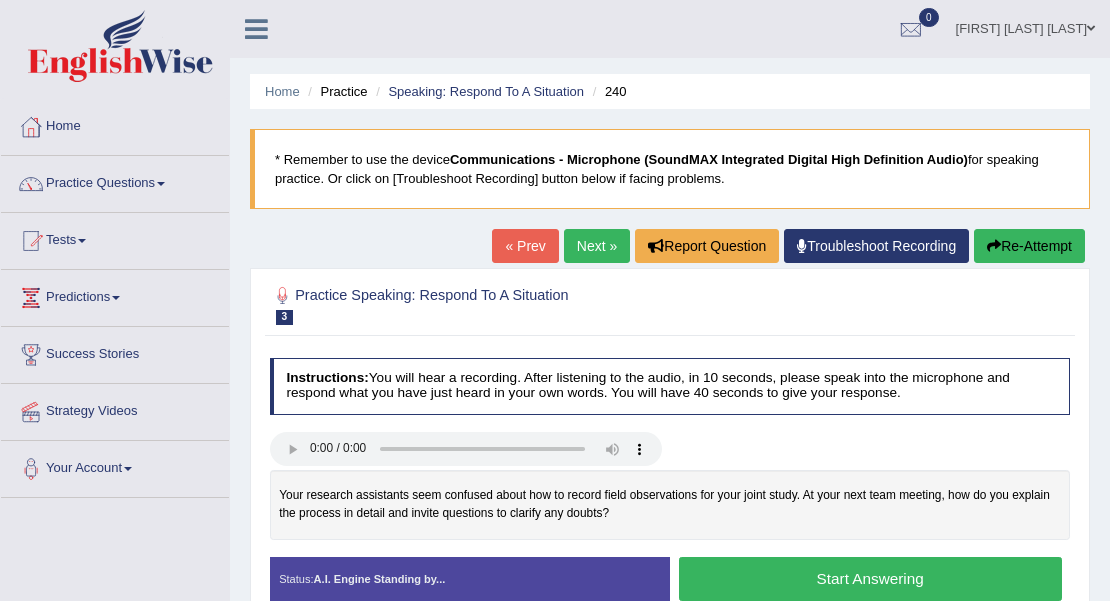 click on "Start Answering" at bounding box center (870, 578) 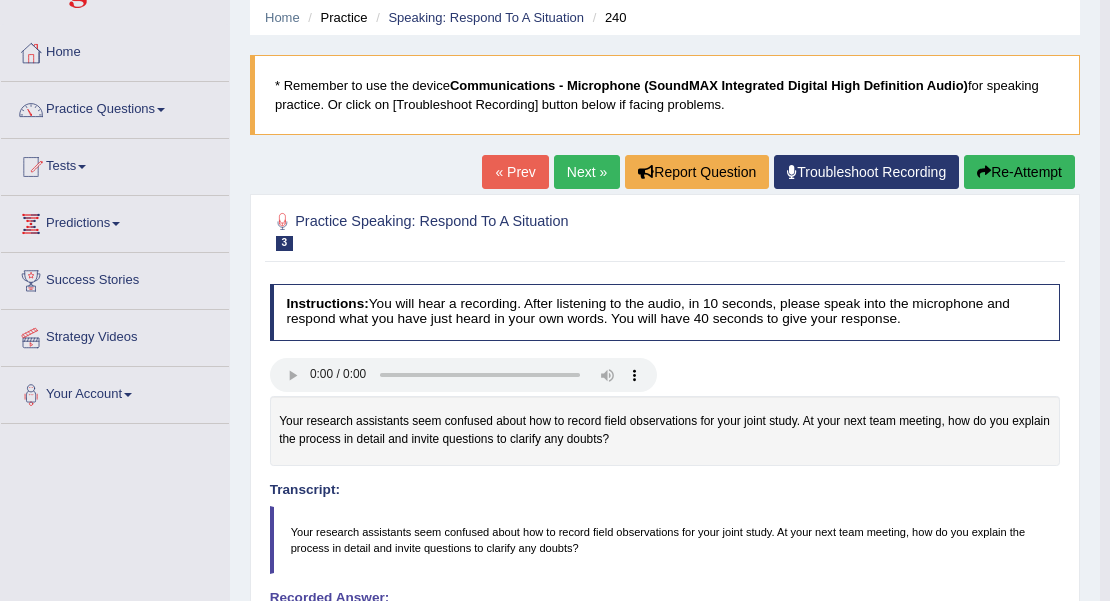 scroll, scrollTop: 0, scrollLeft: 0, axis: both 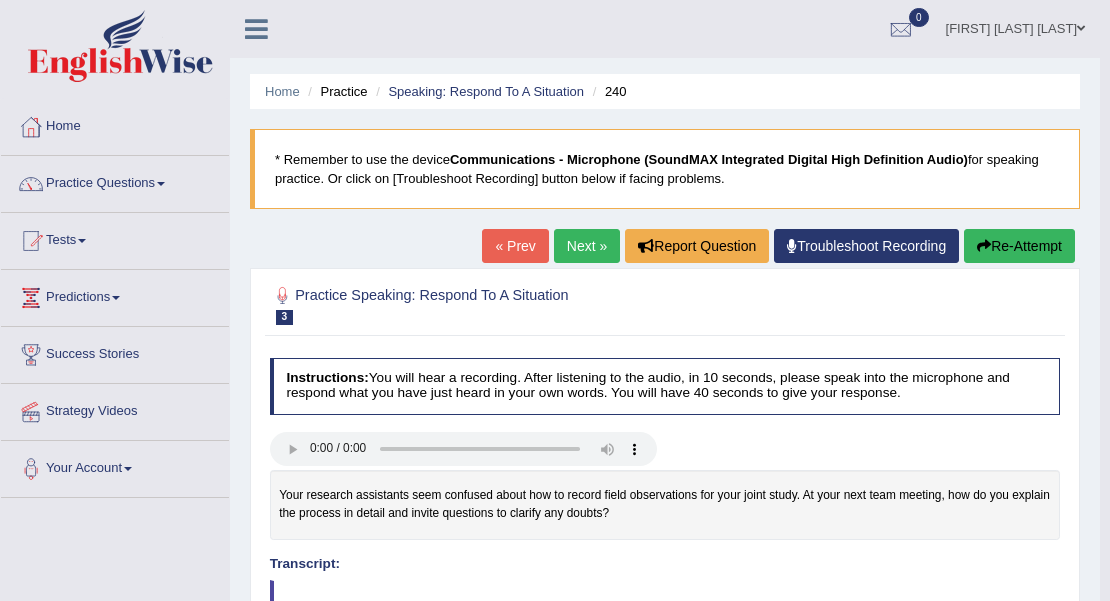click on "Next »" at bounding box center (587, 246) 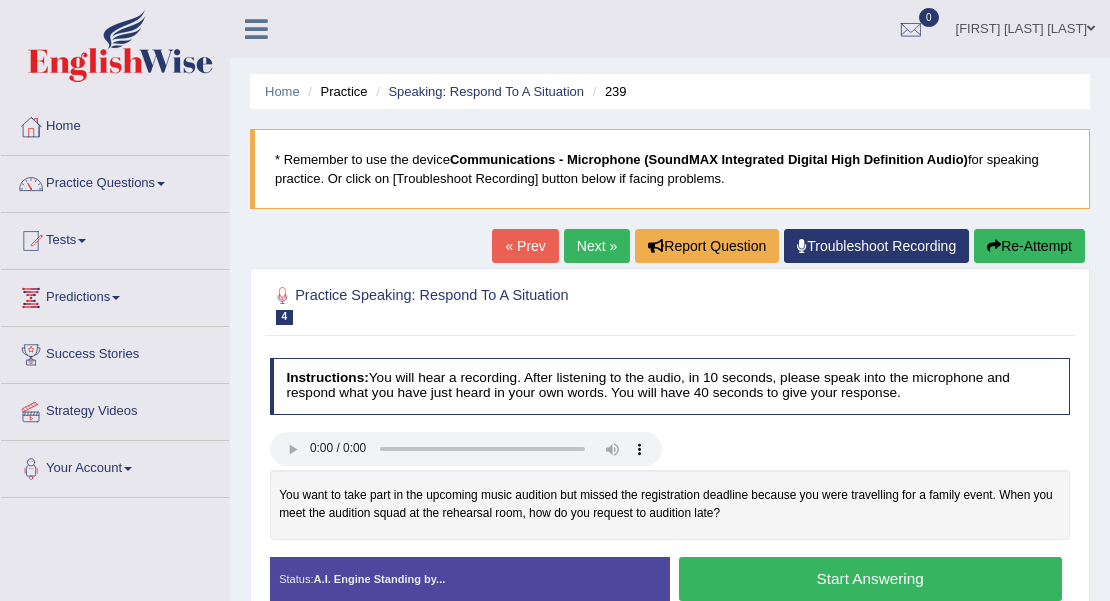 scroll, scrollTop: 0, scrollLeft: 0, axis: both 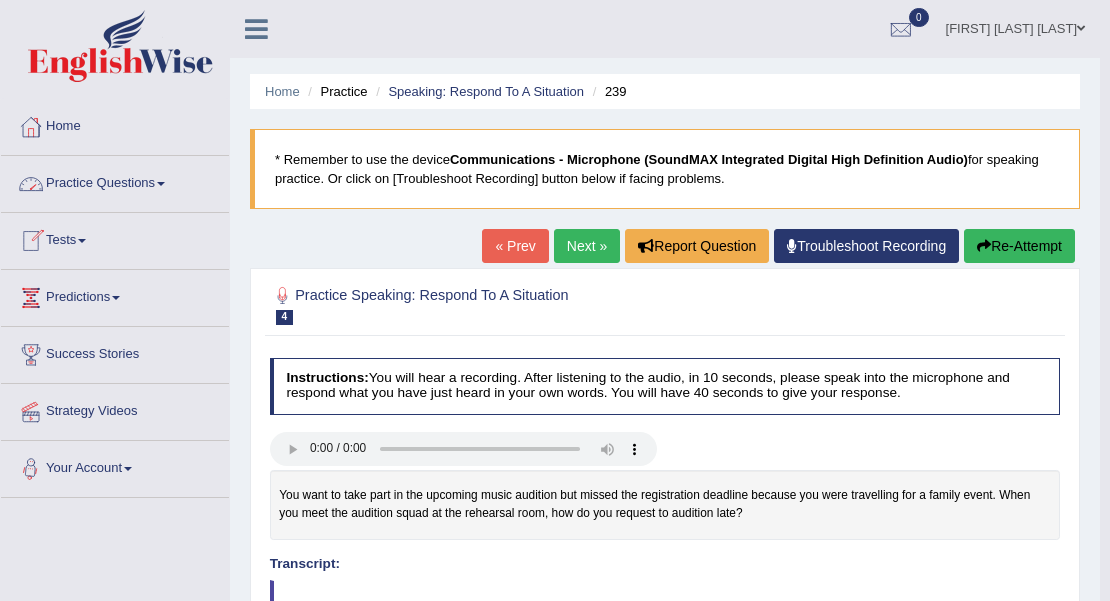 click on "Practice Questions" at bounding box center [115, 181] 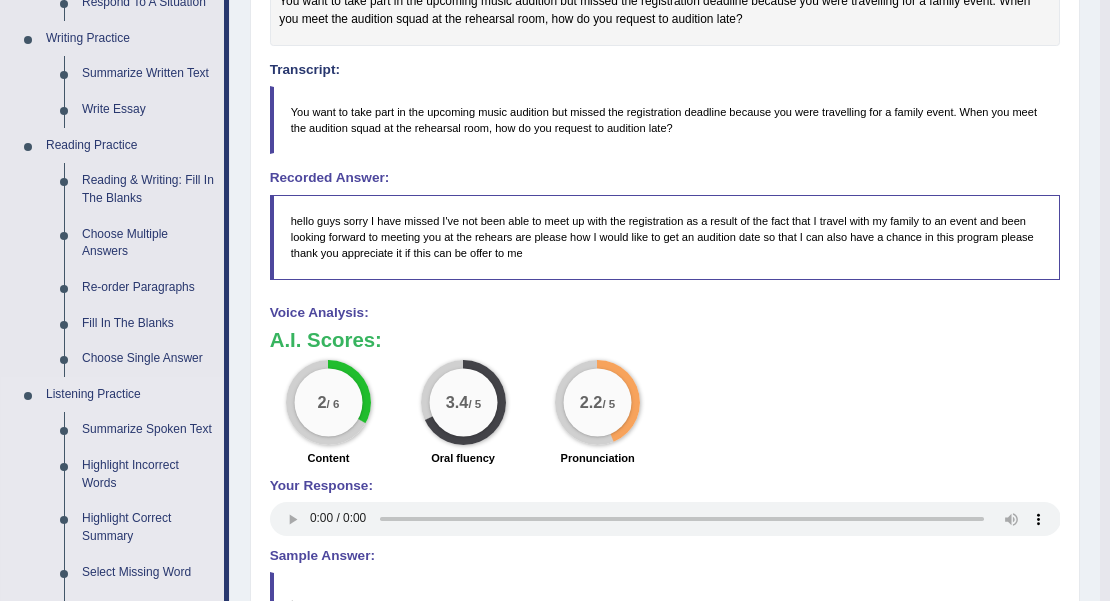 scroll, scrollTop: 533, scrollLeft: 0, axis: vertical 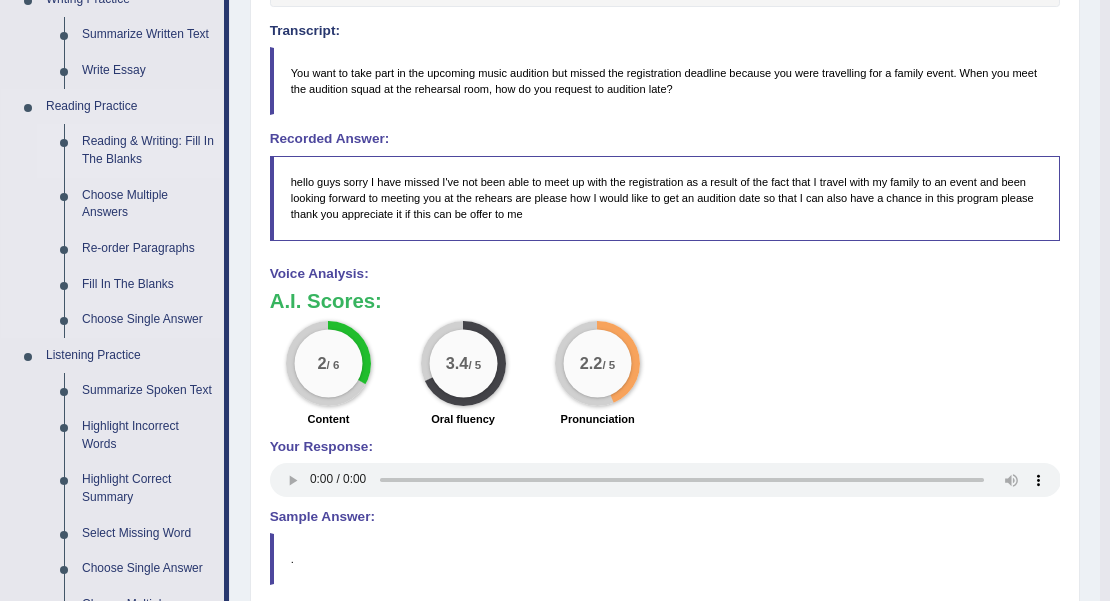 click on "Reading & Writing: Fill In The Blanks" at bounding box center (148, 150) 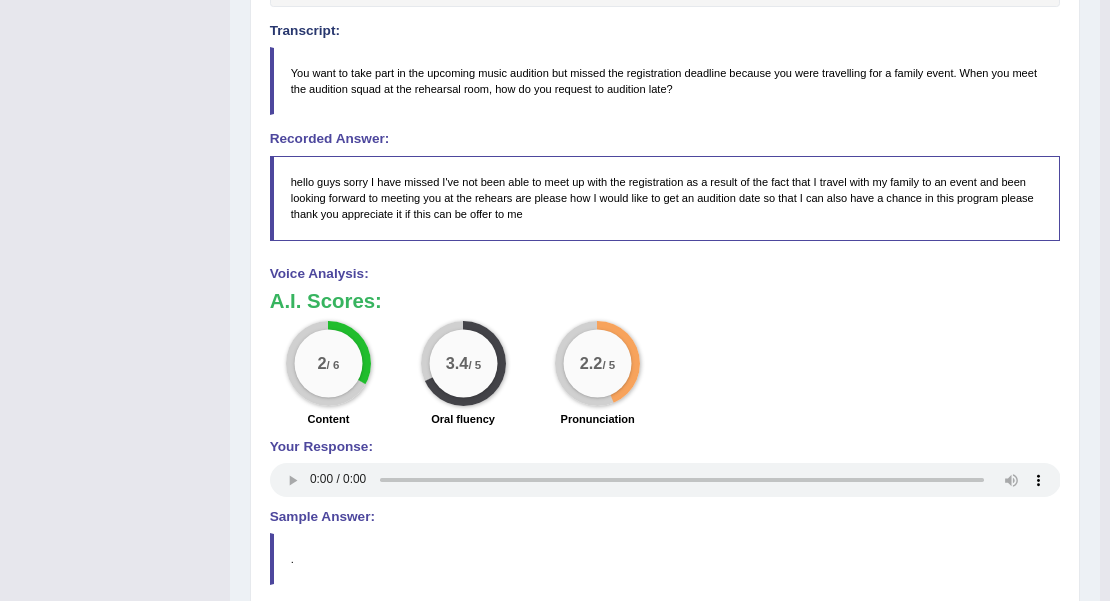 scroll, scrollTop: 234, scrollLeft: 0, axis: vertical 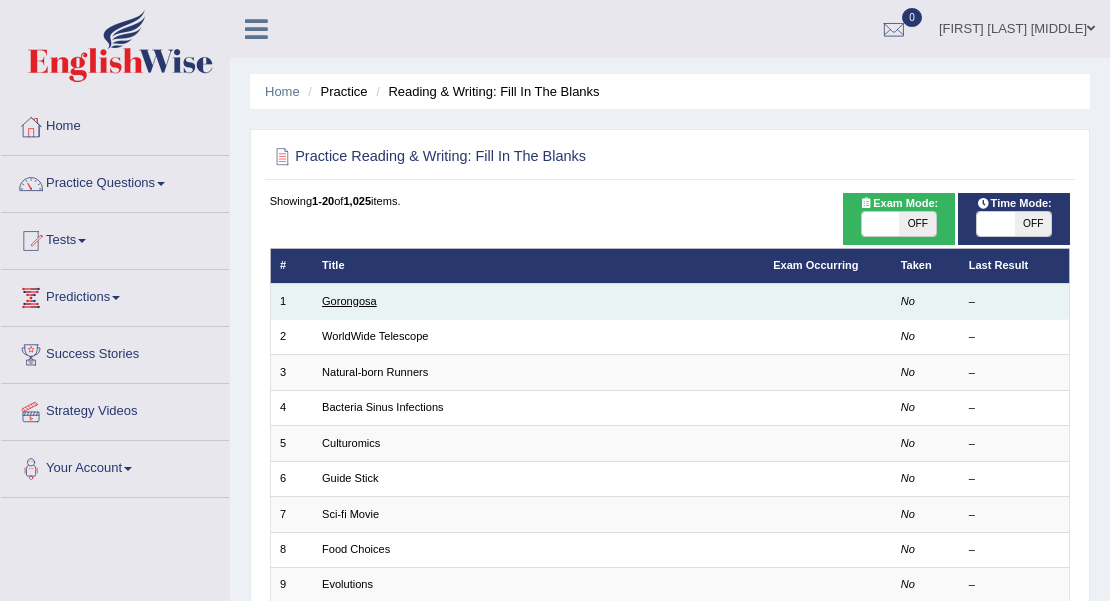 click on "Gorongosa" at bounding box center [349, 301] 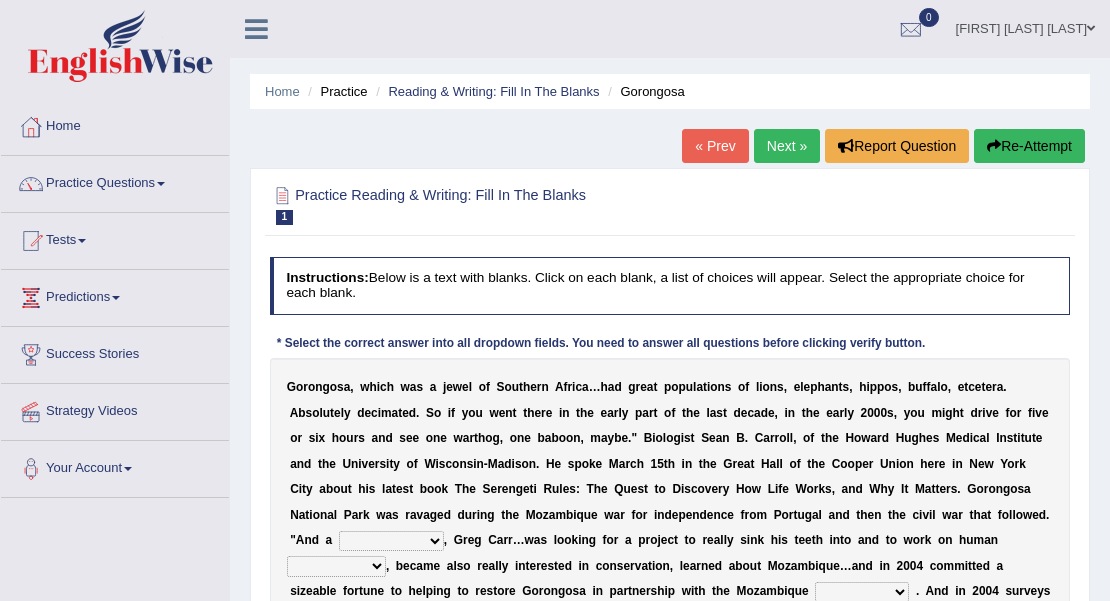 scroll, scrollTop: 0, scrollLeft: 0, axis: both 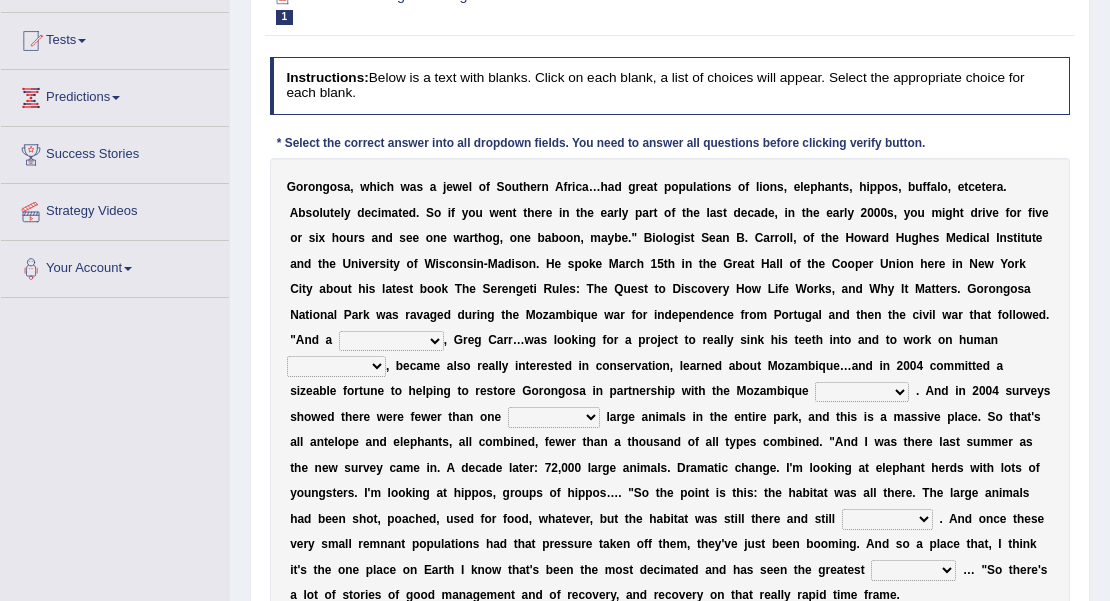 click on "passion solstice ballast philanthropist" at bounding box center [391, 341] 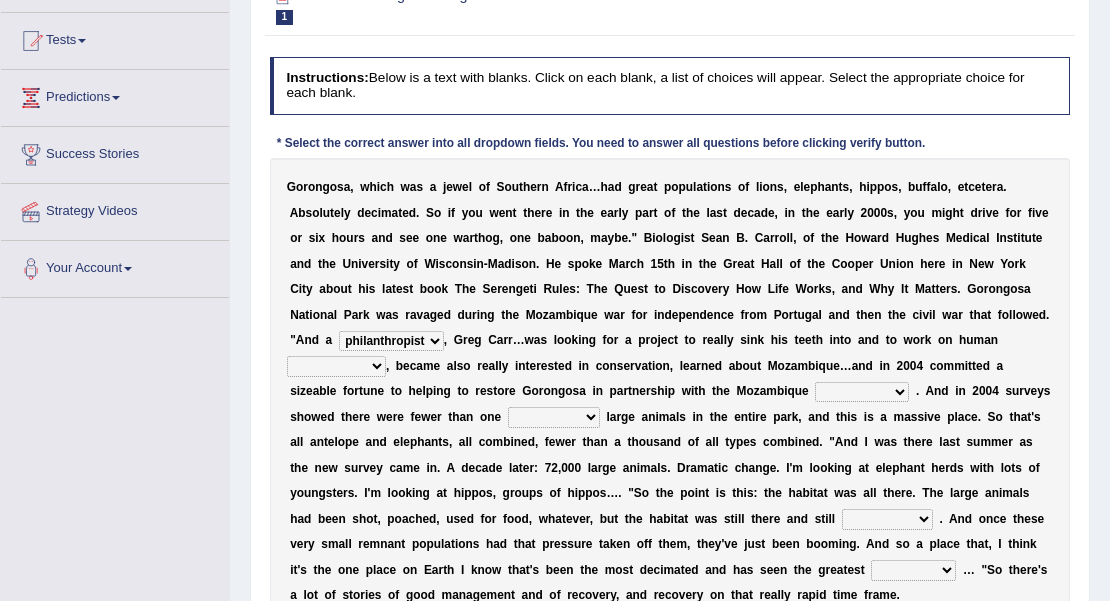 click on "passion solstice ballast philanthropist" at bounding box center [391, 341] 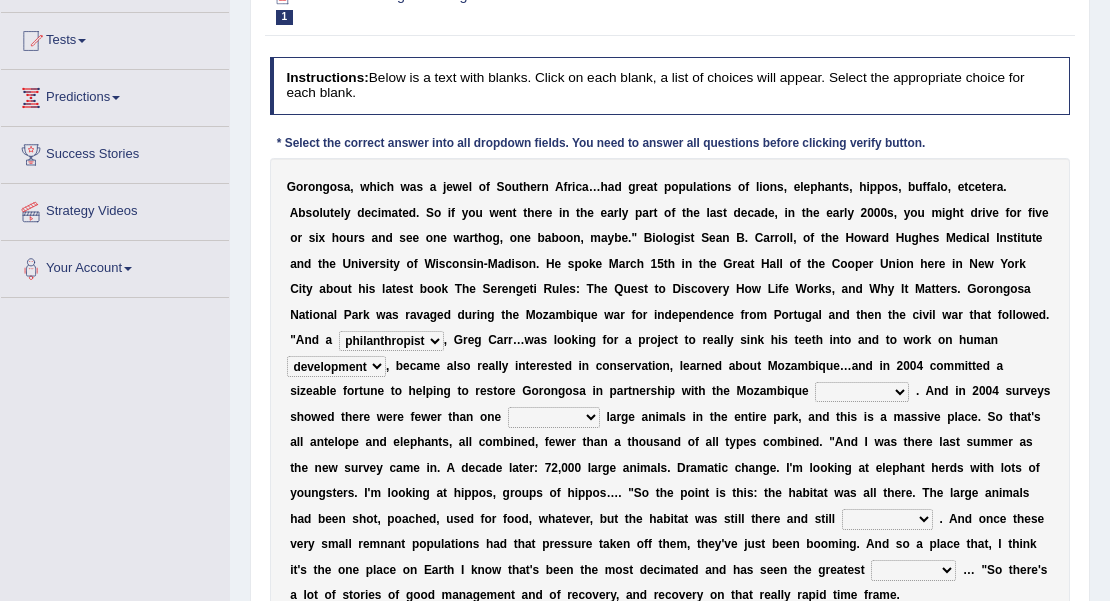 click on "negligence prevalence development malevolence" at bounding box center (336, 366) 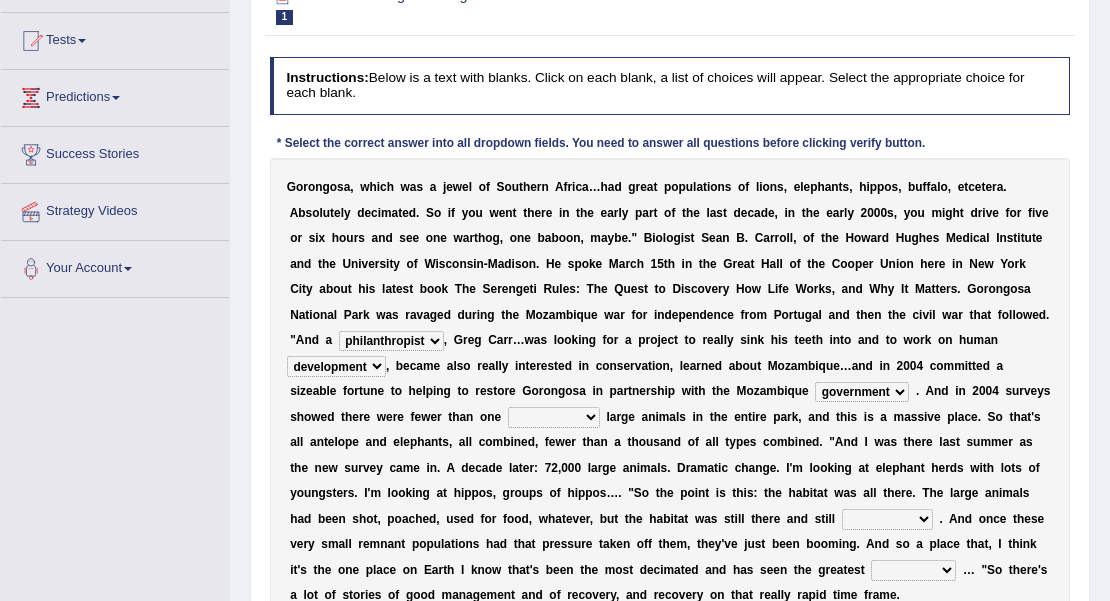 click on "parliament semanticist government journalist" at bounding box center [862, 392] 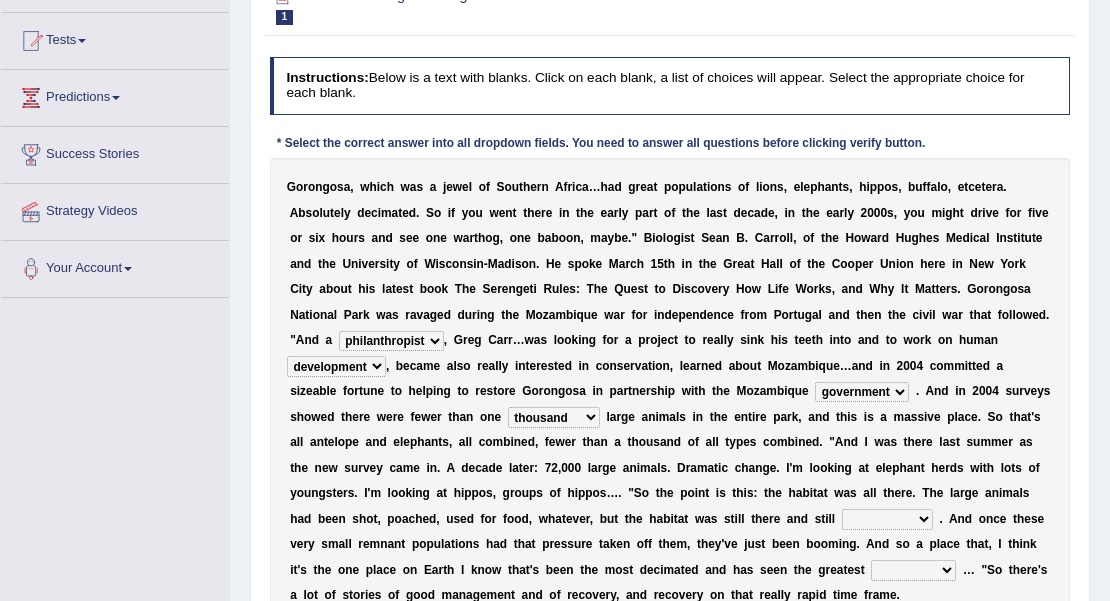 click on "deflowered embowered roundest thousand" at bounding box center [554, 417] 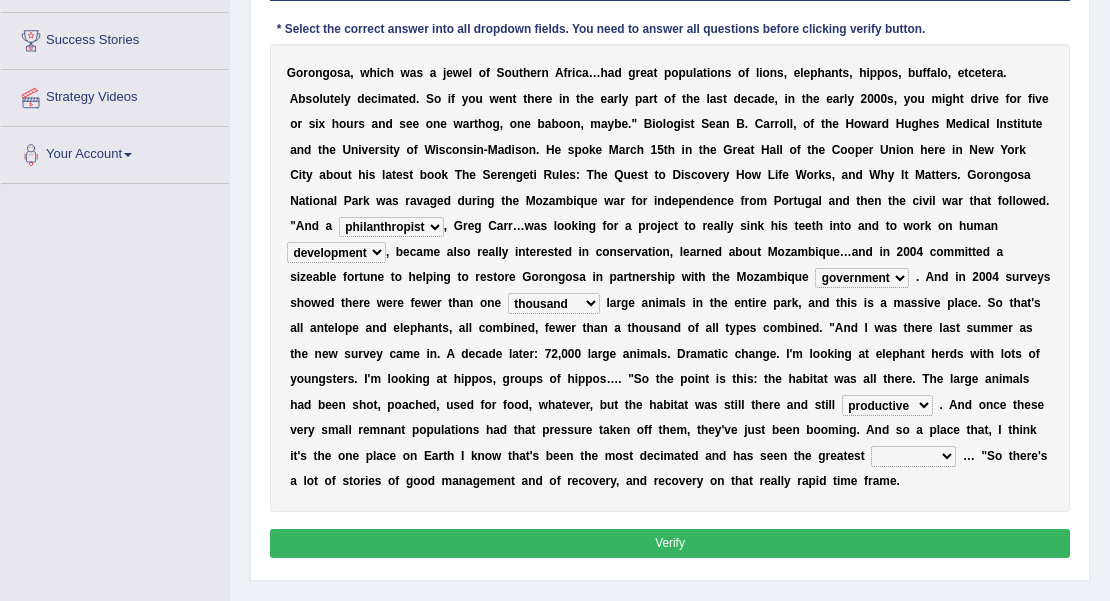 scroll, scrollTop: 333, scrollLeft: 0, axis: vertical 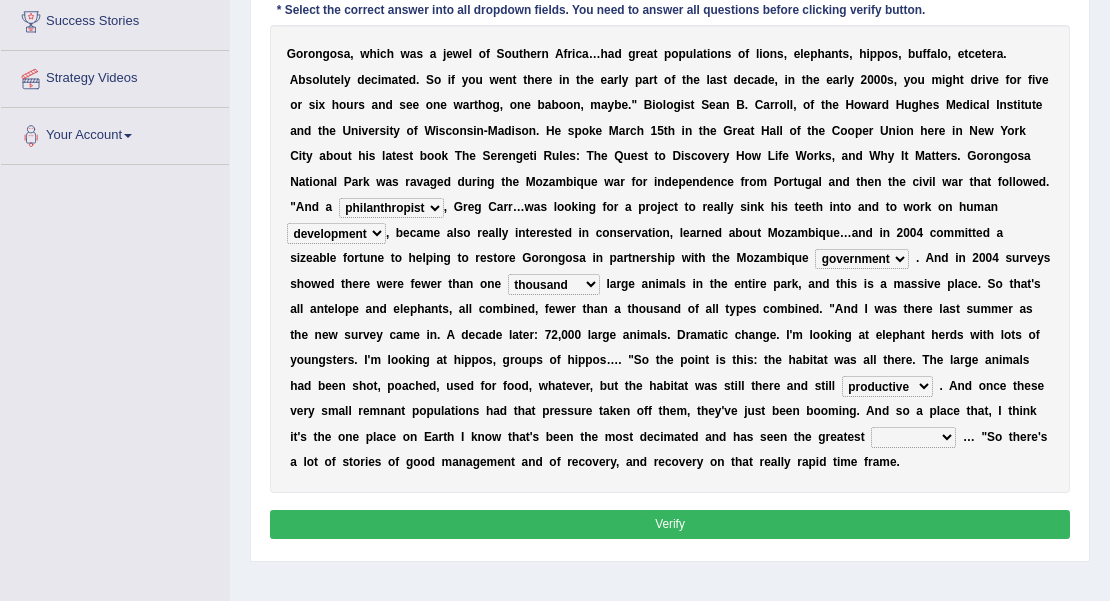click on "recovery efficacy golly stumpy" at bounding box center [913, 437] 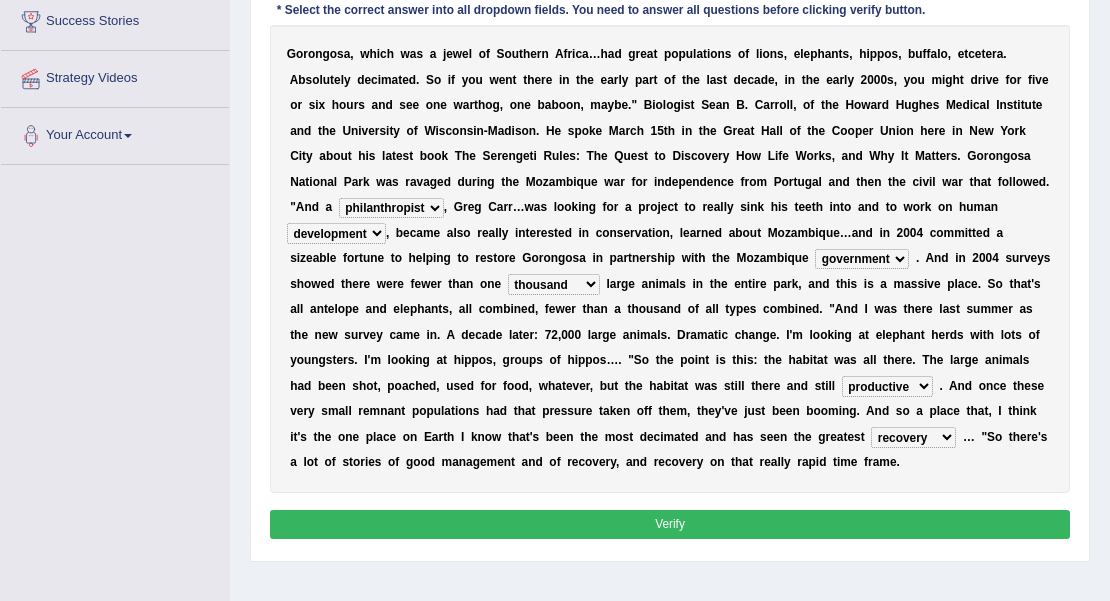 click on "recovery efficacy golly stumpy" at bounding box center (913, 437) 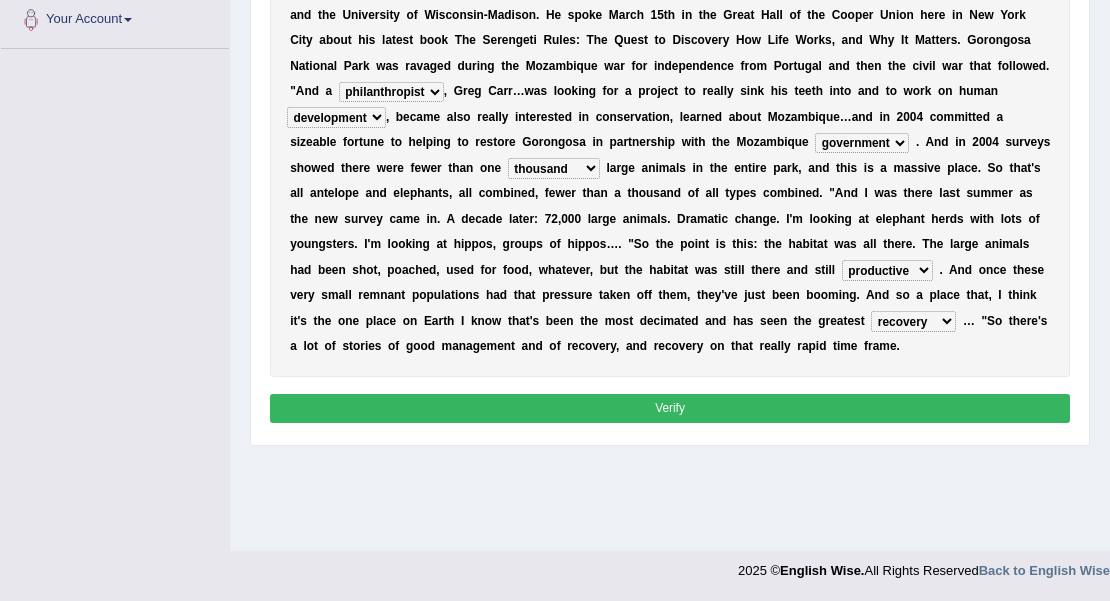 click on "Verify" at bounding box center [670, 408] 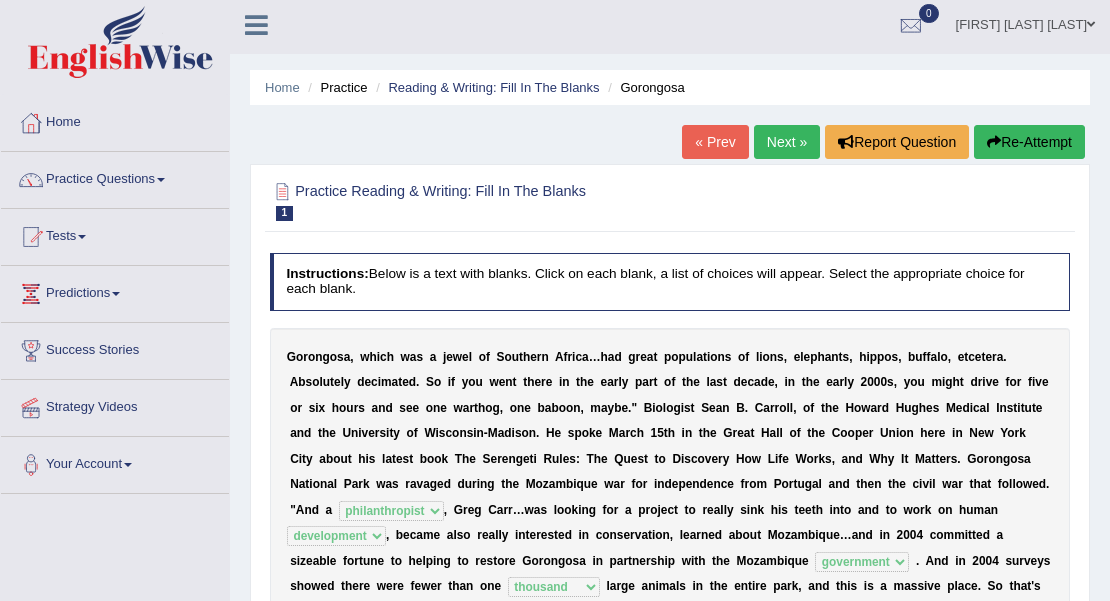 scroll, scrollTop: 0, scrollLeft: 0, axis: both 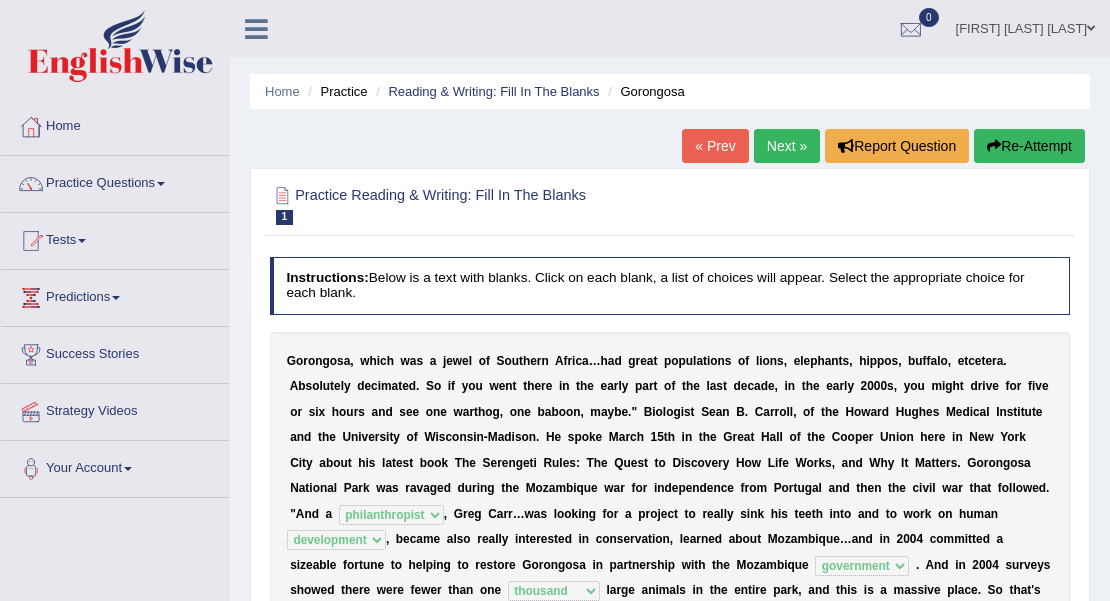 click on "Practice Questions" at bounding box center (115, 181) 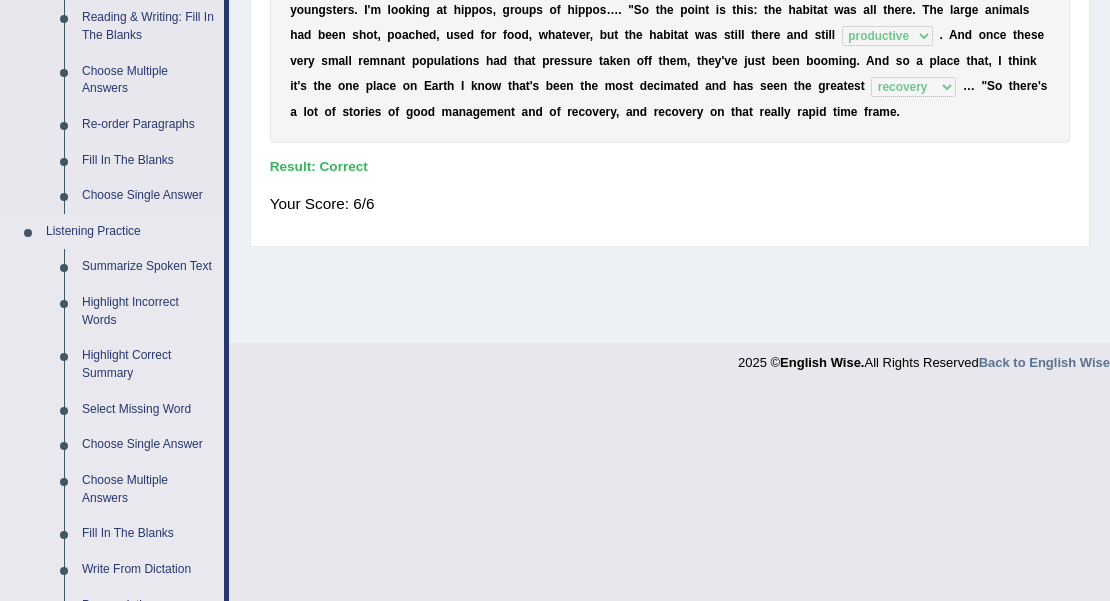 scroll, scrollTop: 666, scrollLeft: 0, axis: vertical 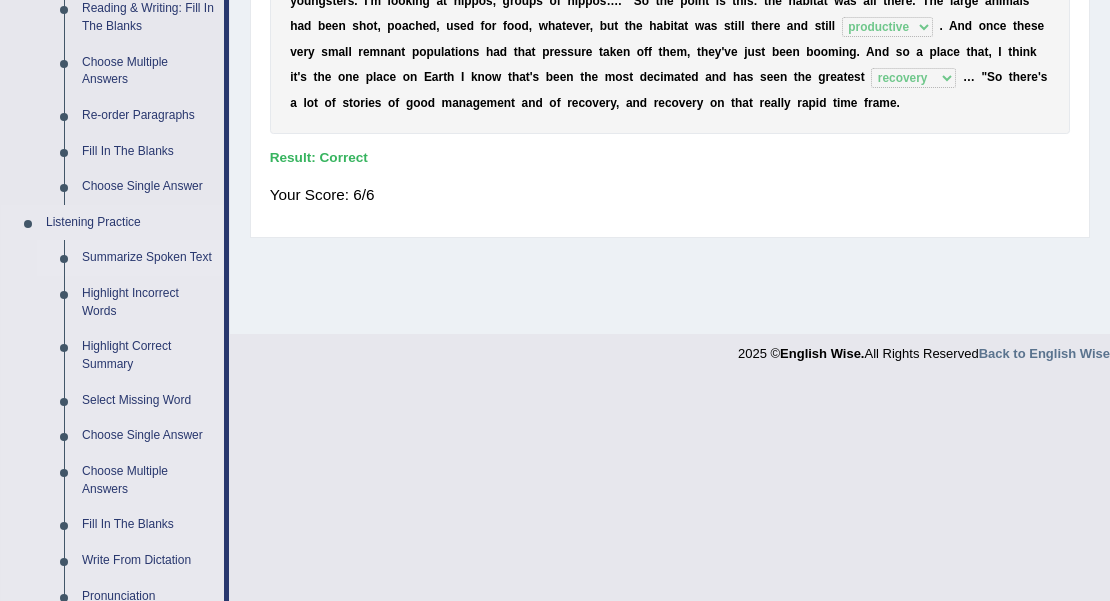 click on "Summarize Spoken Text" at bounding box center (148, 258) 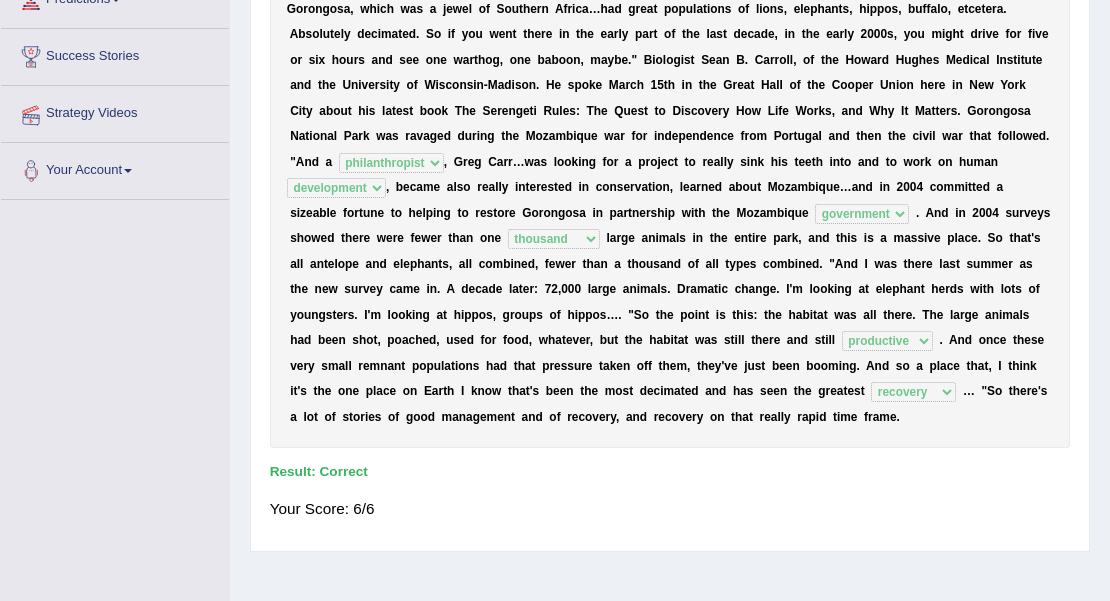 scroll, scrollTop: 292, scrollLeft: 0, axis: vertical 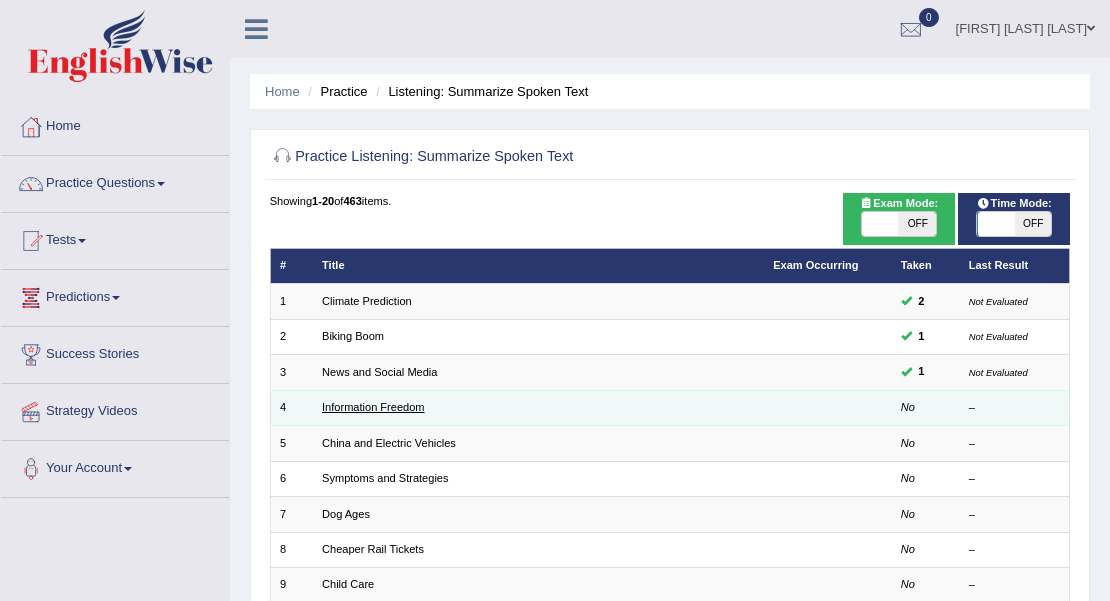 click on "Information Freedom" at bounding box center (373, 407) 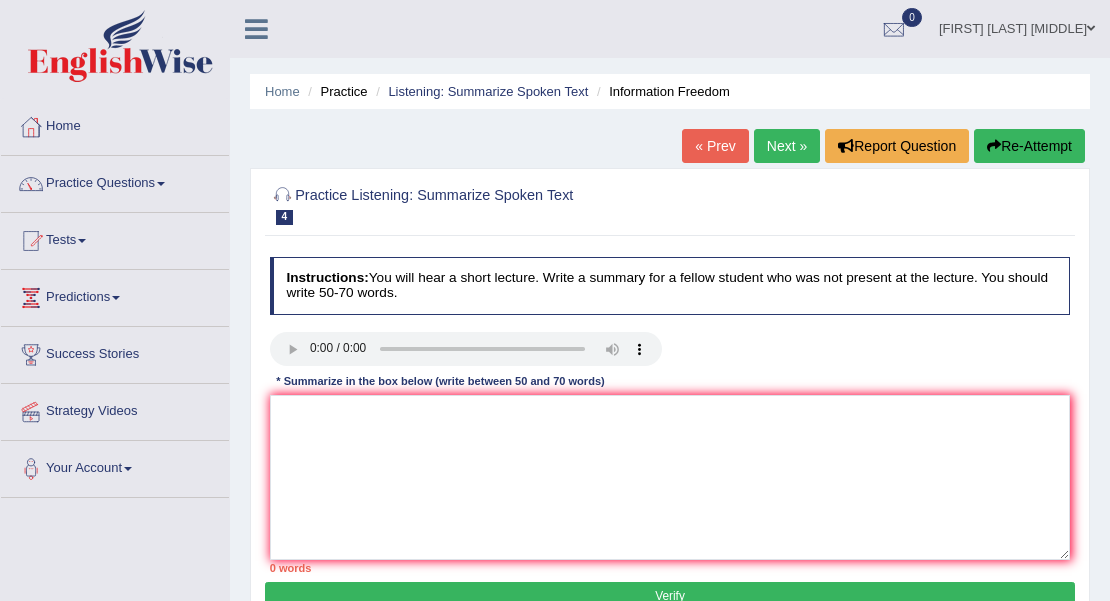 scroll, scrollTop: 0, scrollLeft: 0, axis: both 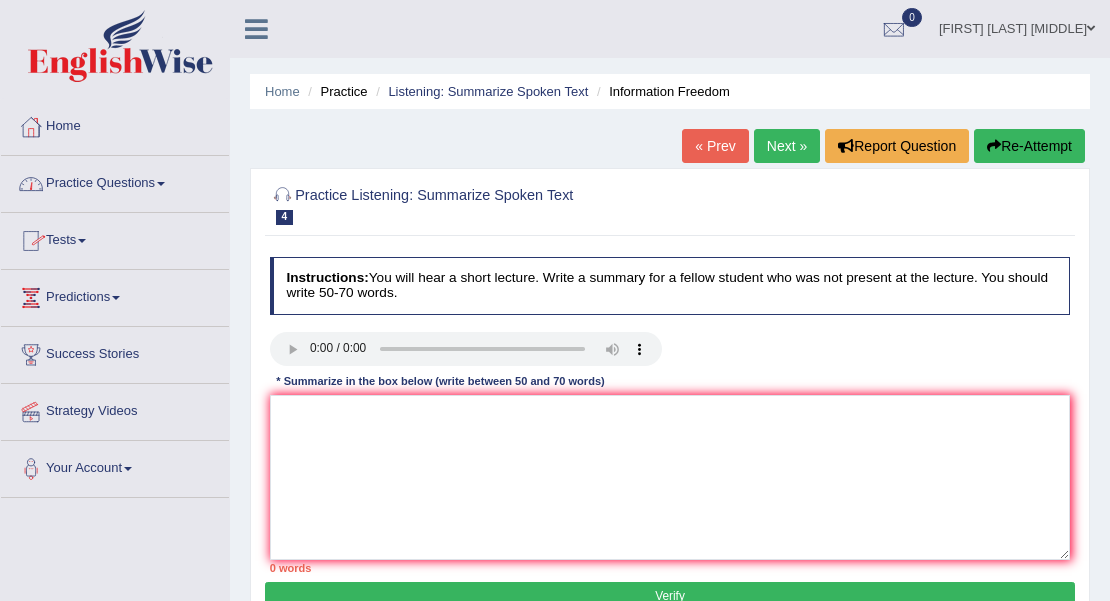 click on "Practice Questions" at bounding box center [115, 181] 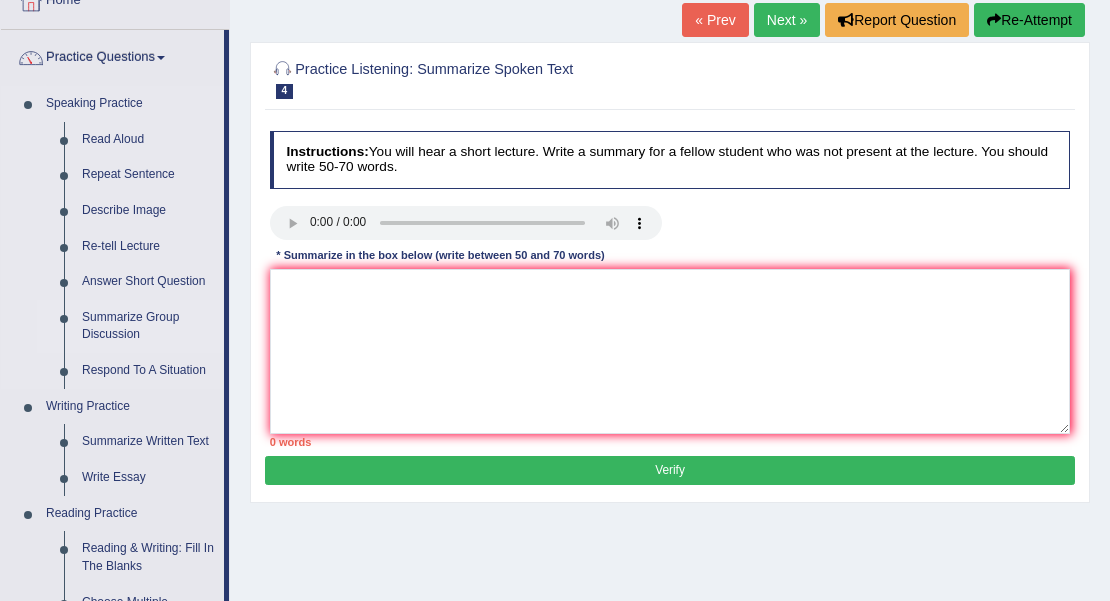 scroll, scrollTop: 133, scrollLeft: 0, axis: vertical 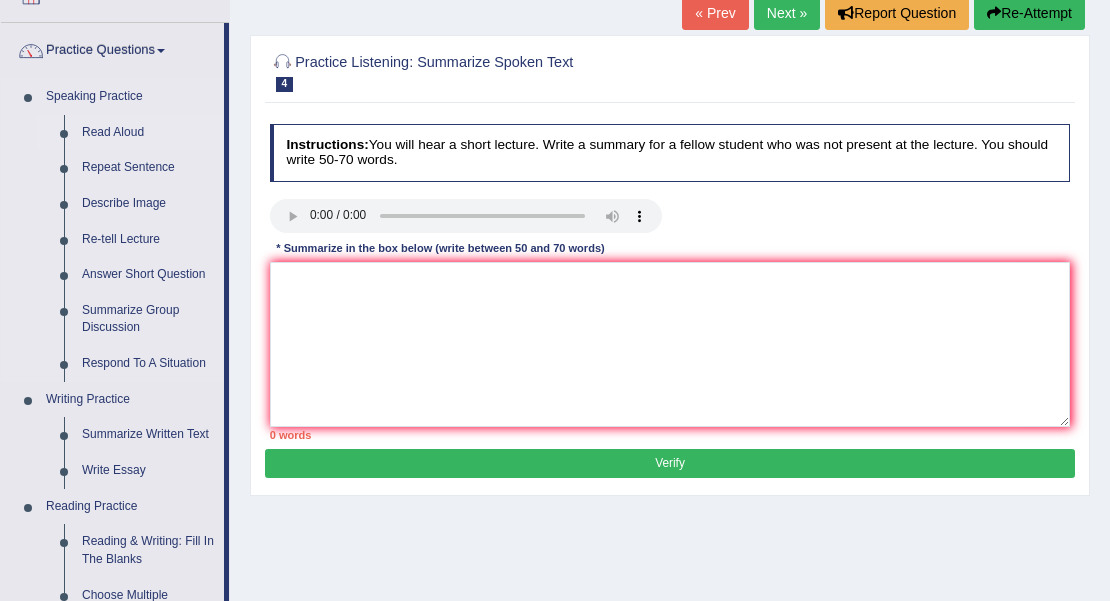 click on "Read Aloud" at bounding box center [148, 133] 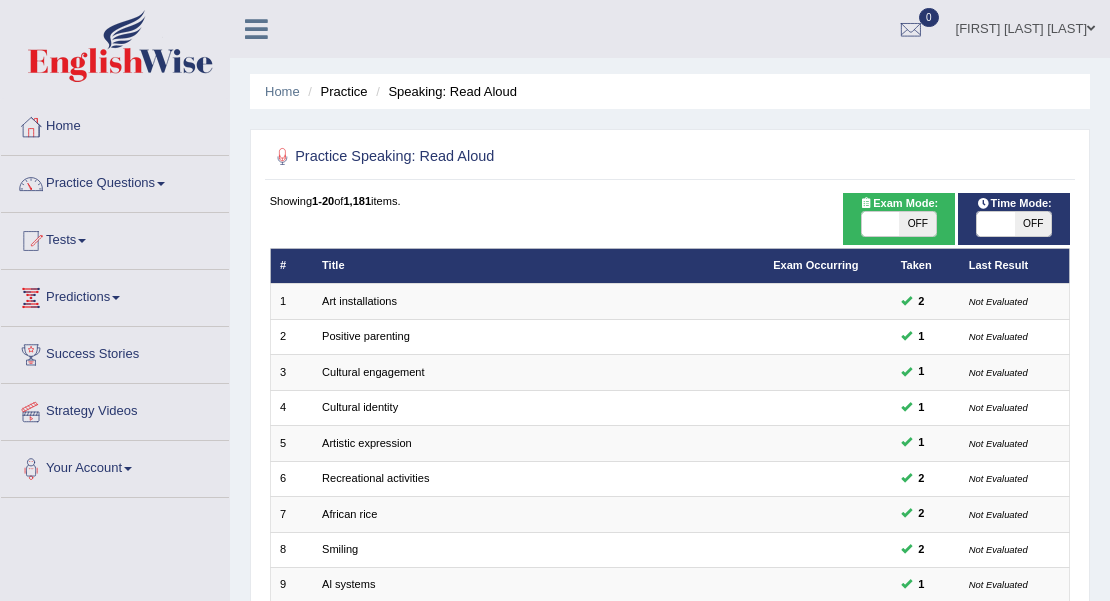 scroll, scrollTop: 266, scrollLeft: 0, axis: vertical 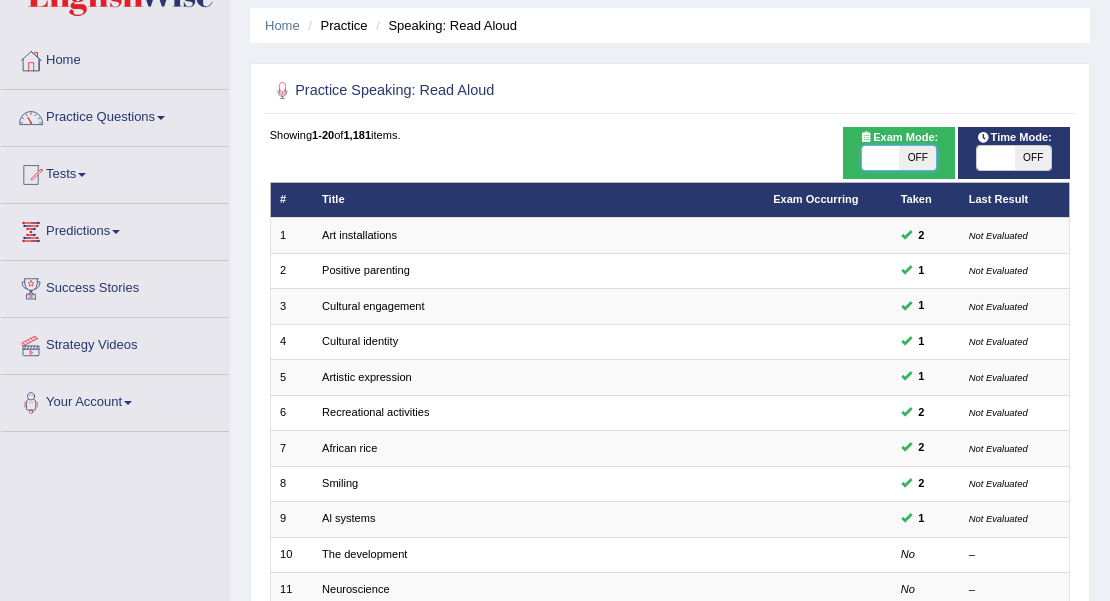 click at bounding box center [880, 158] 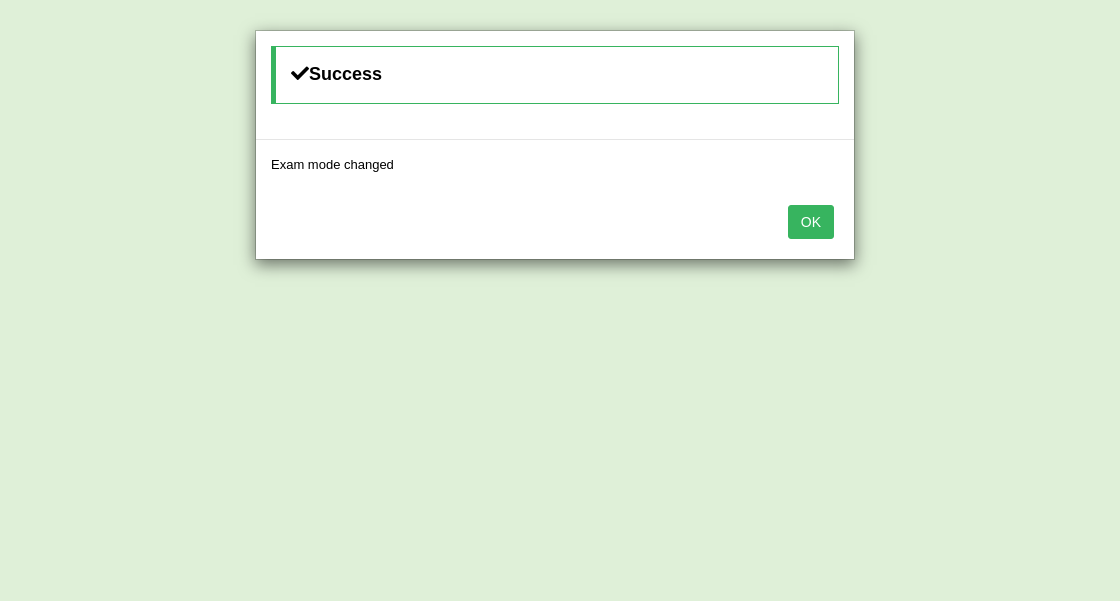 click on "Success Exam mode changed OK" at bounding box center [560, 300] 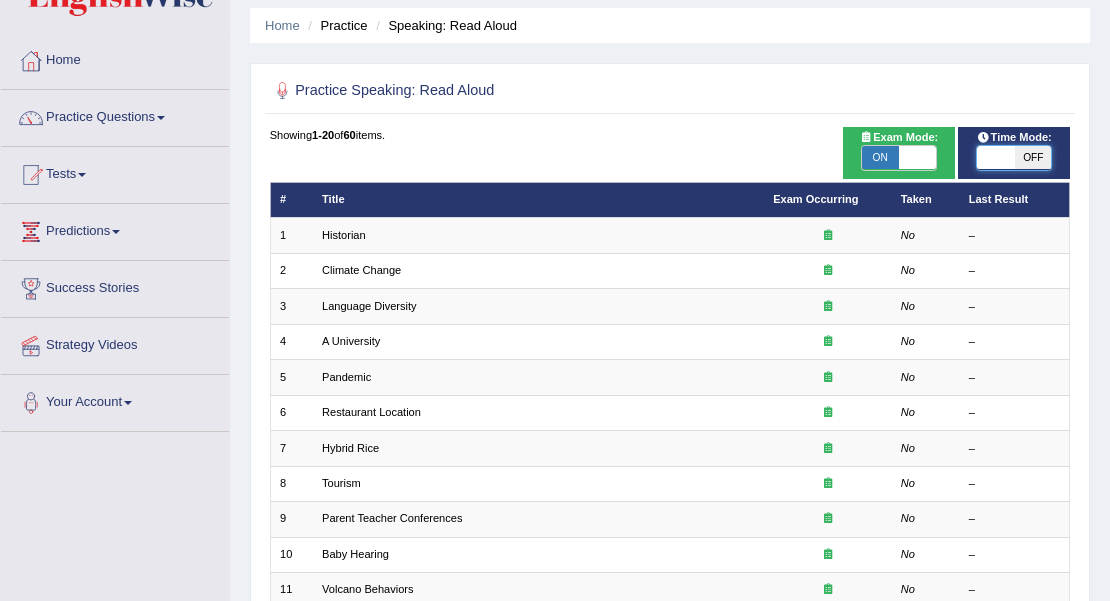 scroll, scrollTop: 66, scrollLeft: 0, axis: vertical 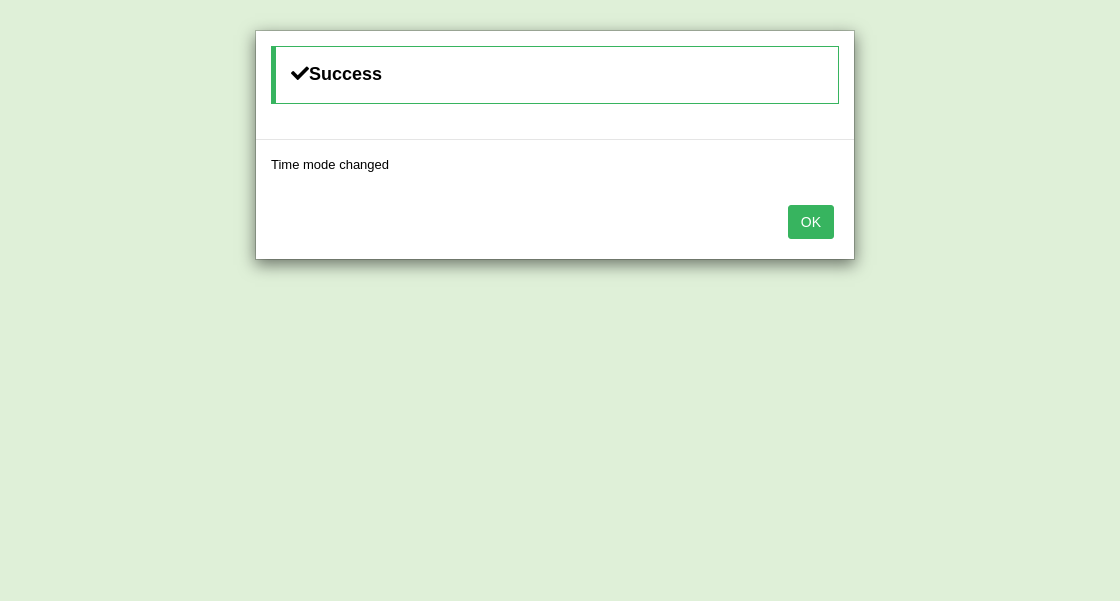 click on "OK" at bounding box center (811, 222) 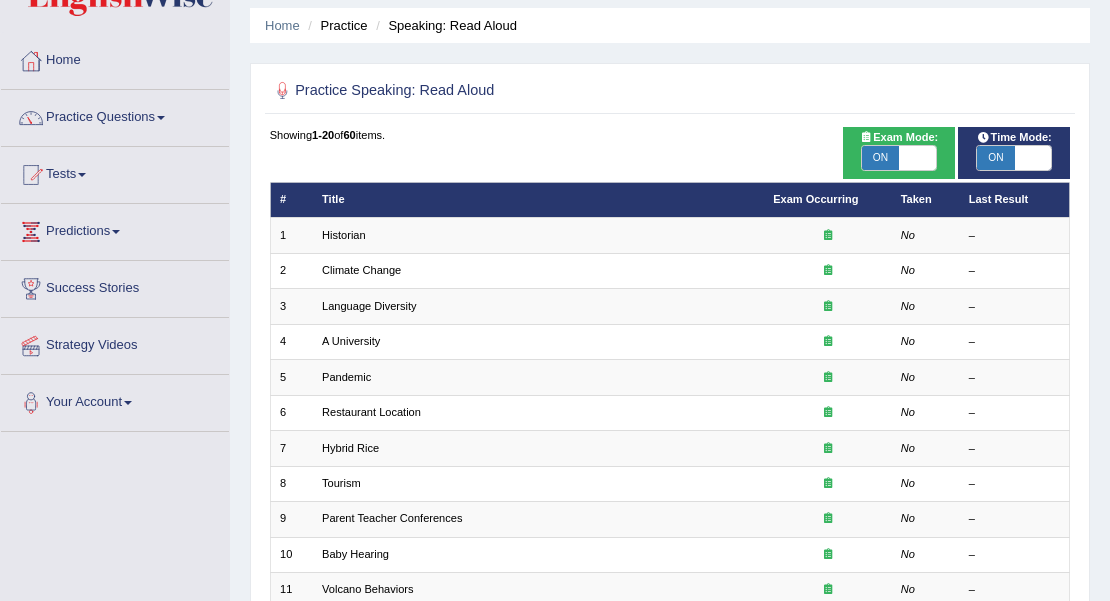 click on "Showing  1-20  of  60  items.
# Title Exam Occurring Taken Last Result
1 Historian No –
2 Climate Change No –
3 Language Diversity No –
4 A University No –
5 Pandemic No –
6 Restaurant Location No –
7 Hybrid Rice No –
8 Tourism No –
9 Parent Teacher Conferences No –
10 Baby Hearing No –
11 Volcano Behaviors No –
12 Rates of Depression No –
13 Hunter-gatherer No –
14 Antarctic No –
15 Brain Efficiency No –
16 Tissues and Organs New No –
17 William  Shakespeare New No –
18 Statistics New No –
19 Political Problems New No –
20 Child Psychology New No –
«
1
2
3
»" at bounding box center [670, 569] 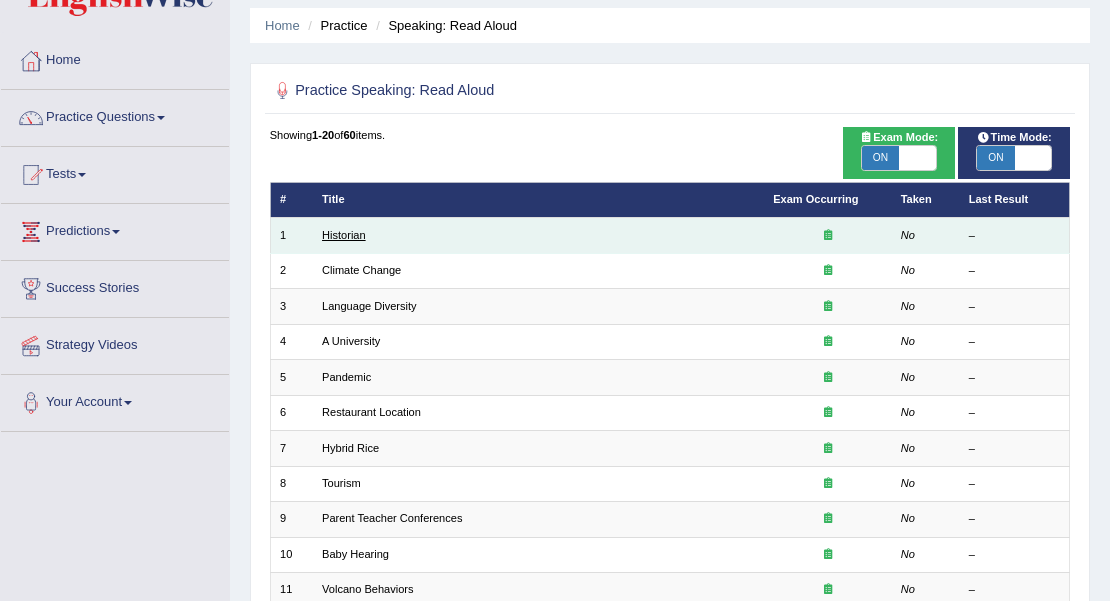 click on "Historian" at bounding box center [344, 235] 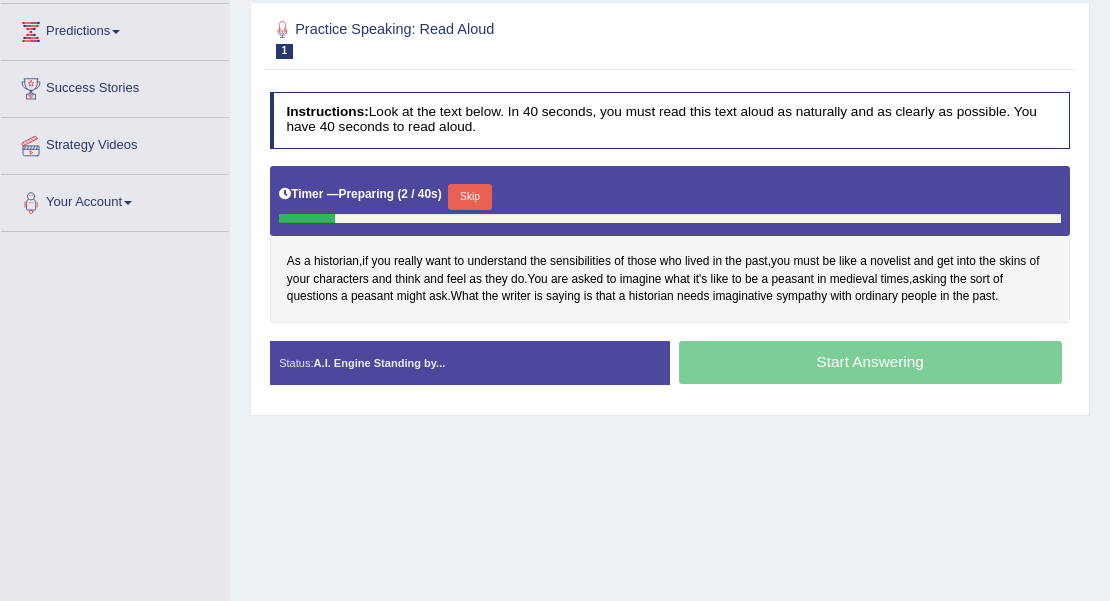 scroll, scrollTop: 0, scrollLeft: 0, axis: both 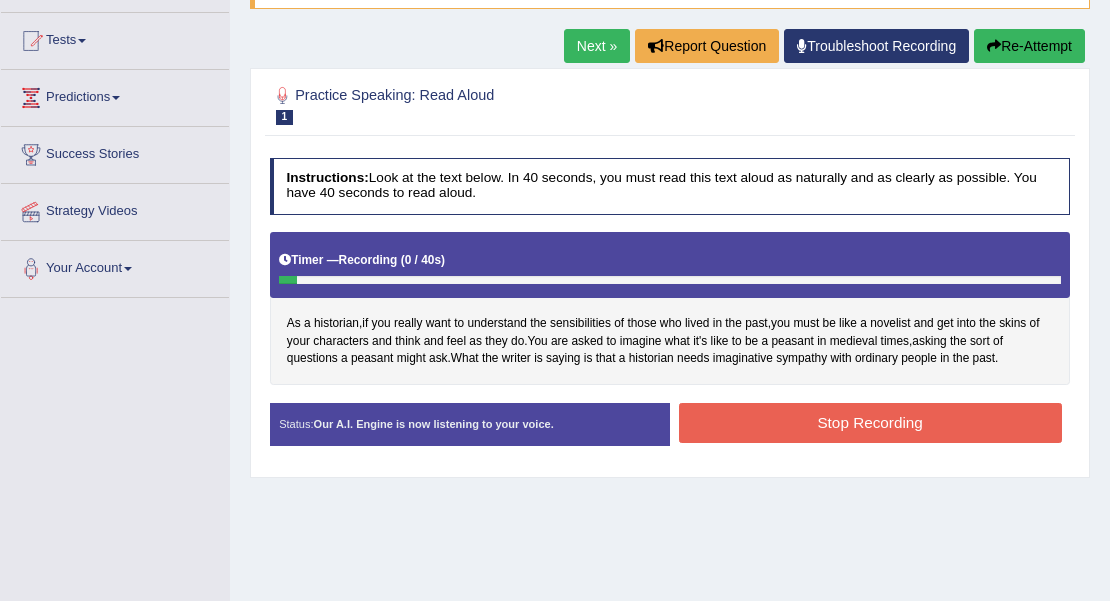 click on "Stop Recording" at bounding box center (870, 422) 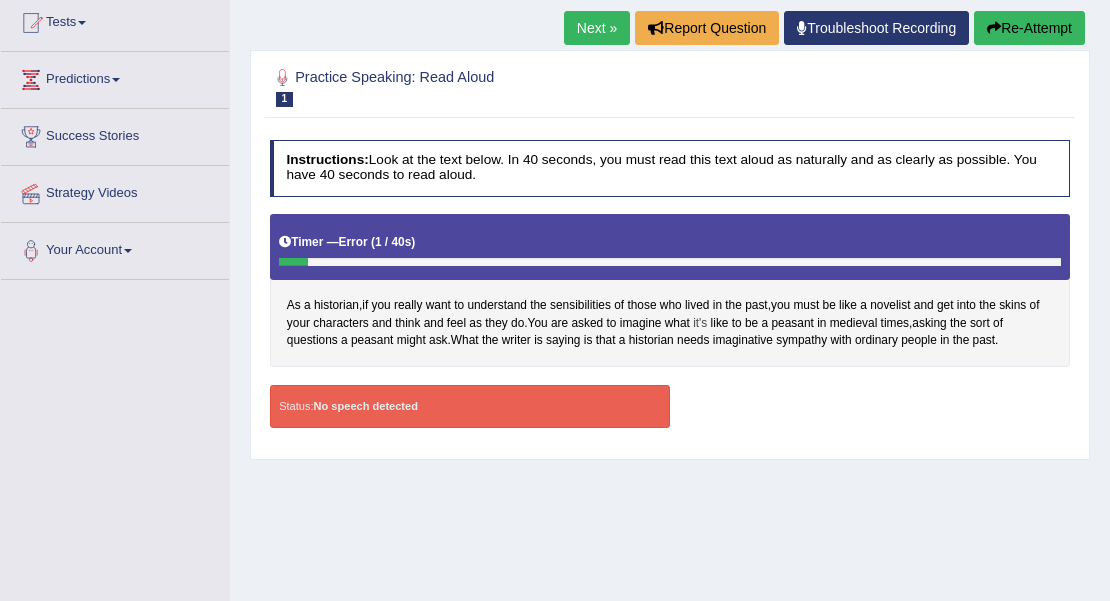 scroll, scrollTop: 133, scrollLeft: 0, axis: vertical 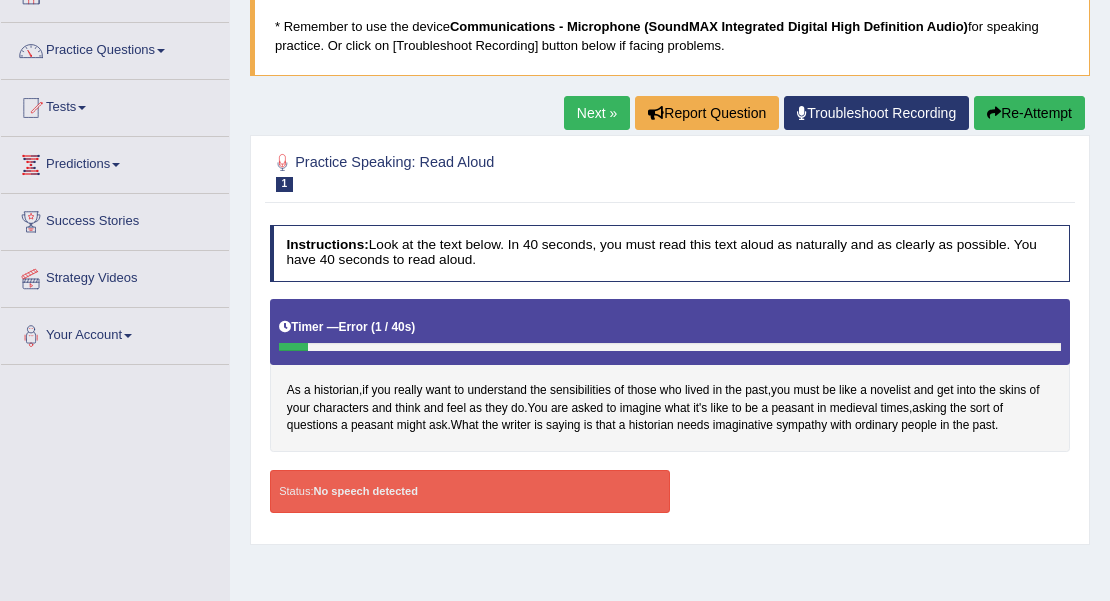 click on "Re-Attempt" at bounding box center (1029, 113) 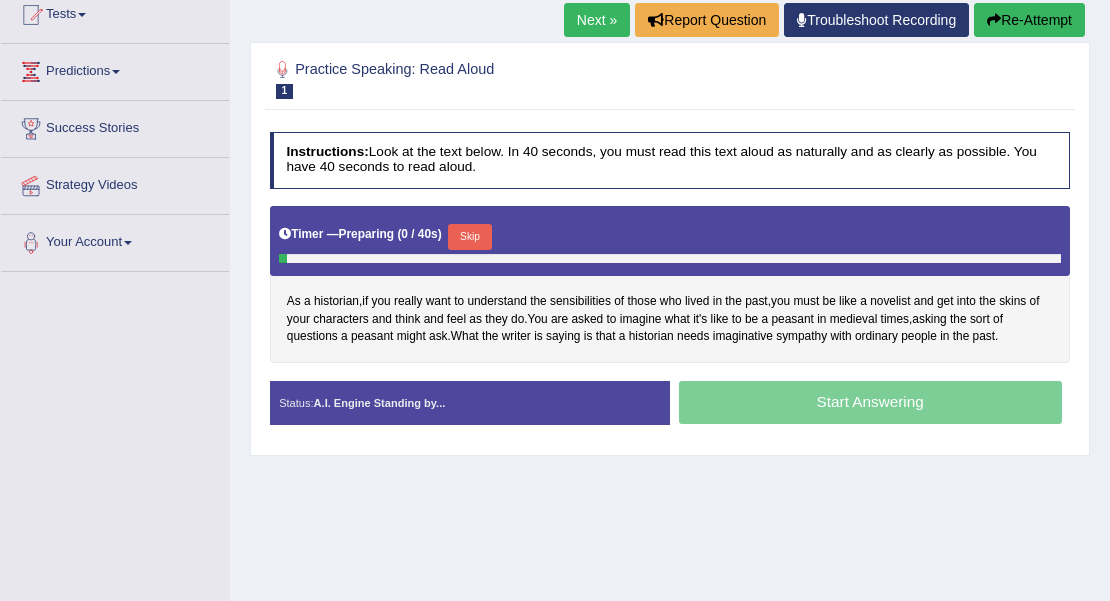 scroll, scrollTop: 226, scrollLeft: 0, axis: vertical 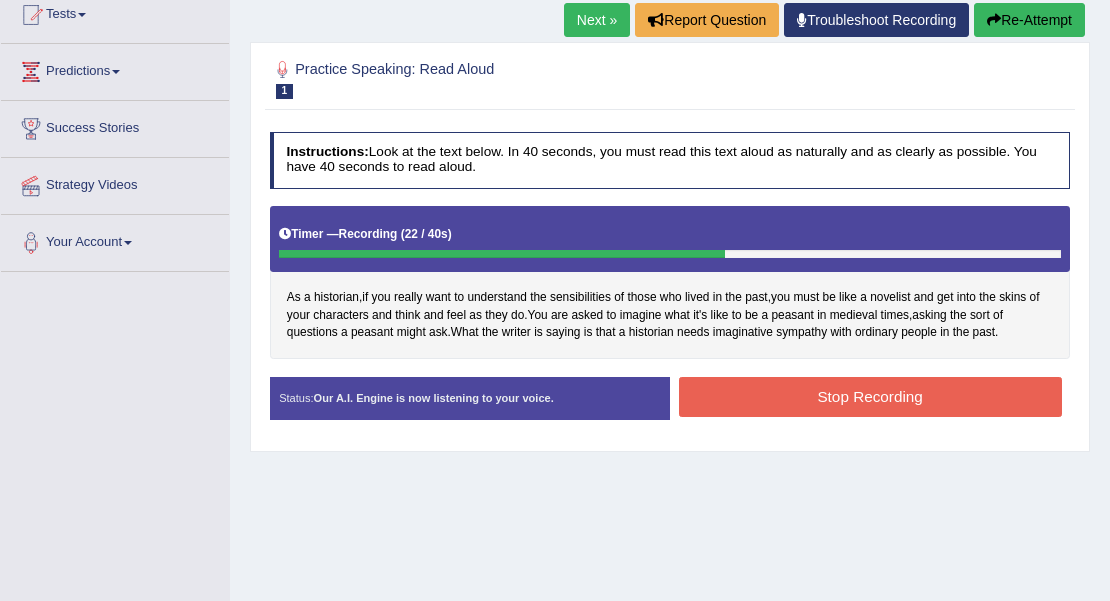 click on "Stop Recording" at bounding box center (870, 396) 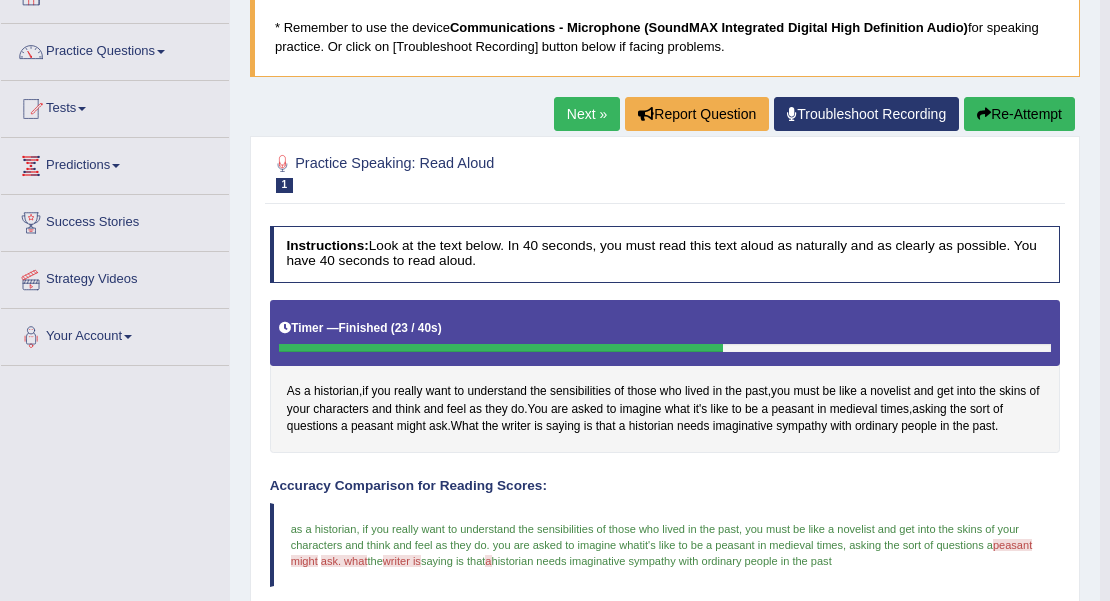scroll, scrollTop: 92, scrollLeft: 0, axis: vertical 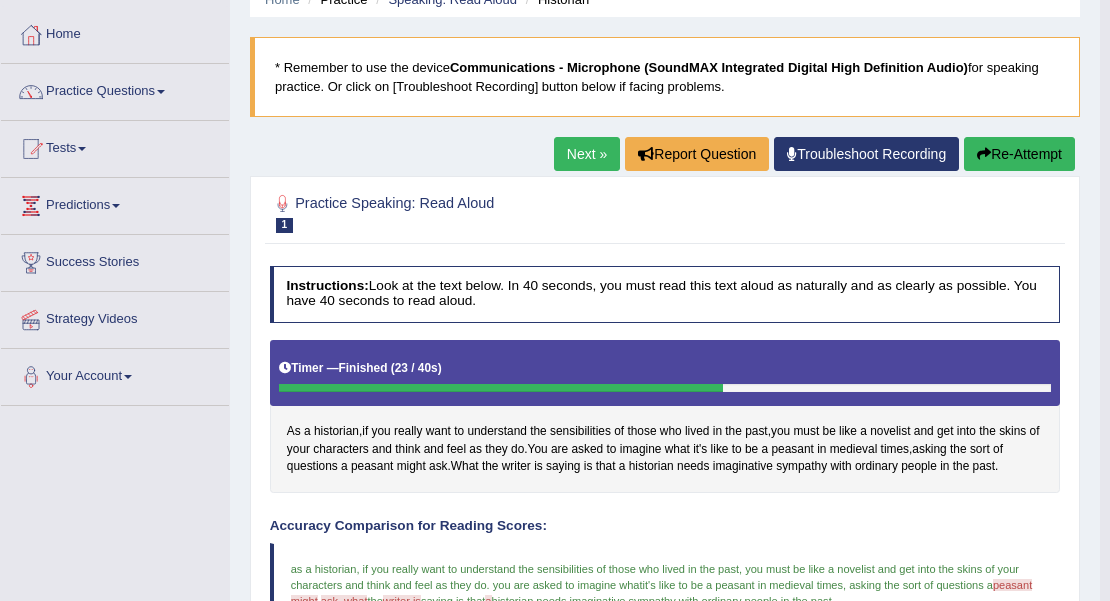 click on "Next »" at bounding box center (587, 154) 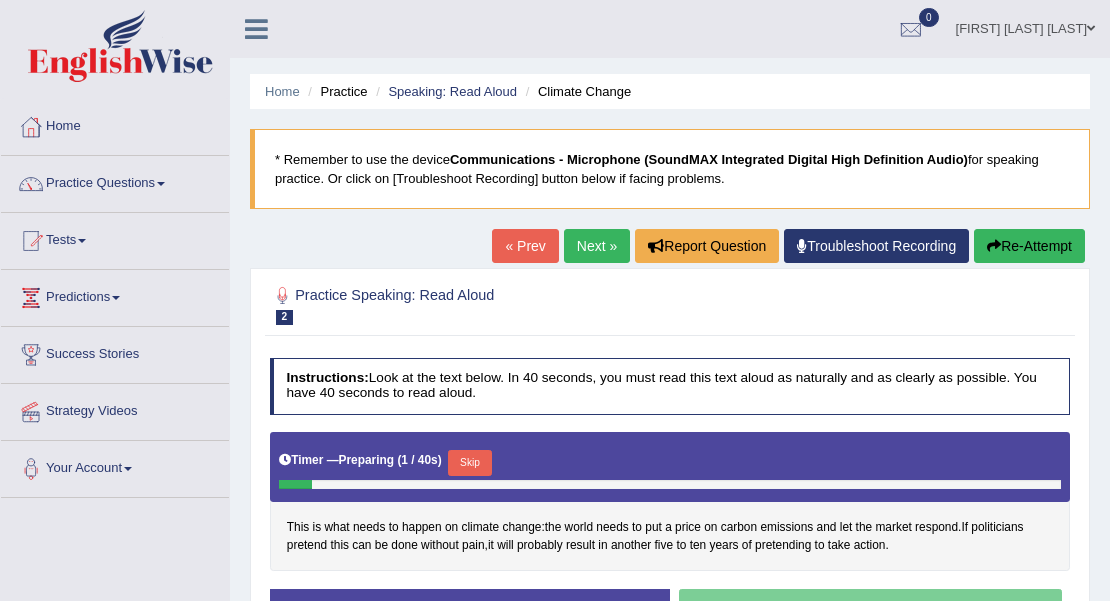 scroll, scrollTop: 0, scrollLeft: 0, axis: both 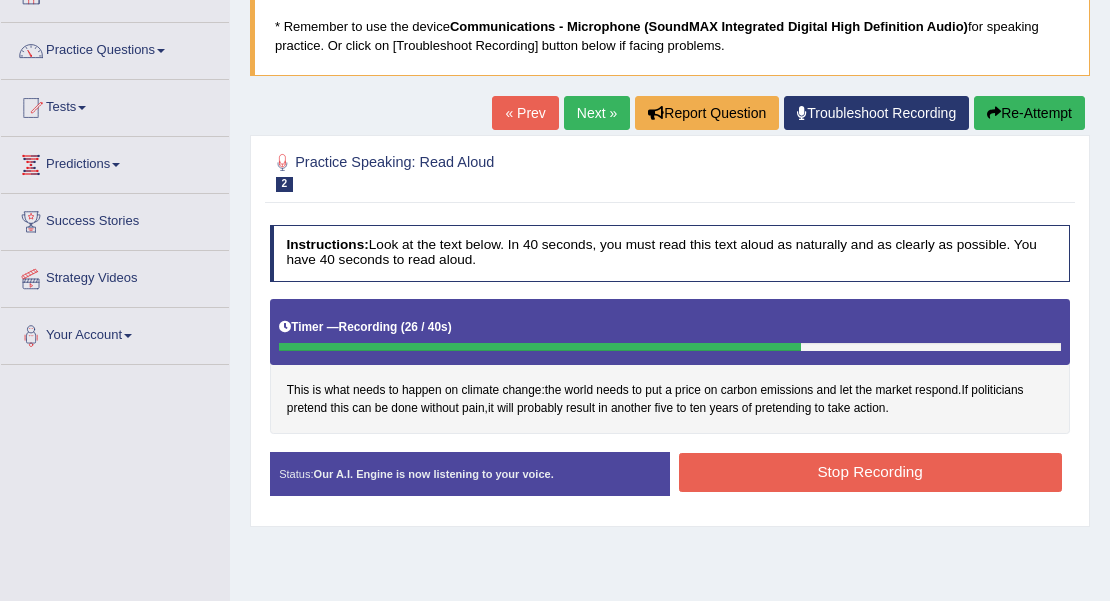 click on "Stop Recording" at bounding box center (870, 472) 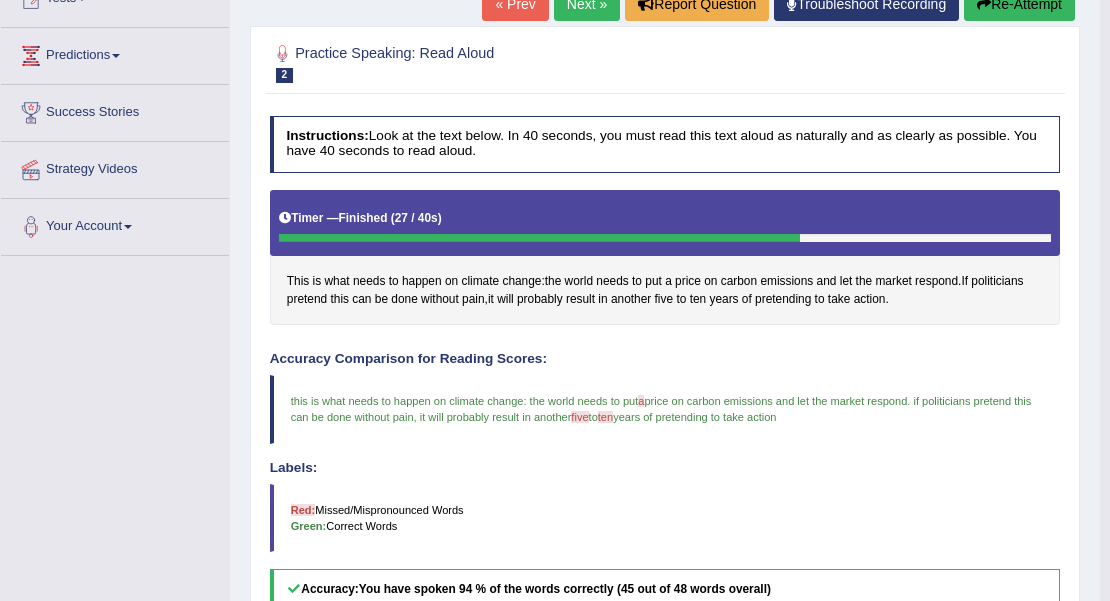 scroll, scrollTop: 200, scrollLeft: 0, axis: vertical 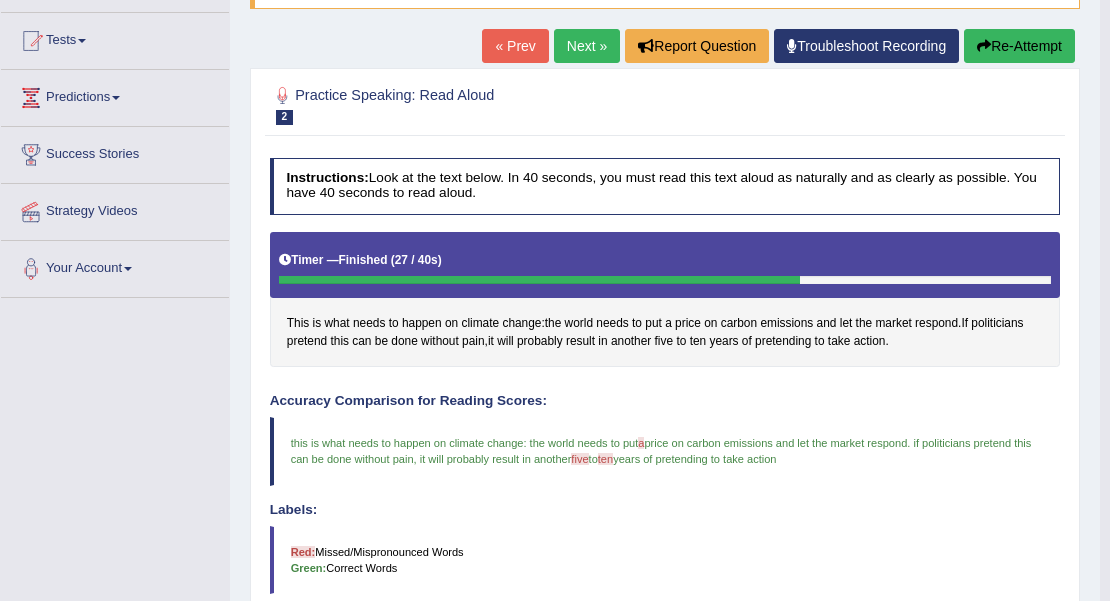 click on "Re-Attempt" at bounding box center (1019, 46) 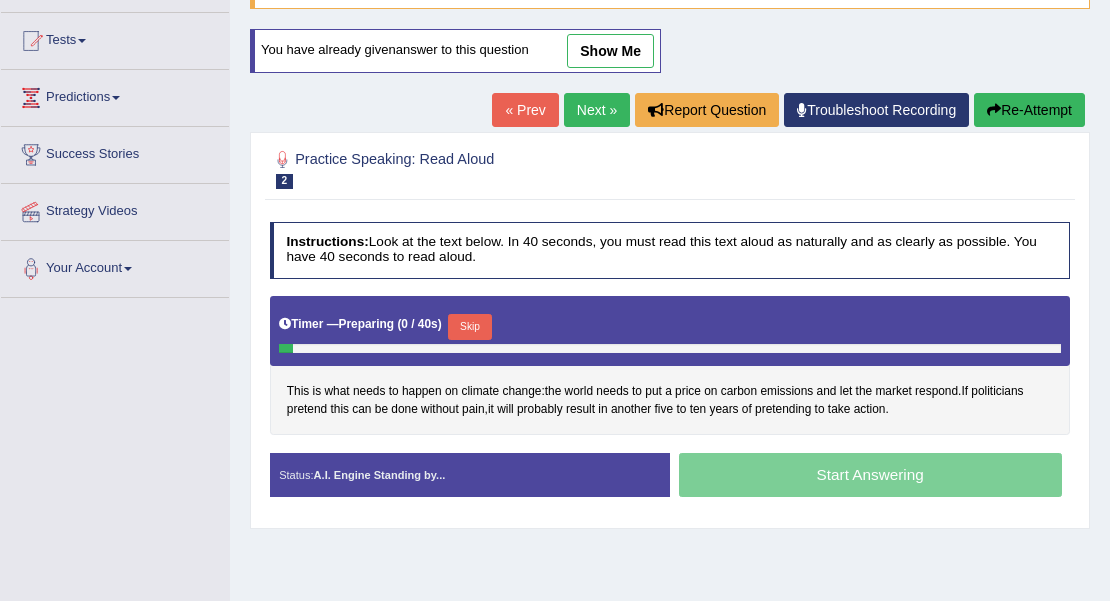 scroll, scrollTop: 200, scrollLeft: 0, axis: vertical 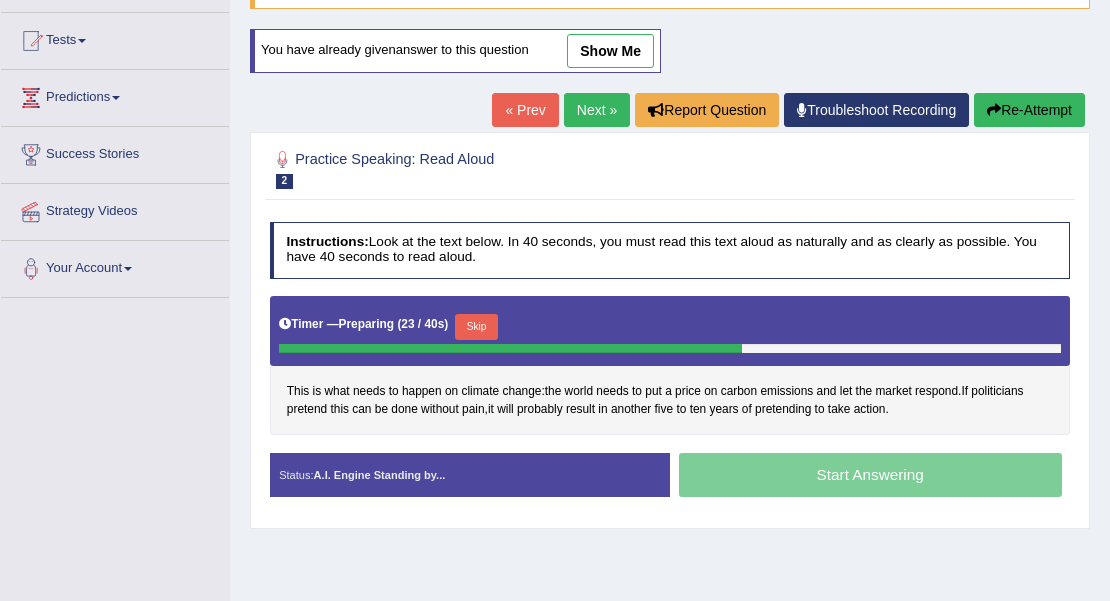 click on "Skip" at bounding box center [476, 327] 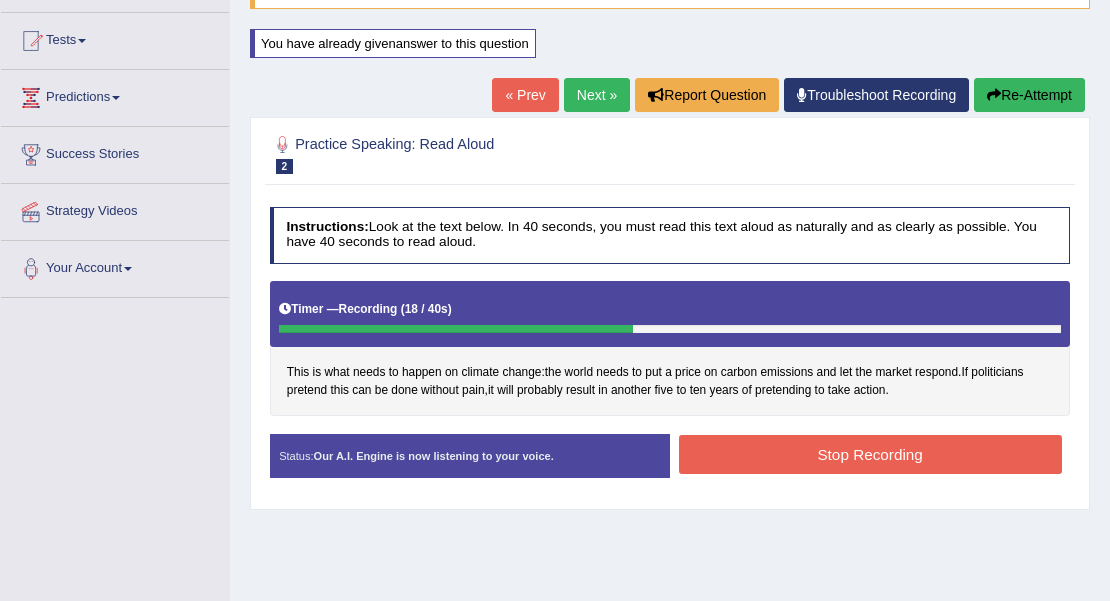 click on "Stop Recording" at bounding box center (870, 454) 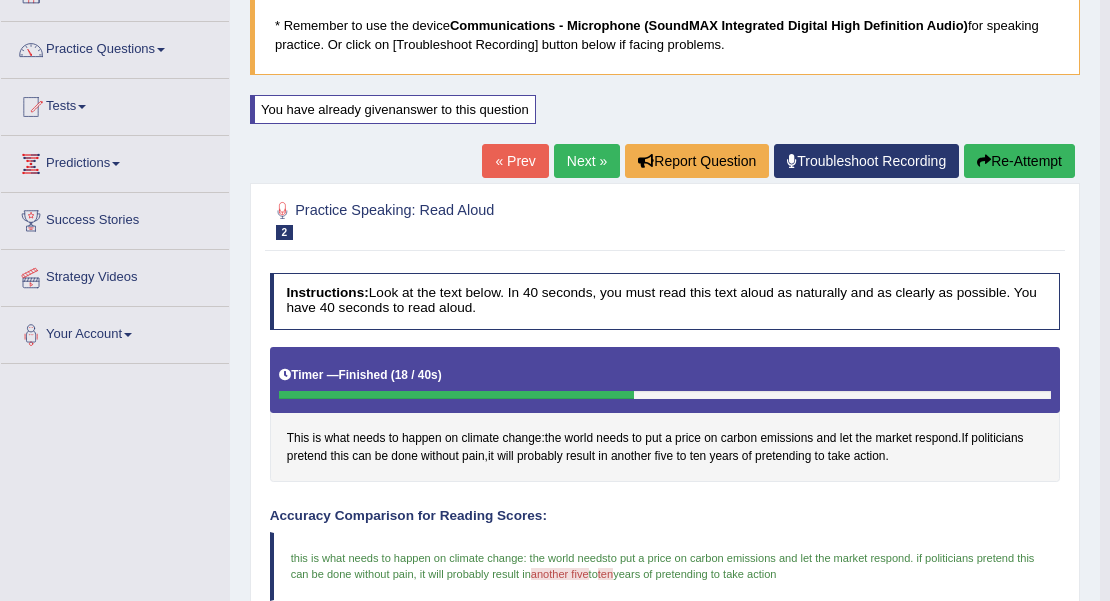 scroll, scrollTop: 133, scrollLeft: 0, axis: vertical 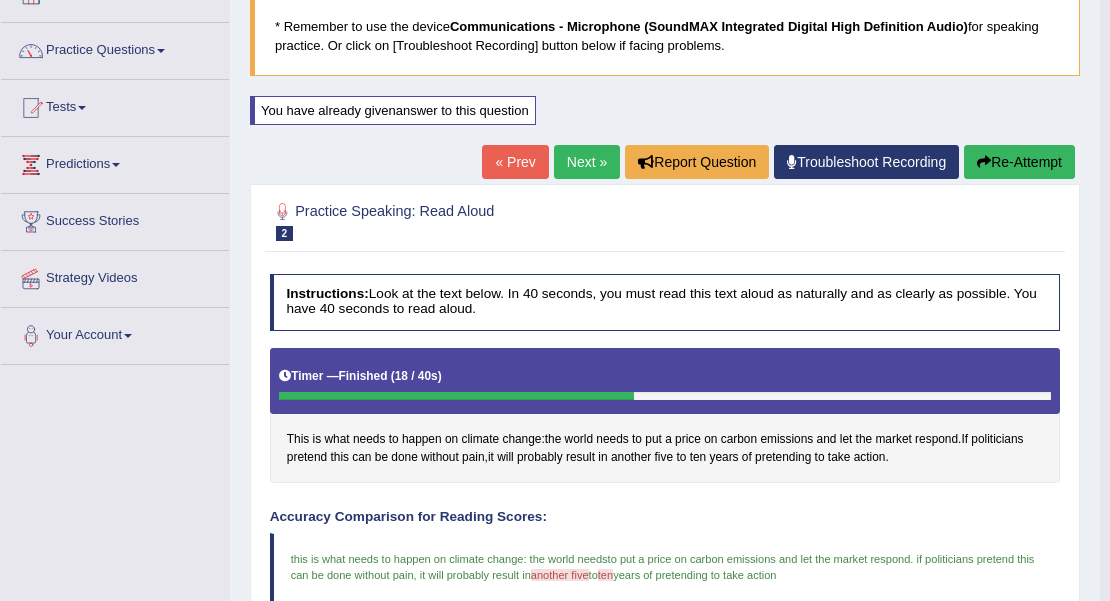click on "Next »" at bounding box center (587, 162) 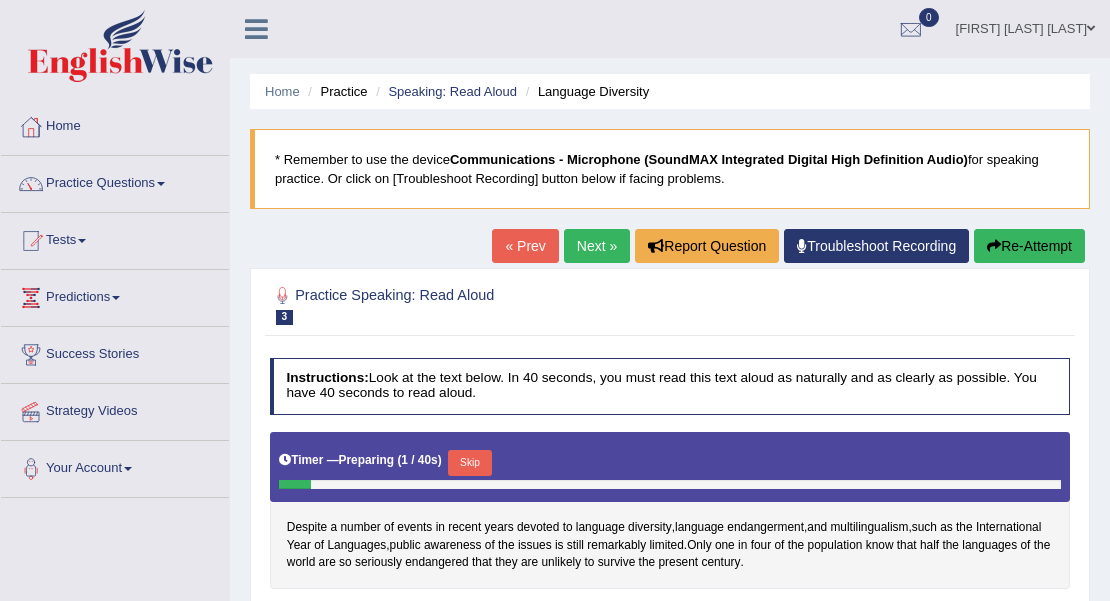scroll, scrollTop: 0, scrollLeft: 0, axis: both 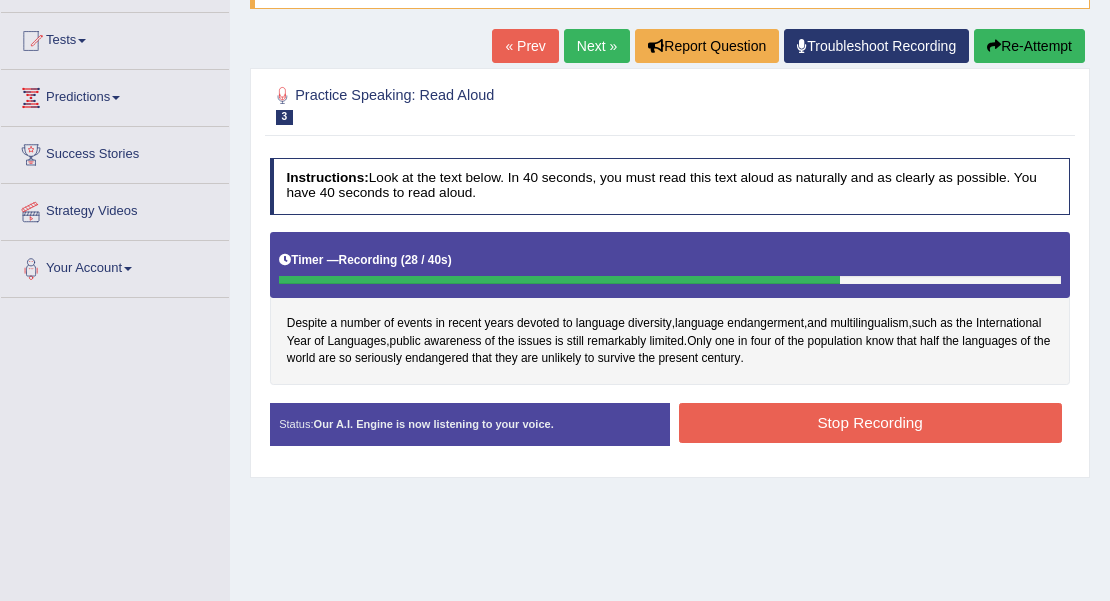 click on "Stop Recording" at bounding box center (870, 422) 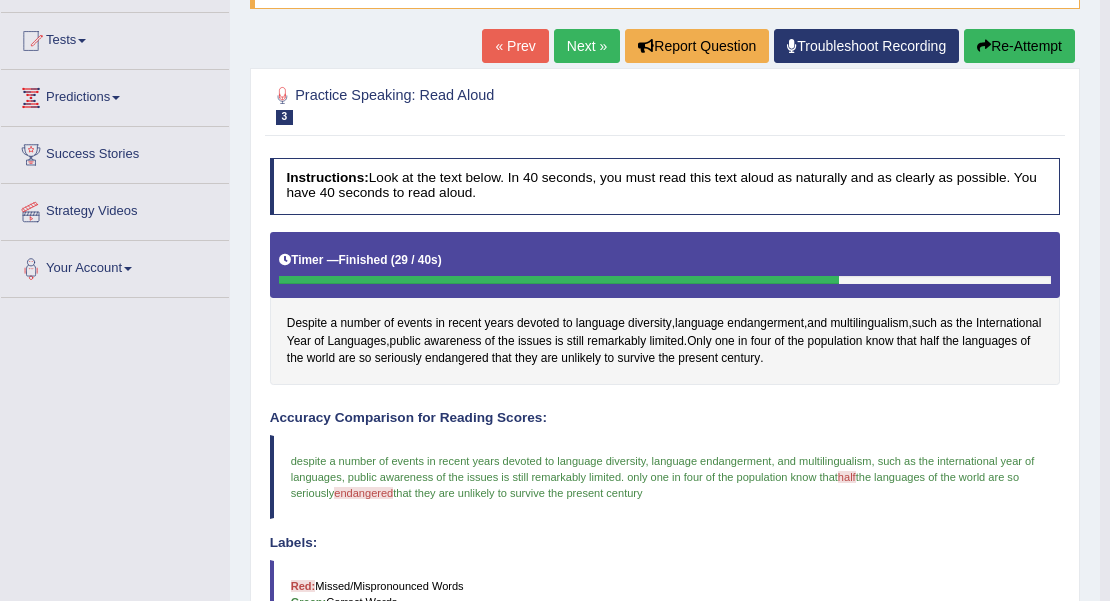 scroll, scrollTop: 200, scrollLeft: 0, axis: vertical 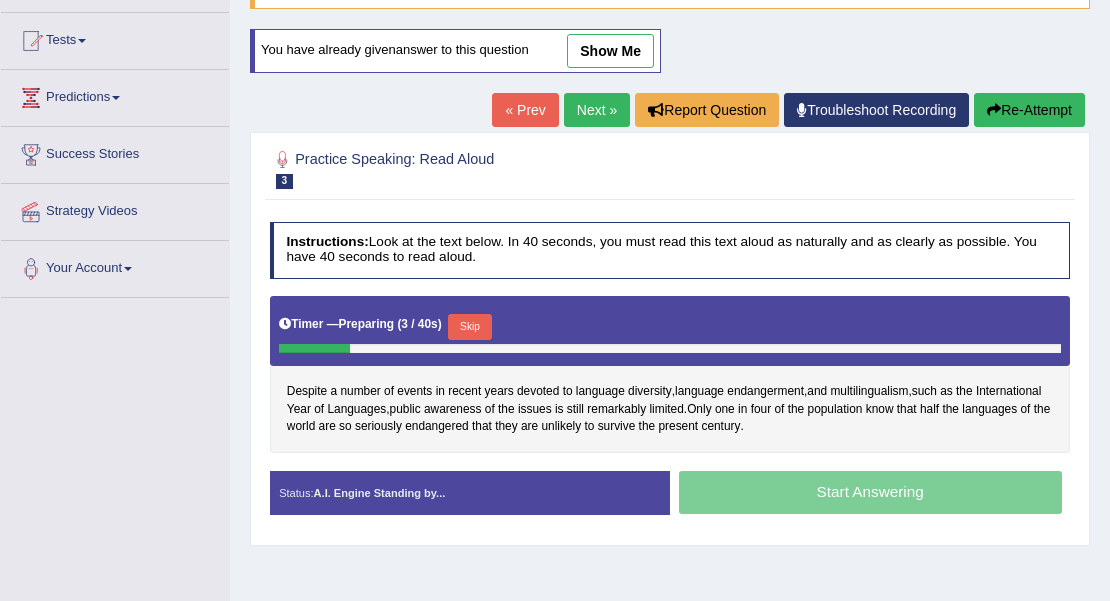 click on "Skip" at bounding box center (469, 327) 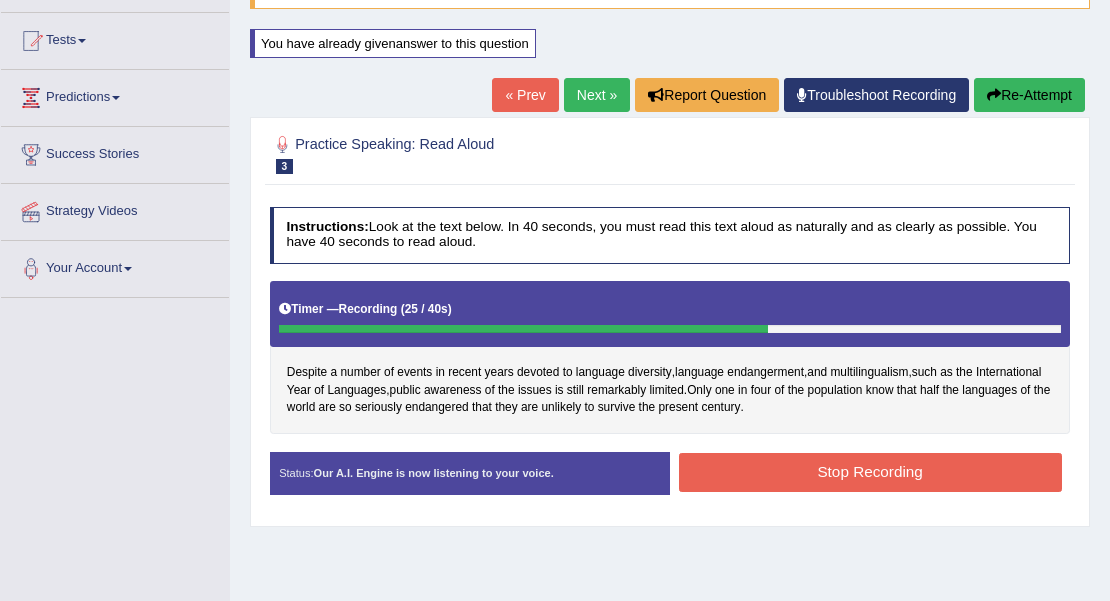 click on "Stop Recording" at bounding box center [870, 472] 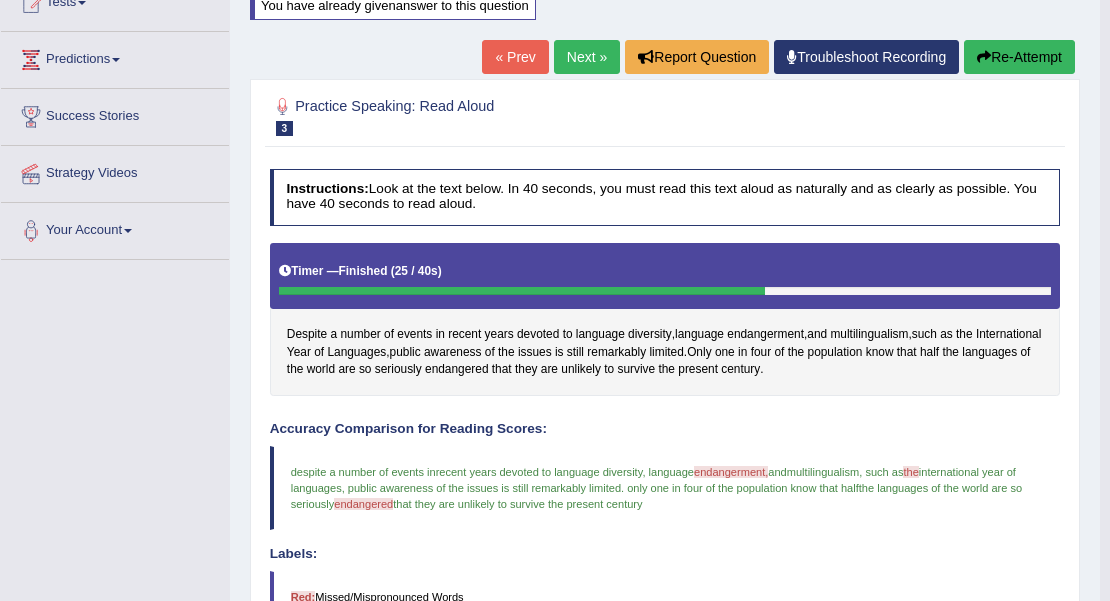scroll, scrollTop: 200, scrollLeft: 0, axis: vertical 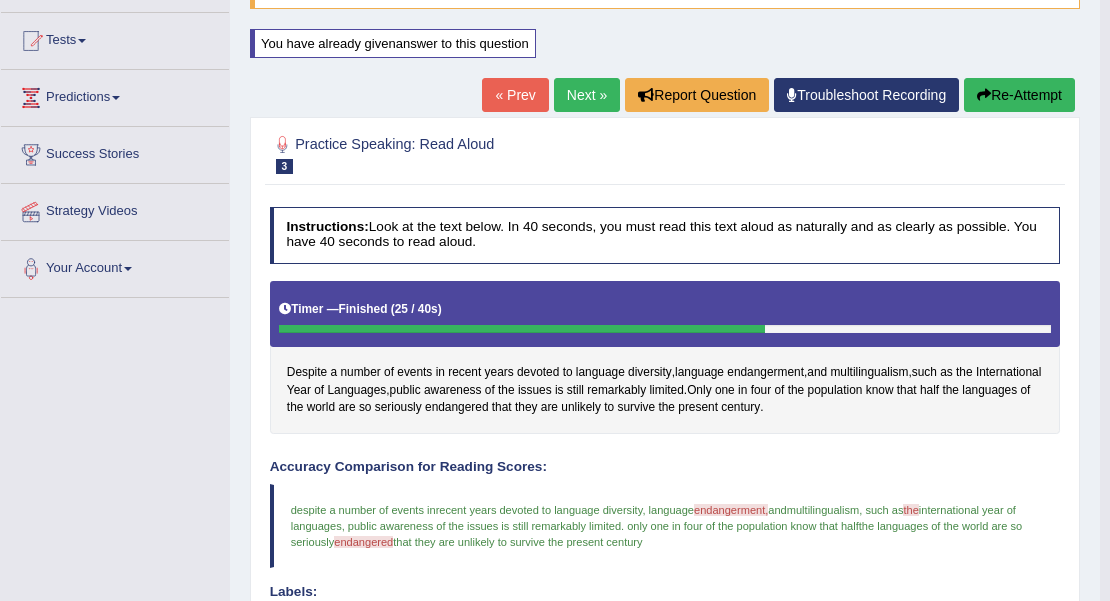 click on "Next »" at bounding box center [587, 95] 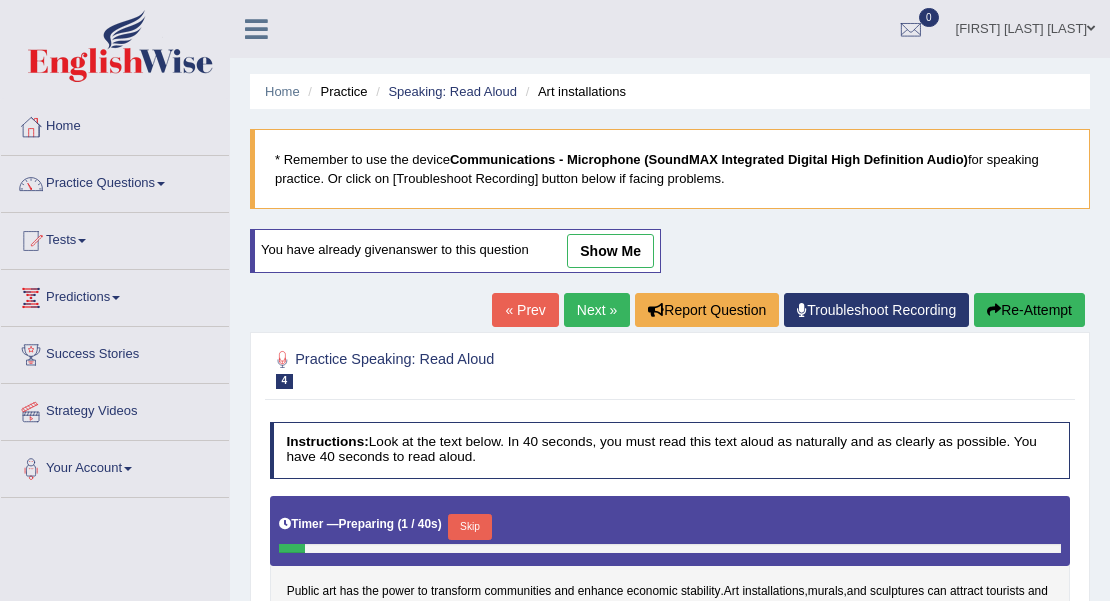 scroll, scrollTop: 0, scrollLeft: 0, axis: both 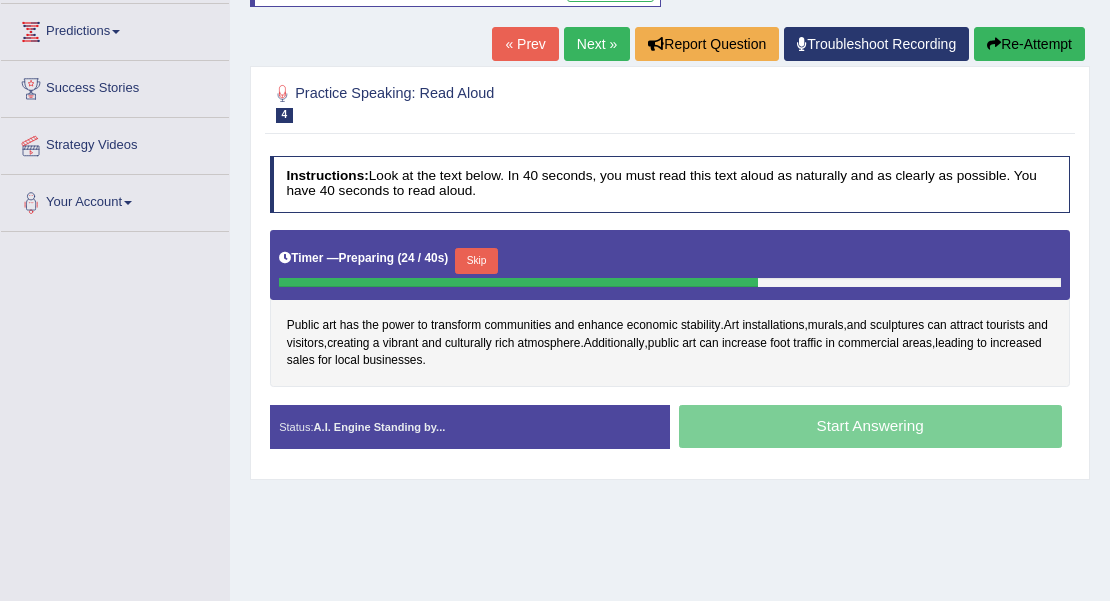 click on "Skip" at bounding box center [476, 261] 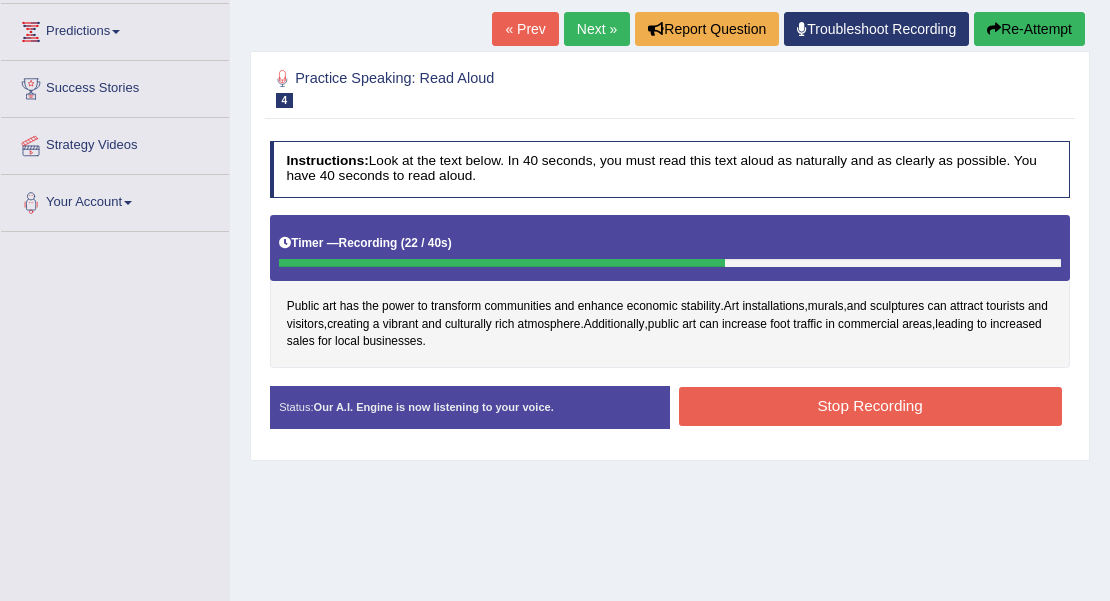 click on "Stop Recording" at bounding box center [870, 406] 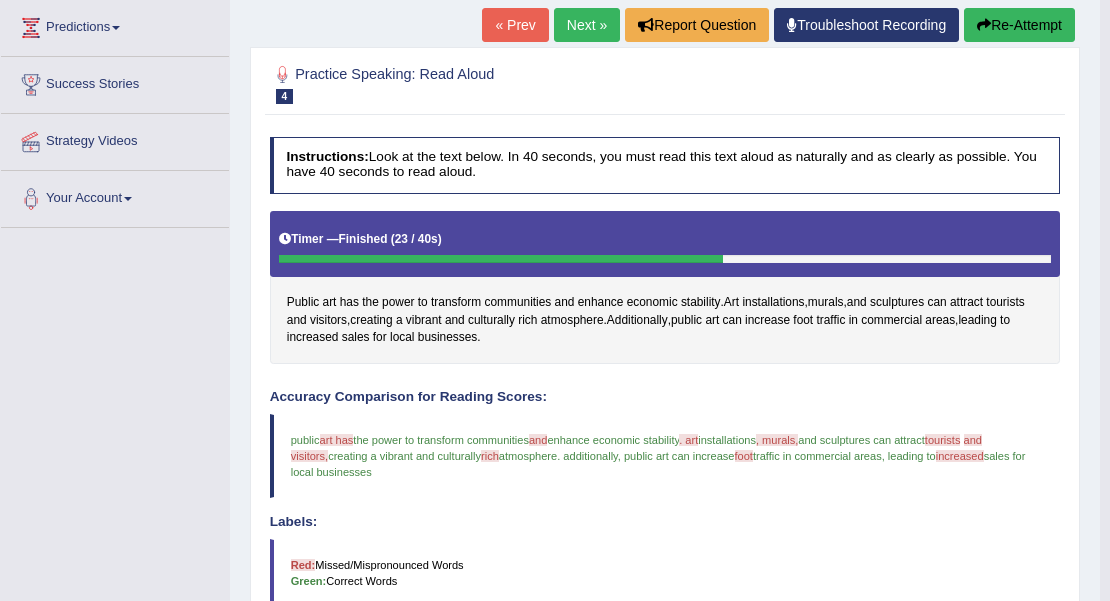 scroll, scrollTop: 266, scrollLeft: 0, axis: vertical 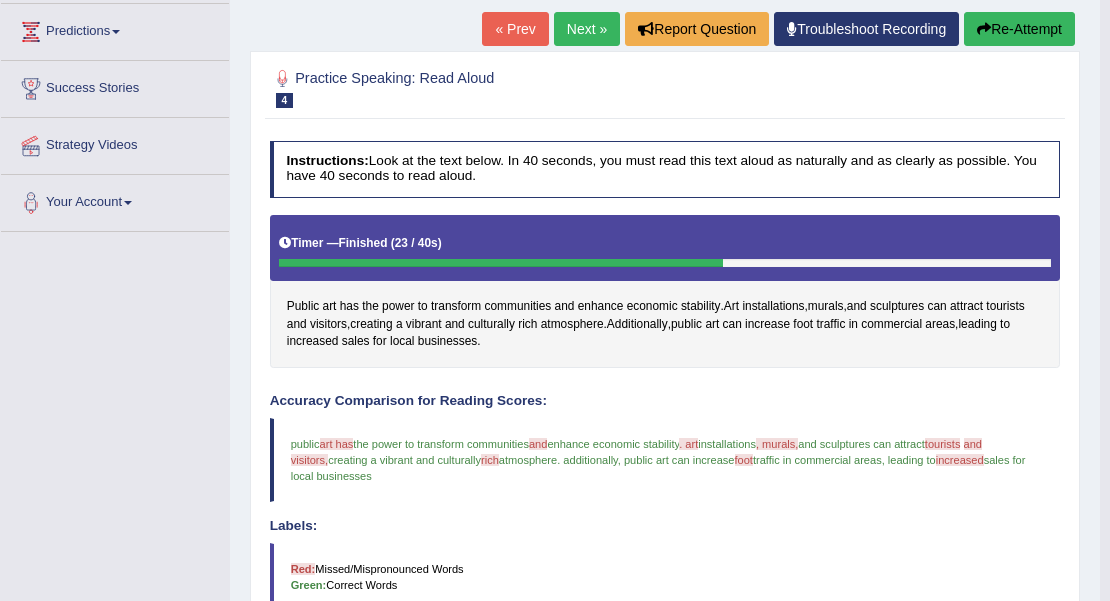 click on "Re-Attempt" at bounding box center [1019, 29] 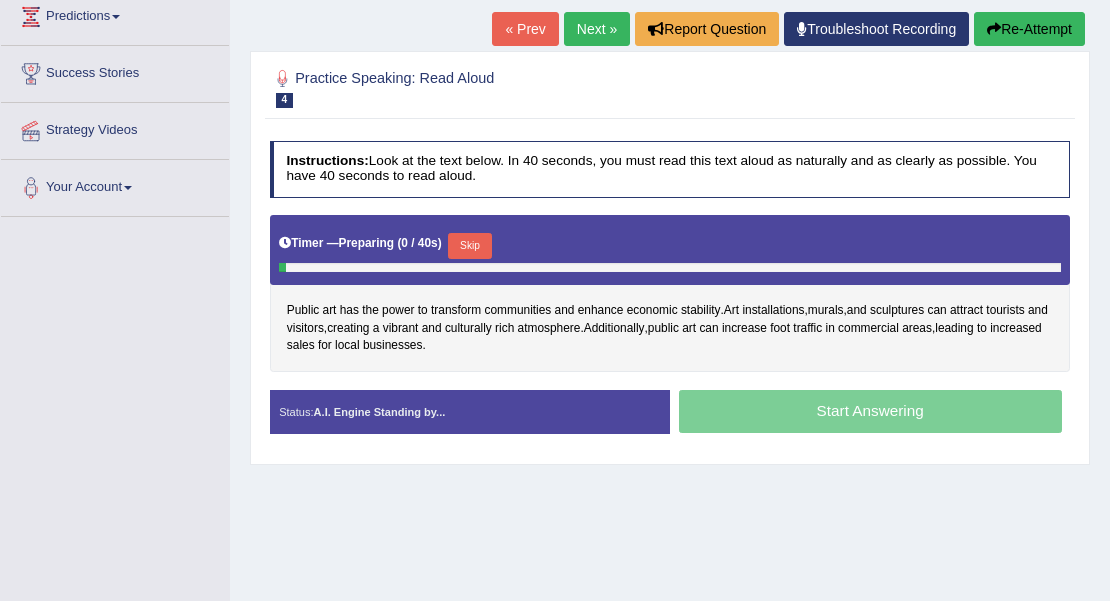 scroll, scrollTop: 281, scrollLeft: 0, axis: vertical 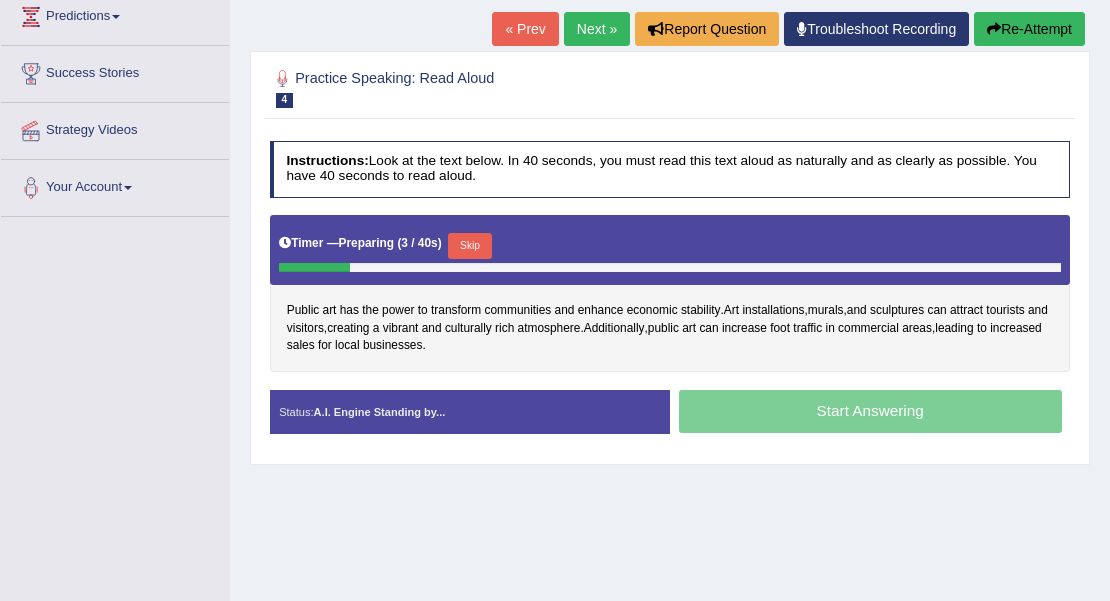 click on "Skip" at bounding box center (469, 246) 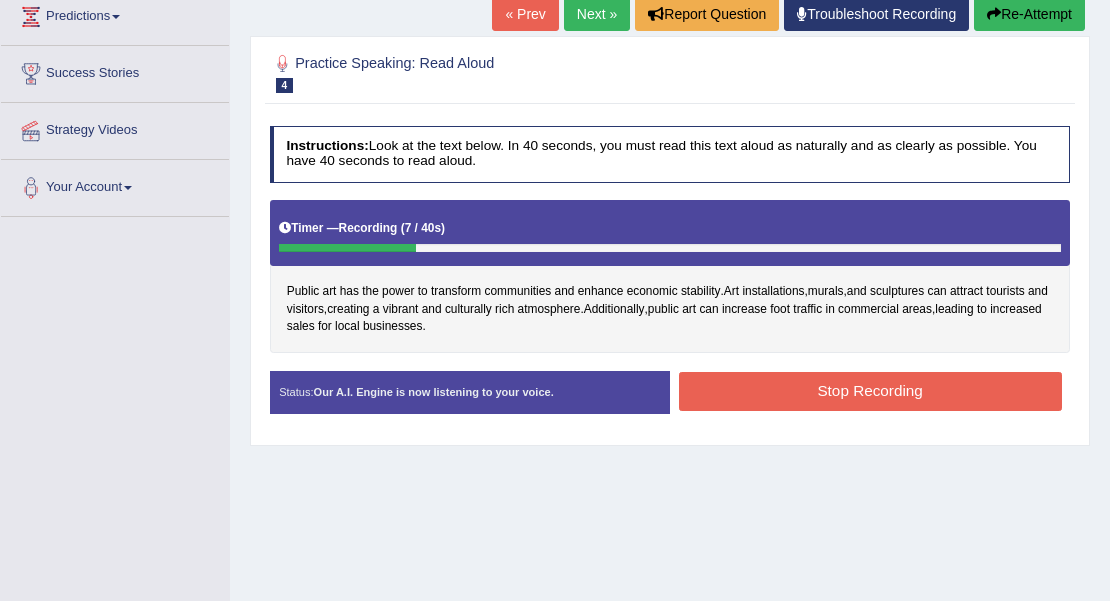 click on "Re-Attempt" at bounding box center (1029, 14) 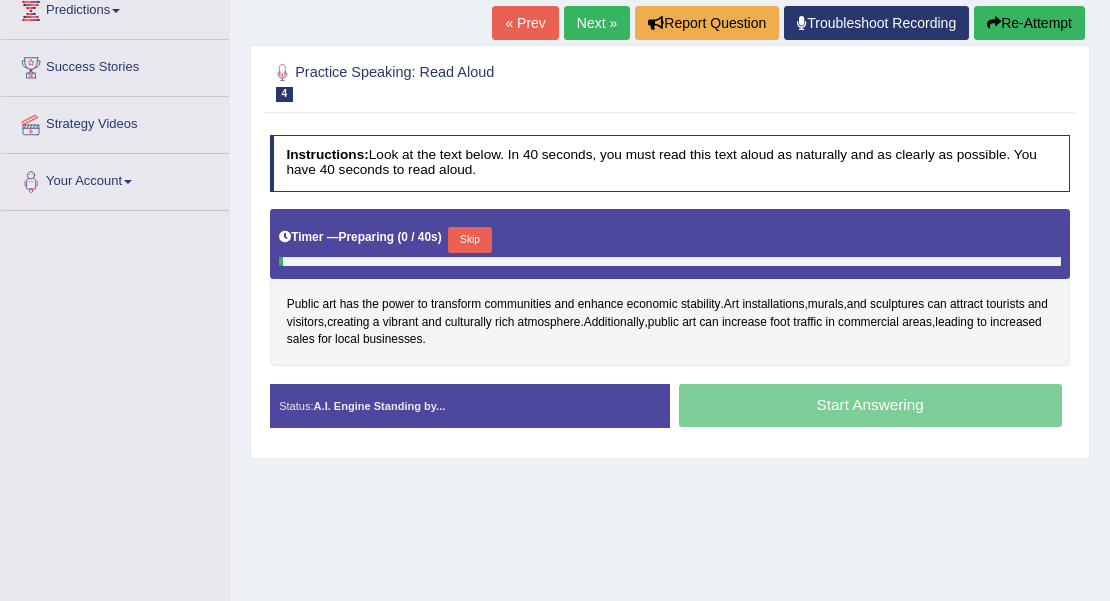 scroll, scrollTop: 287, scrollLeft: 0, axis: vertical 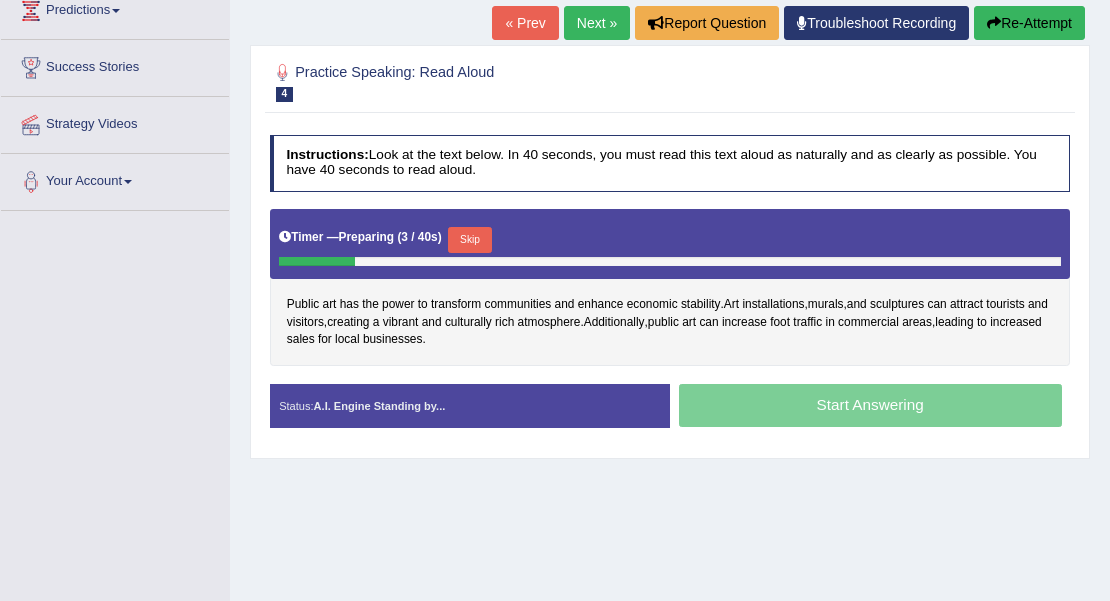click on "Skip" at bounding box center [469, 240] 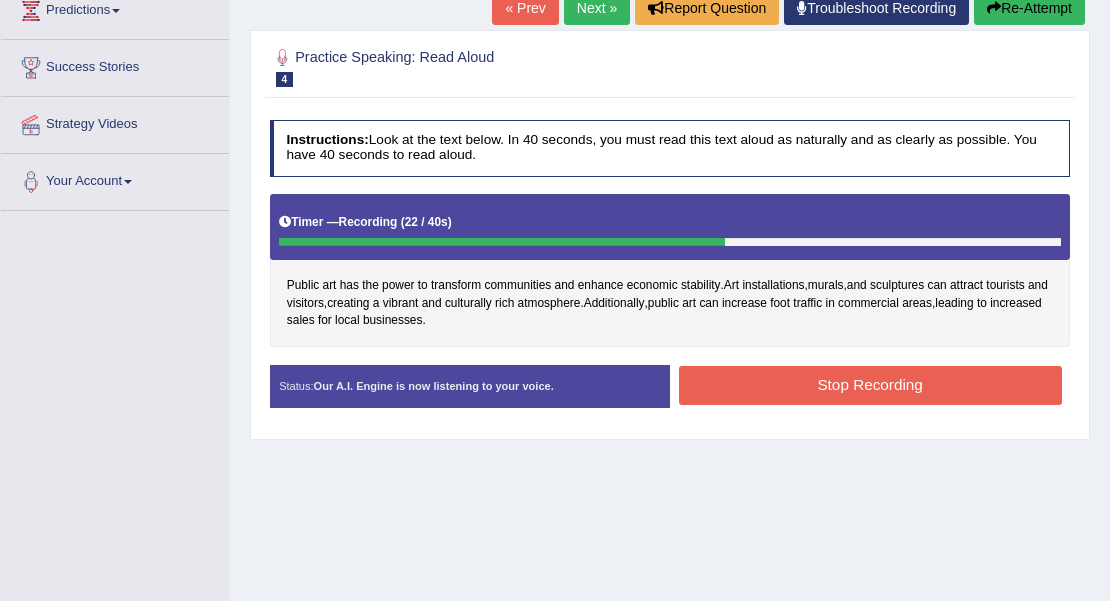 click on "Stop Recording" at bounding box center [870, 385] 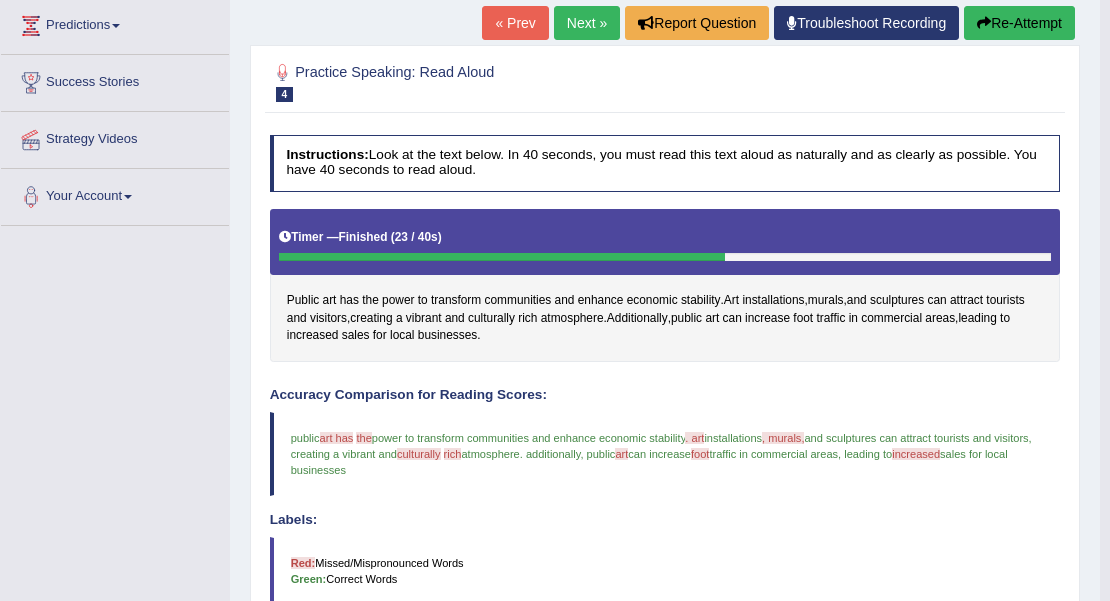scroll, scrollTop: 220, scrollLeft: 0, axis: vertical 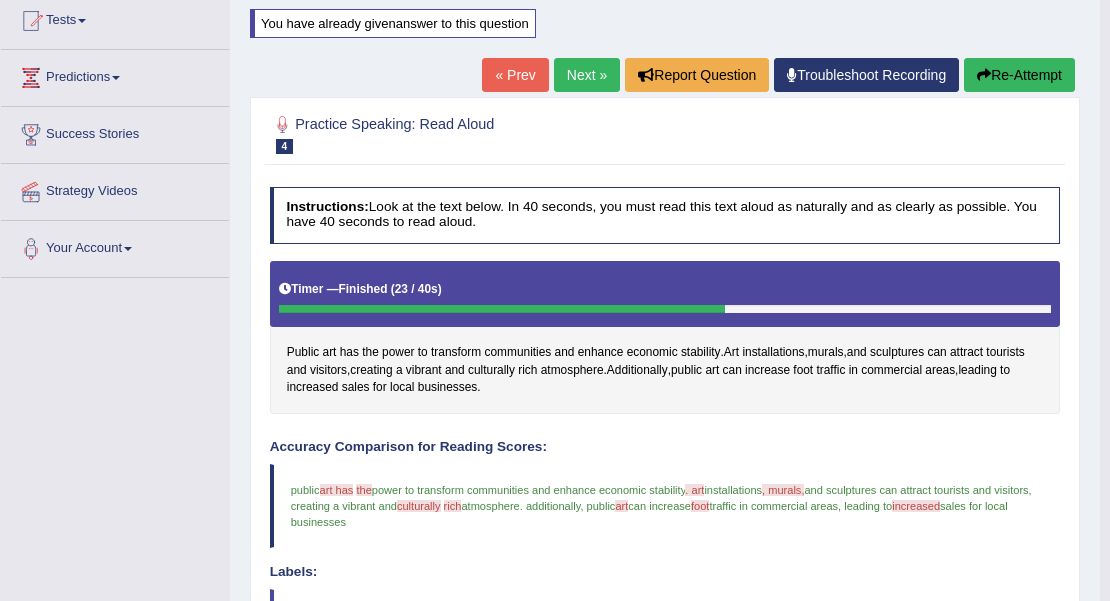 click on "Re-Attempt" at bounding box center [1019, 75] 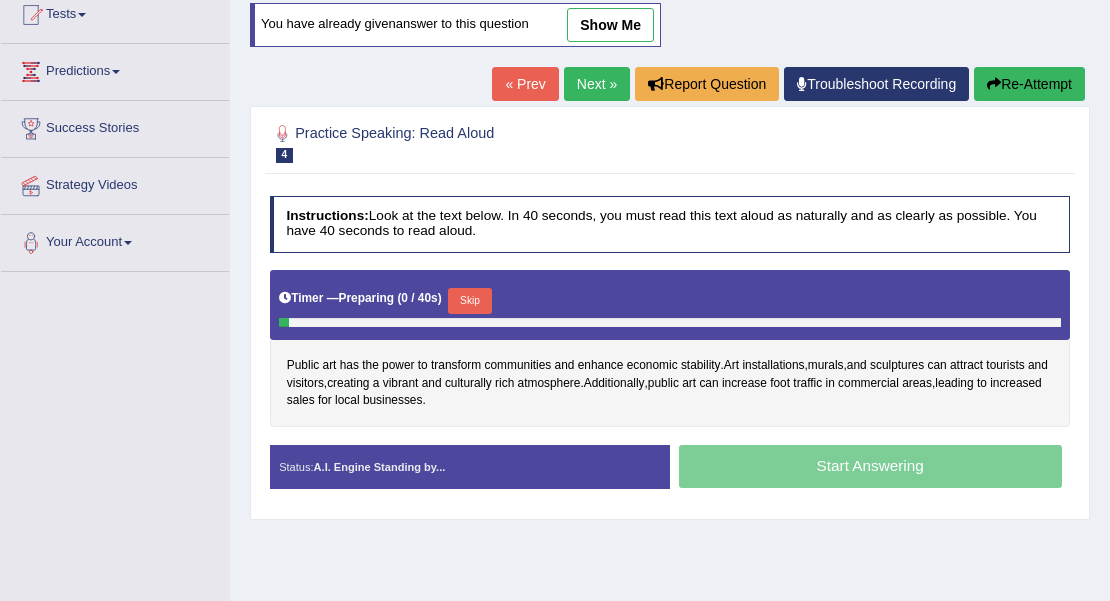 scroll, scrollTop: 226, scrollLeft: 0, axis: vertical 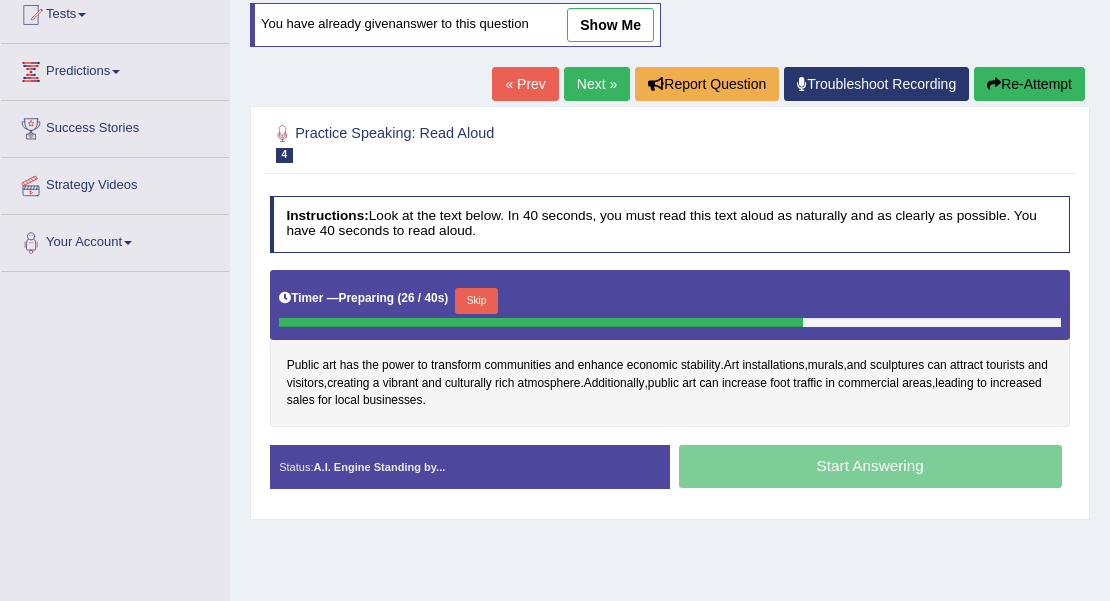 click on "Skip" at bounding box center (476, 301) 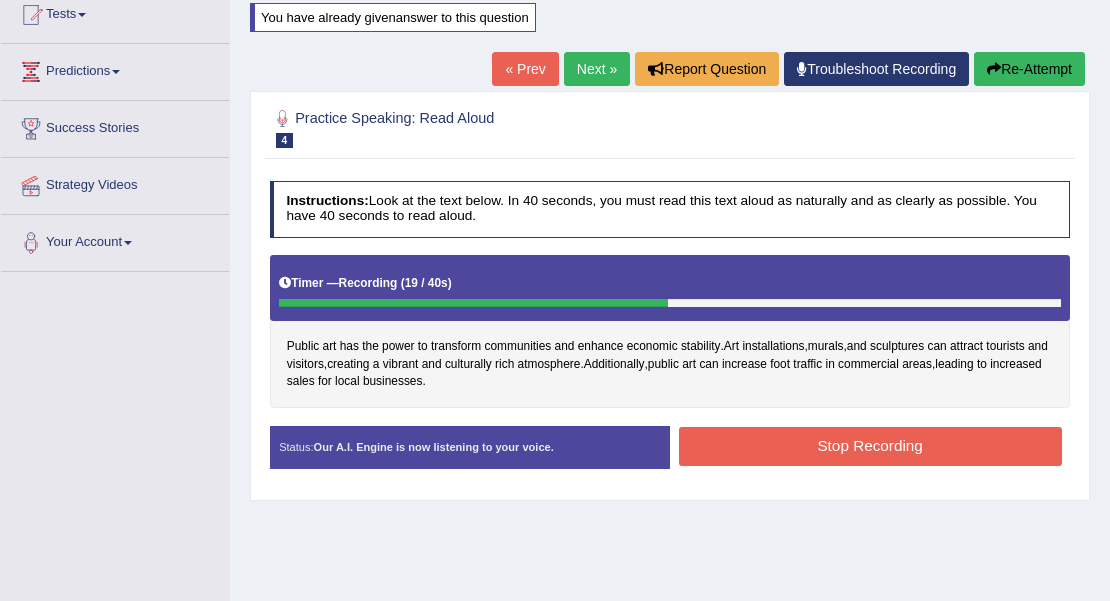 click on "Stop Recording" at bounding box center (870, 446) 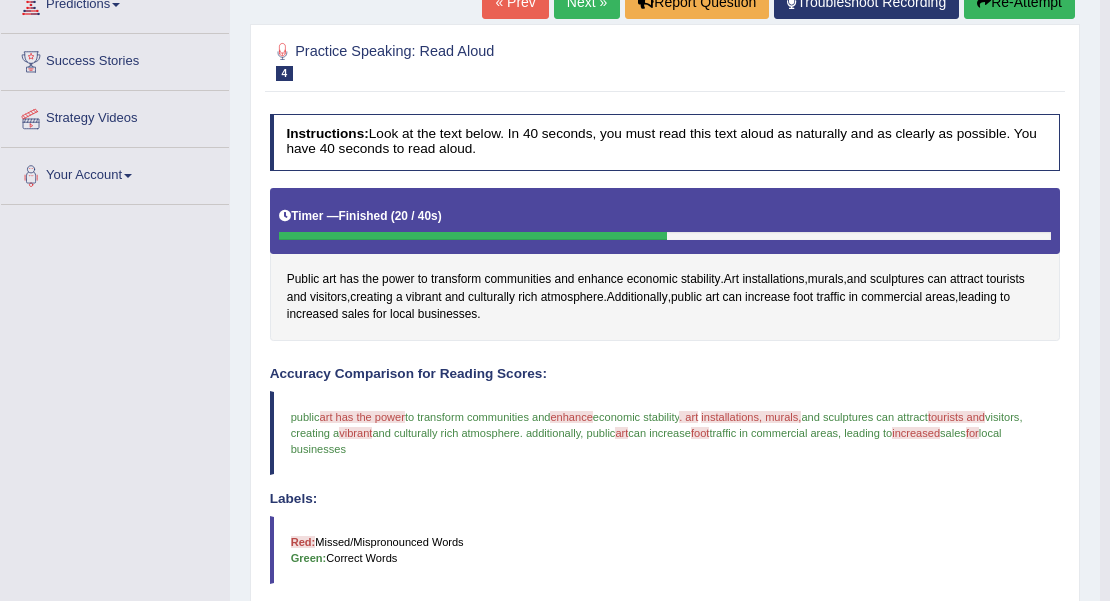 scroll, scrollTop: 226, scrollLeft: 0, axis: vertical 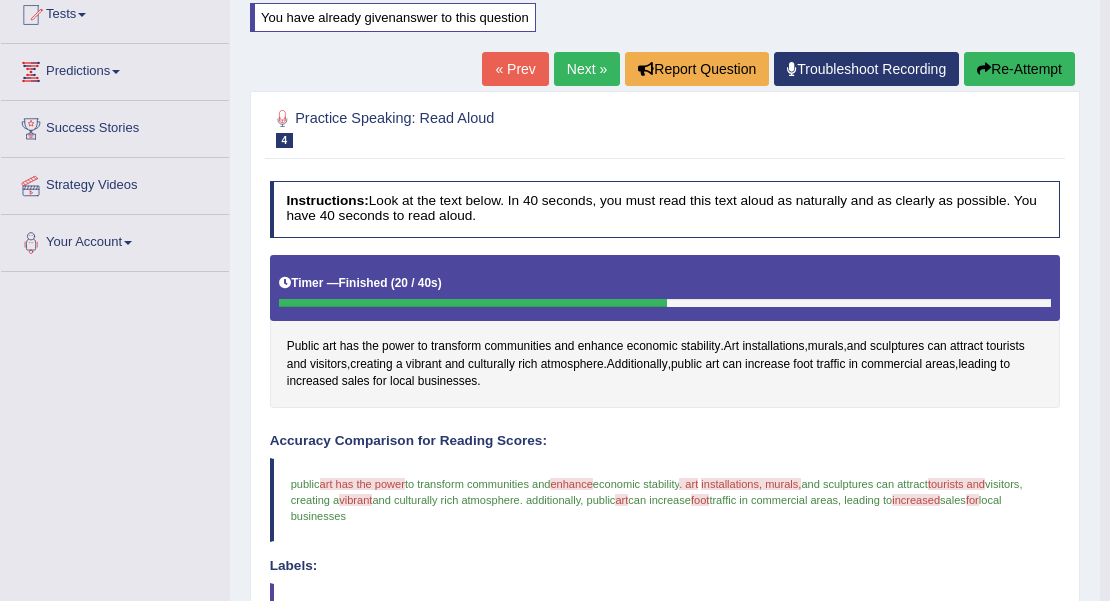 click on "Re-Attempt" at bounding box center (1019, 69) 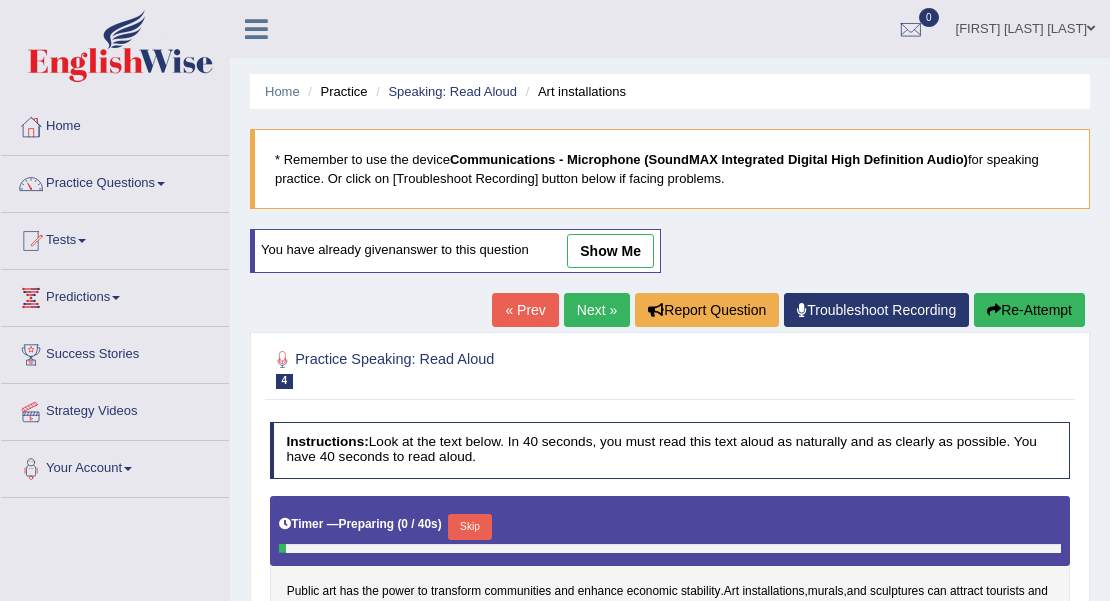 scroll, scrollTop: 226, scrollLeft: 0, axis: vertical 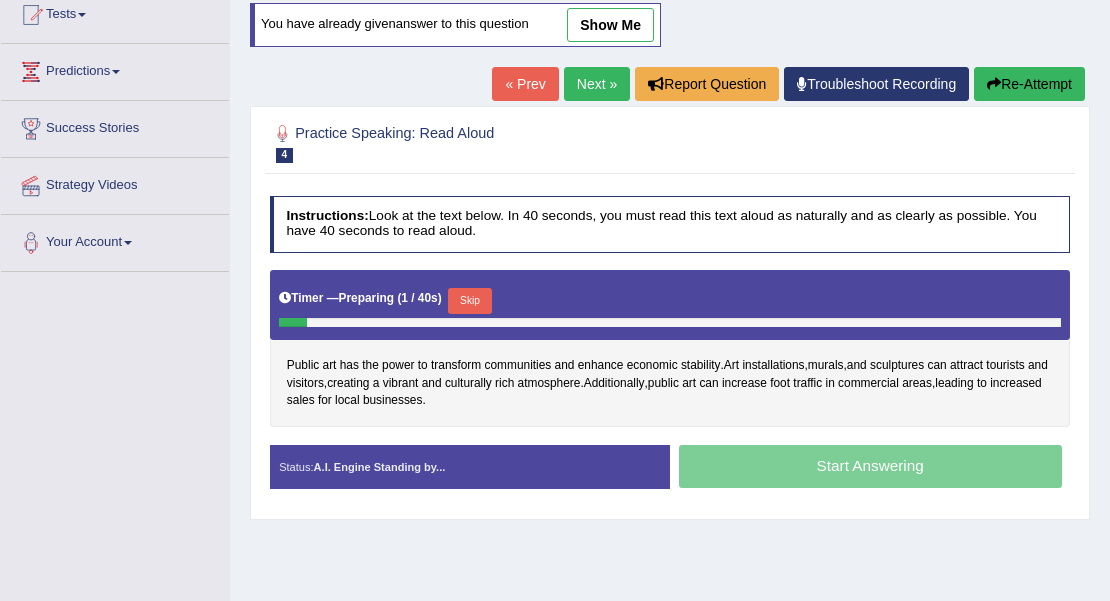 click on "Skip" at bounding box center (469, 301) 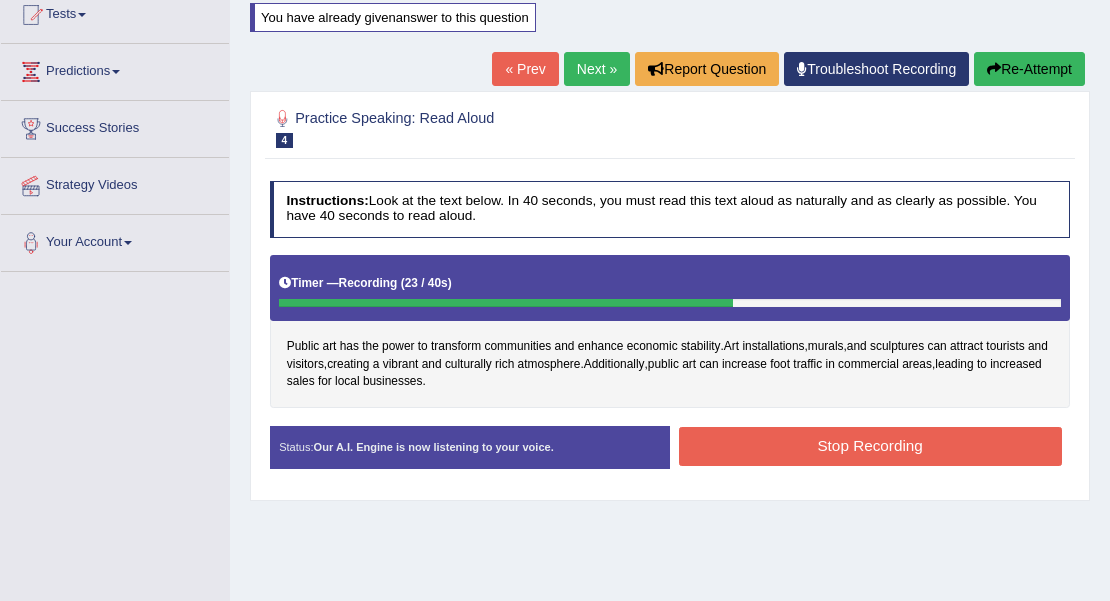 click on "Stop Recording" at bounding box center [870, 446] 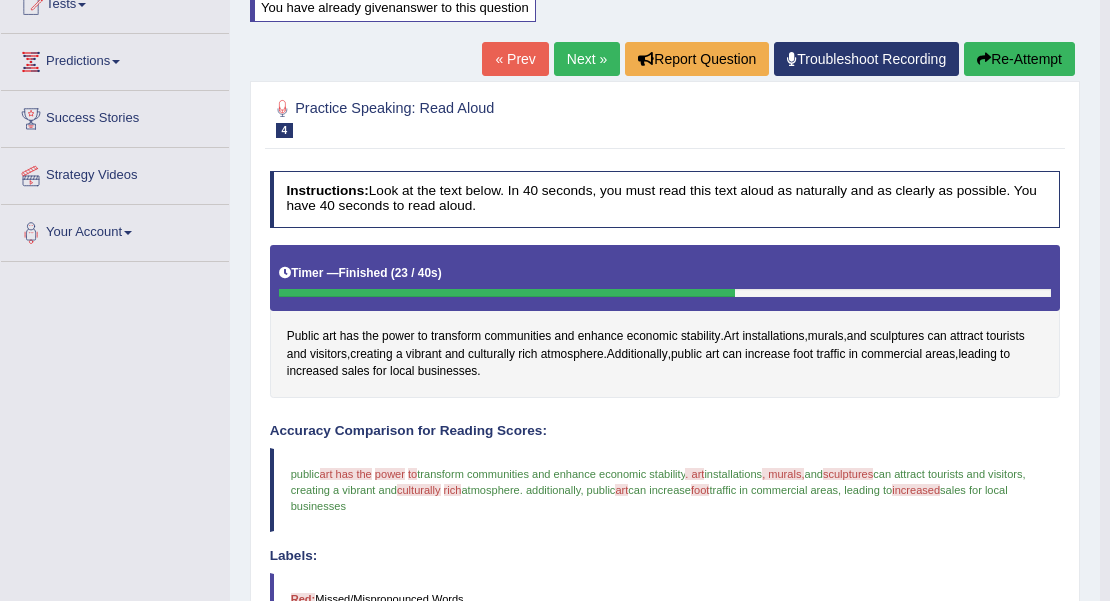 scroll, scrollTop: 226, scrollLeft: 0, axis: vertical 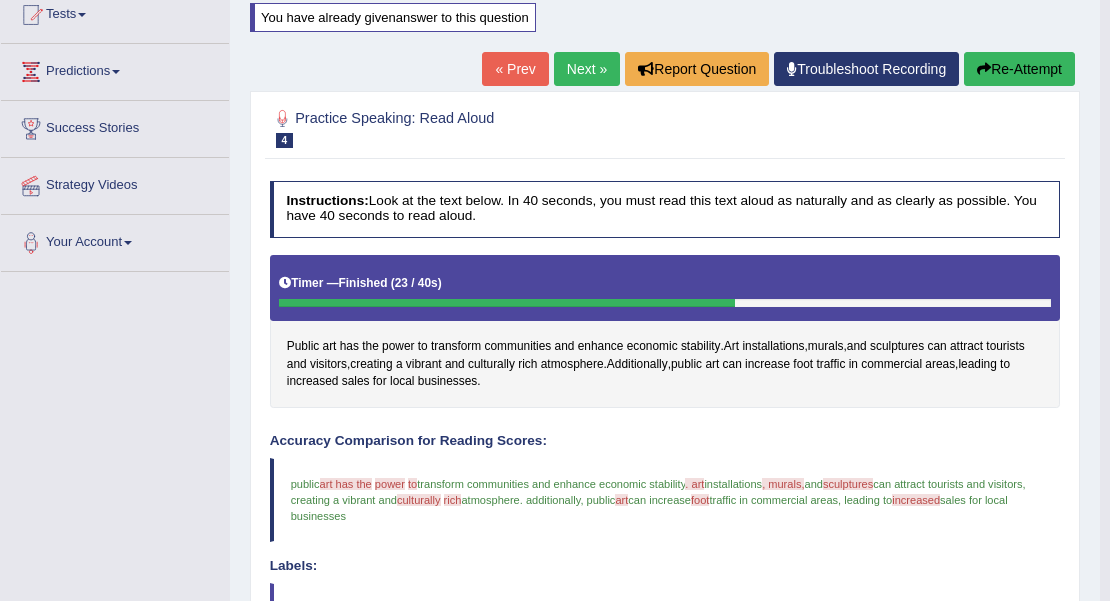 click on "Re-Attempt" at bounding box center [1019, 69] 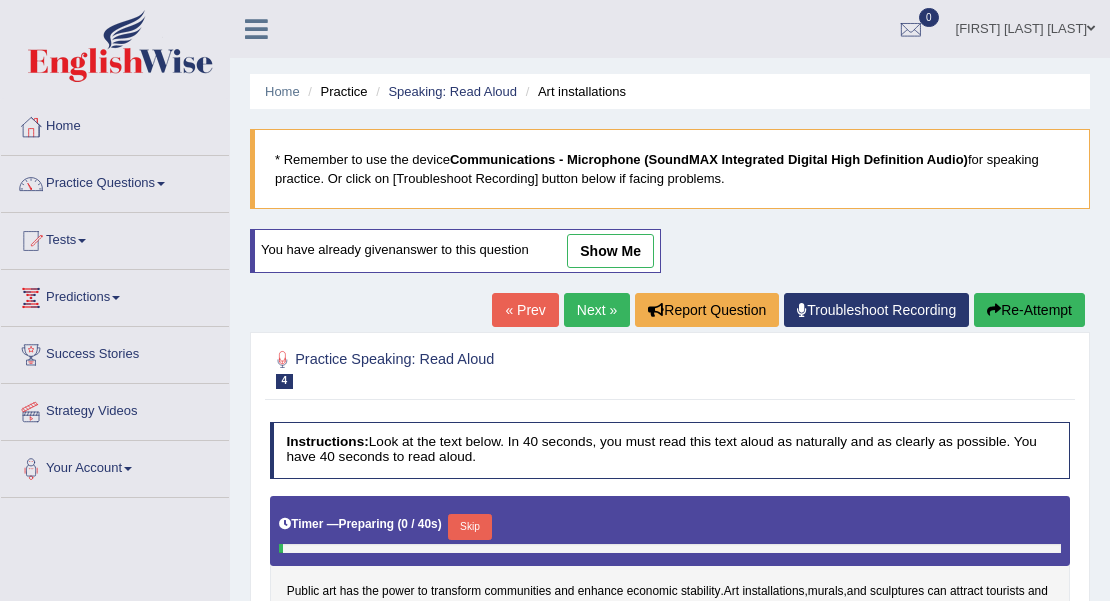 scroll, scrollTop: 226, scrollLeft: 0, axis: vertical 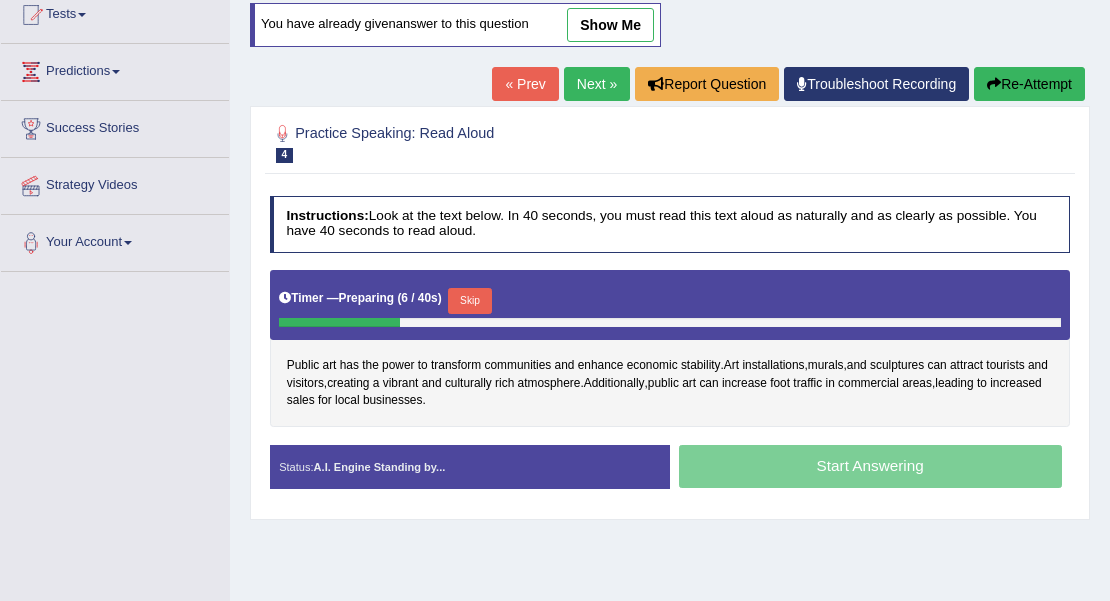 click on "Skip" at bounding box center (469, 301) 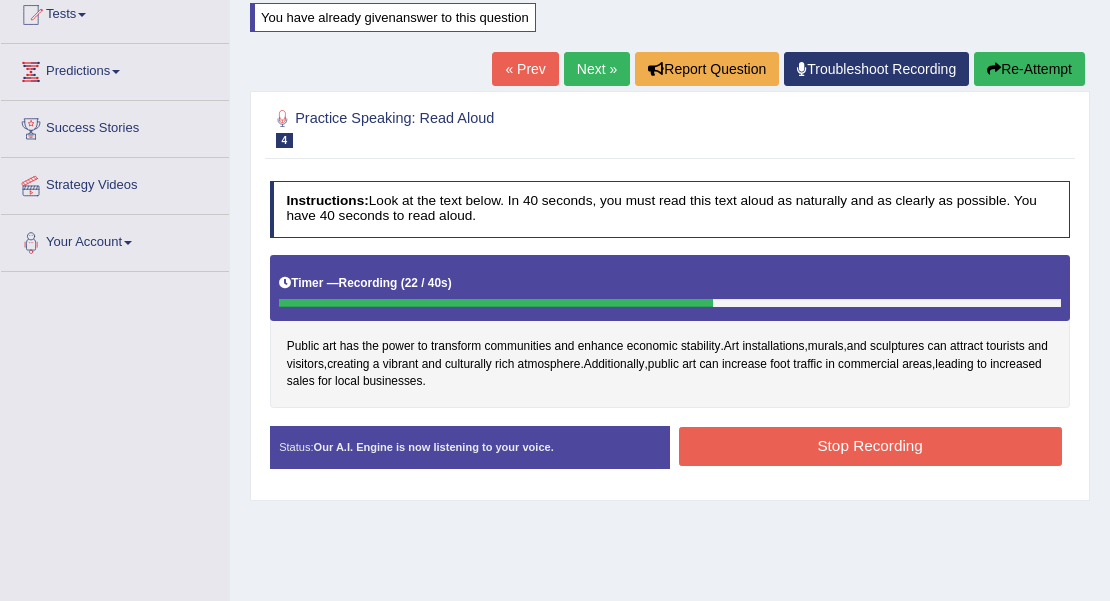 click on "Stop Recording" at bounding box center (870, 446) 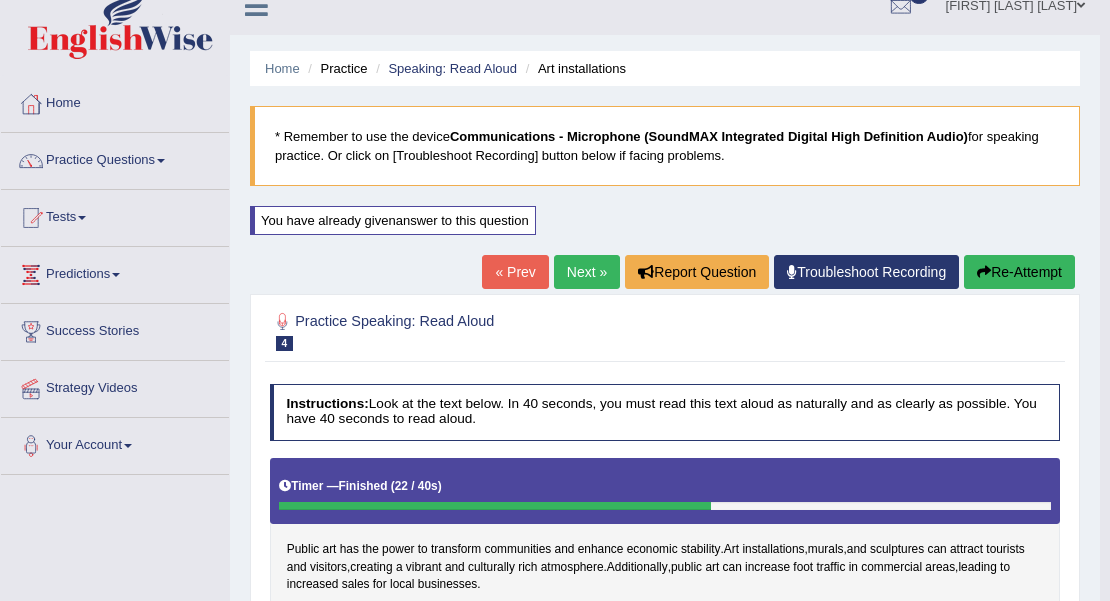 scroll, scrollTop: 0, scrollLeft: 0, axis: both 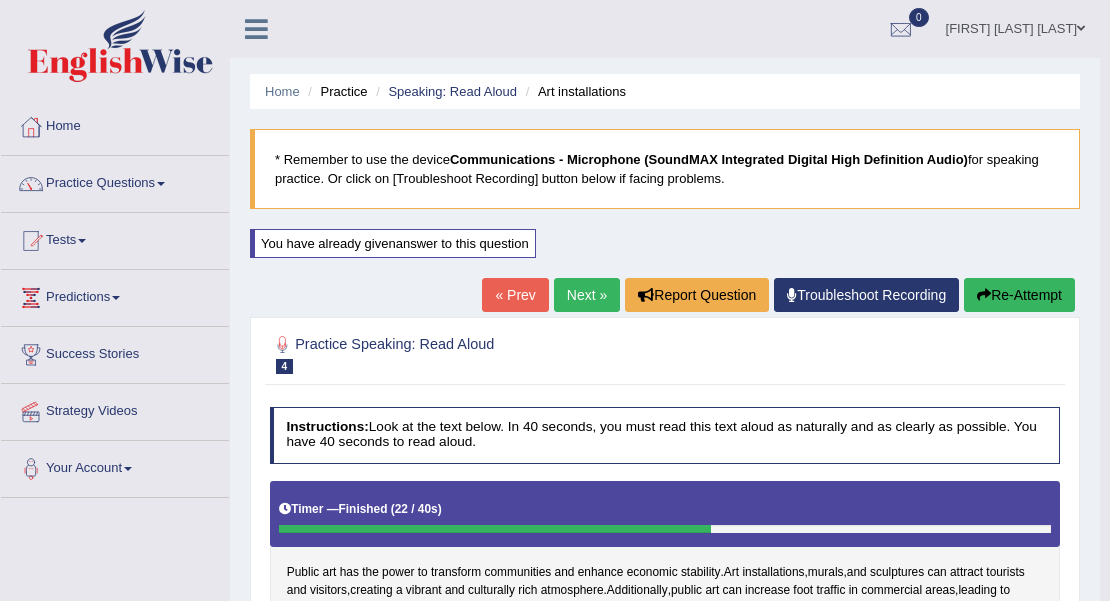 click on "Next »" at bounding box center (587, 295) 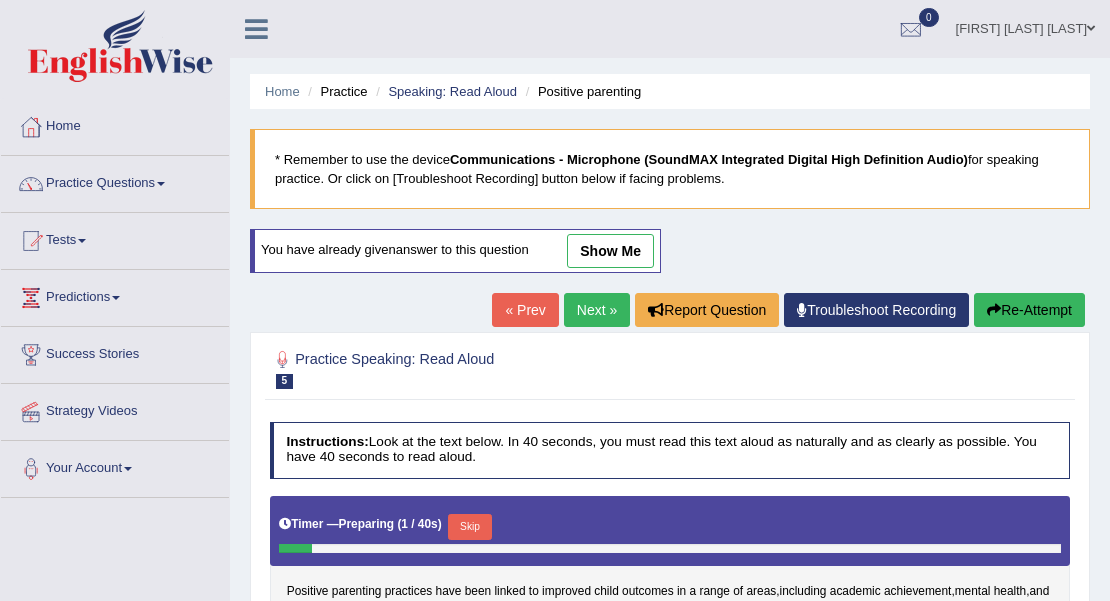scroll, scrollTop: 0, scrollLeft: 0, axis: both 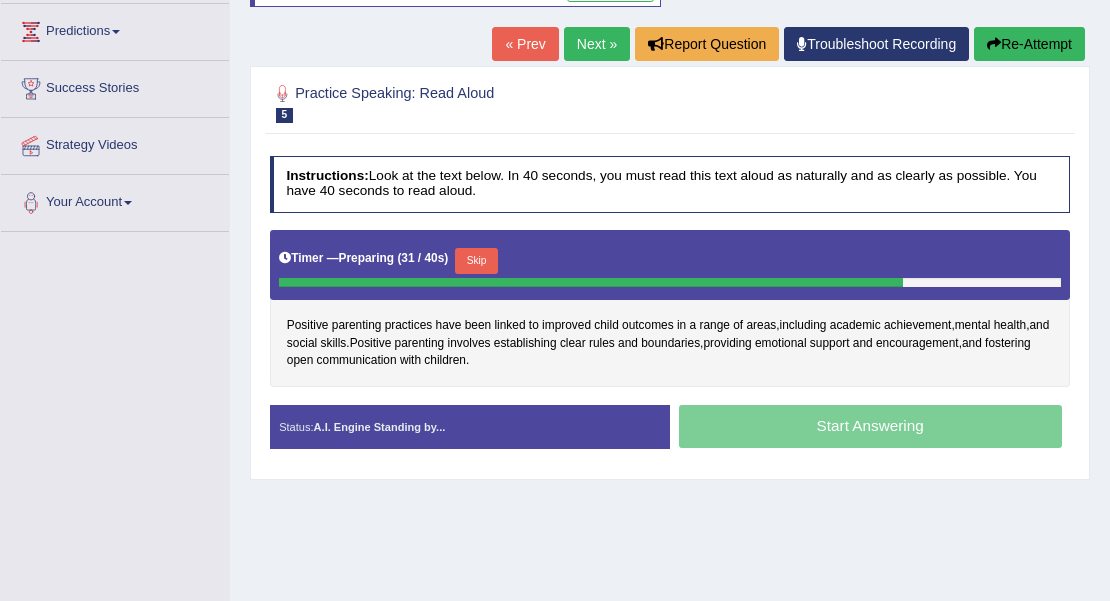 click on "Skip" at bounding box center [476, 261] 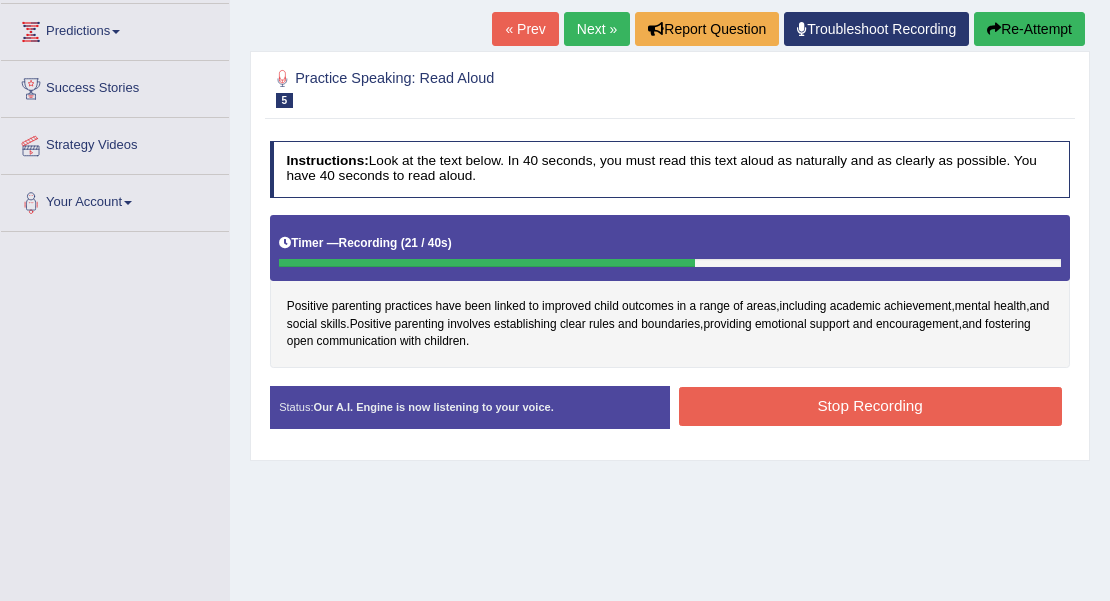 click on "Stop Recording" at bounding box center [870, 406] 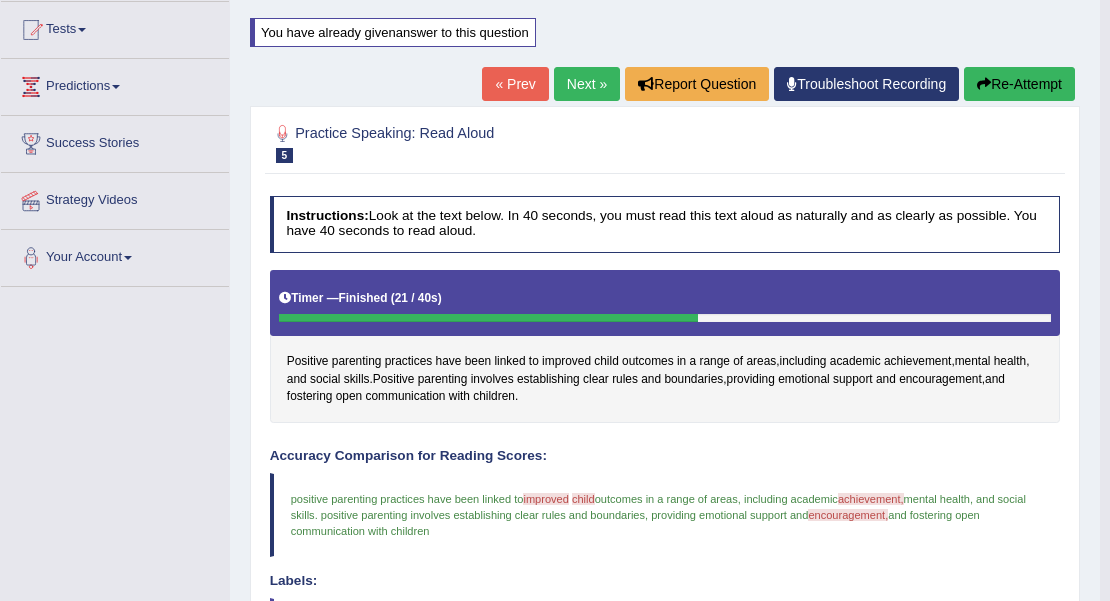scroll, scrollTop: 200, scrollLeft: 0, axis: vertical 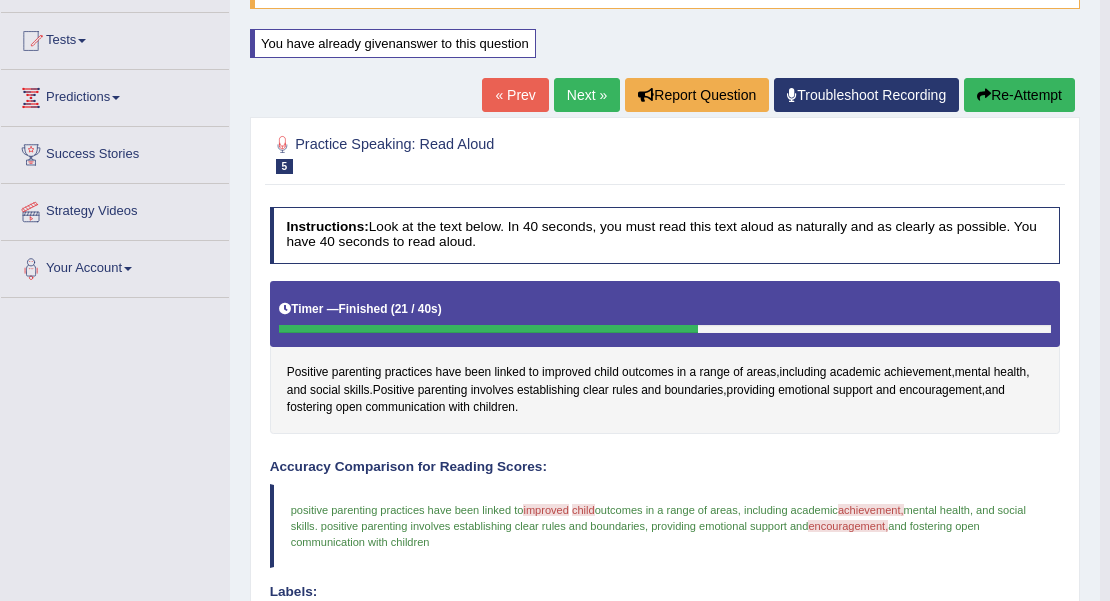 click on "Re-Attempt" at bounding box center [1019, 95] 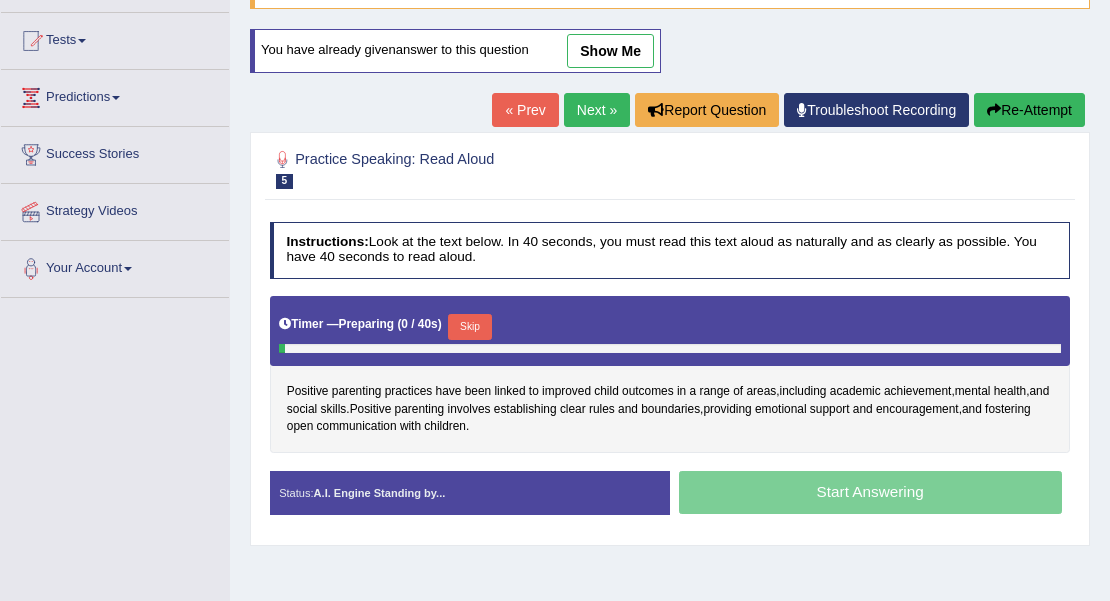 scroll, scrollTop: 200, scrollLeft: 0, axis: vertical 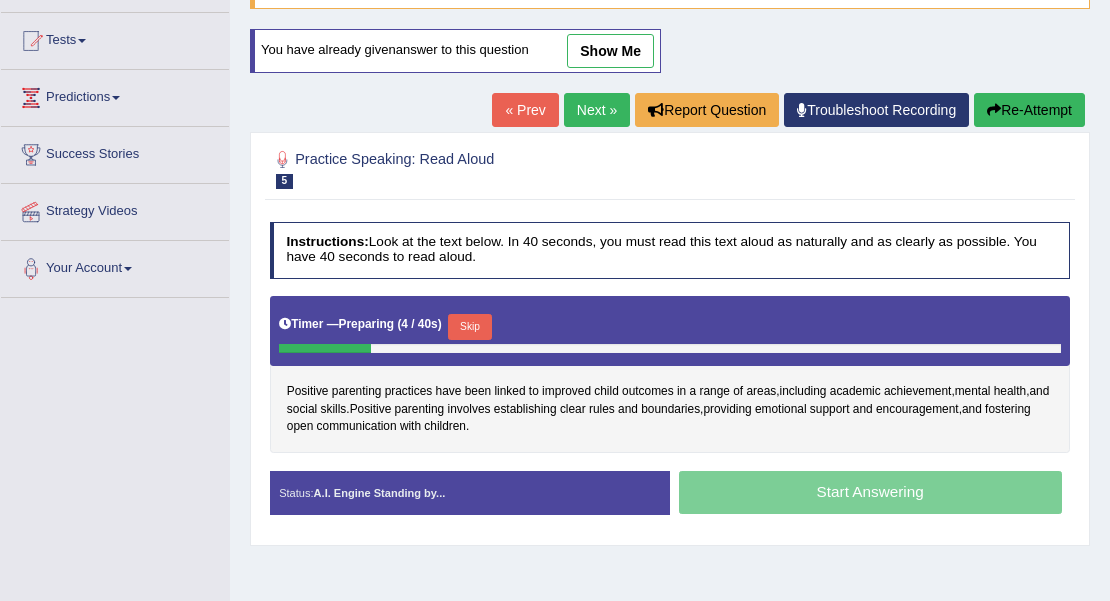 click on "Skip" at bounding box center [469, 327] 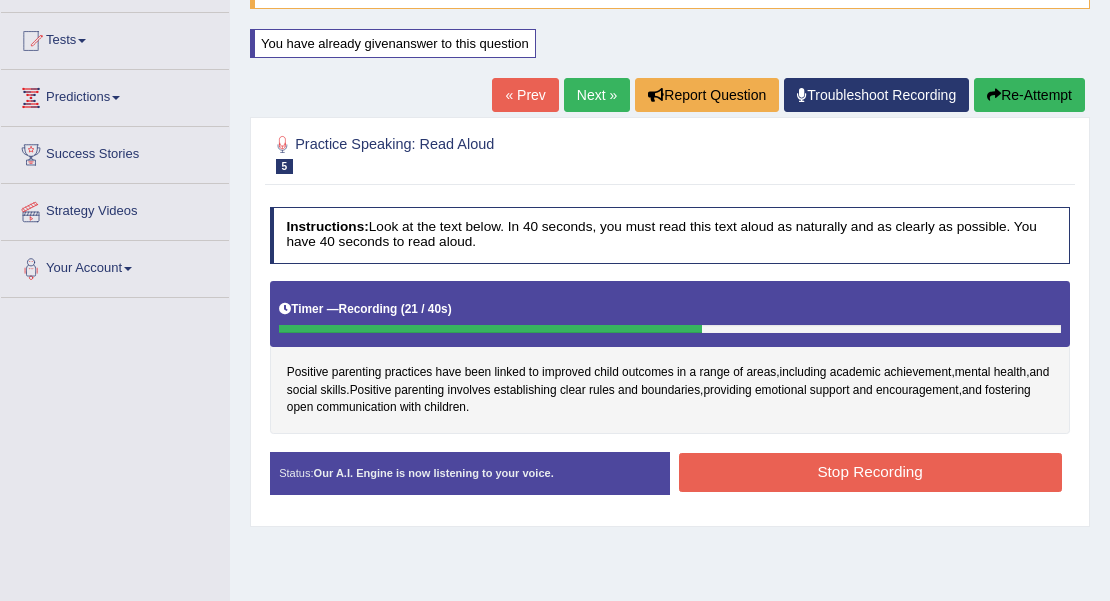 click on "Stop Recording" at bounding box center (870, 472) 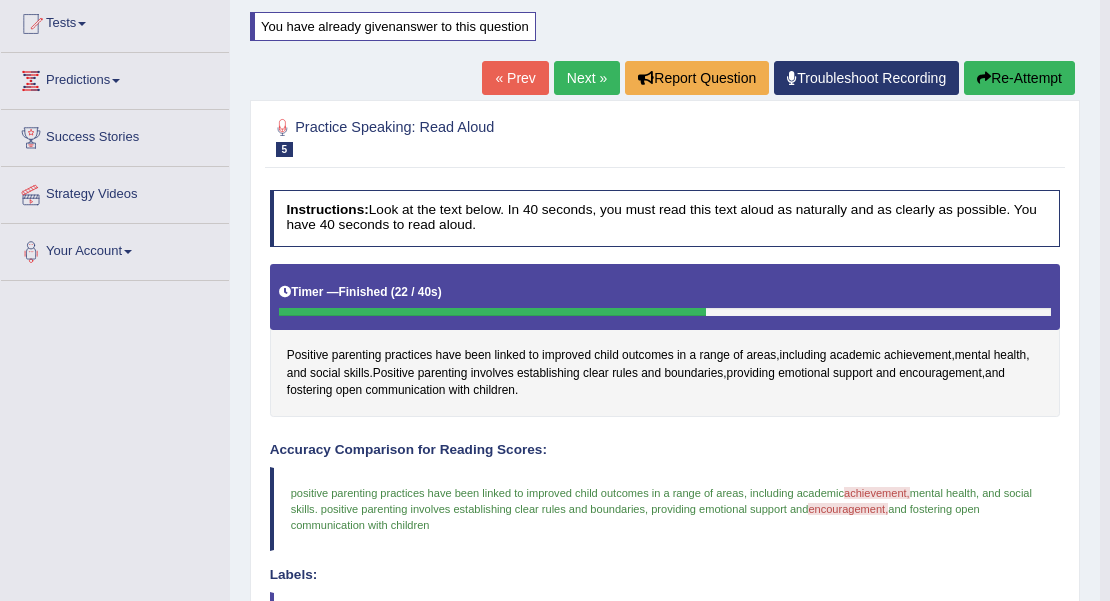 scroll, scrollTop: 200, scrollLeft: 0, axis: vertical 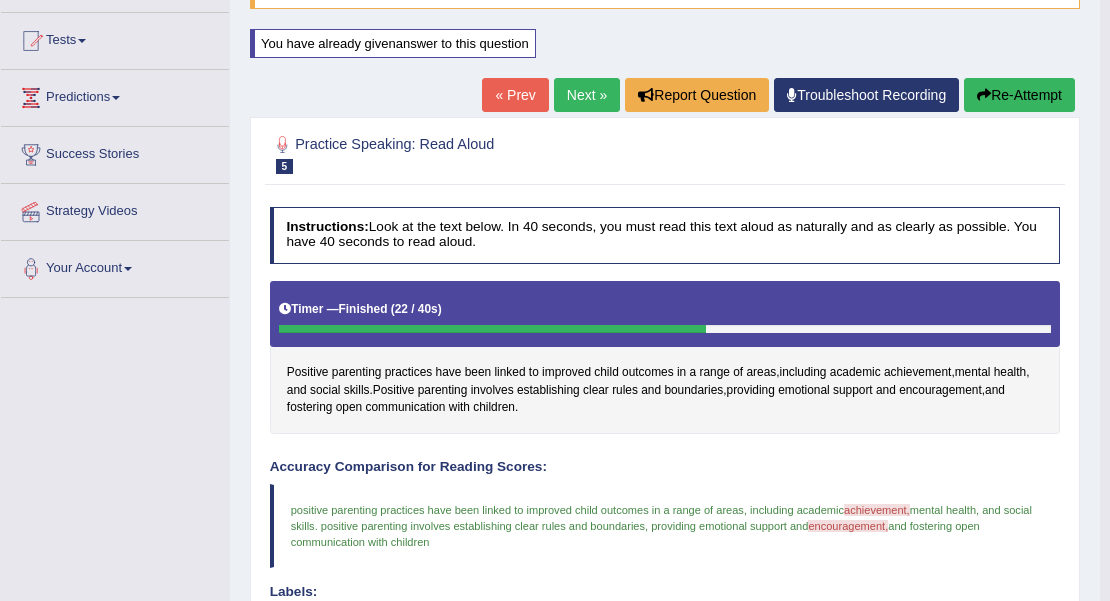 click on "Next »" at bounding box center [587, 95] 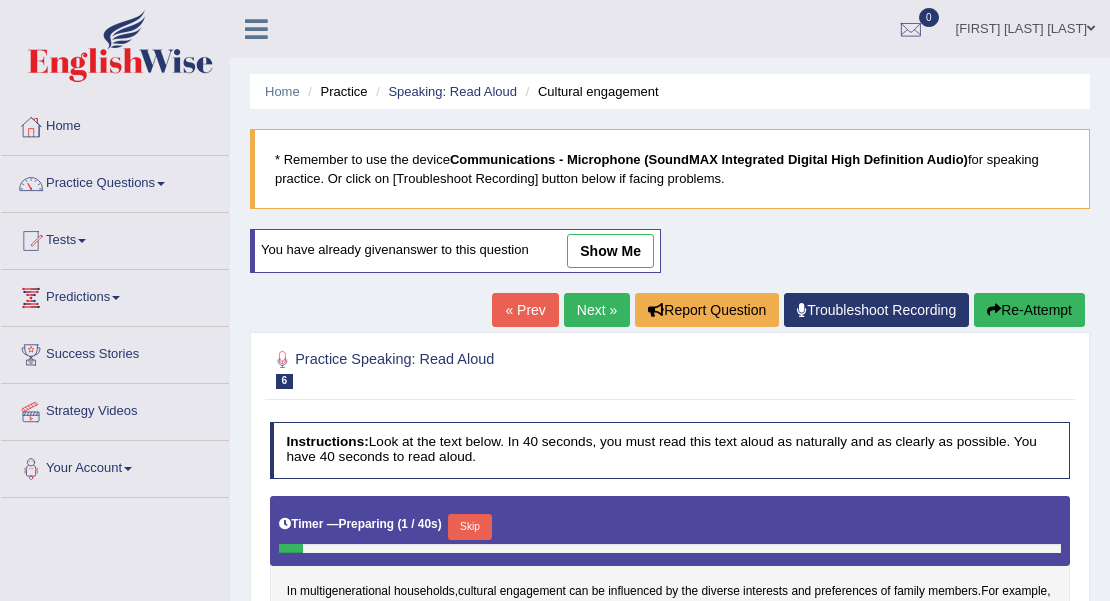 scroll, scrollTop: 0, scrollLeft: 0, axis: both 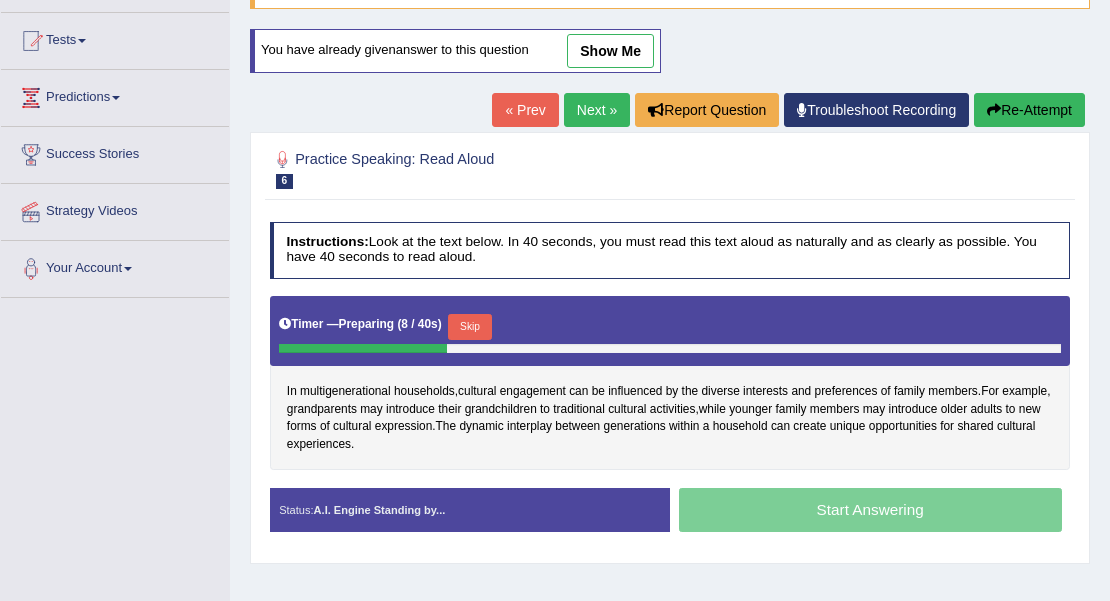 click on "Skip" at bounding box center (469, 327) 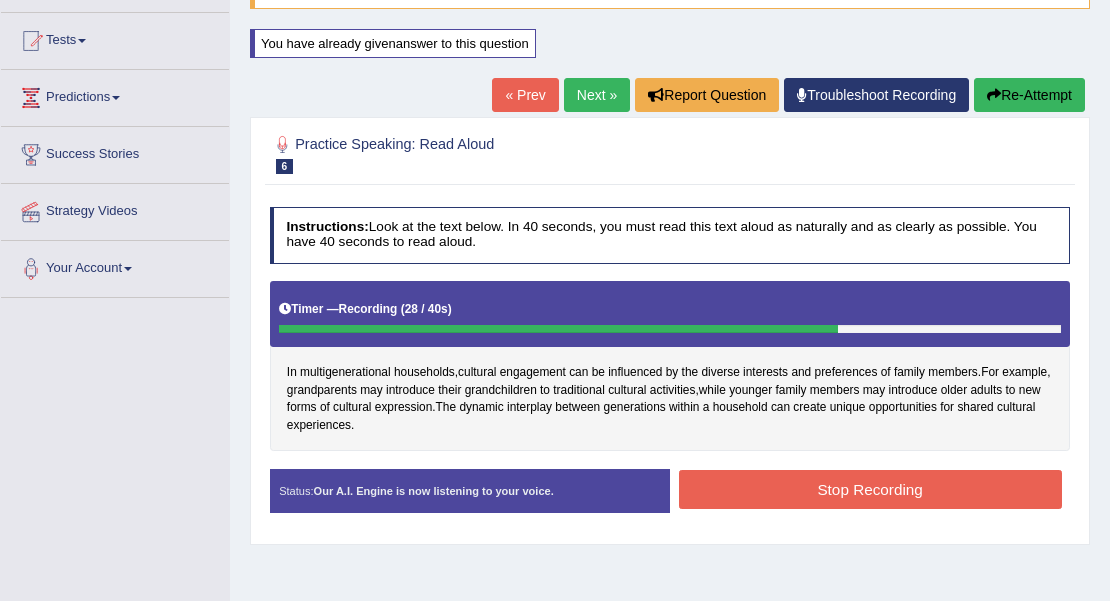 click on "Stop Recording" at bounding box center (870, 489) 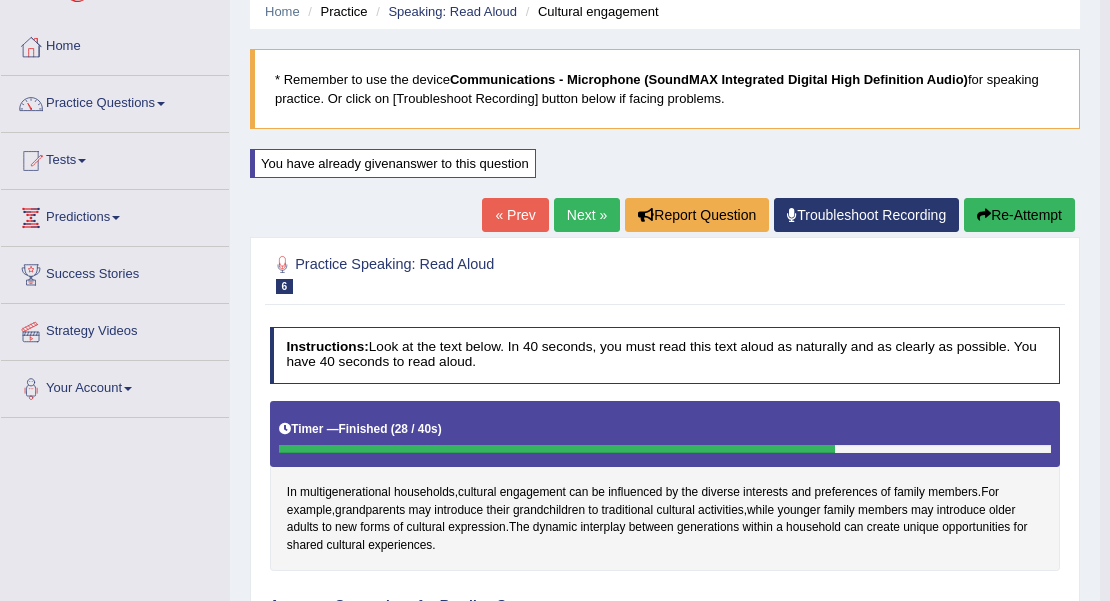 scroll, scrollTop: 66, scrollLeft: 0, axis: vertical 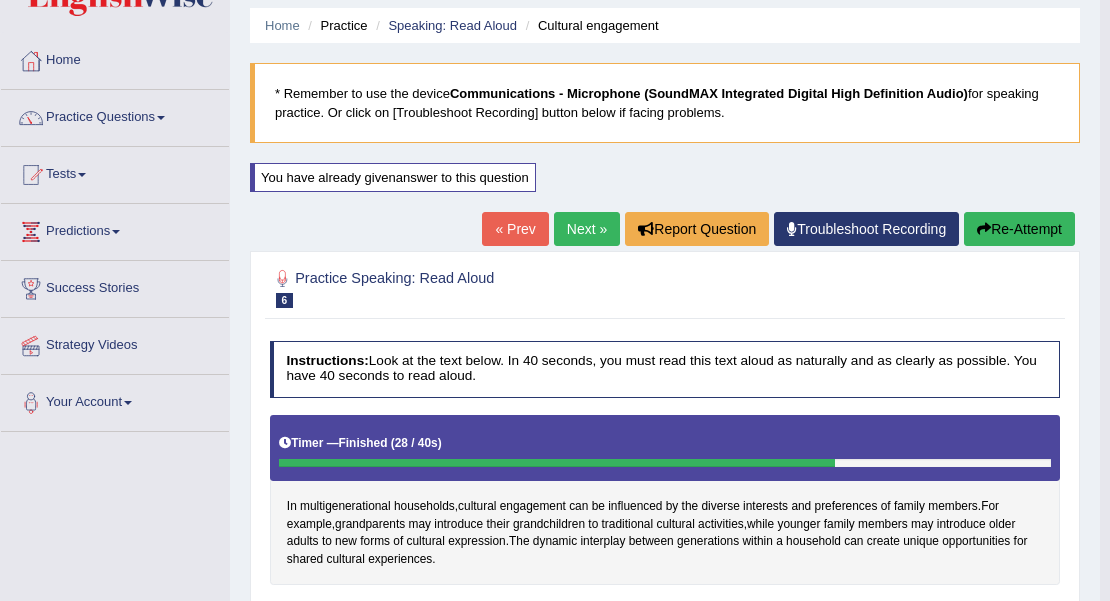 click on "Re-Attempt" at bounding box center [1019, 229] 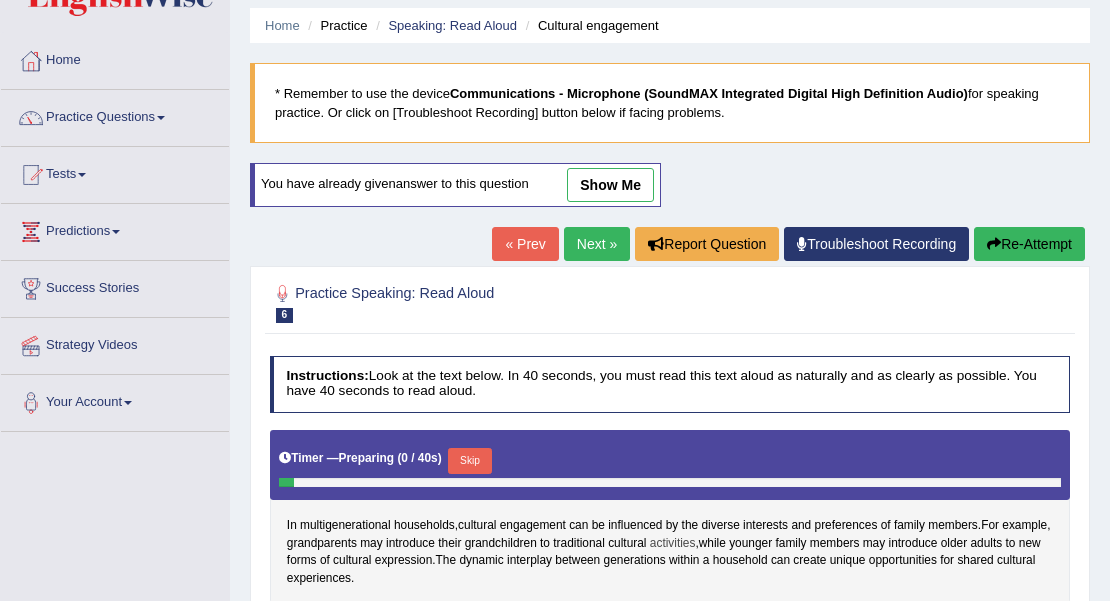 scroll, scrollTop: 66, scrollLeft: 0, axis: vertical 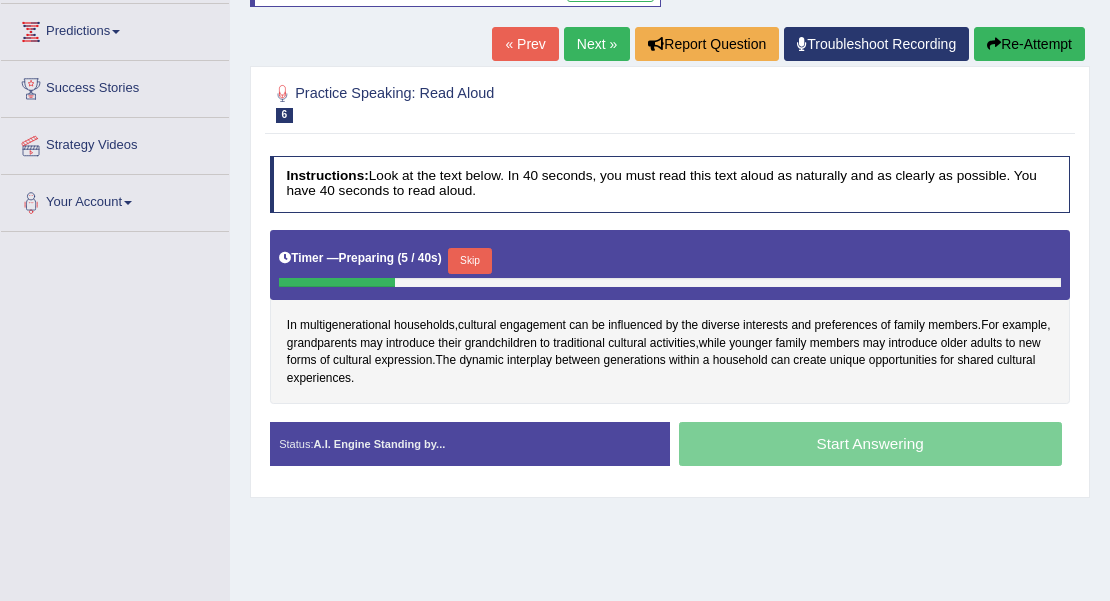 click on "Skip" at bounding box center [469, 261] 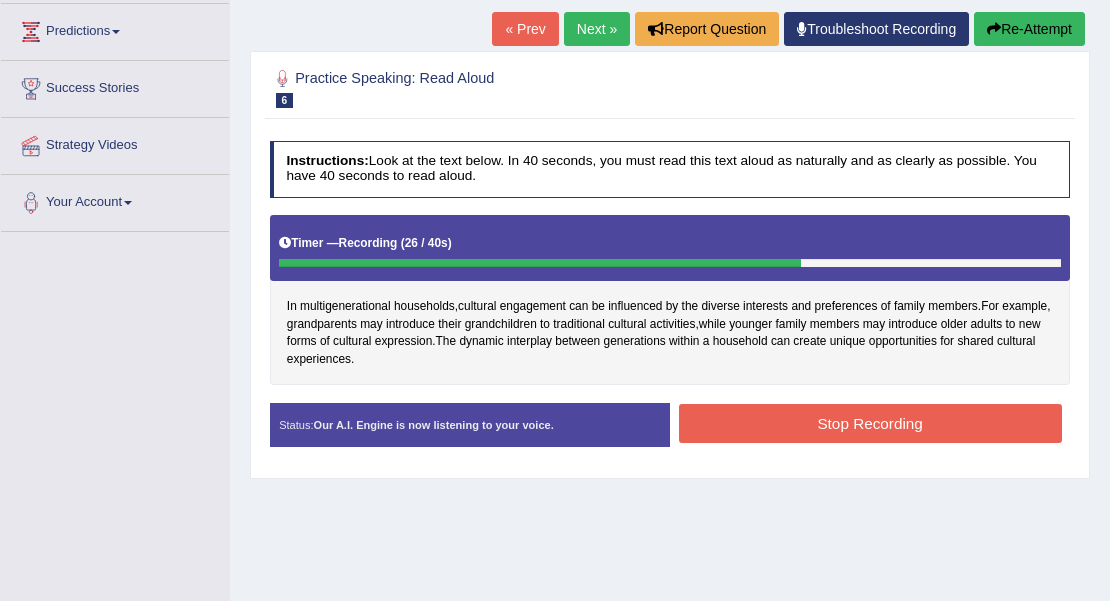 click on "Stop Recording" at bounding box center (870, 423) 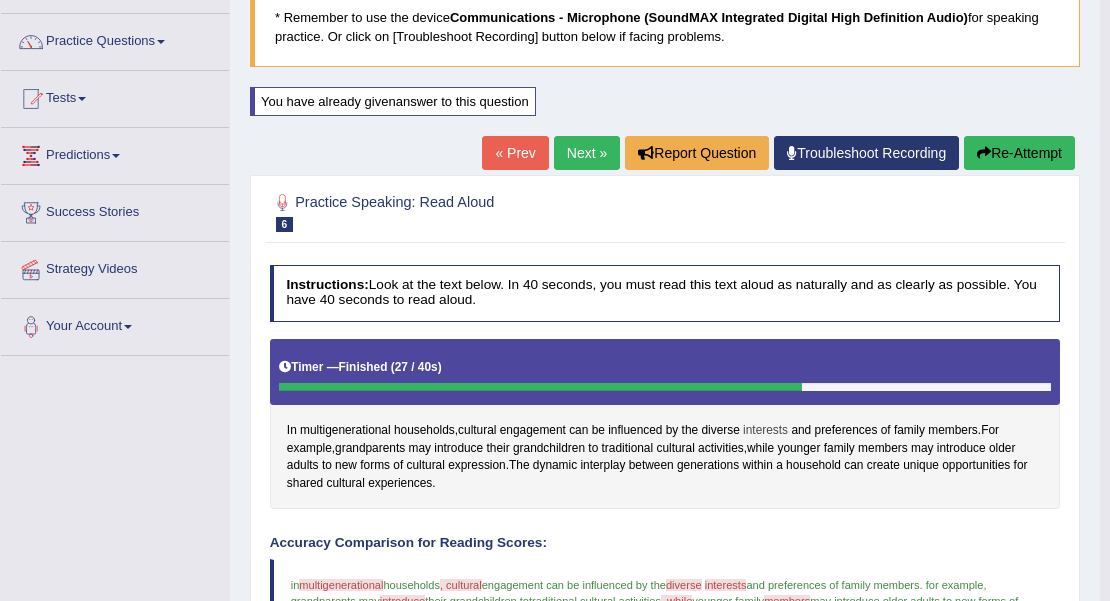 scroll, scrollTop: 136, scrollLeft: 0, axis: vertical 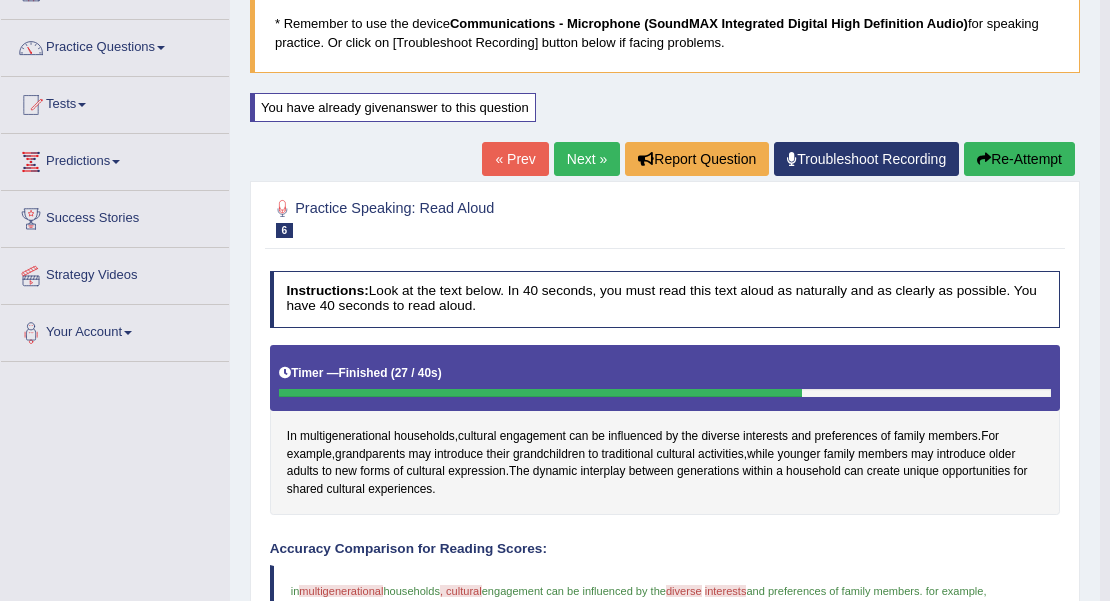 click on "Next »" at bounding box center (587, 159) 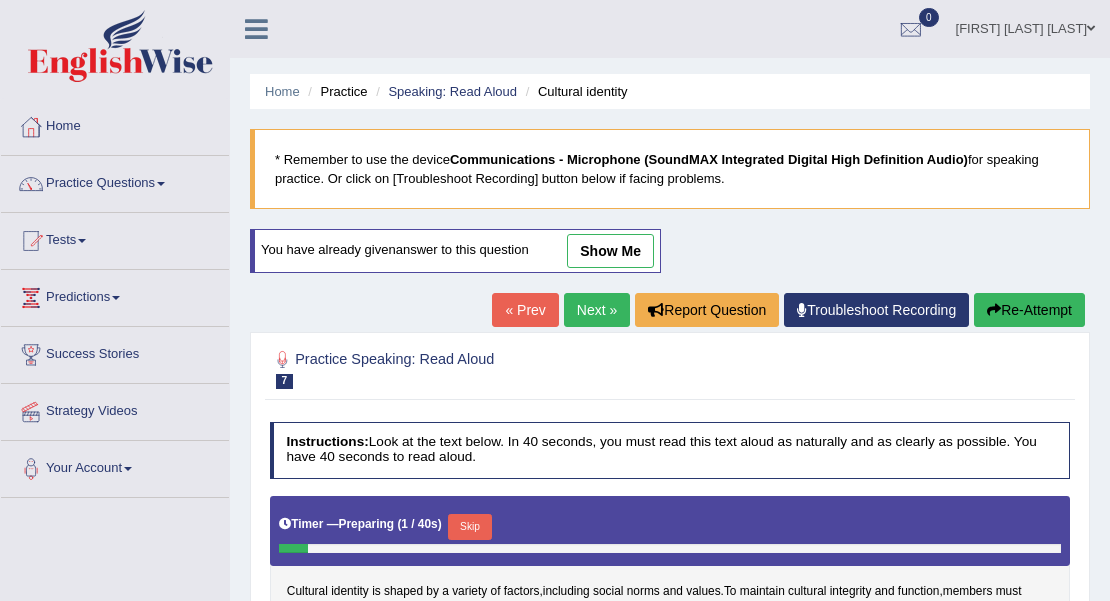 scroll, scrollTop: 0, scrollLeft: 0, axis: both 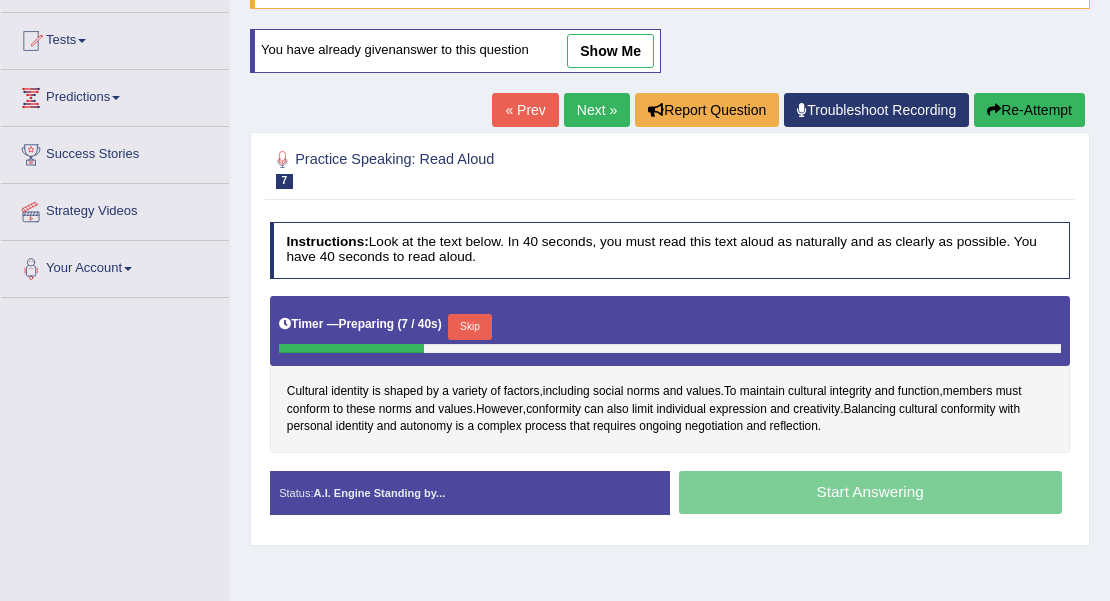 click on "Skip" at bounding box center (469, 327) 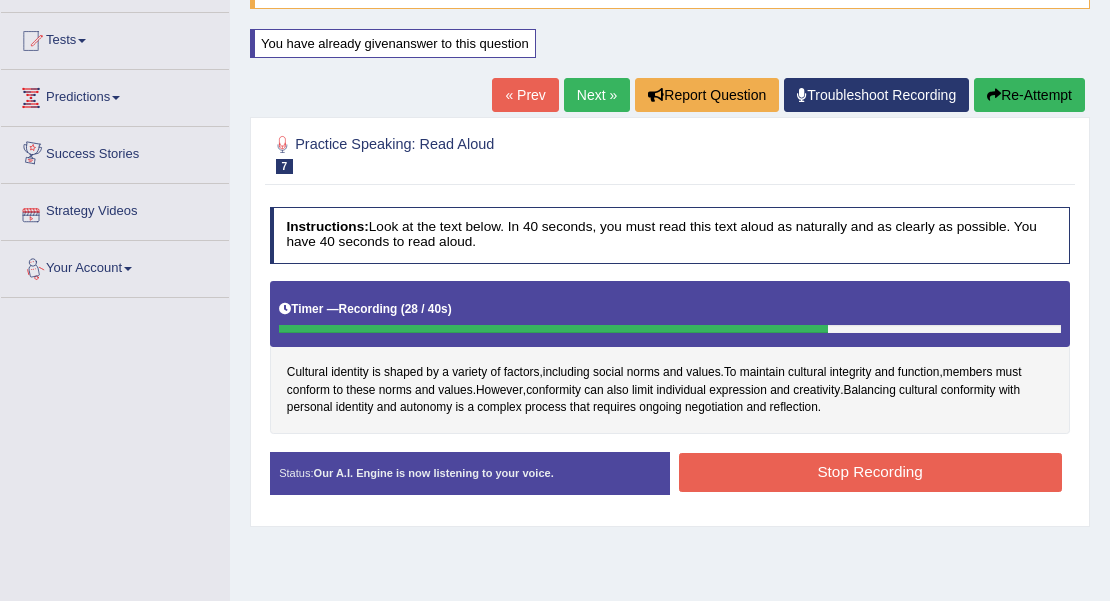 click on "Stop Recording" at bounding box center [870, 472] 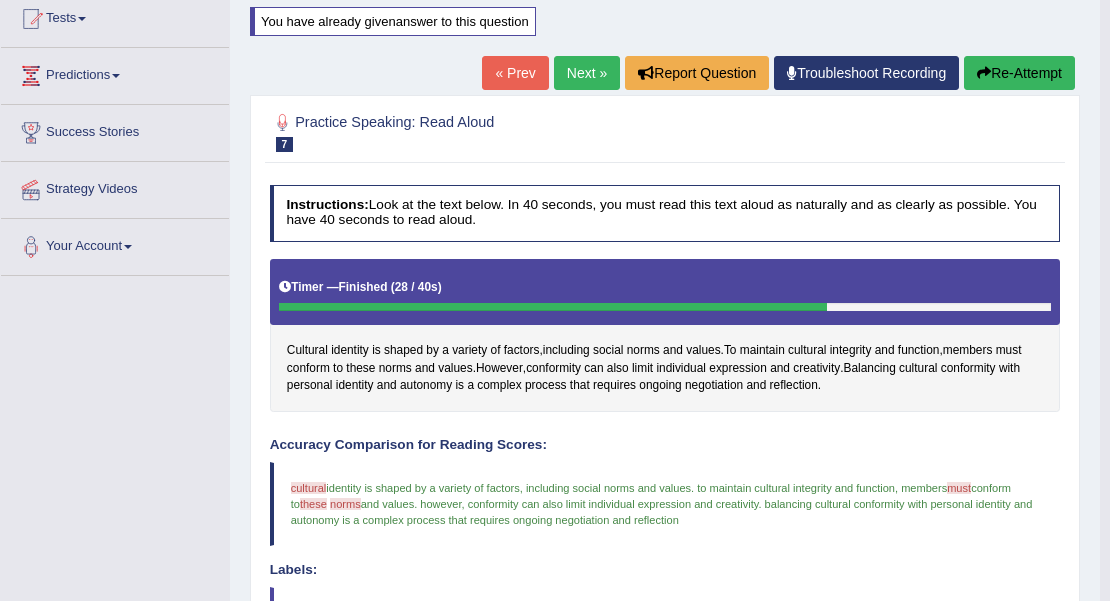 scroll, scrollTop: 200, scrollLeft: 0, axis: vertical 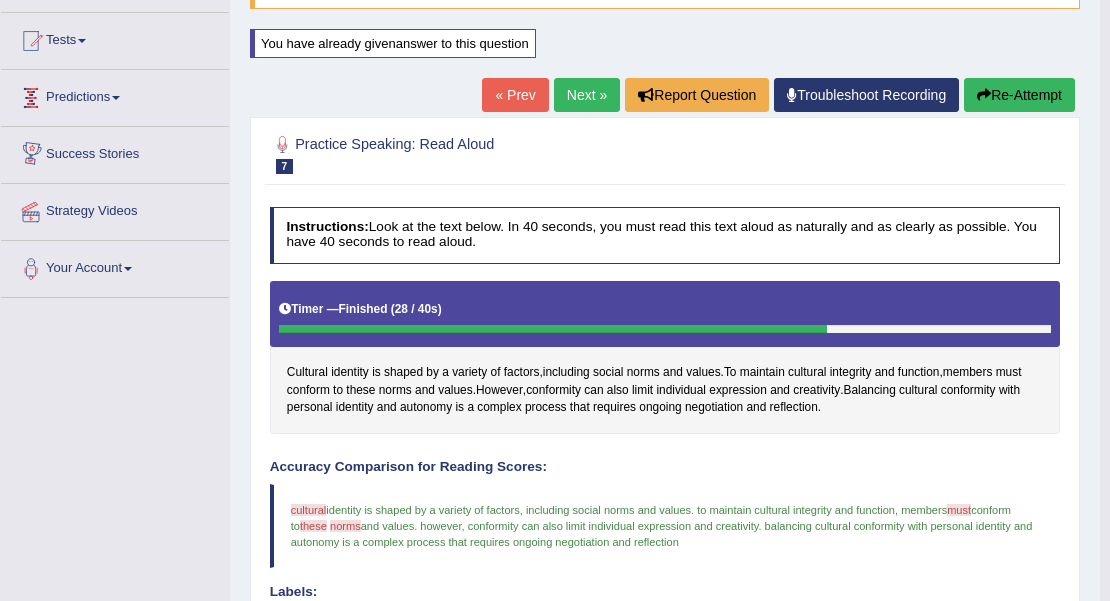 click on "Predictions" at bounding box center (115, 95) 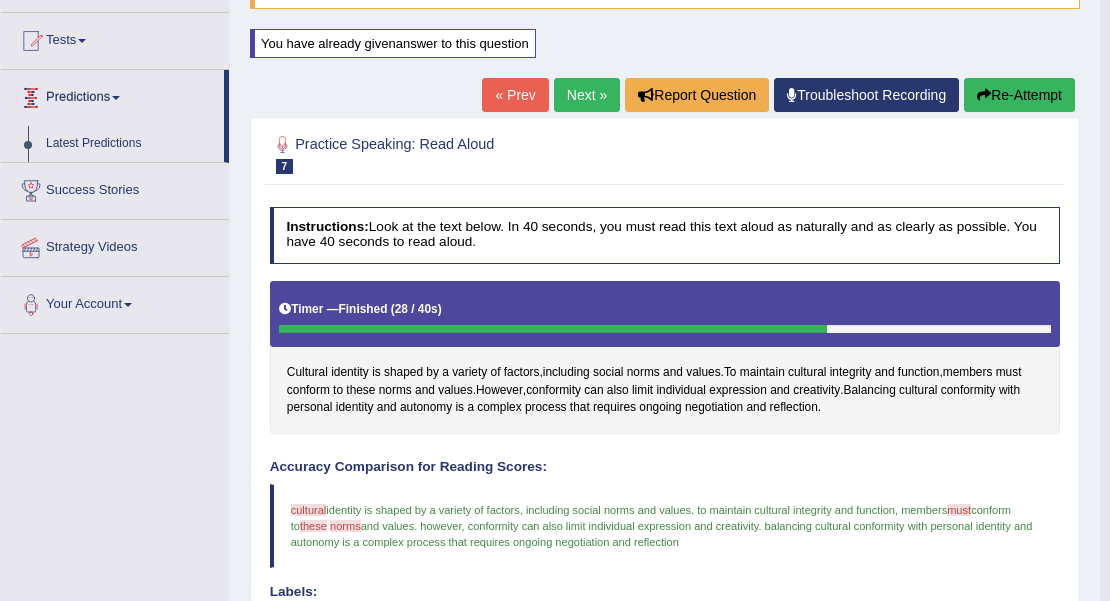click on "Predictions" at bounding box center [112, 95] 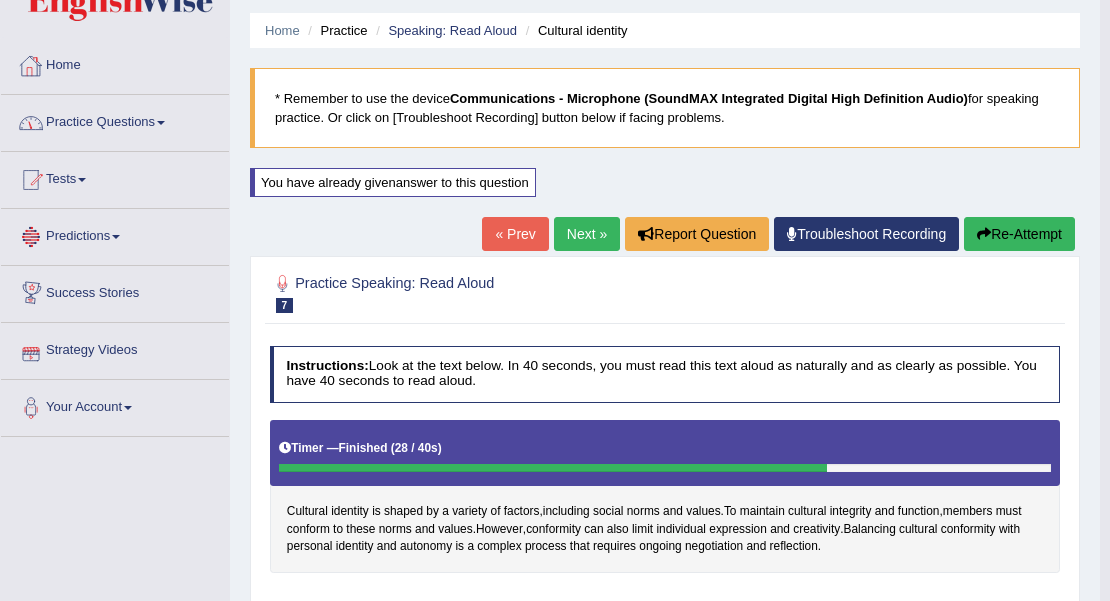 scroll, scrollTop: 0, scrollLeft: 0, axis: both 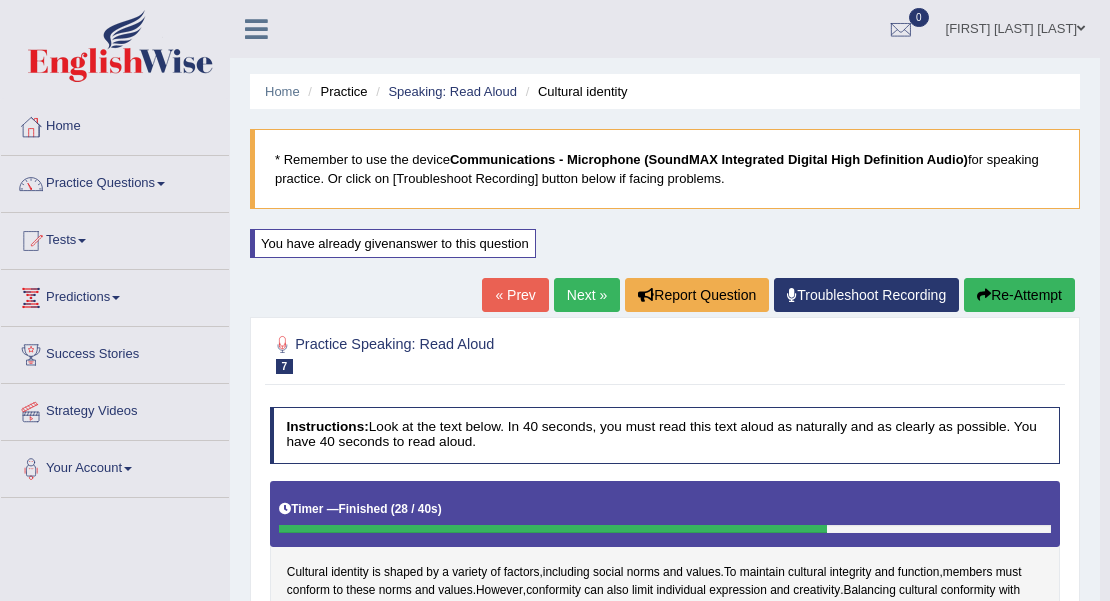 click on "Practice Questions" at bounding box center [115, 181] 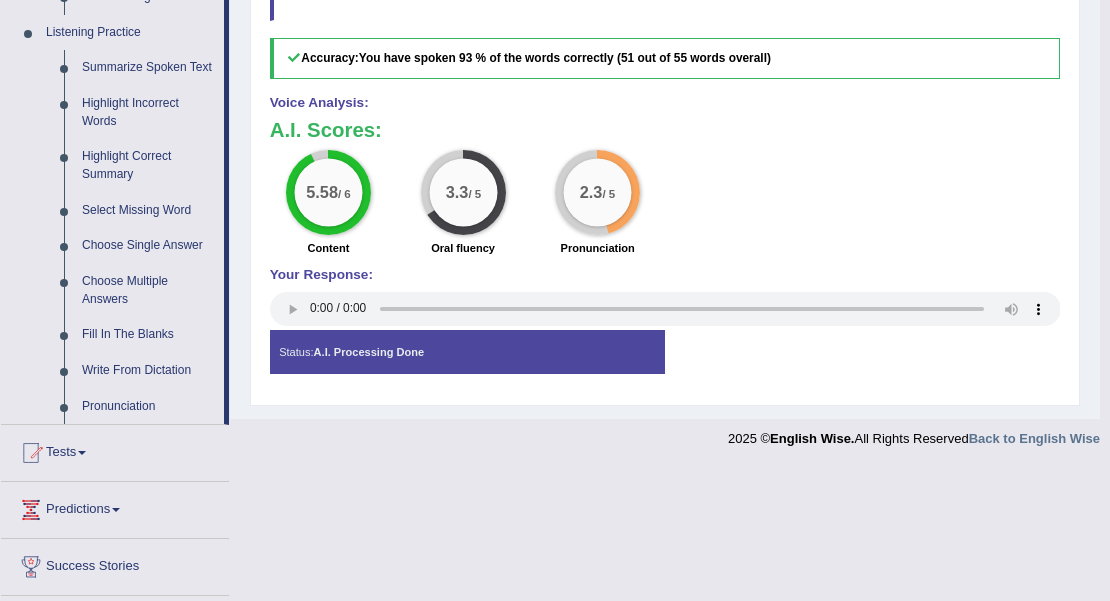 scroll, scrollTop: 866, scrollLeft: 0, axis: vertical 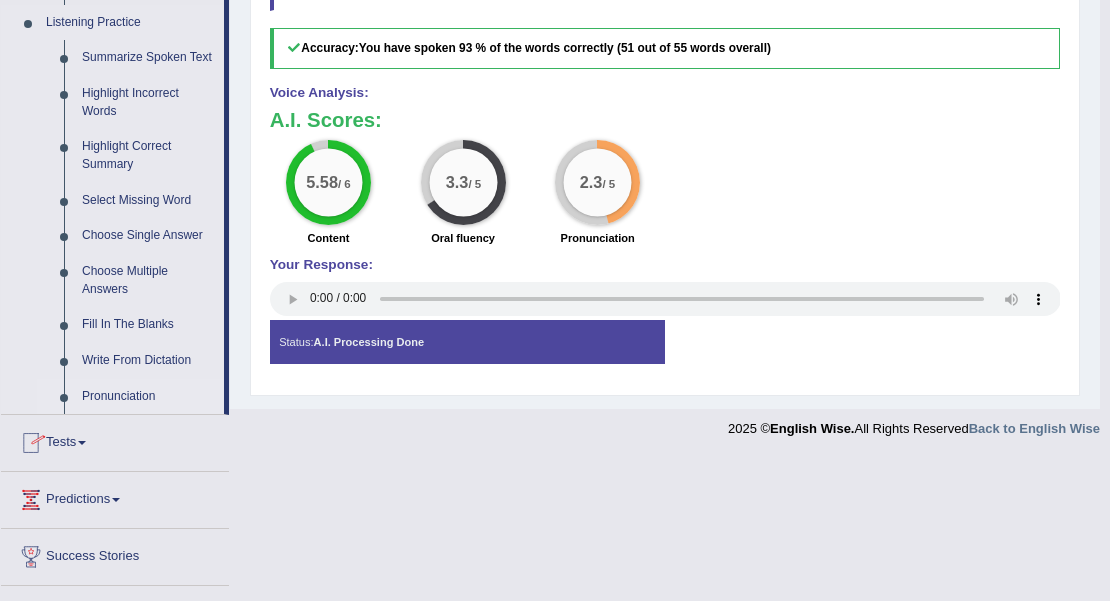 click on "Pronunciation" at bounding box center [148, 397] 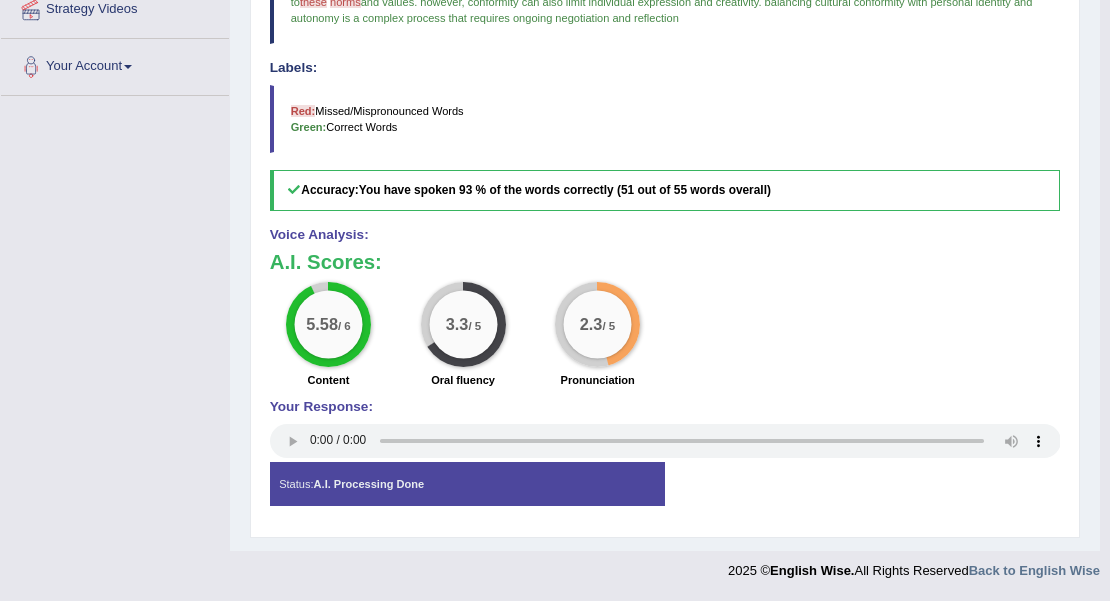 scroll, scrollTop: 397, scrollLeft: 0, axis: vertical 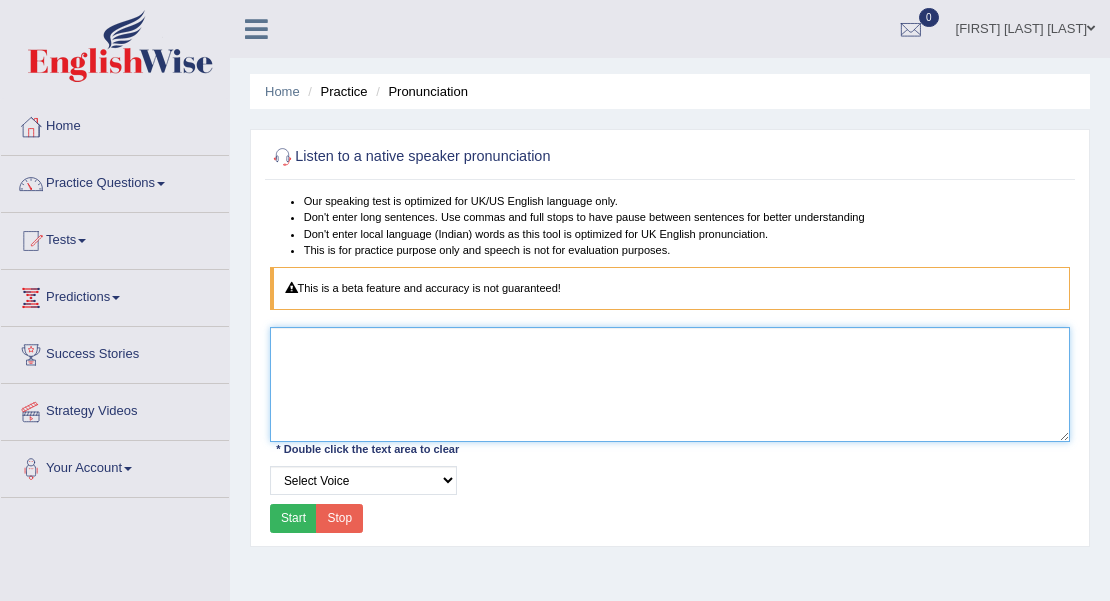 click at bounding box center (670, 384) 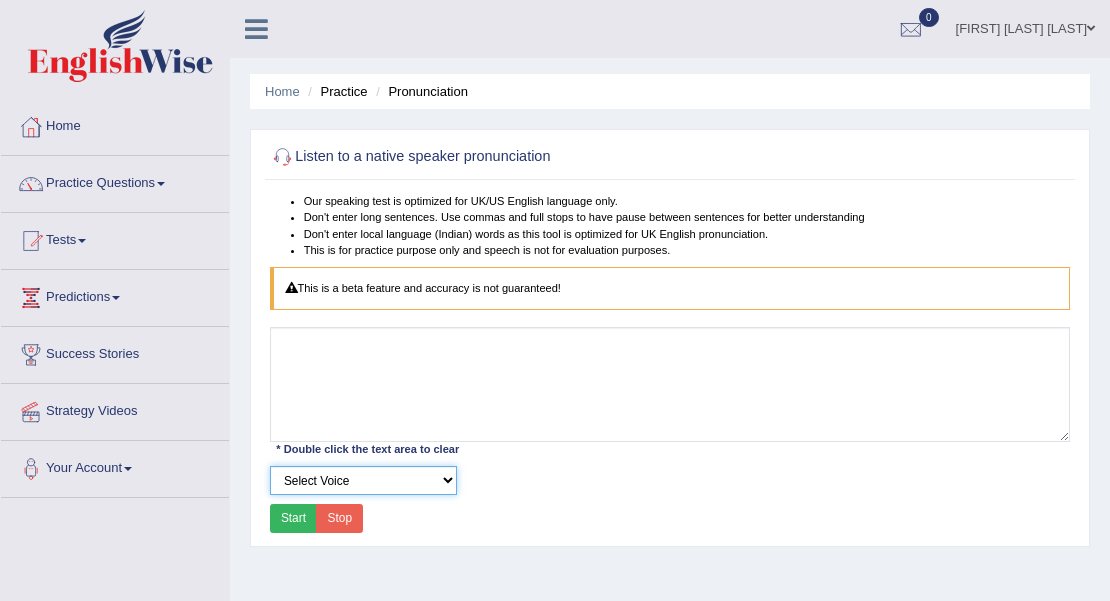 click on "Select Voice  UK English Female  UK English Male" at bounding box center [363, 480] 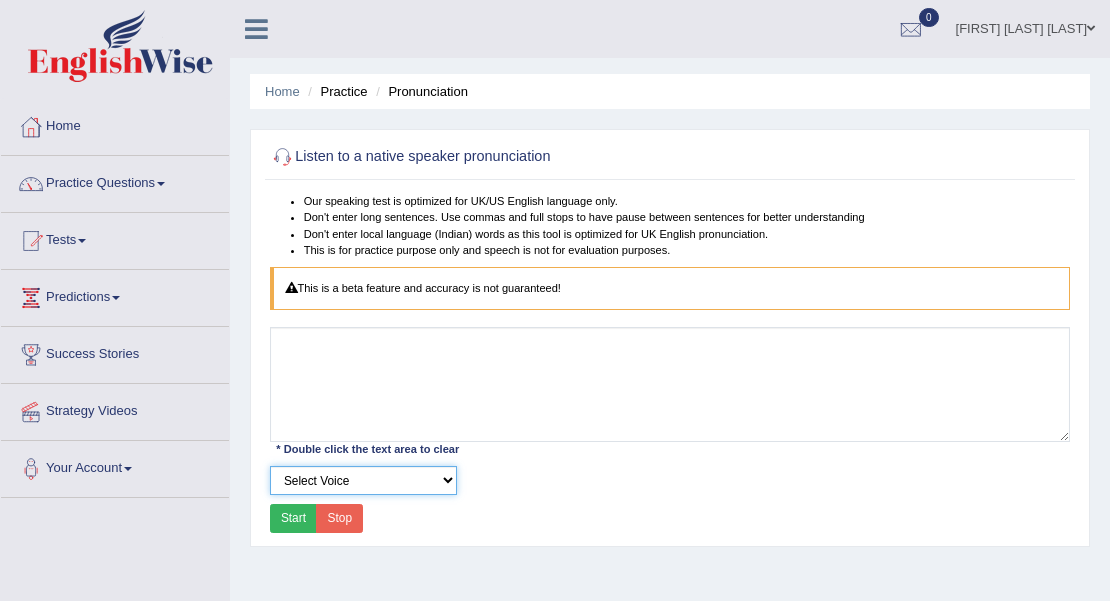 select on "3" 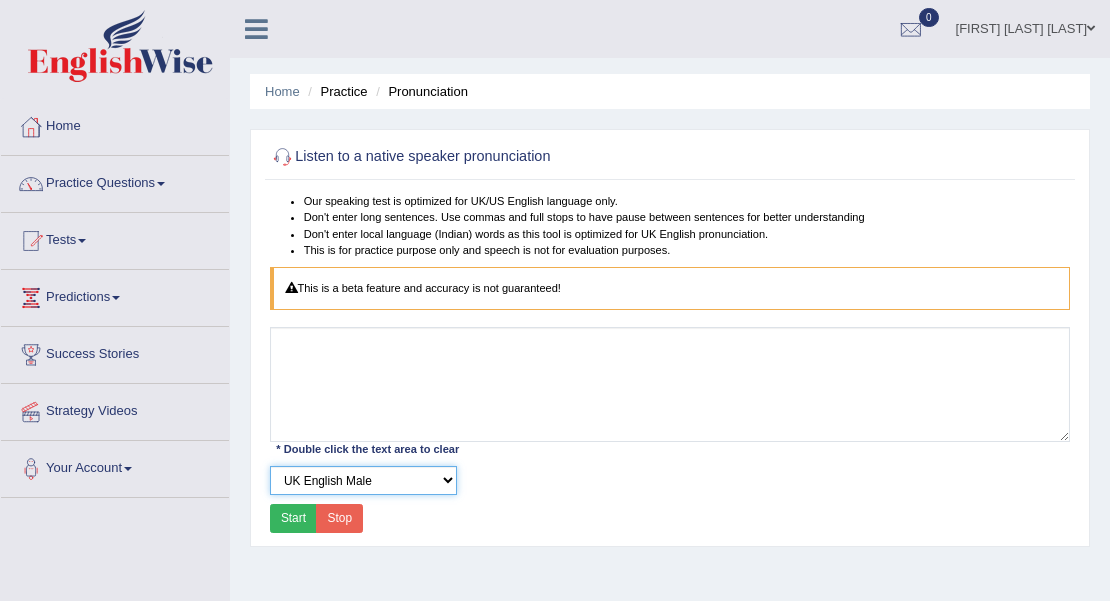 click on "Select Voice  UK English Female  UK English Male" at bounding box center [363, 480] 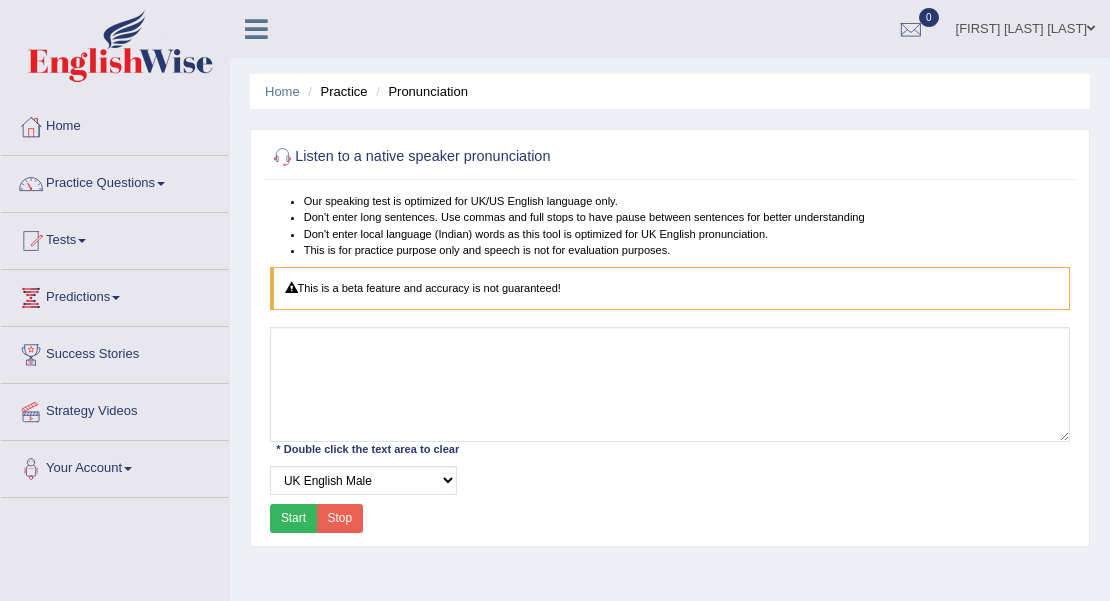 click on "Start" at bounding box center (294, 518) 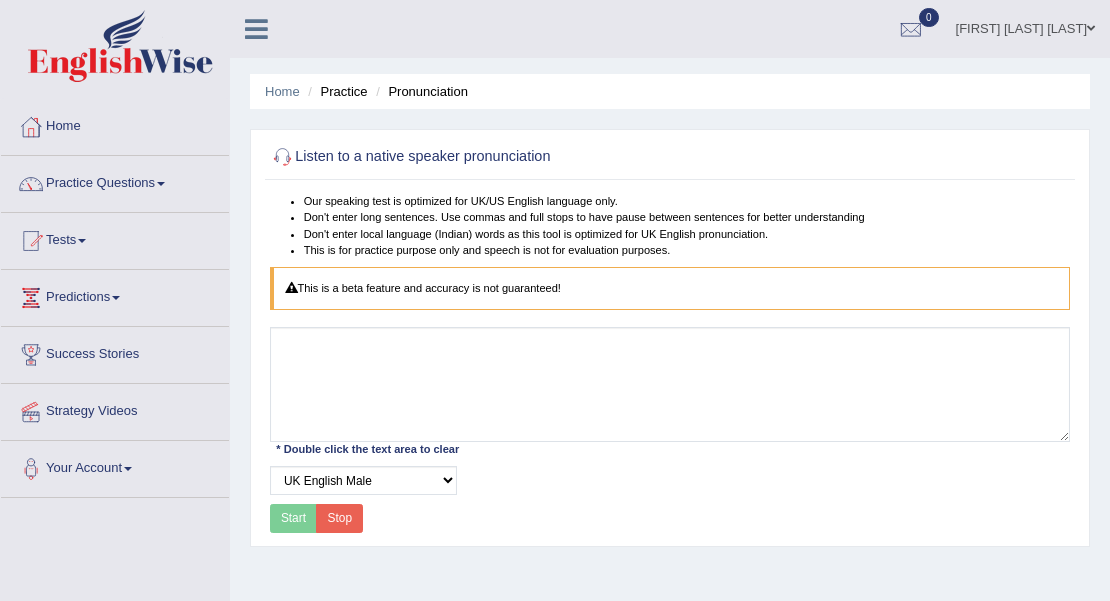 click on "Stop" at bounding box center (339, 518) 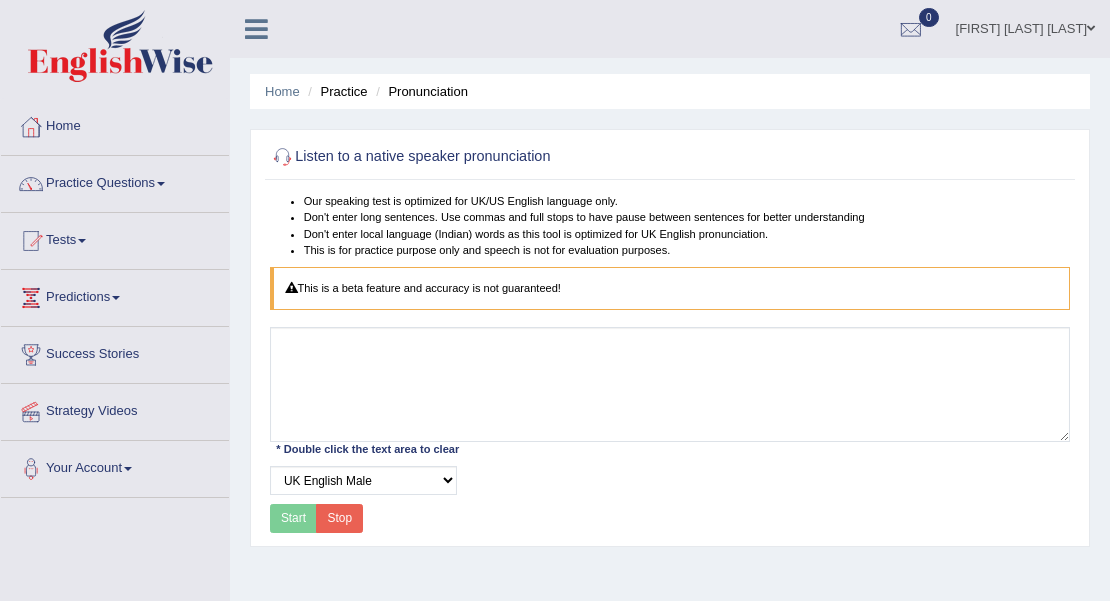 click on "Practice Questions" at bounding box center (115, 181) 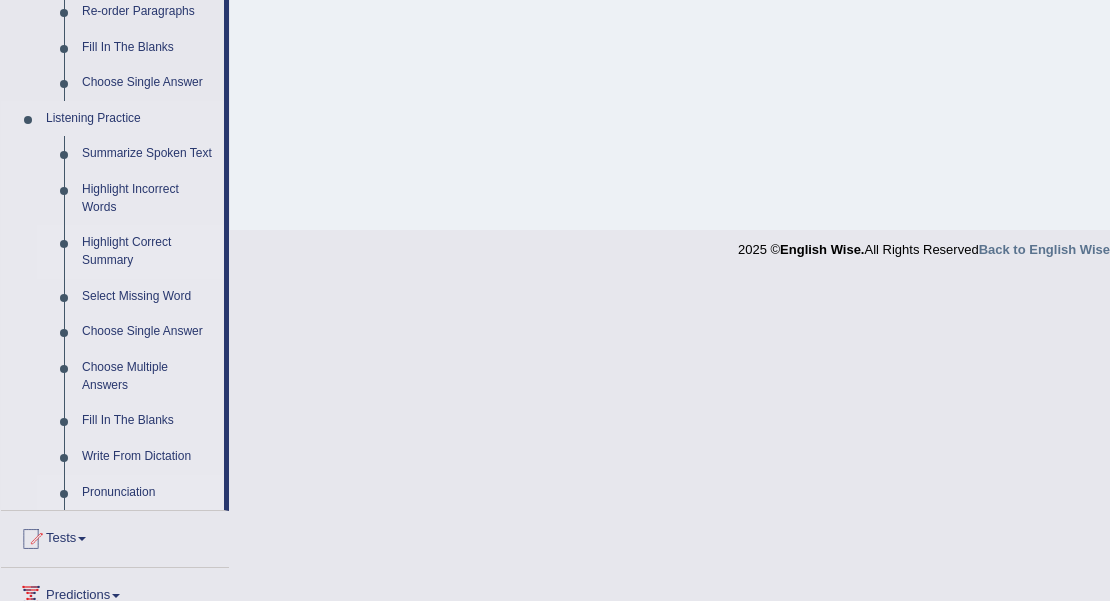 scroll, scrollTop: 866, scrollLeft: 0, axis: vertical 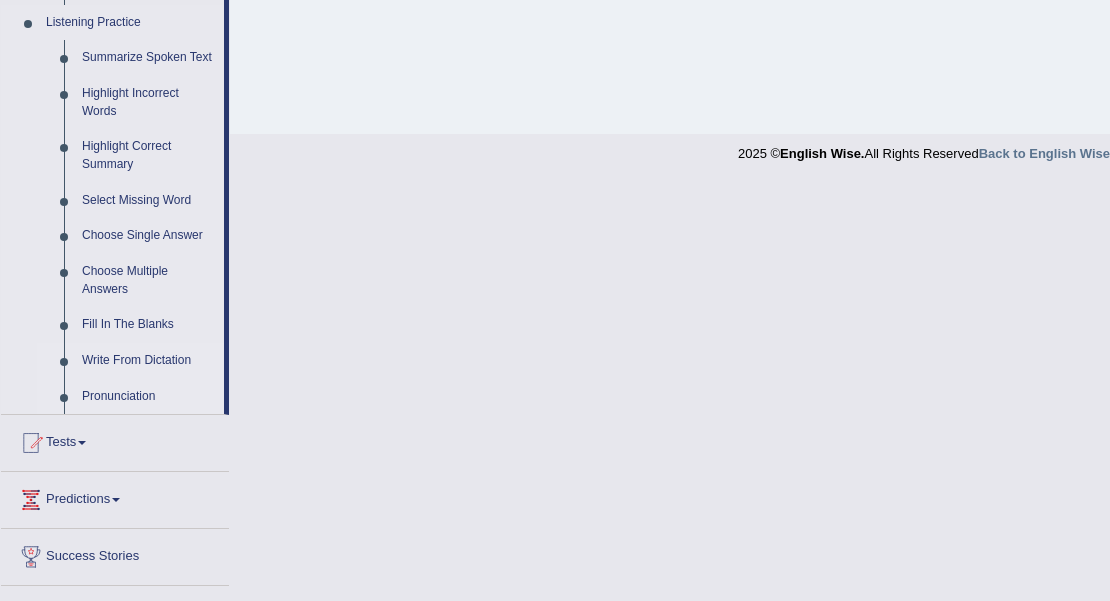click on "Write From Dictation" at bounding box center [148, 361] 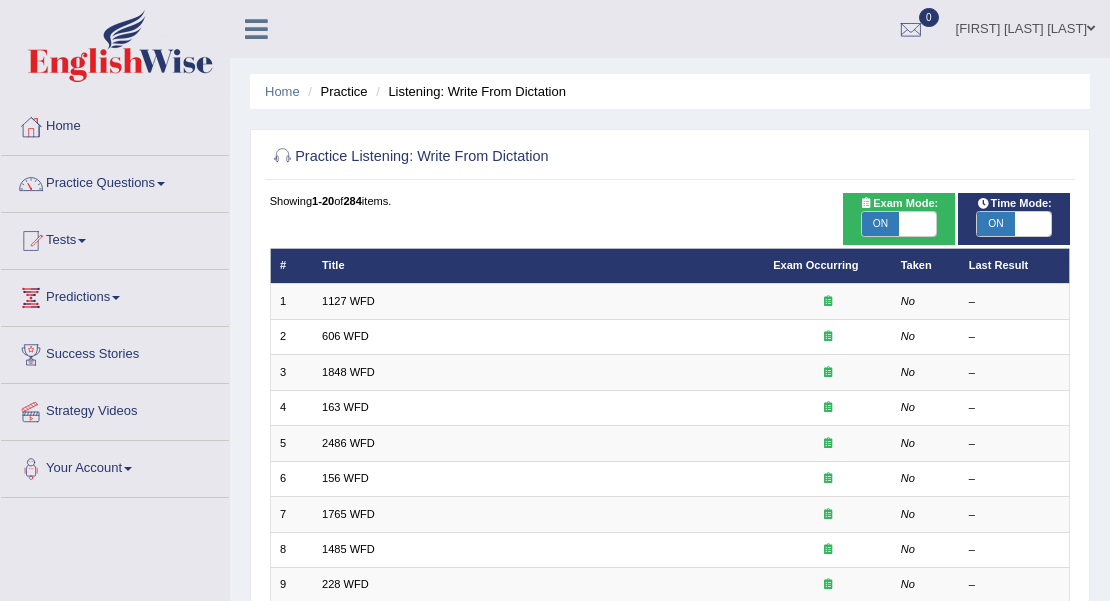 scroll, scrollTop: 0, scrollLeft: 0, axis: both 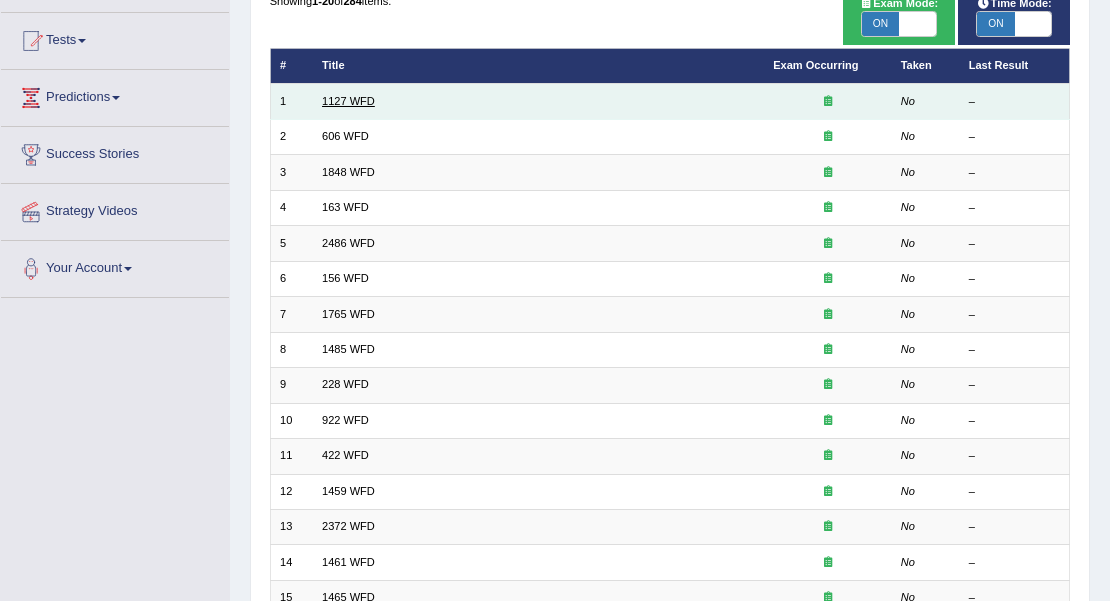 click on "1127 WFD" at bounding box center [348, 101] 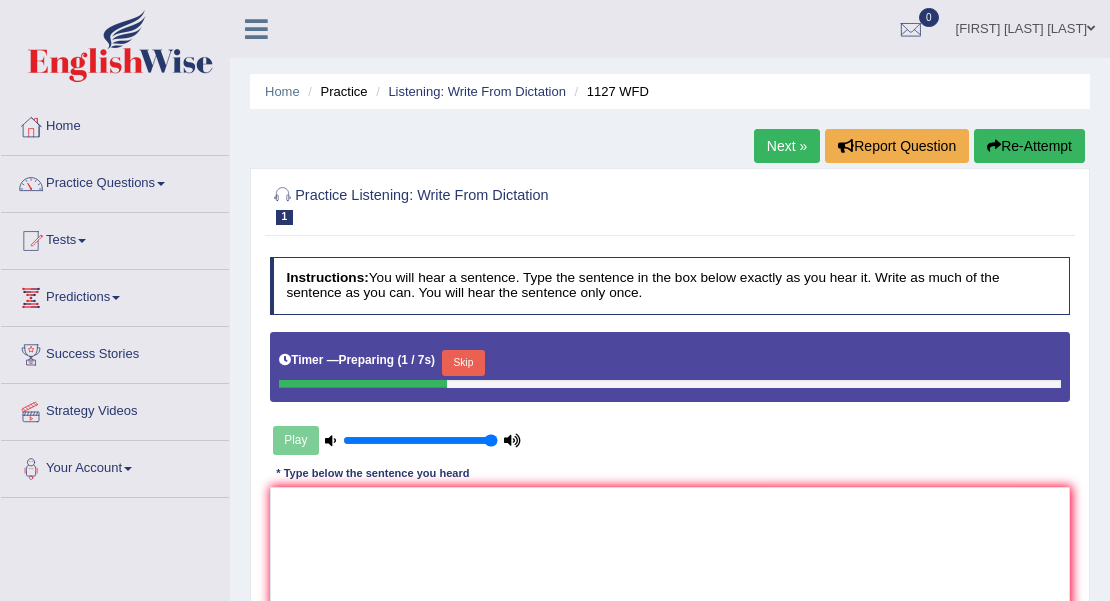 scroll, scrollTop: 0, scrollLeft: 0, axis: both 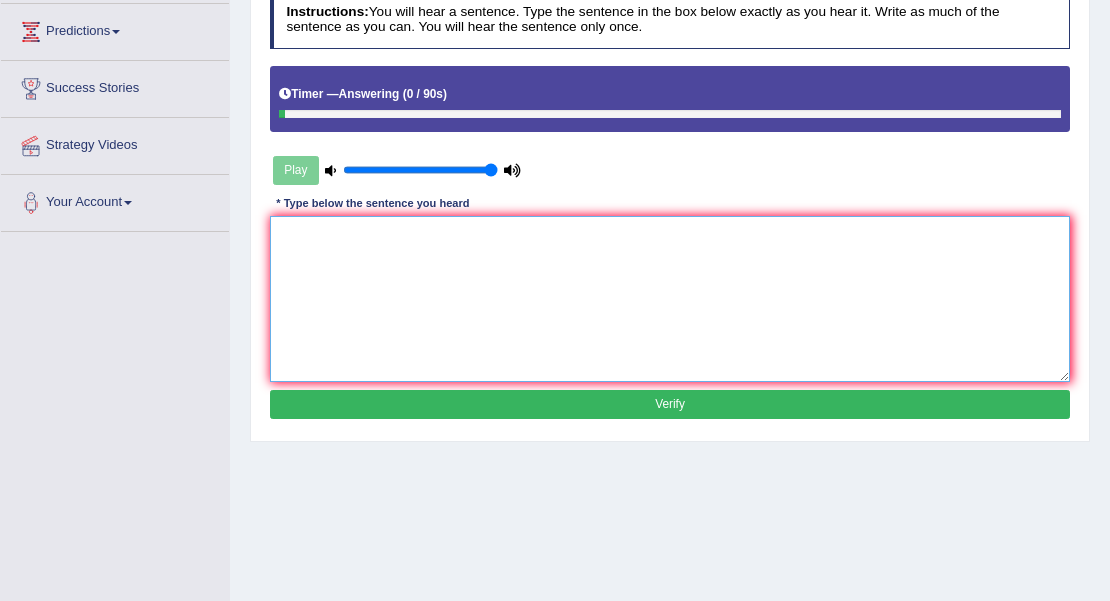 click at bounding box center [670, 298] 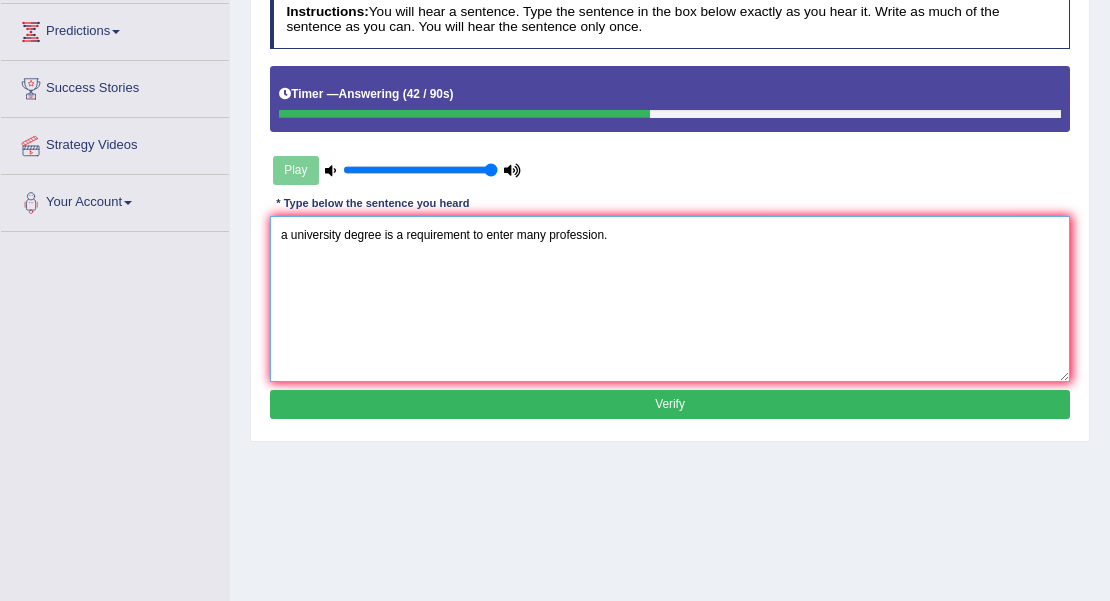 drag, startPoint x: 285, startPoint y: 231, endPoint x: 300, endPoint y: 236, distance: 15.811388 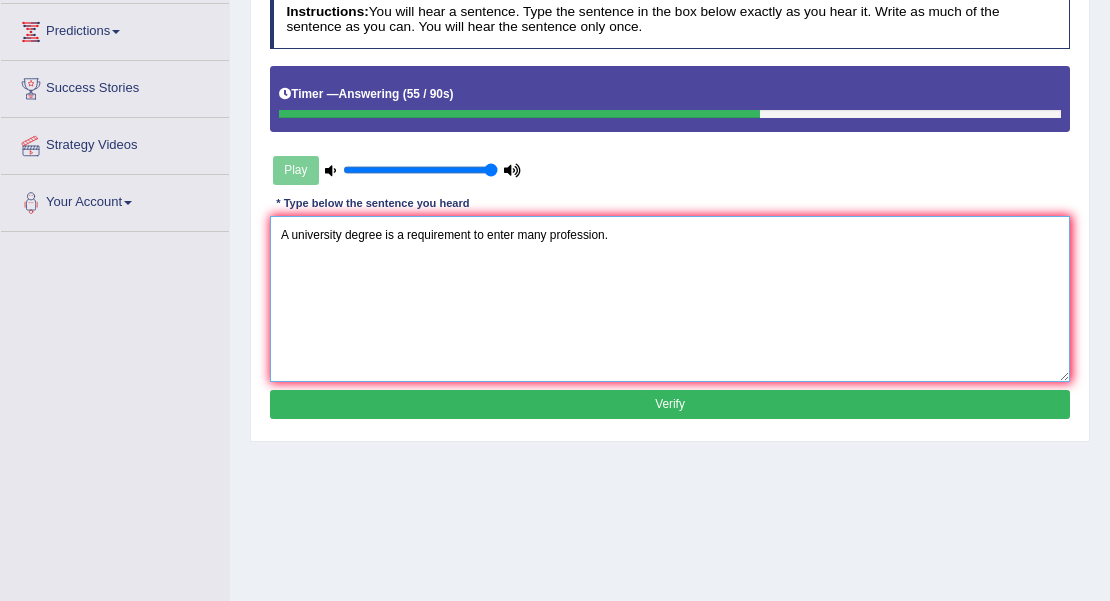 type on "A university degree is a requirement to enter many profession." 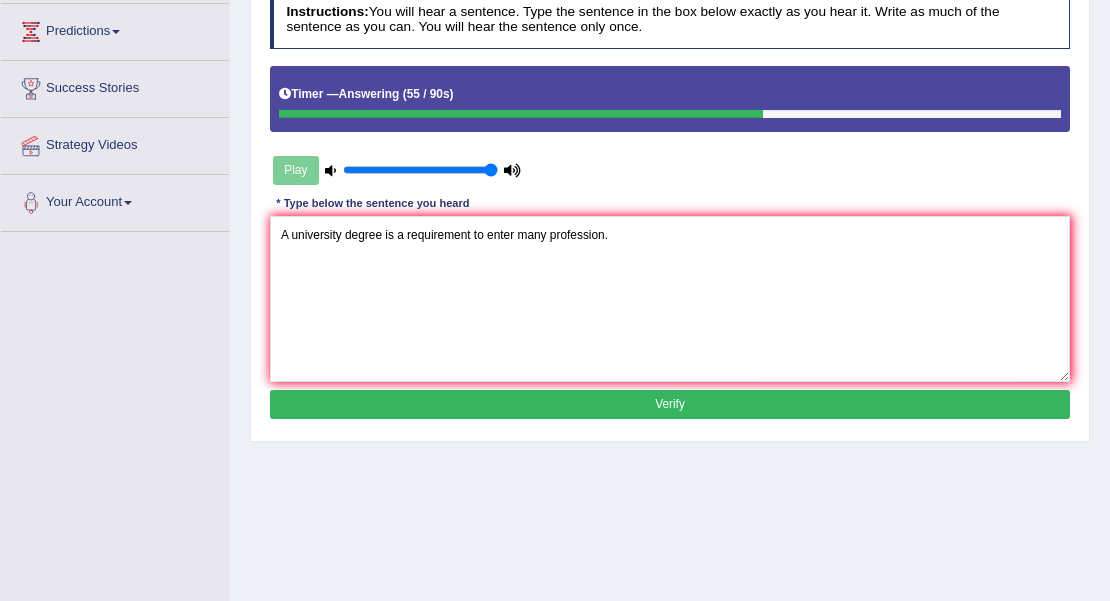 click on "Verify" at bounding box center (670, 404) 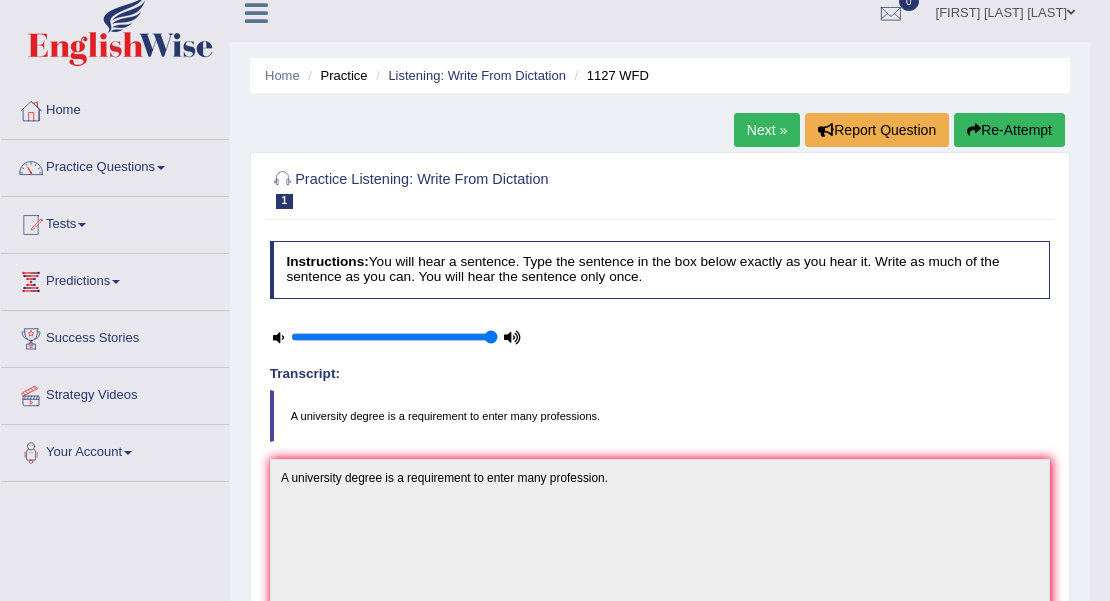 scroll, scrollTop: 0, scrollLeft: 0, axis: both 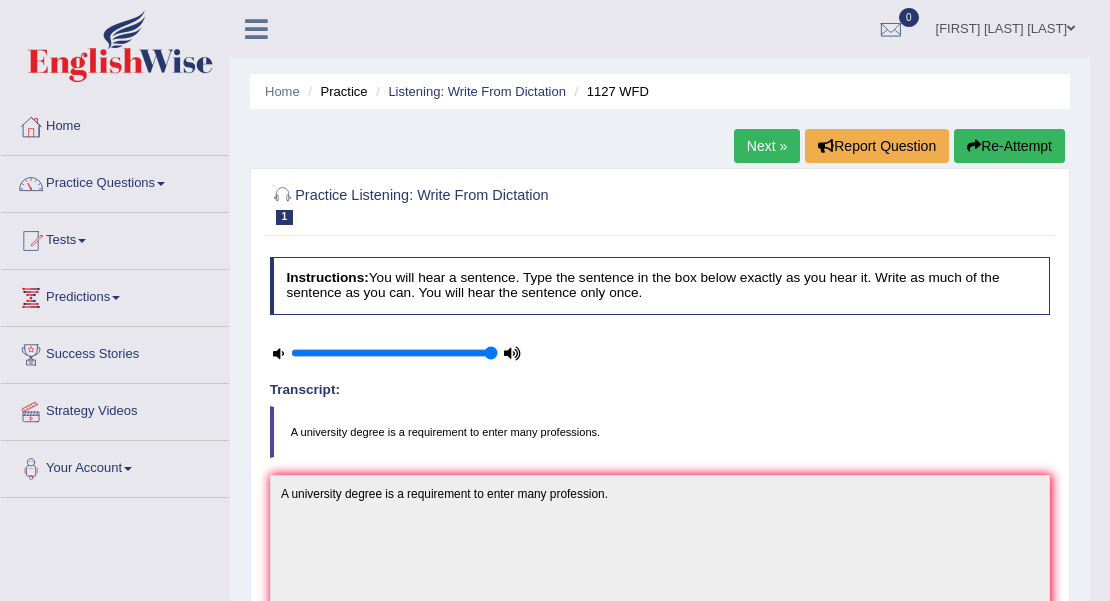 click on "Next »" at bounding box center [767, 146] 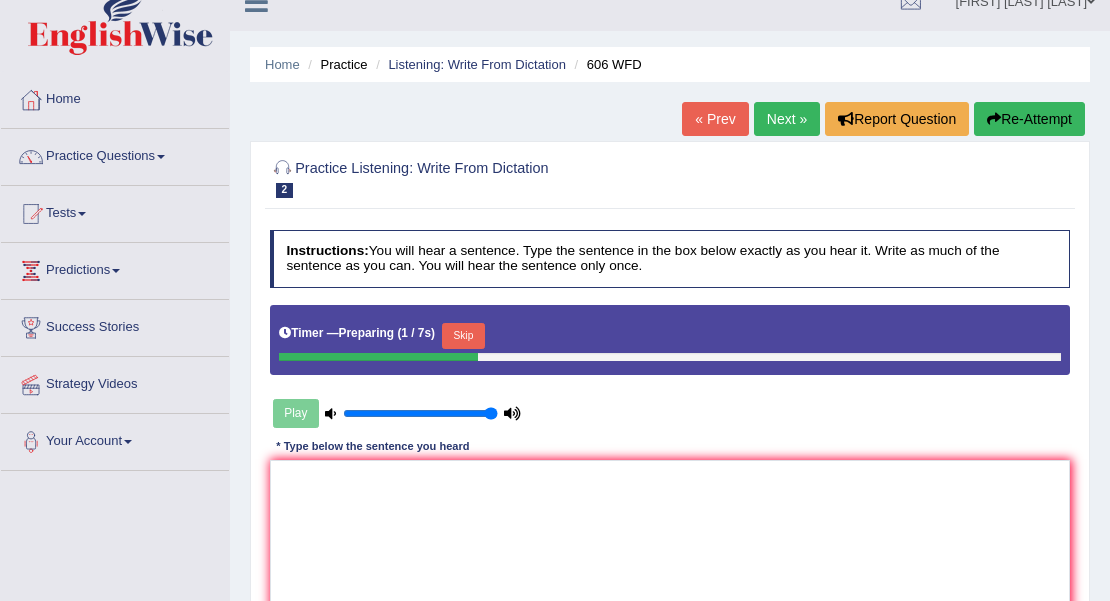 scroll, scrollTop: 133, scrollLeft: 0, axis: vertical 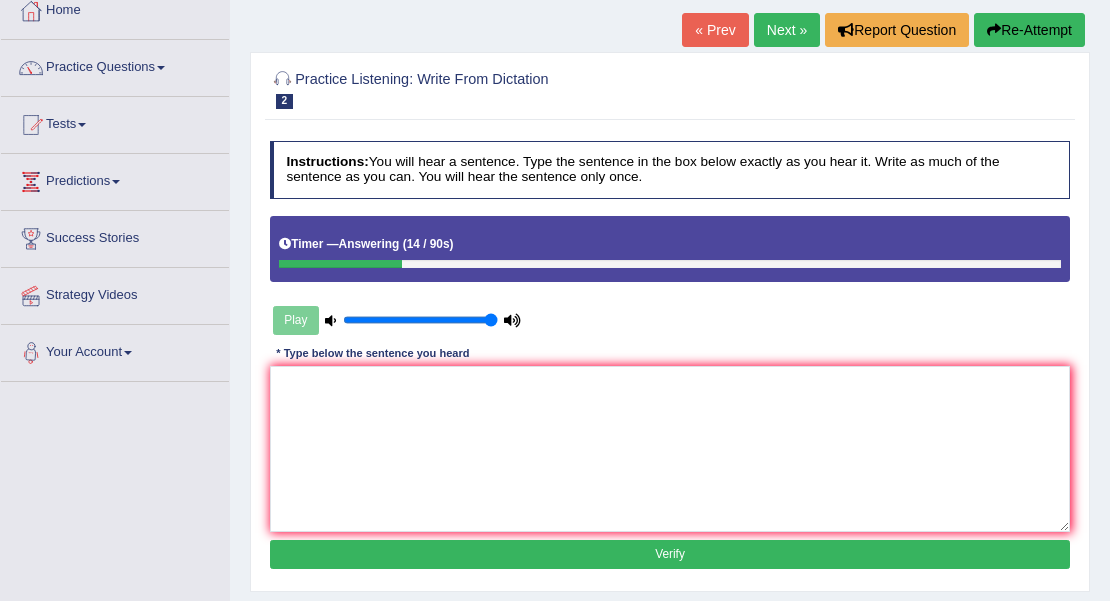 click on "Play" at bounding box center (397, 320) 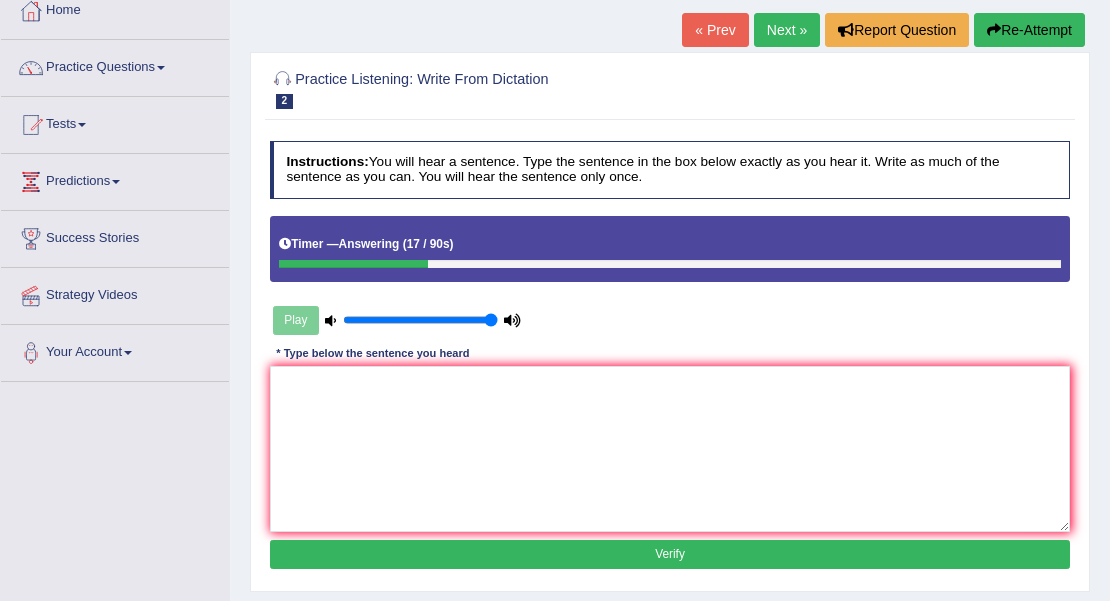 click at bounding box center [512, 320] 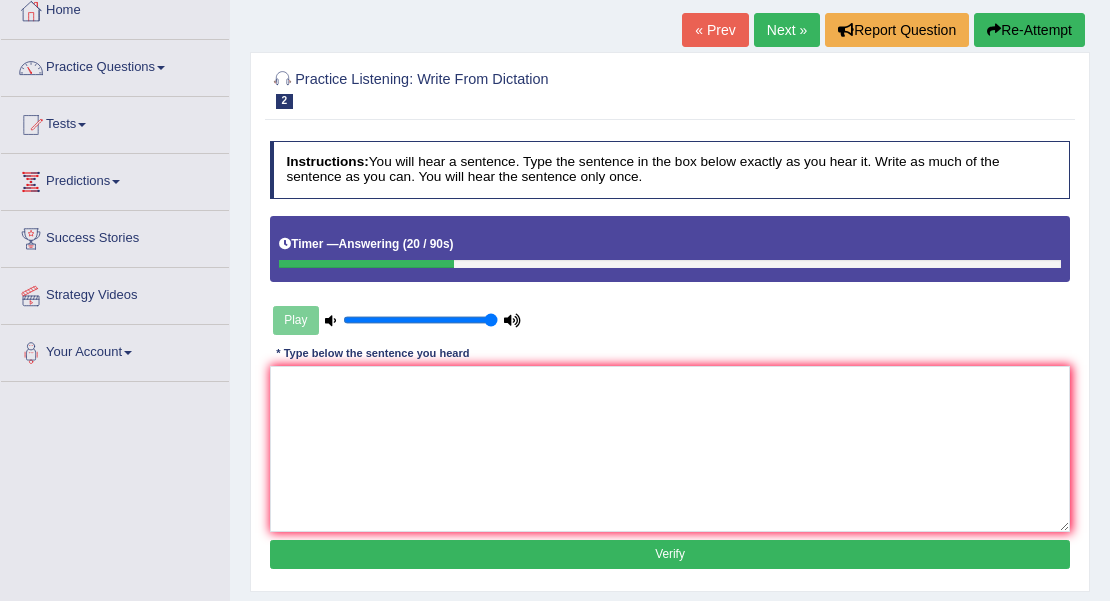 click on "Re-Attempt" at bounding box center [1029, 30] 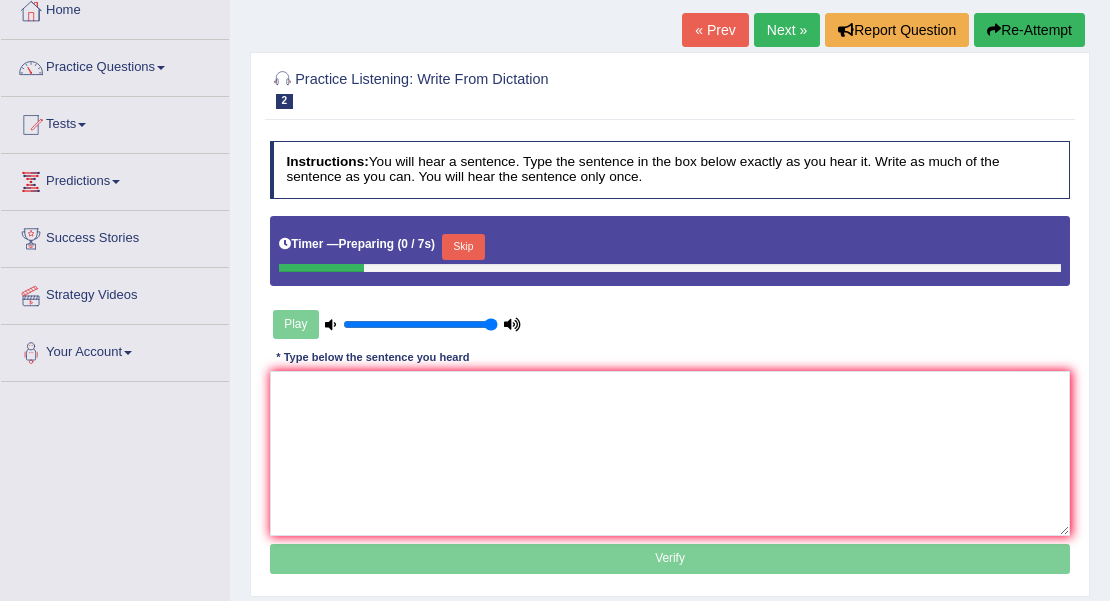scroll, scrollTop: 116, scrollLeft: 0, axis: vertical 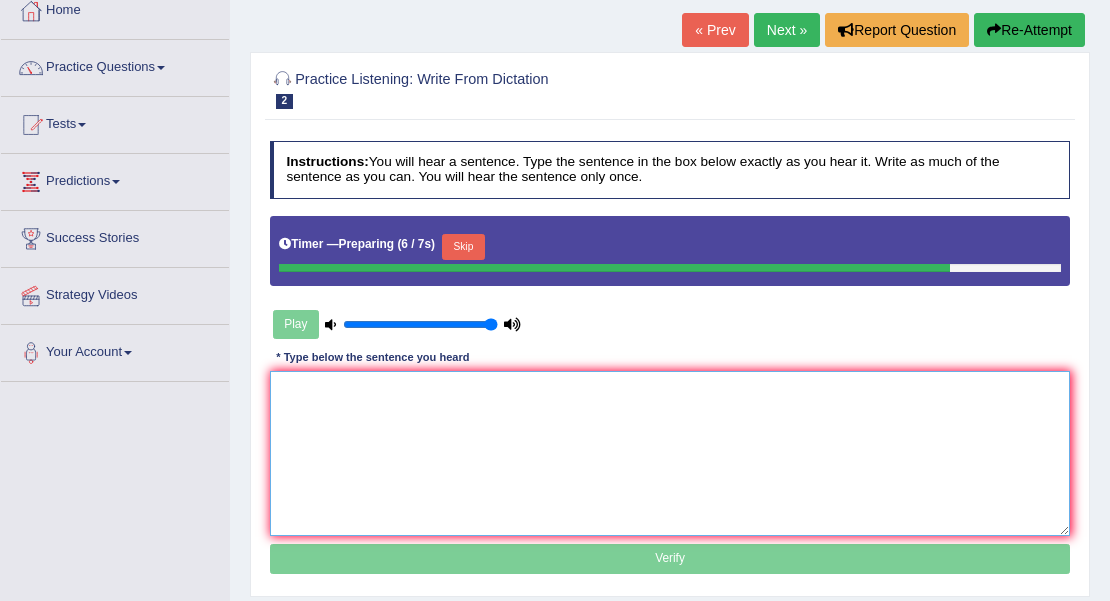 click at bounding box center [670, 453] 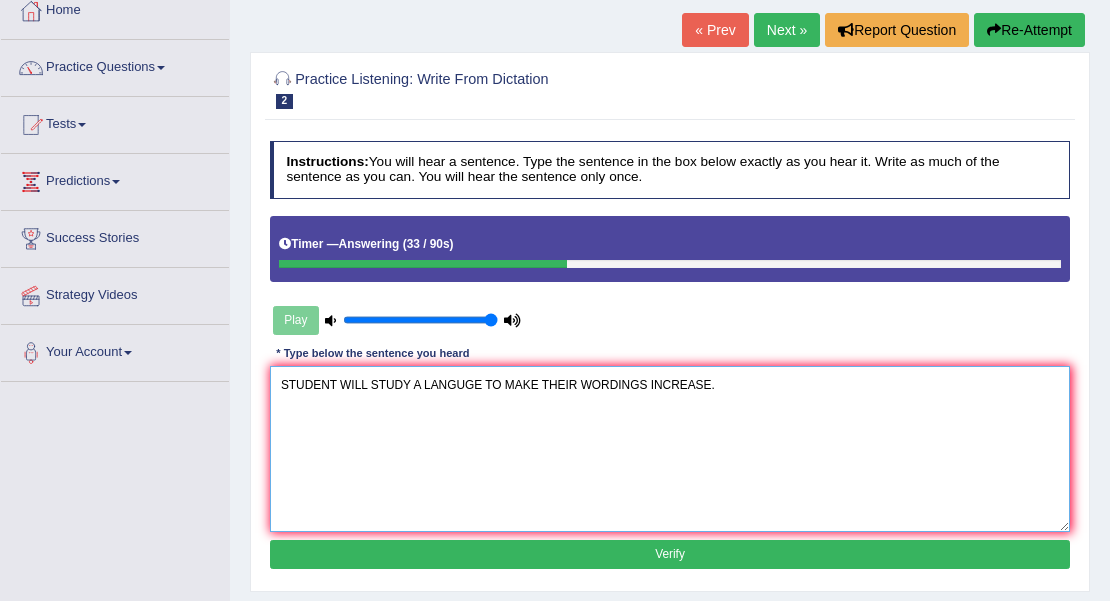 type on "STUDENT WILL STUDY A LANGUGE TO MAKE THEIR WORDINGS INCREASE." 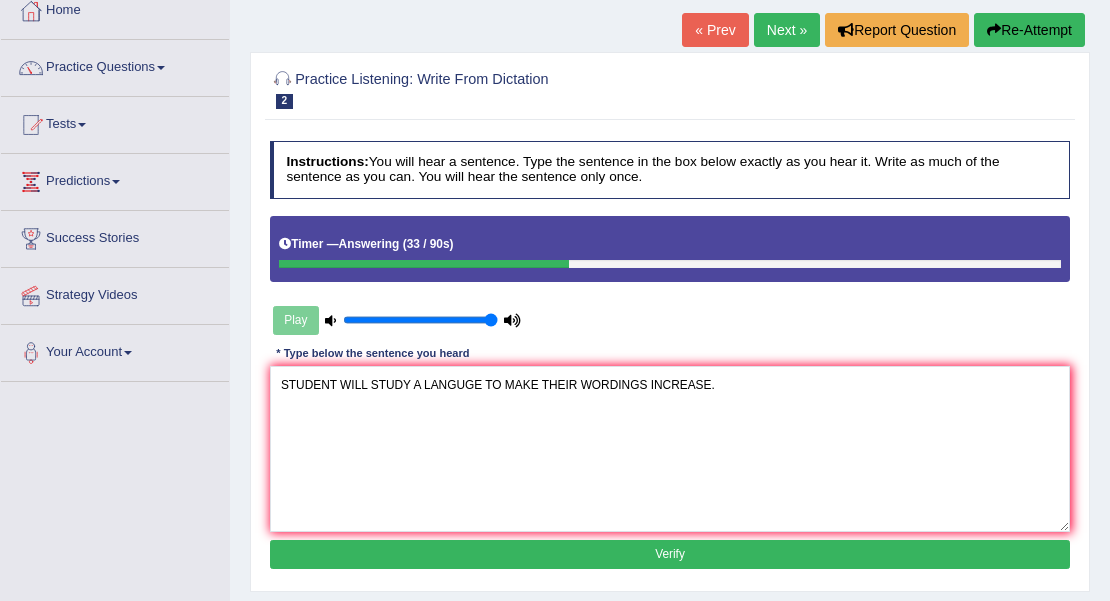 click on "Verify" at bounding box center (670, 554) 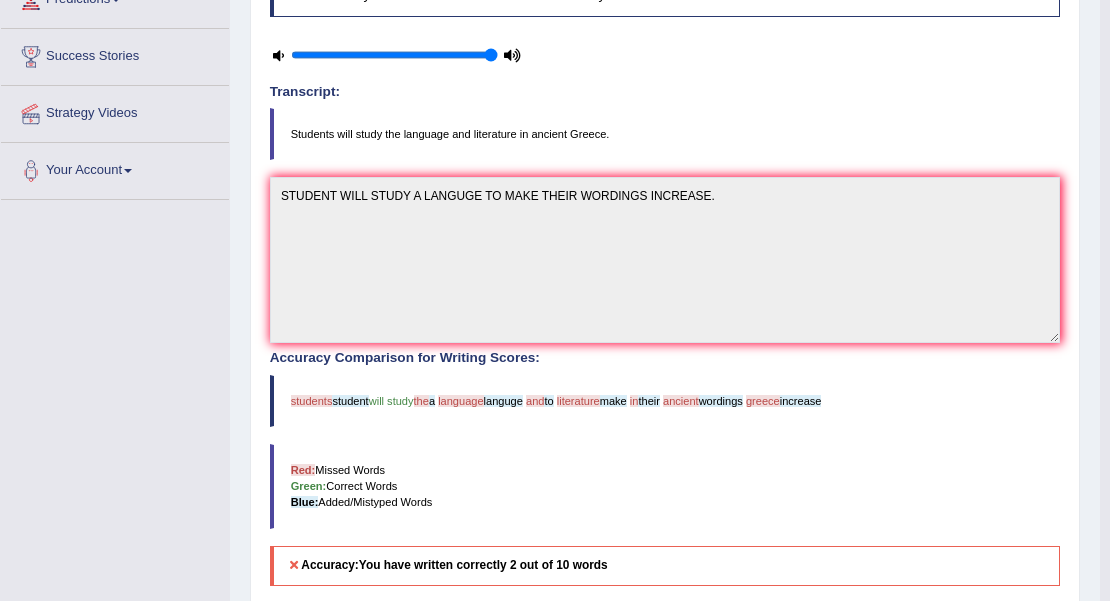 scroll, scrollTop: 112, scrollLeft: 0, axis: vertical 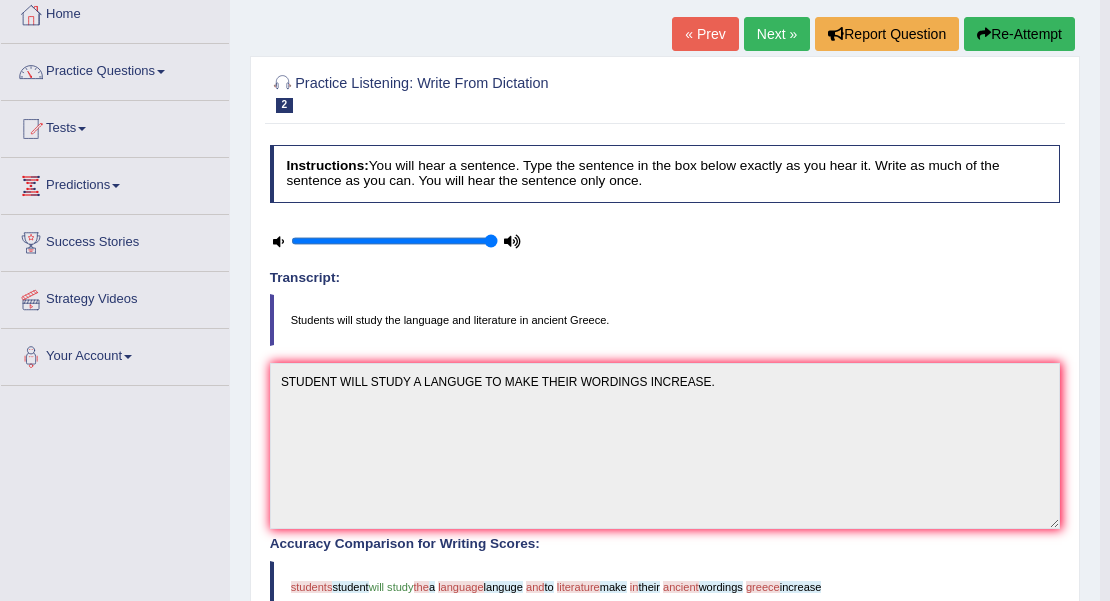 click on "Re-Attempt" at bounding box center (1019, 34) 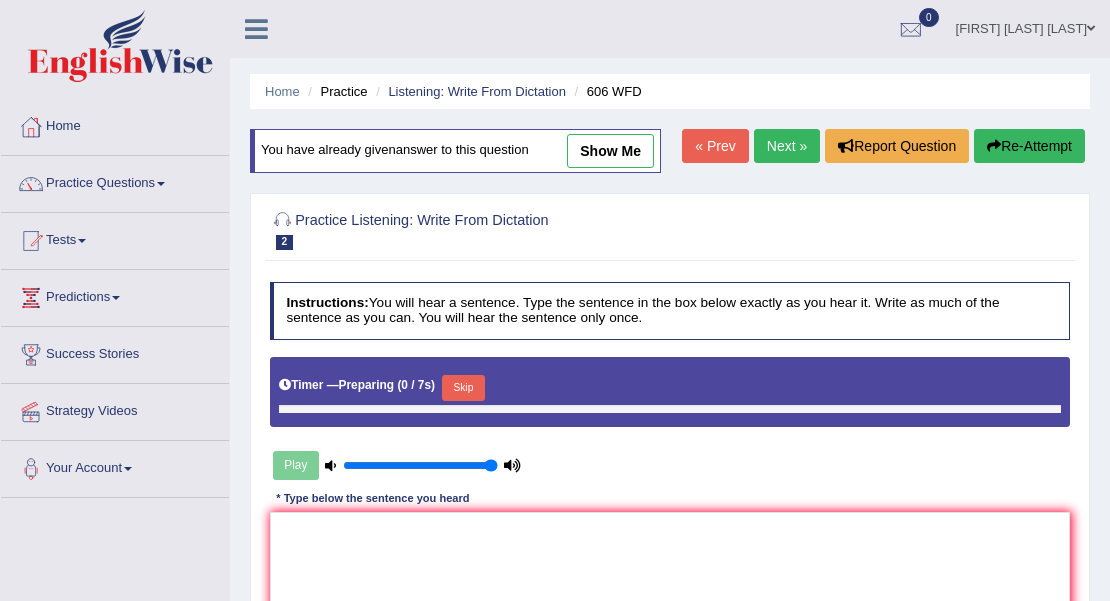 scroll, scrollTop: 112, scrollLeft: 0, axis: vertical 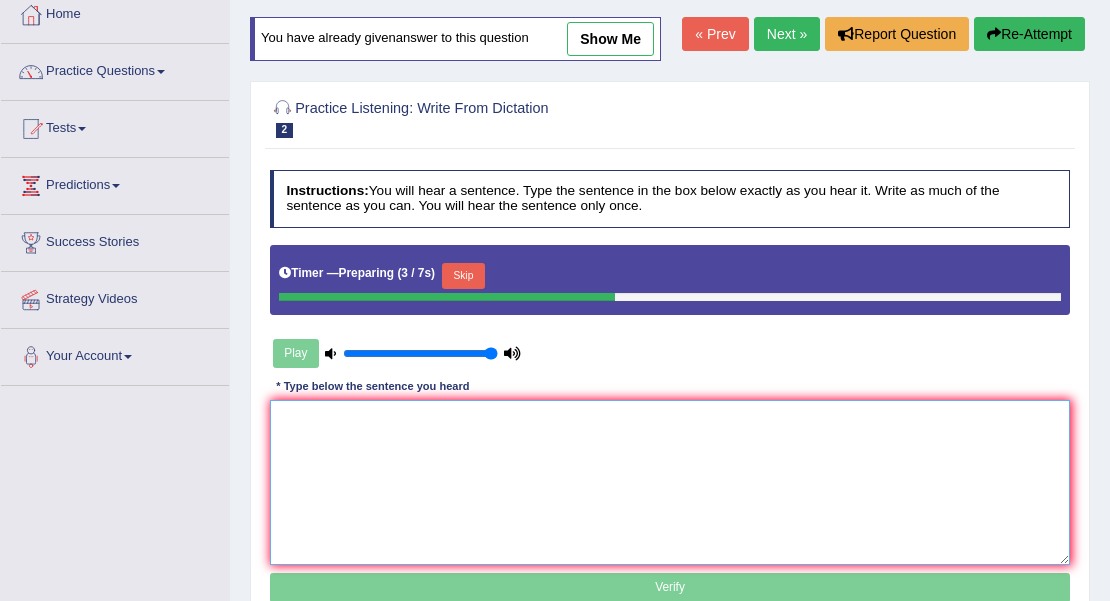 click at bounding box center (670, 482) 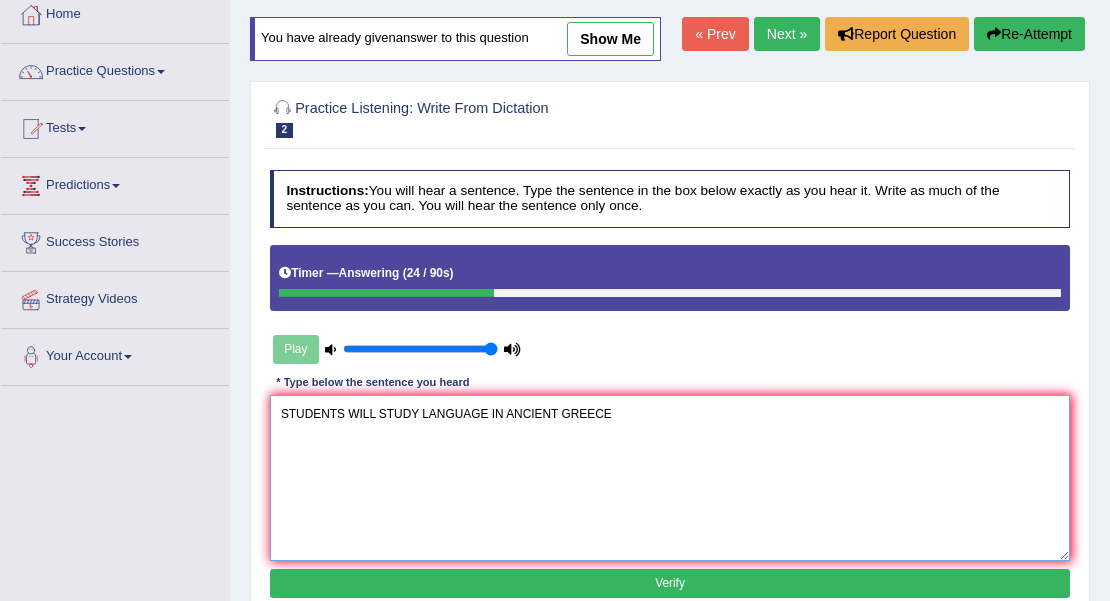 type on "STUDENTS WILL STUDY LANGUAGE IN ANCIENT GREECE" 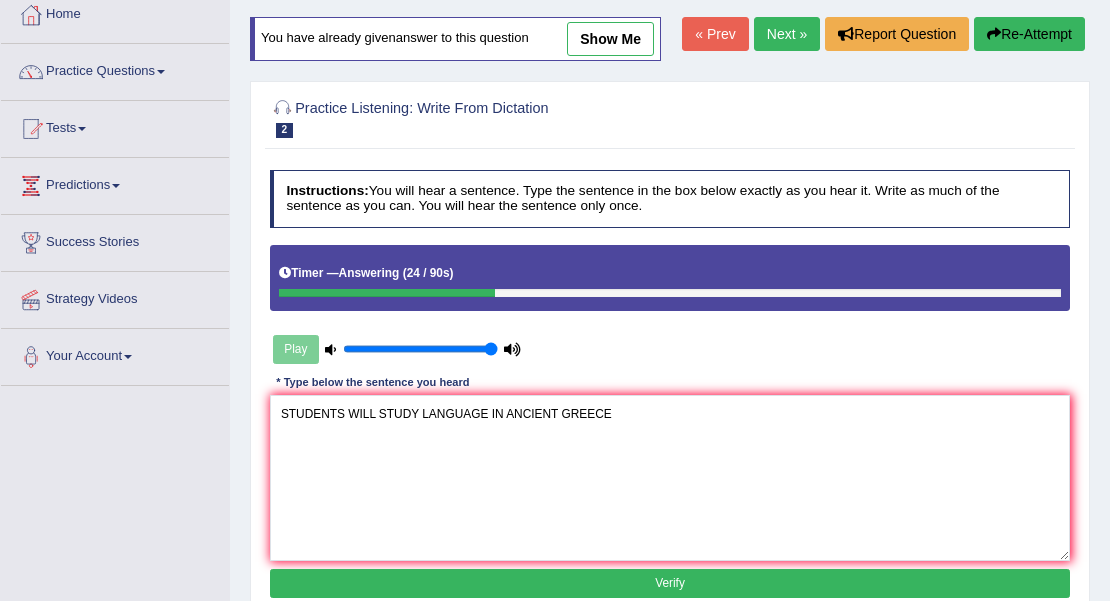 click on "Verify" at bounding box center (670, 583) 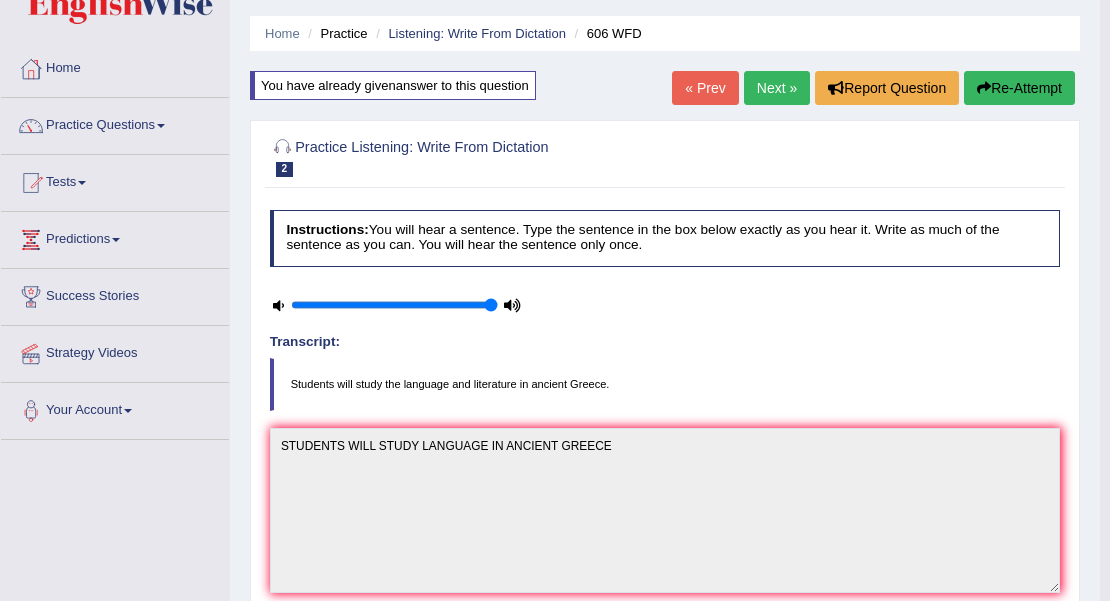 scroll, scrollTop: 56, scrollLeft: 0, axis: vertical 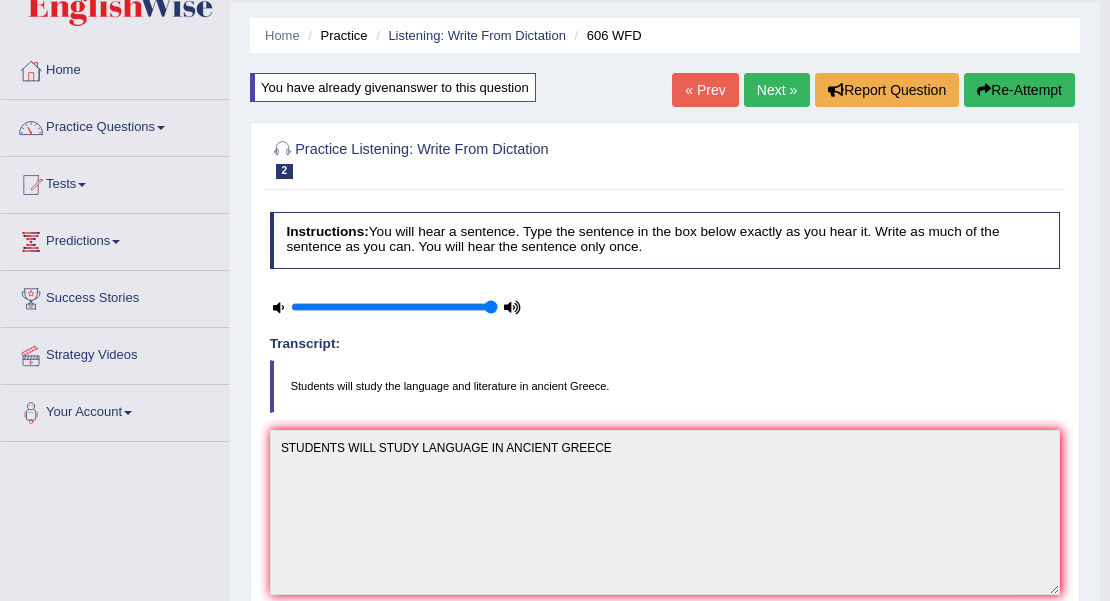 click on "Re-Attempt" at bounding box center (1019, 90) 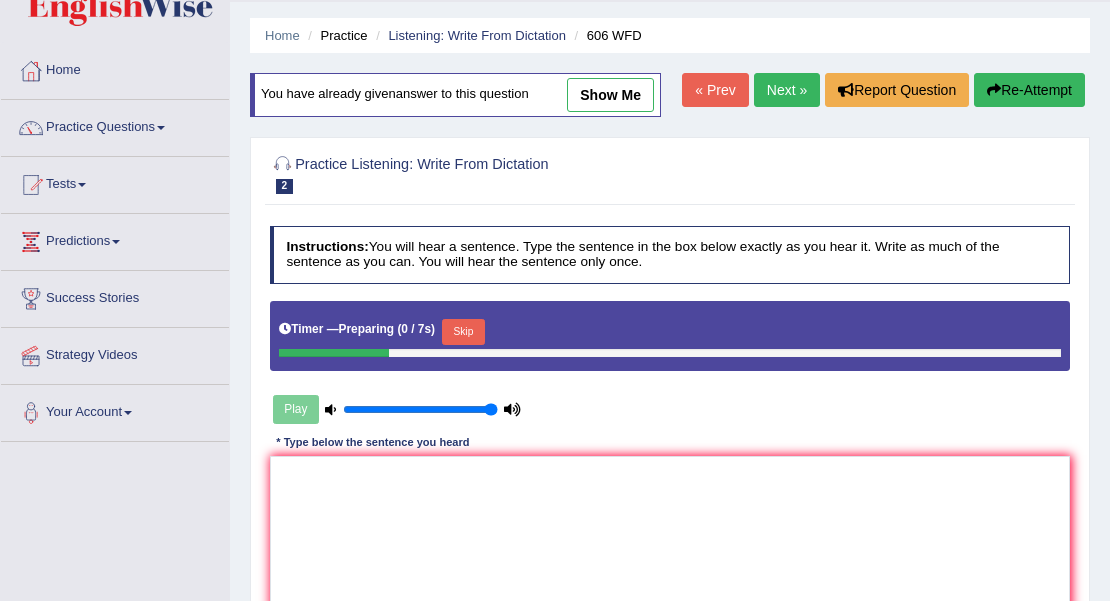 scroll, scrollTop: 56, scrollLeft: 0, axis: vertical 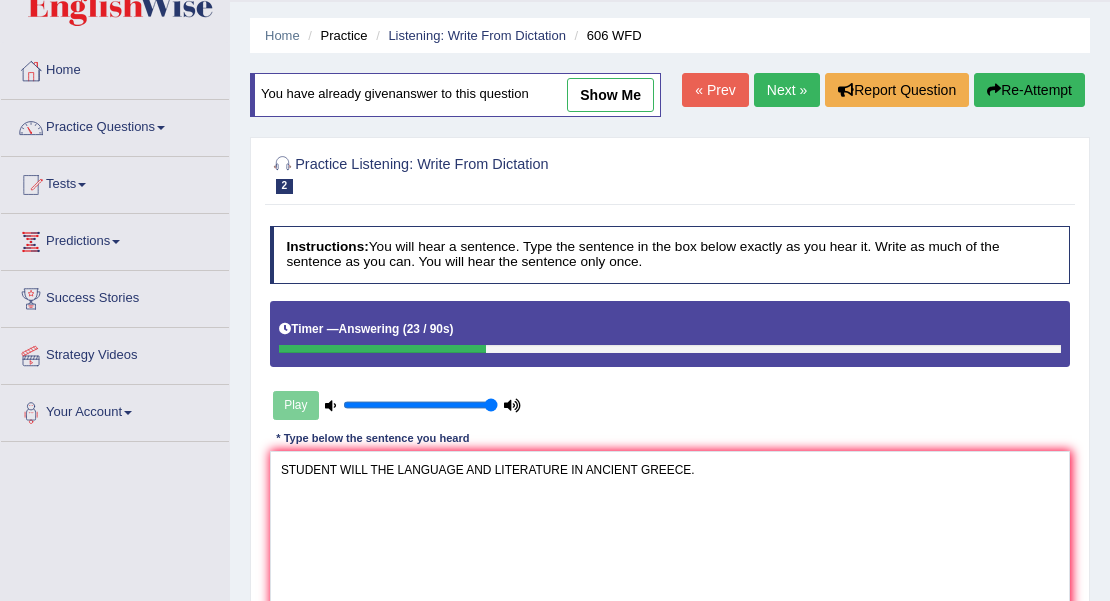 click on "STUDENT WILL THE LANGUAGE AND LITERATURE IN ANCIENT GREECE." at bounding box center (670, 533) 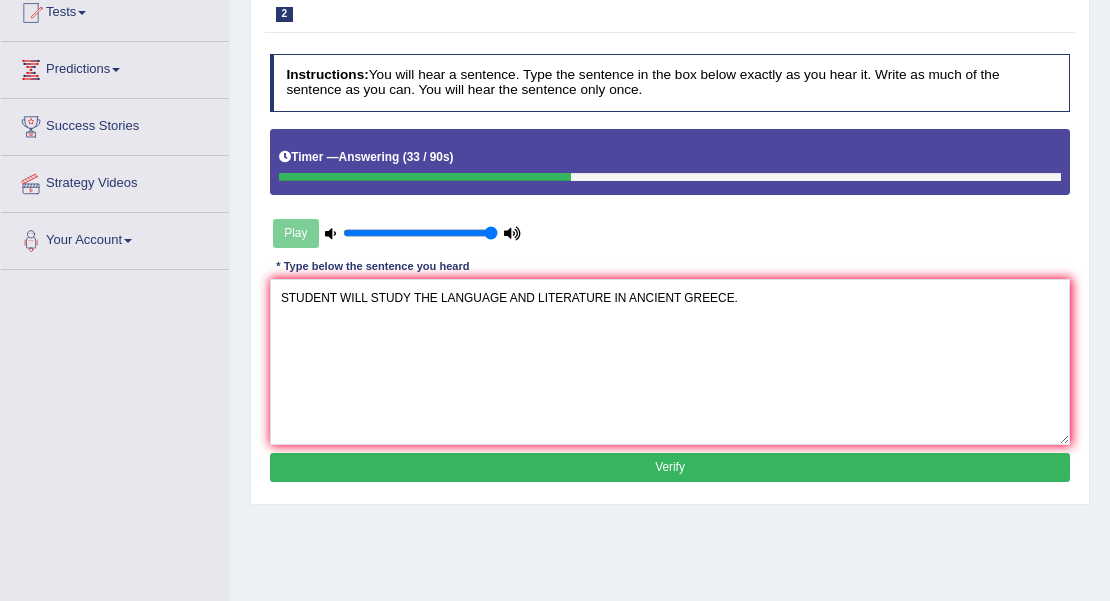 scroll, scrollTop: 256, scrollLeft: 0, axis: vertical 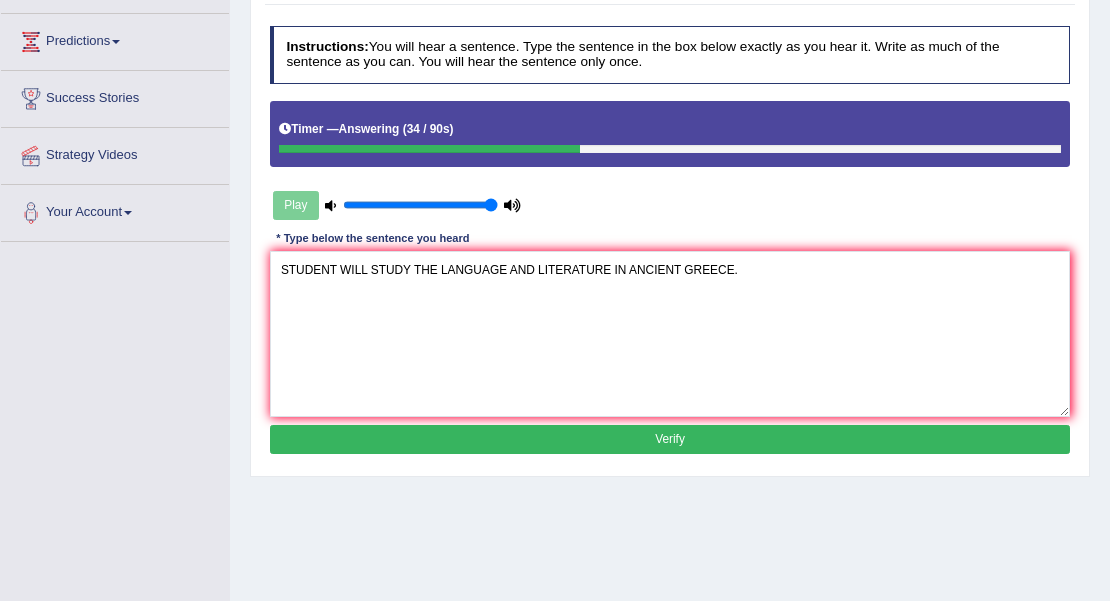type on "STUDENT WILL STUDY THE LANGUAGE AND LITERATURE IN ANCIENT GREECE." 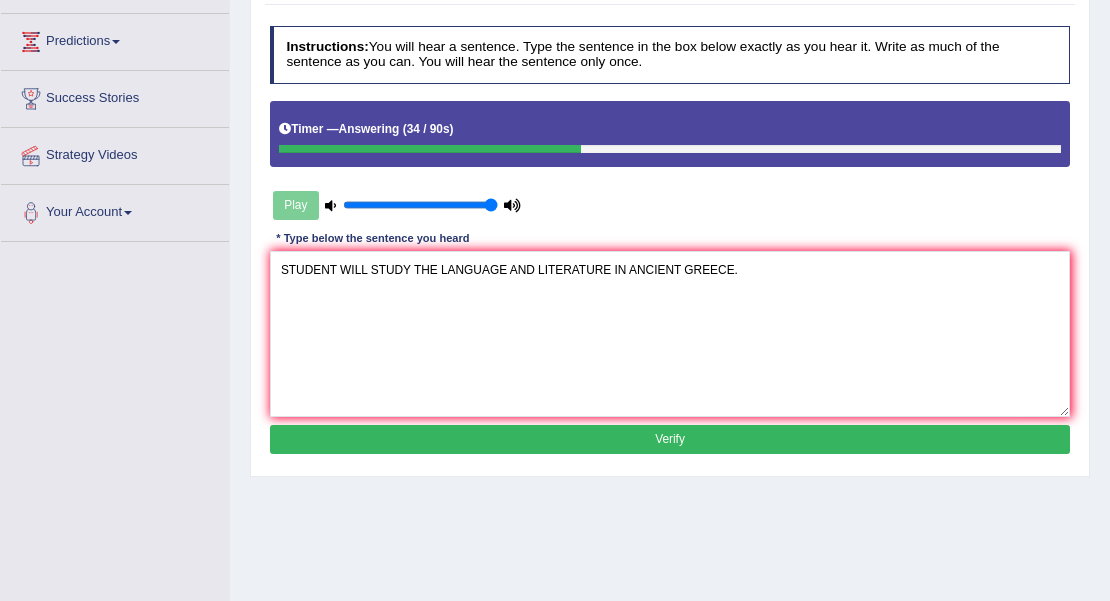 click on "Verify" at bounding box center (670, 439) 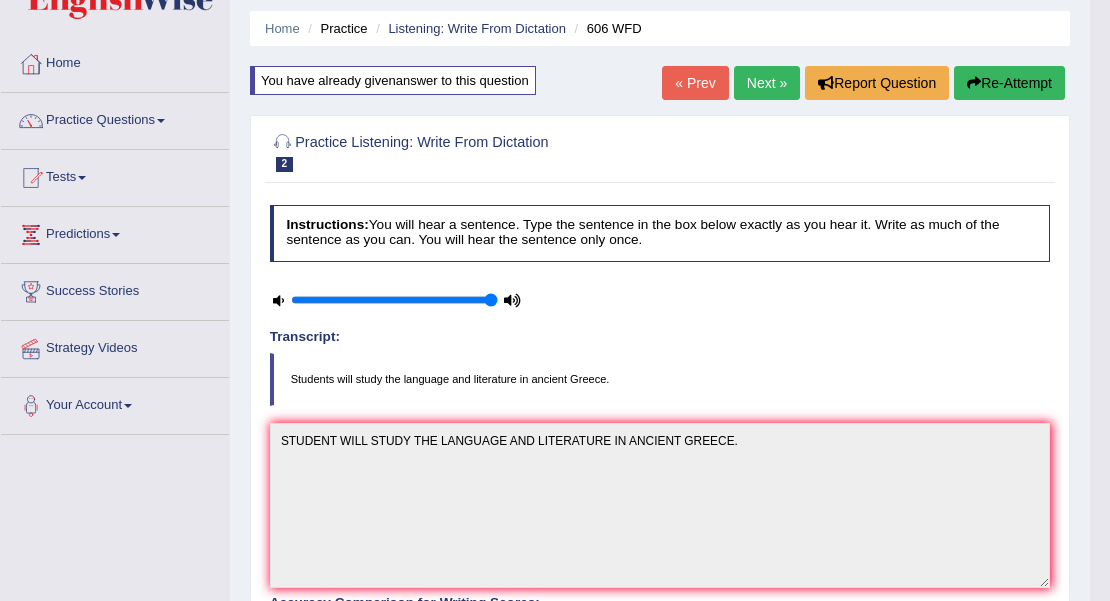 scroll, scrollTop: 56, scrollLeft: 0, axis: vertical 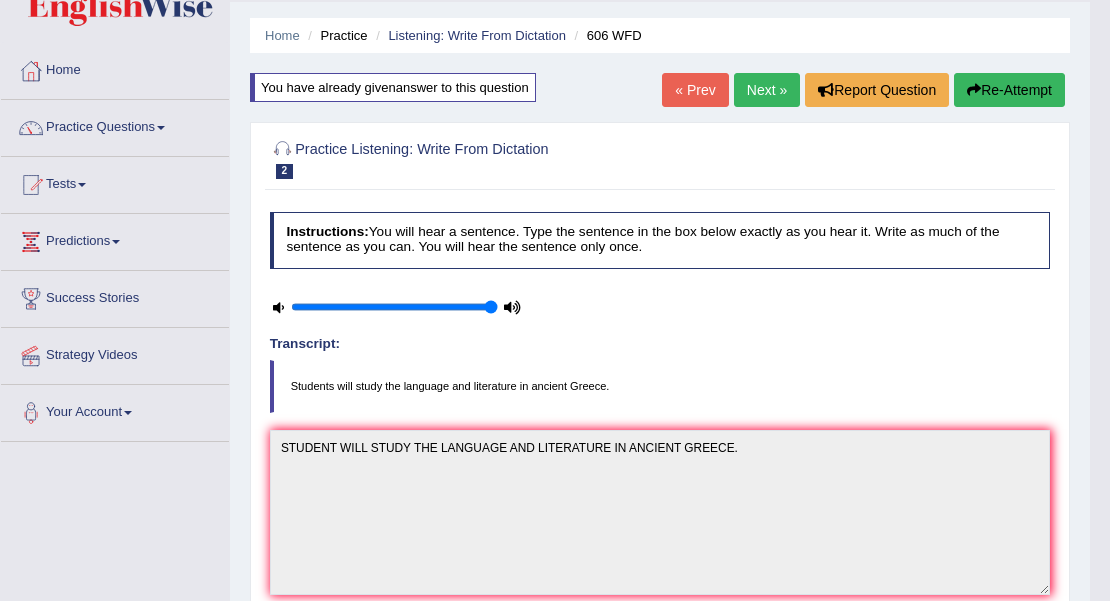 click on "Next »" at bounding box center [767, 90] 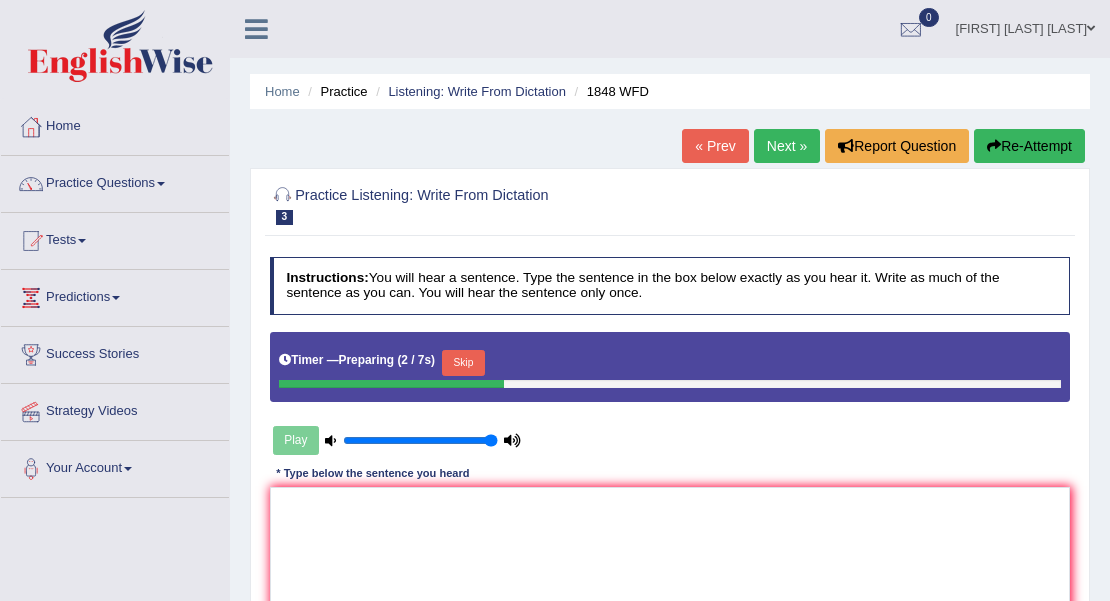 scroll, scrollTop: 0, scrollLeft: 0, axis: both 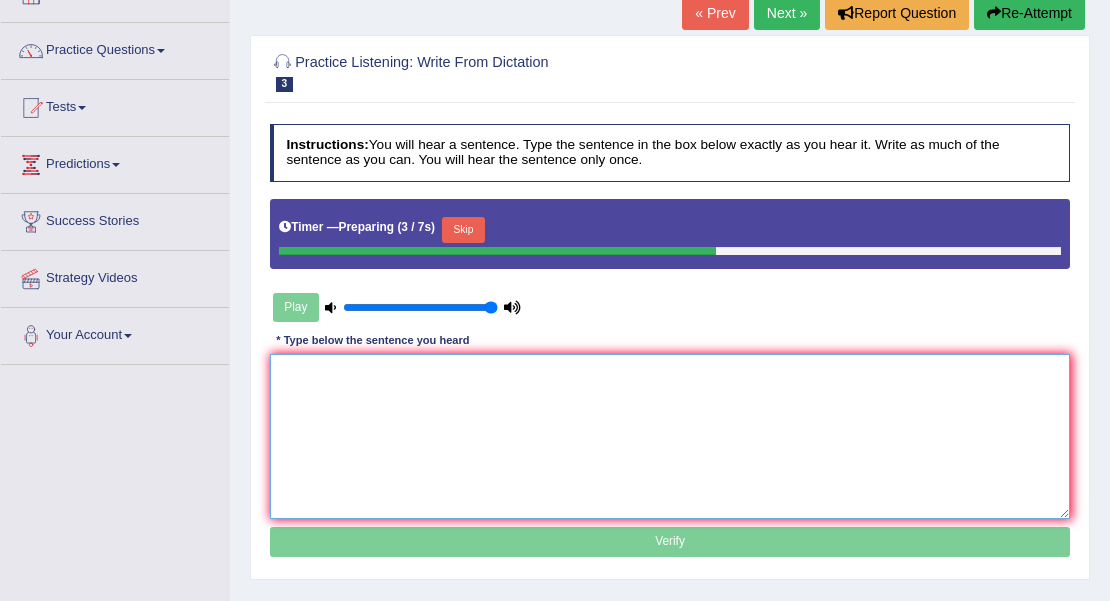 click at bounding box center [670, 436] 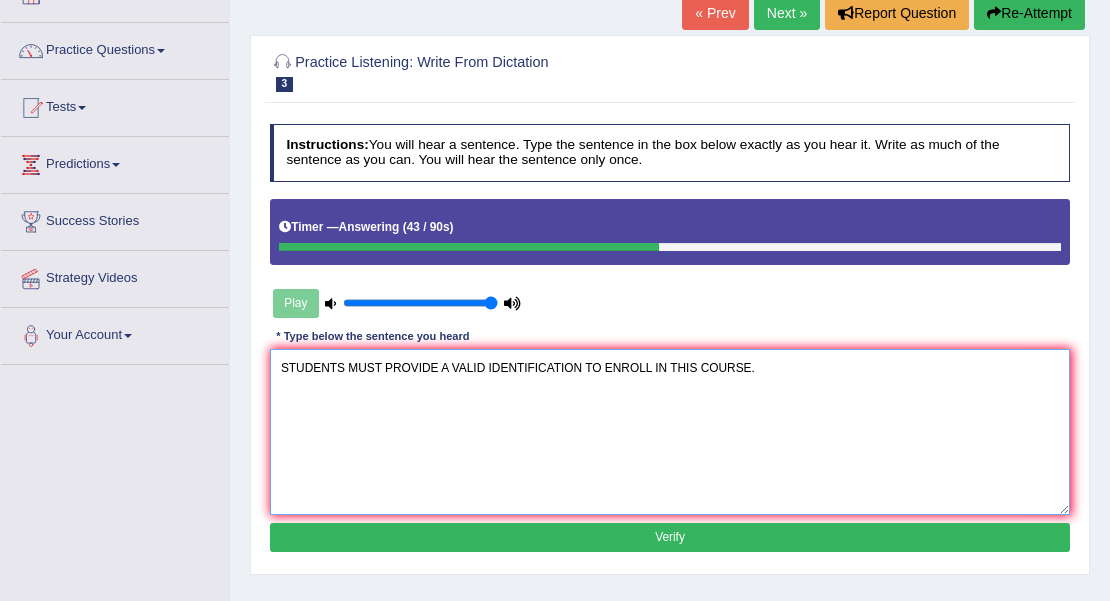 type on "STUDENTS MUST PROVIDE A VALID IDENTIFICATION TO ENROLL IN THIS COURSE." 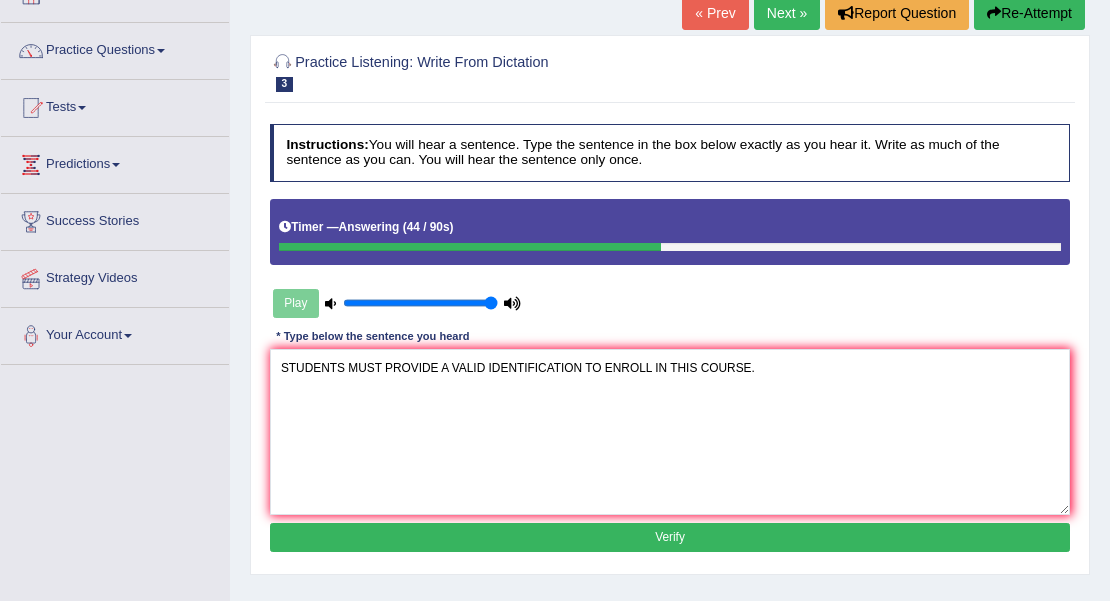 click on "Verify" at bounding box center [670, 537] 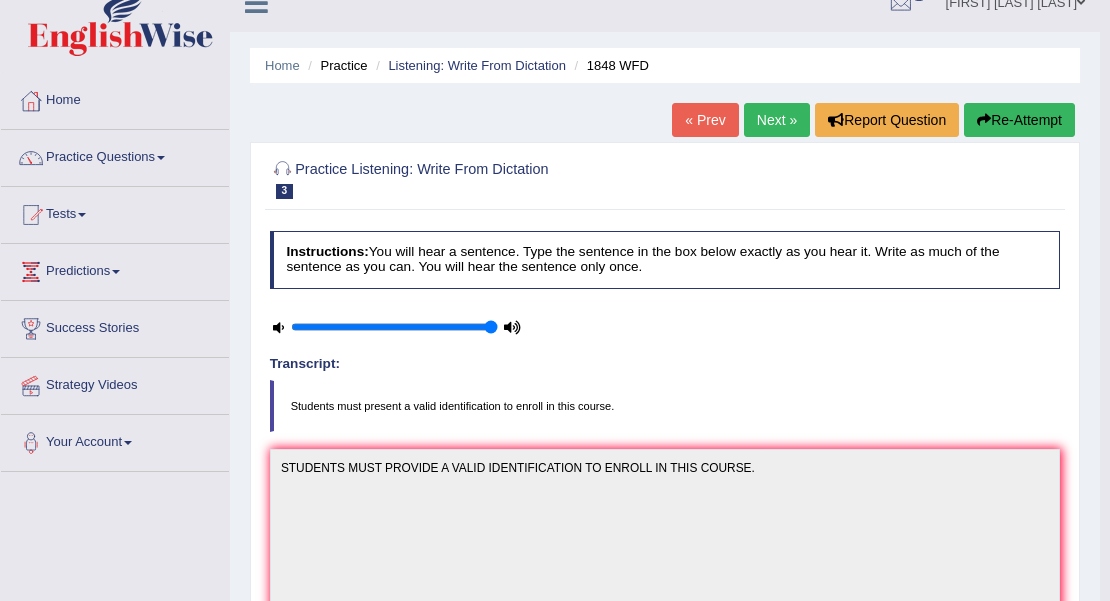 scroll, scrollTop: 0, scrollLeft: 0, axis: both 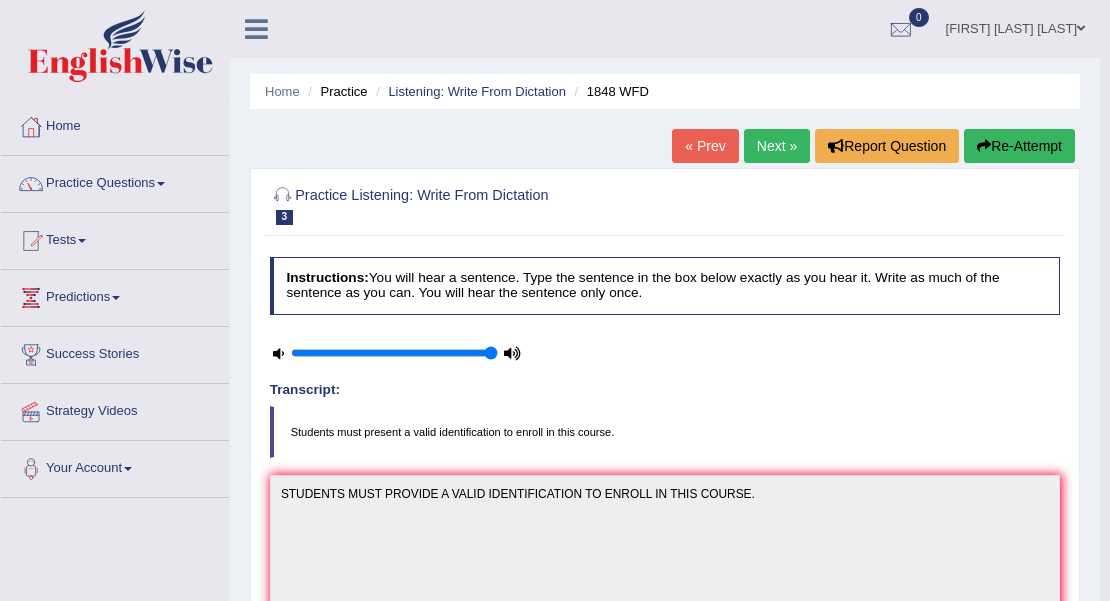 click on "Re-Attempt" at bounding box center (1019, 146) 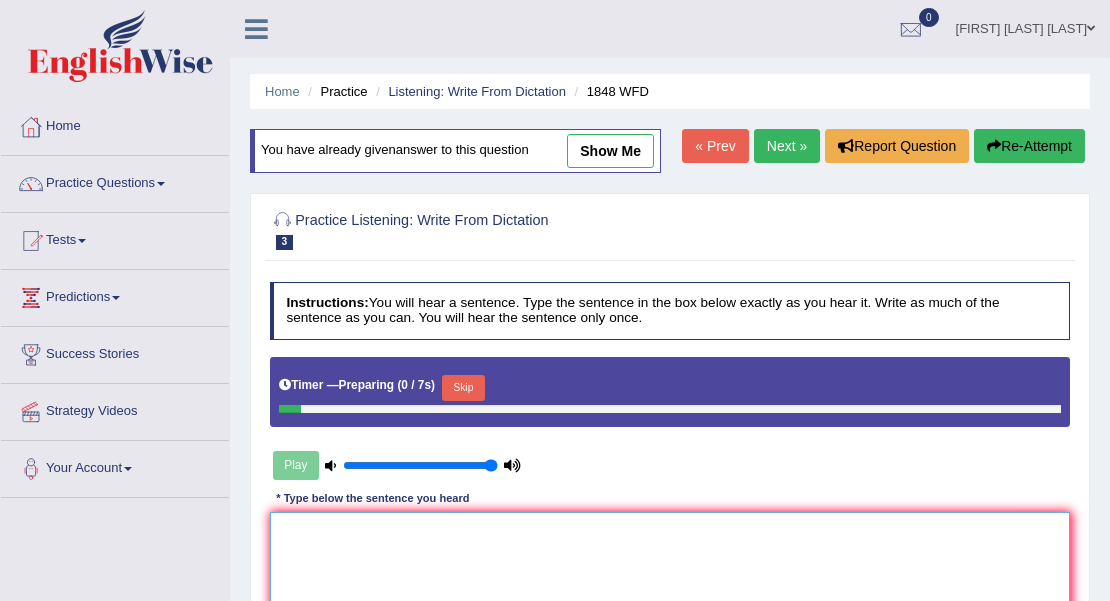 scroll, scrollTop: 0, scrollLeft: 0, axis: both 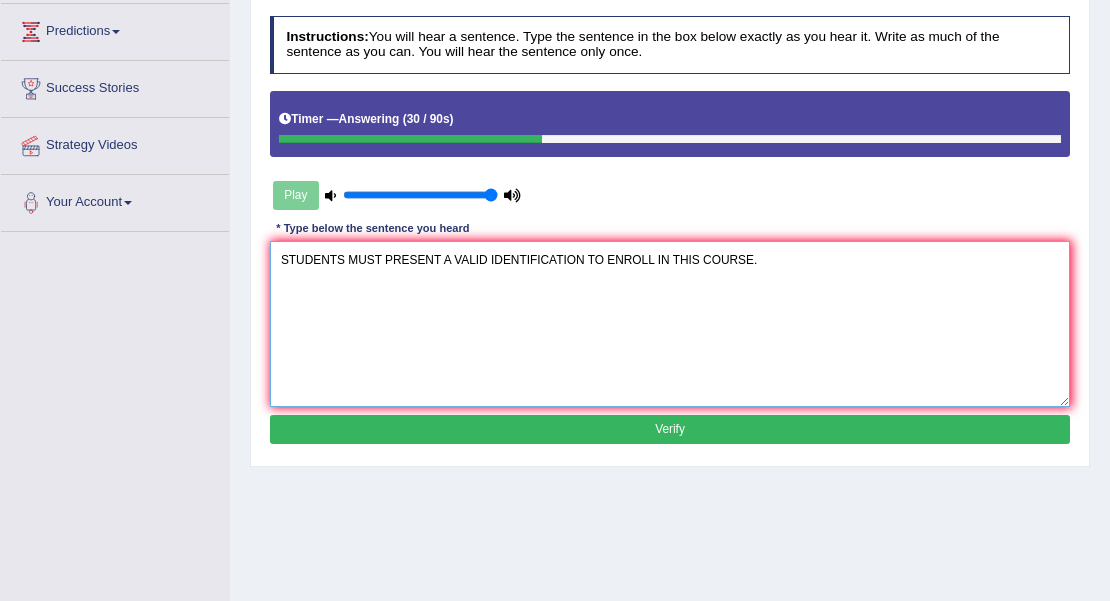 type on "STUDENTS MUST PRESENT A VALID IDENTIFICATION TO ENROLL IN THIS COURSE." 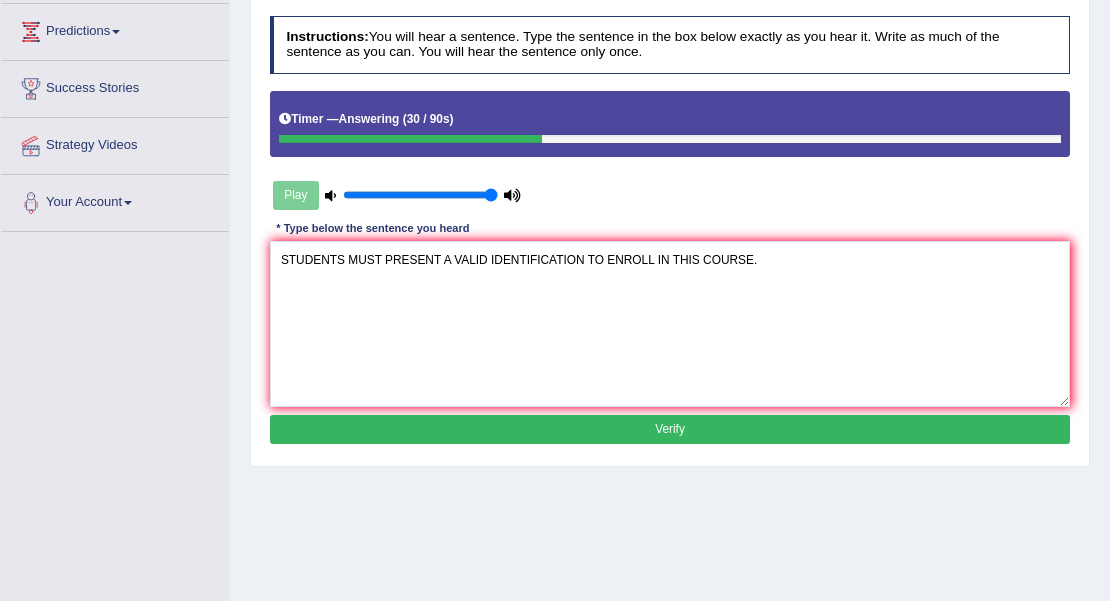 click on "Verify" at bounding box center (670, 429) 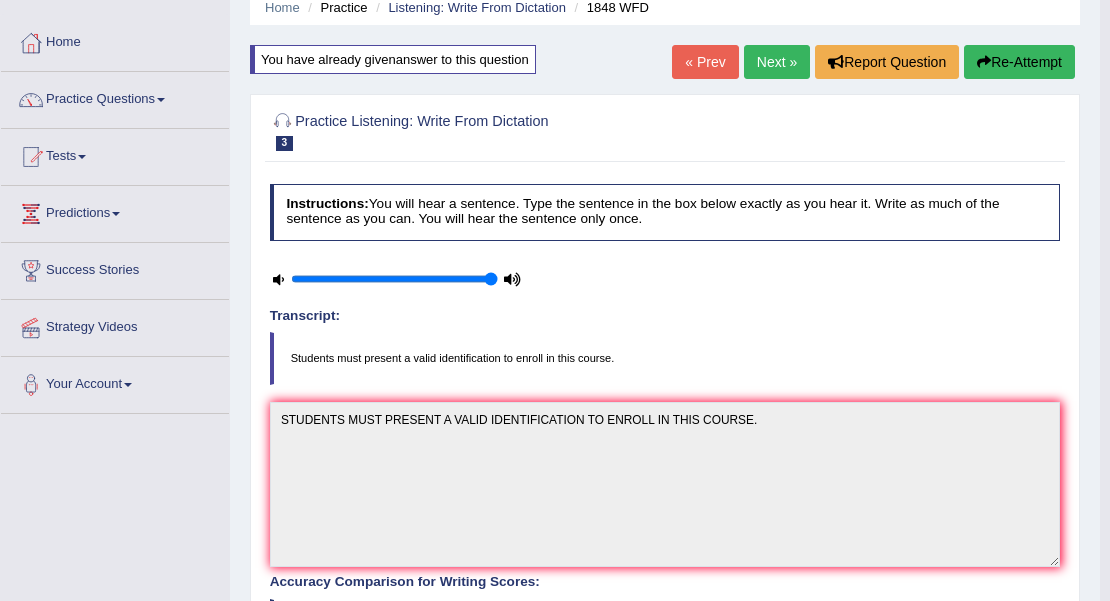 scroll, scrollTop: 0, scrollLeft: 0, axis: both 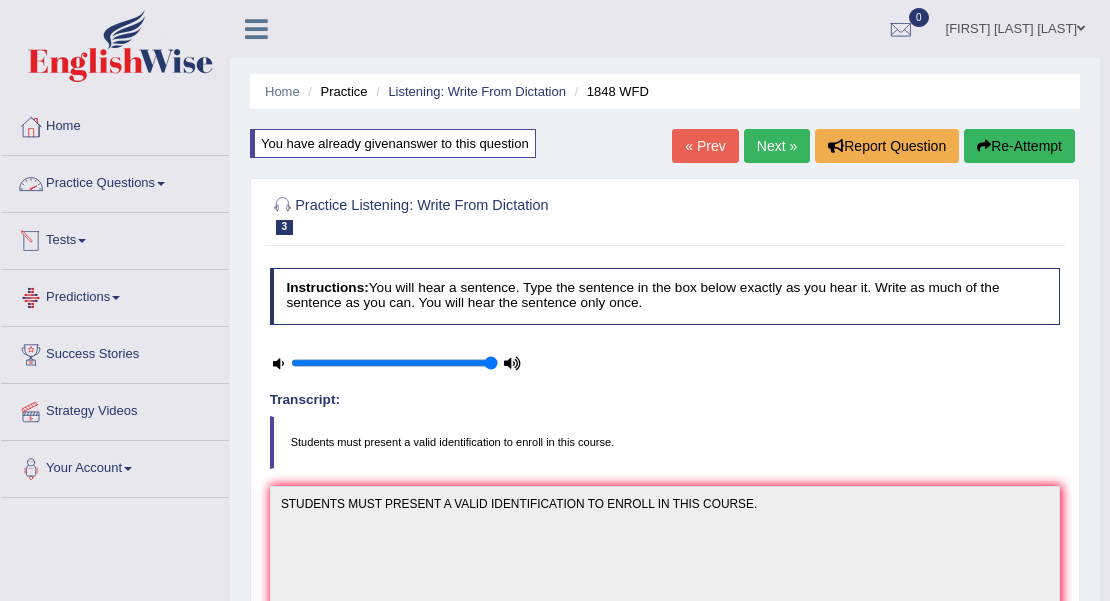 click on "Practice Questions" at bounding box center [115, 181] 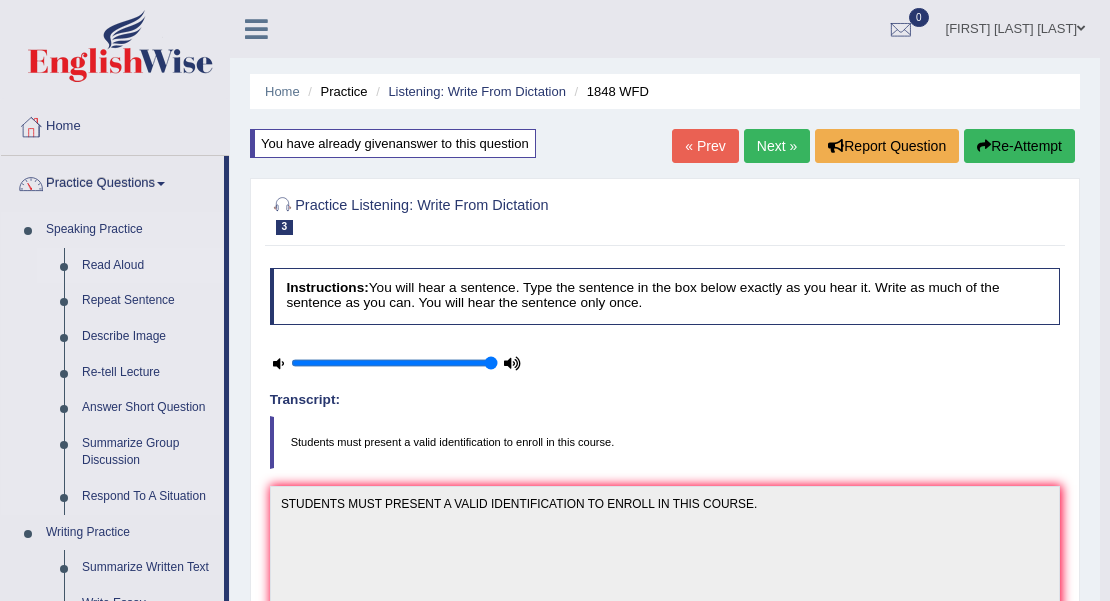 click on "Read Aloud" at bounding box center [148, 266] 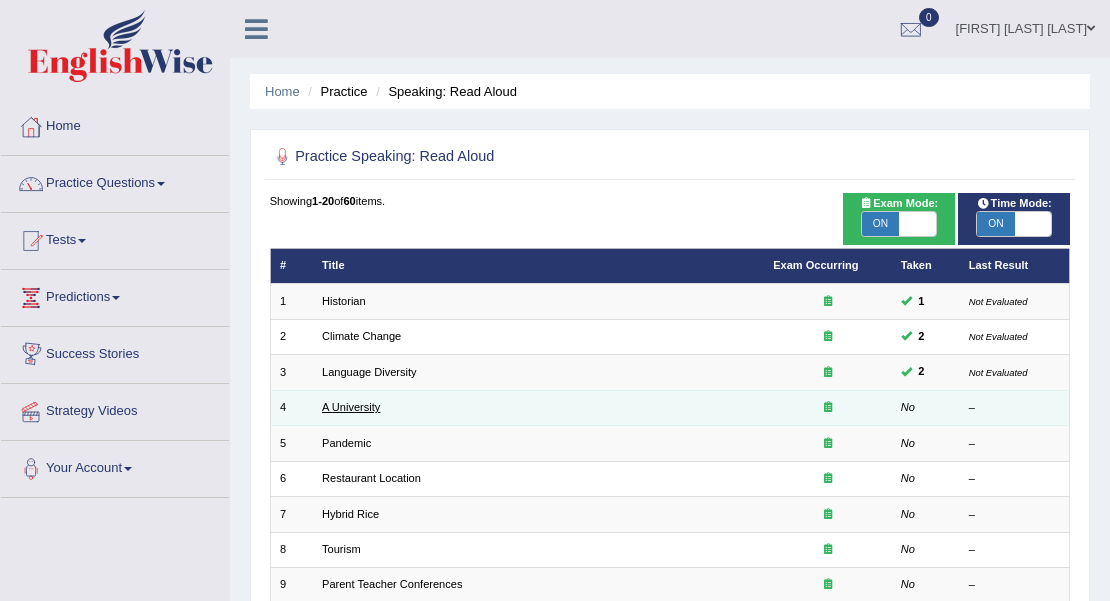 scroll, scrollTop: 0, scrollLeft: 0, axis: both 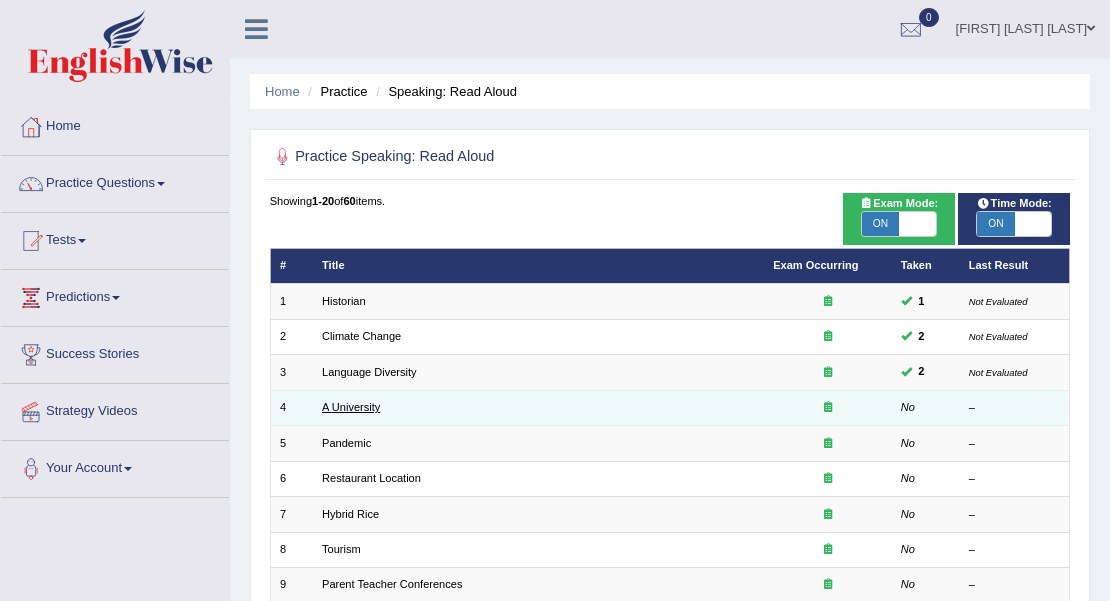 click on "A University" at bounding box center [351, 407] 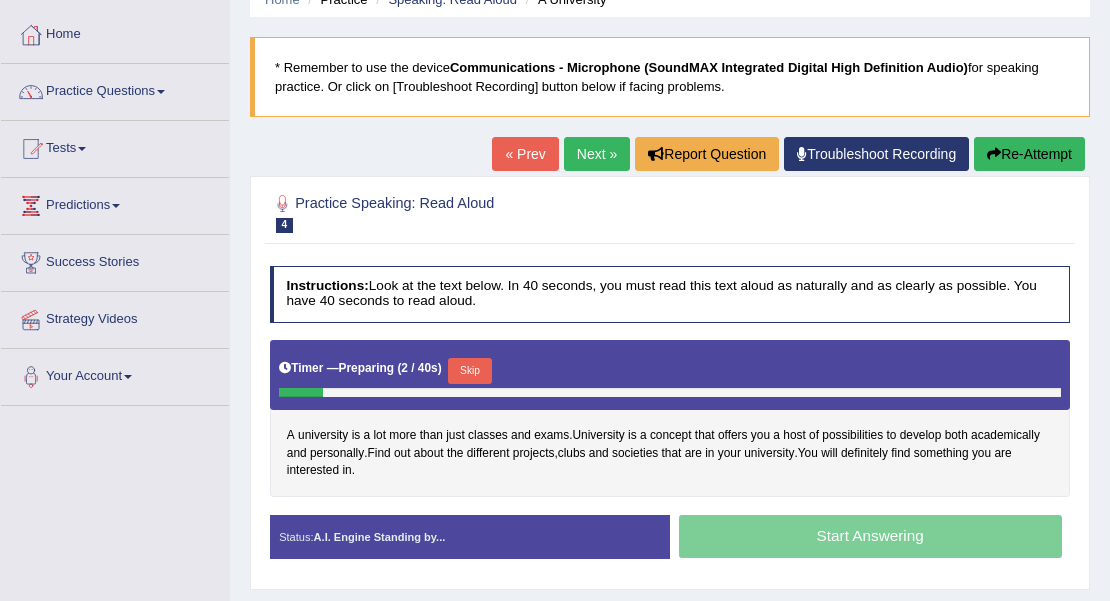scroll, scrollTop: 133, scrollLeft: 0, axis: vertical 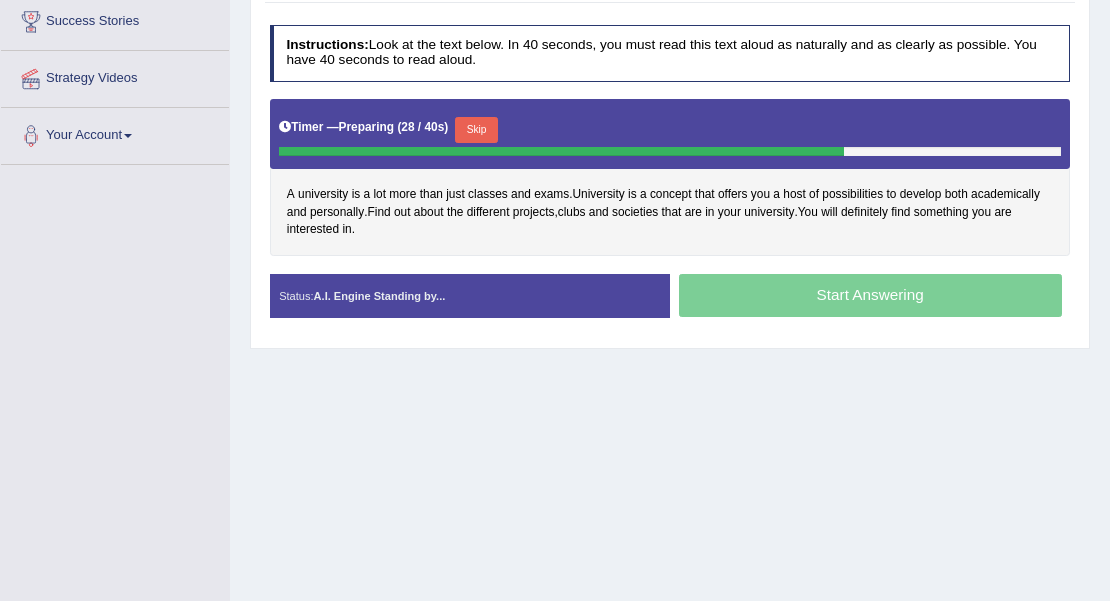 click on "Start Answering" at bounding box center (870, 298) 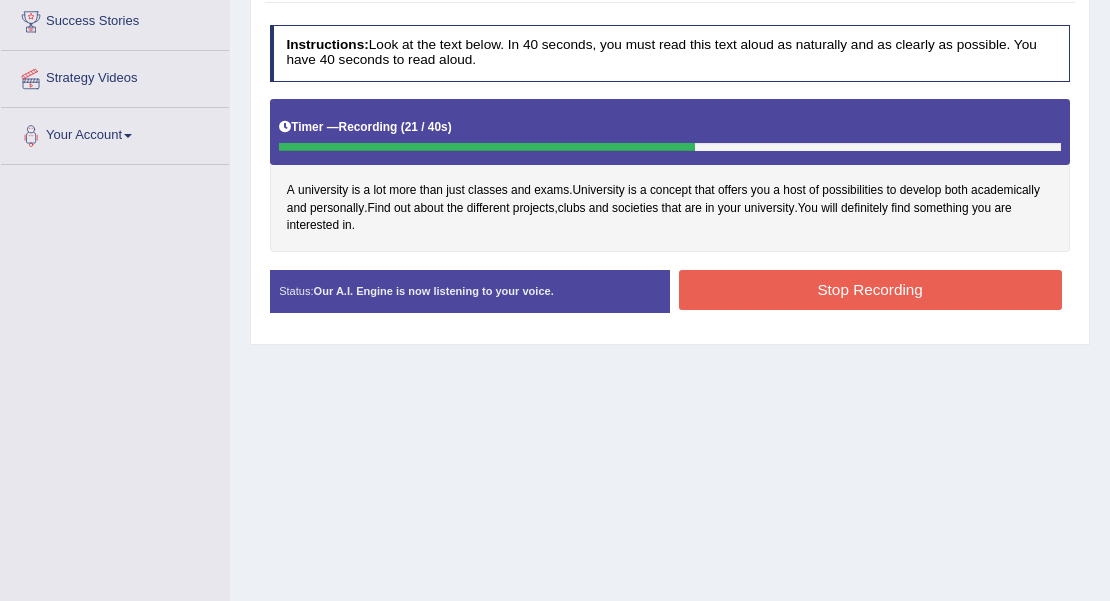 click on "Stop Recording" at bounding box center (870, 289) 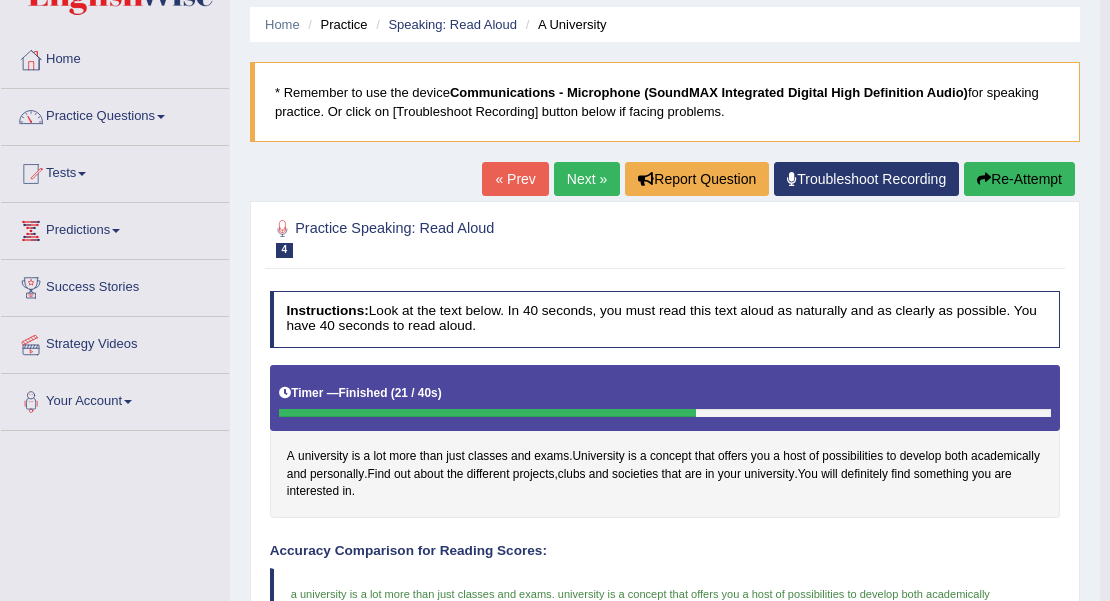 scroll, scrollTop: 66, scrollLeft: 0, axis: vertical 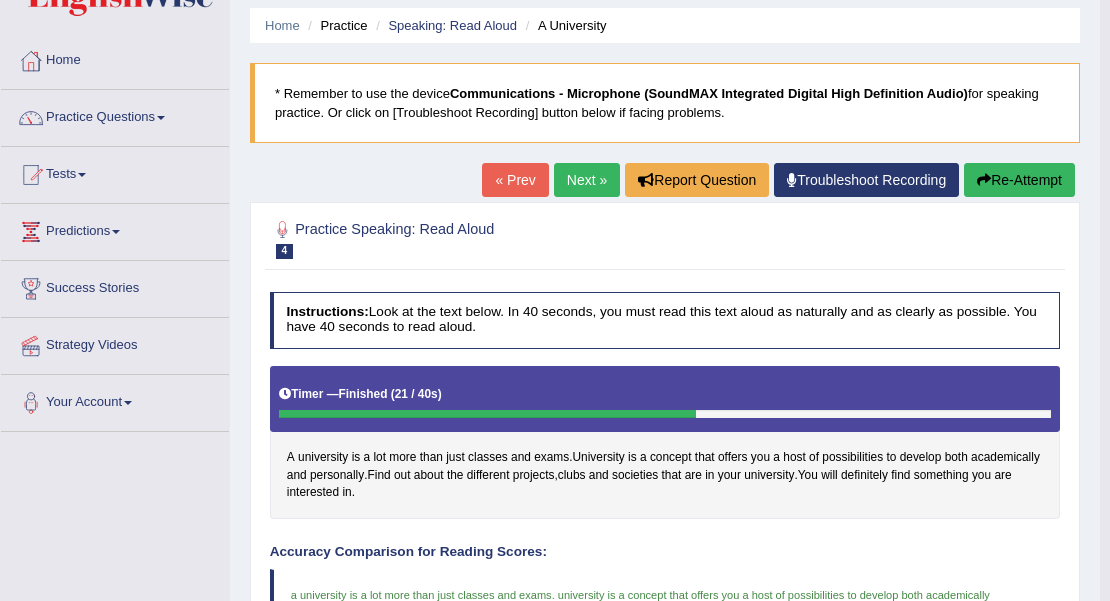 click on "Re-Attempt" at bounding box center (1019, 180) 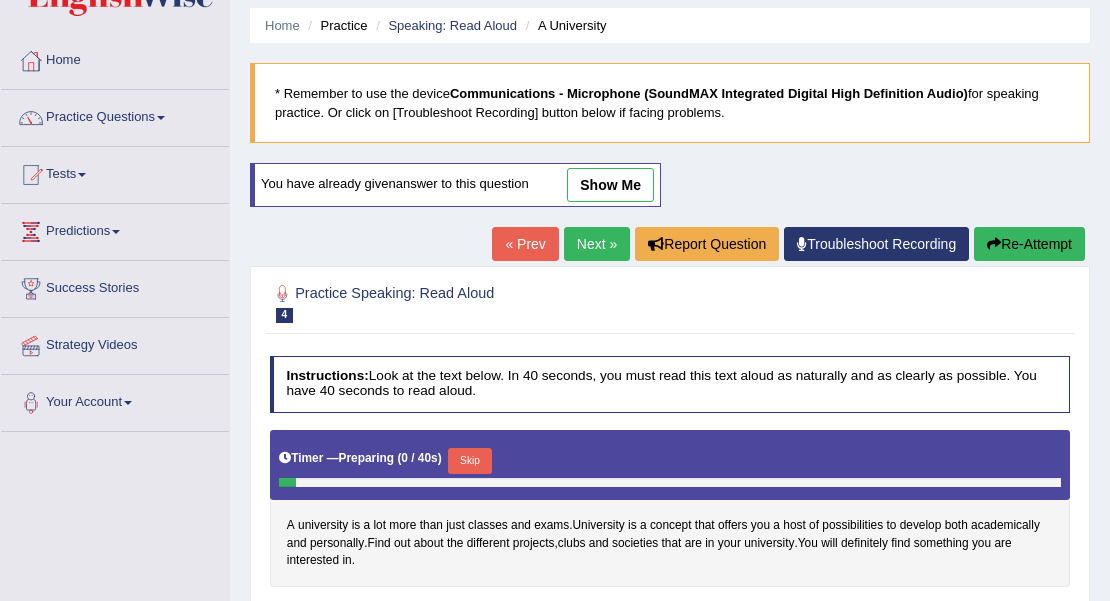scroll, scrollTop: 66, scrollLeft: 0, axis: vertical 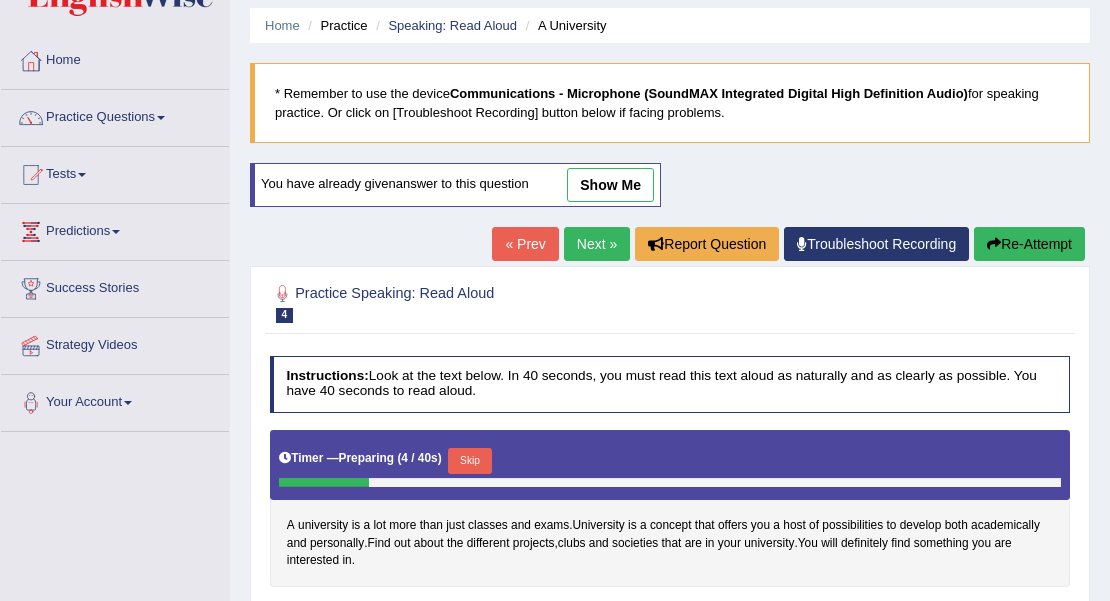 click on "Skip" at bounding box center [469, 461] 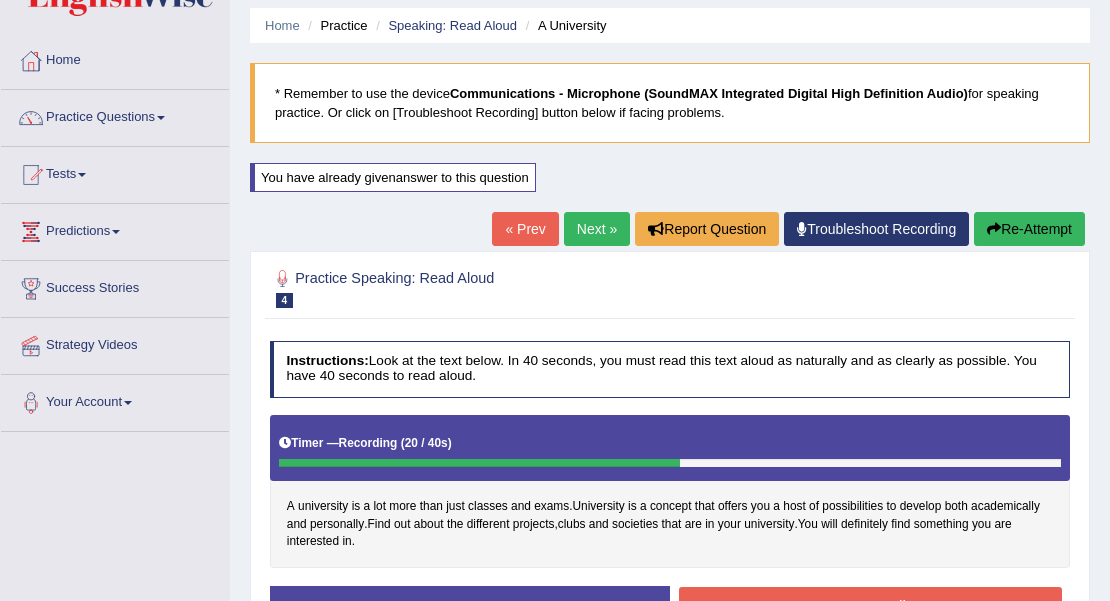 click on "Stop Recording" at bounding box center (870, 606) 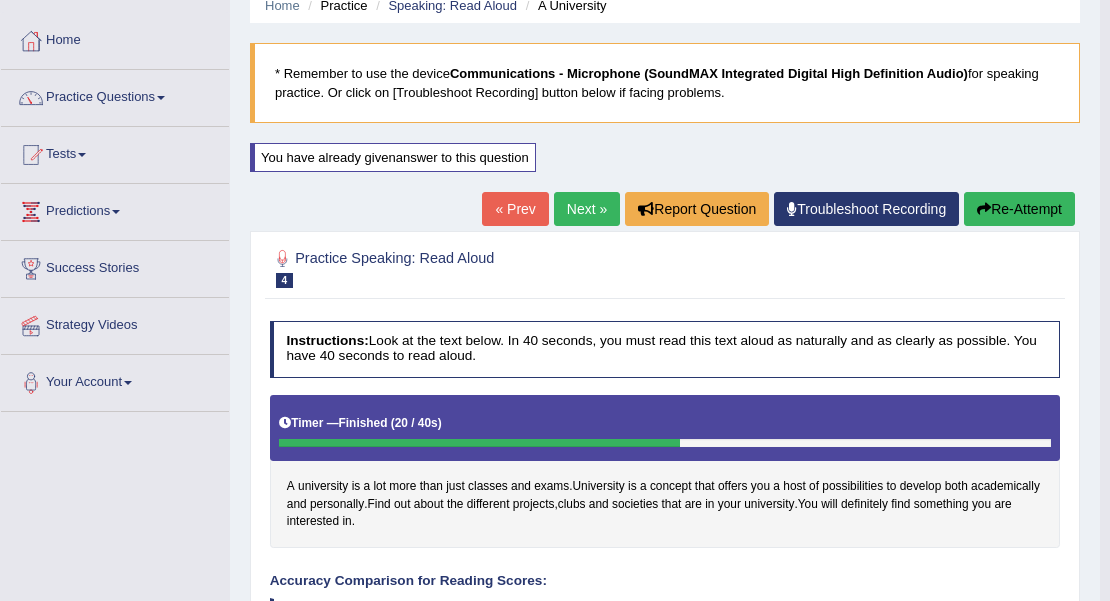 scroll, scrollTop: 66, scrollLeft: 0, axis: vertical 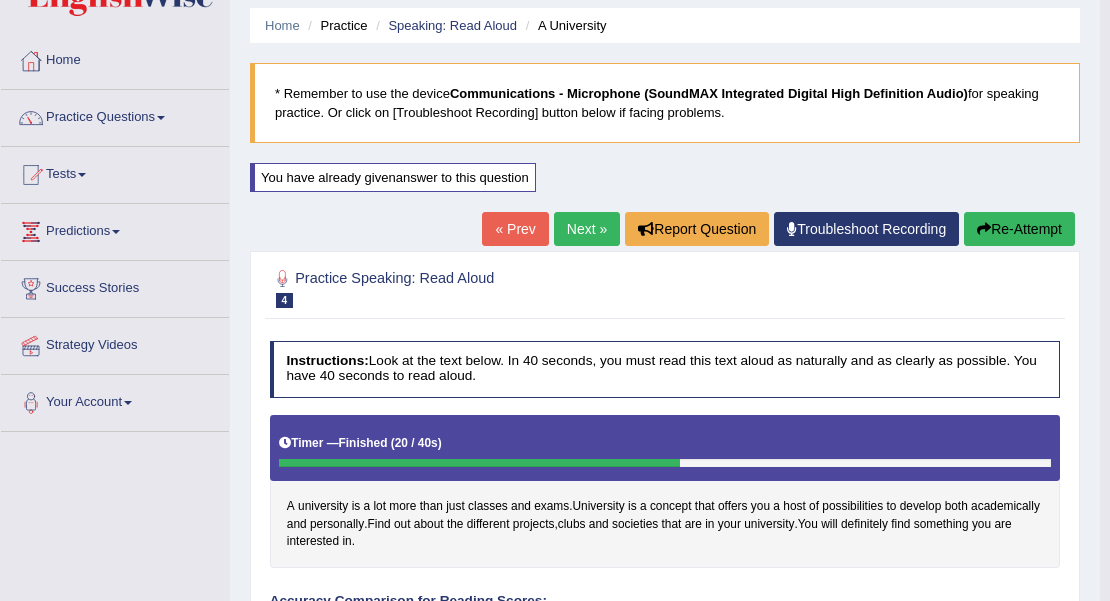 click on "Re-Attempt" at bounding box center (1019, 229) 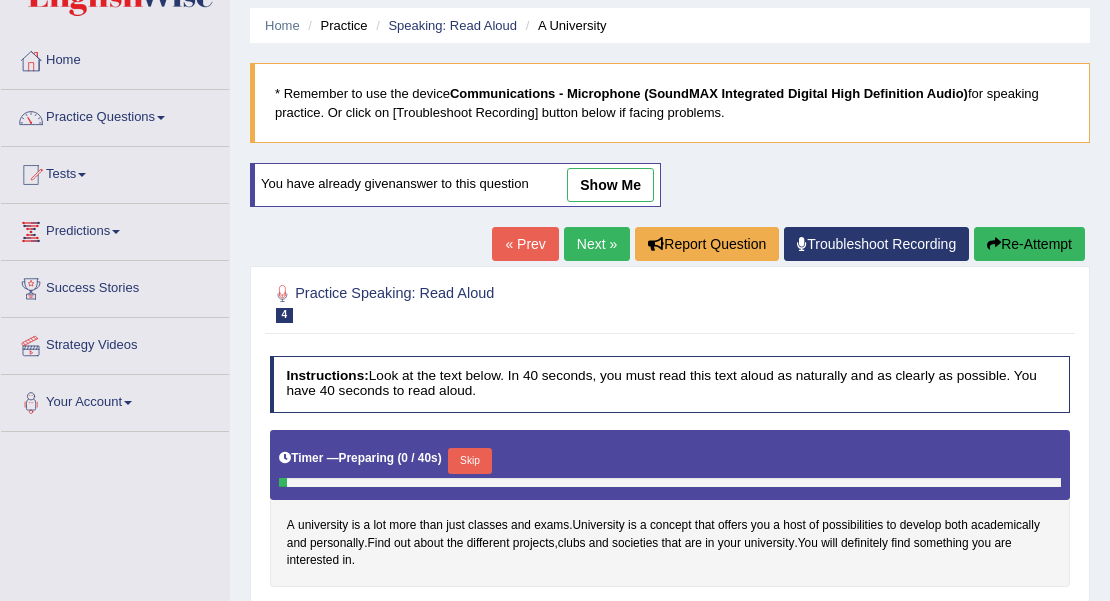 scroll, scrollTop: 66, scrollLeft: 0, axis: vertical 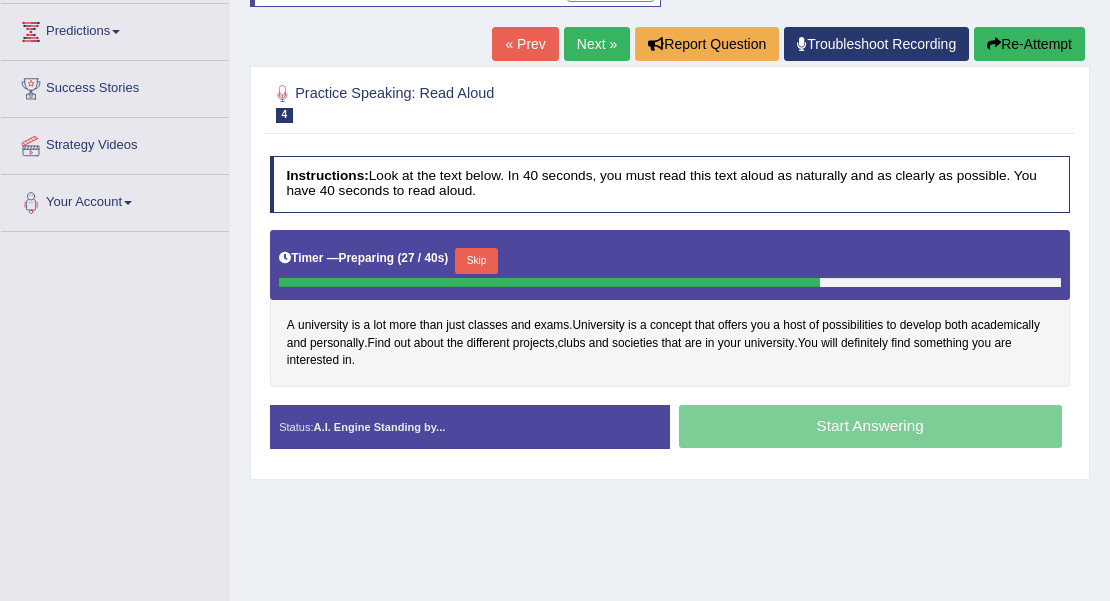 click on "Skip" at bounding box center [476, 261] 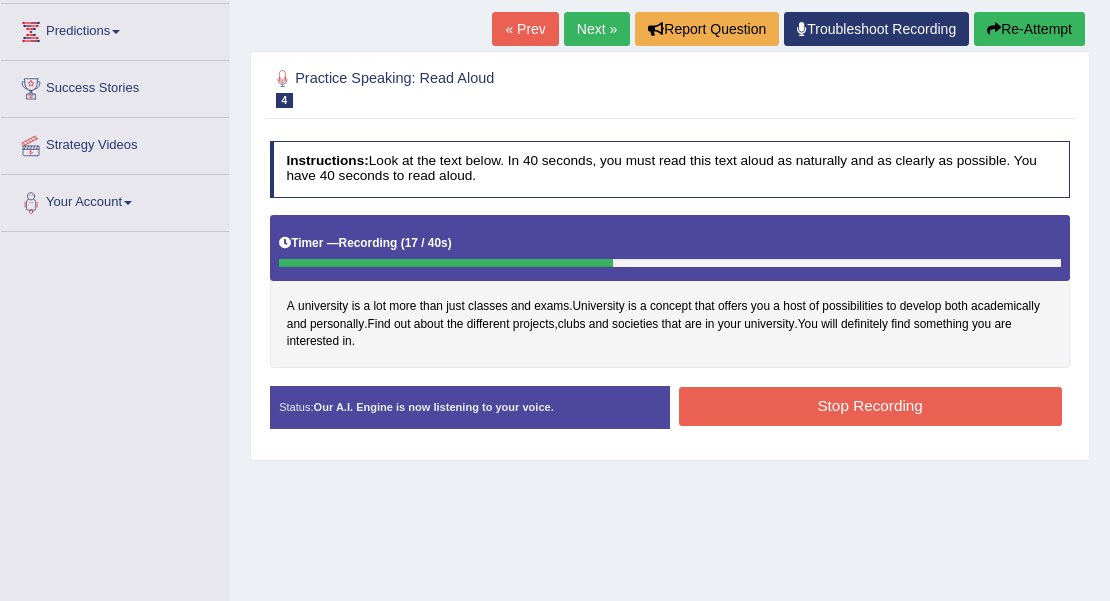 click on "Stop Recording" at bounding box center [870, 406] 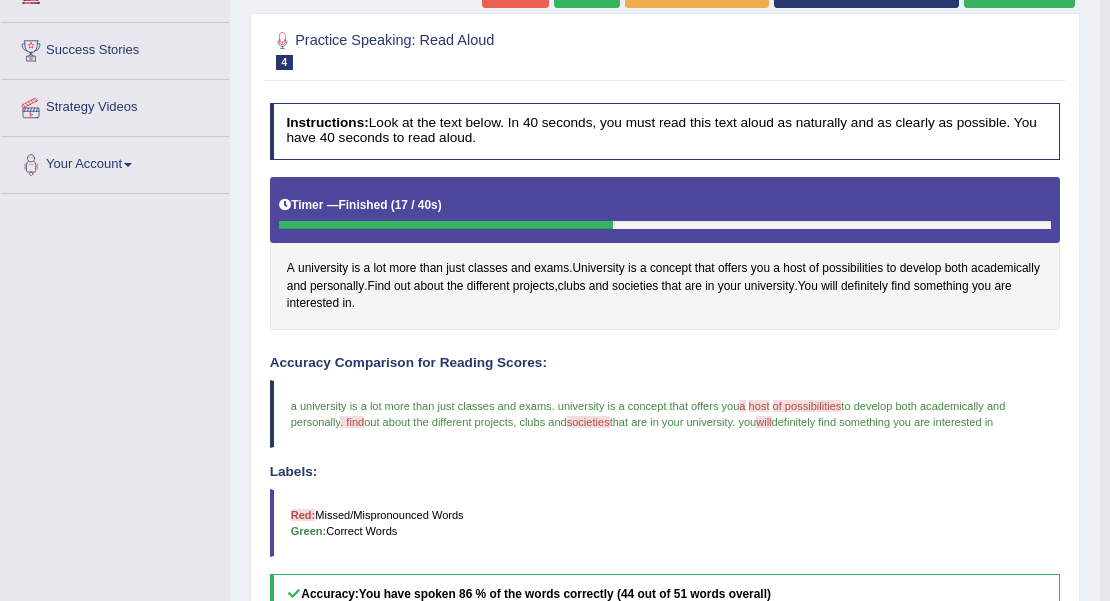 scroll, scrollTop: 266, scrollLeft: 0, axis: vertical 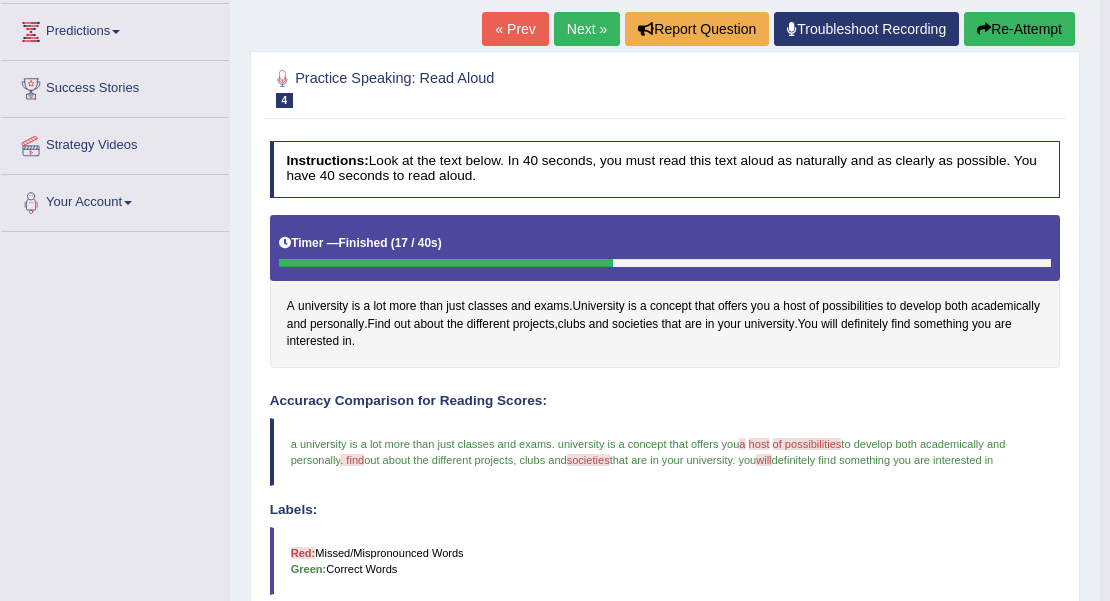 click on "Re-Attempt" at bounding box center [1019, 29] 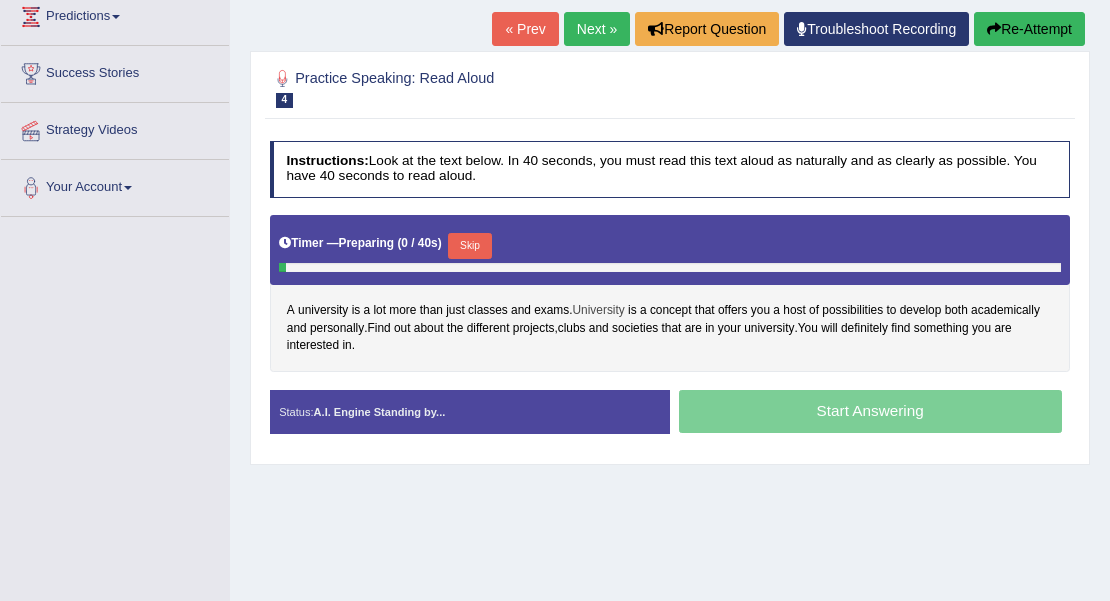 scroll, scrollTop: 281, scrollLeft: 0, axis: vertical 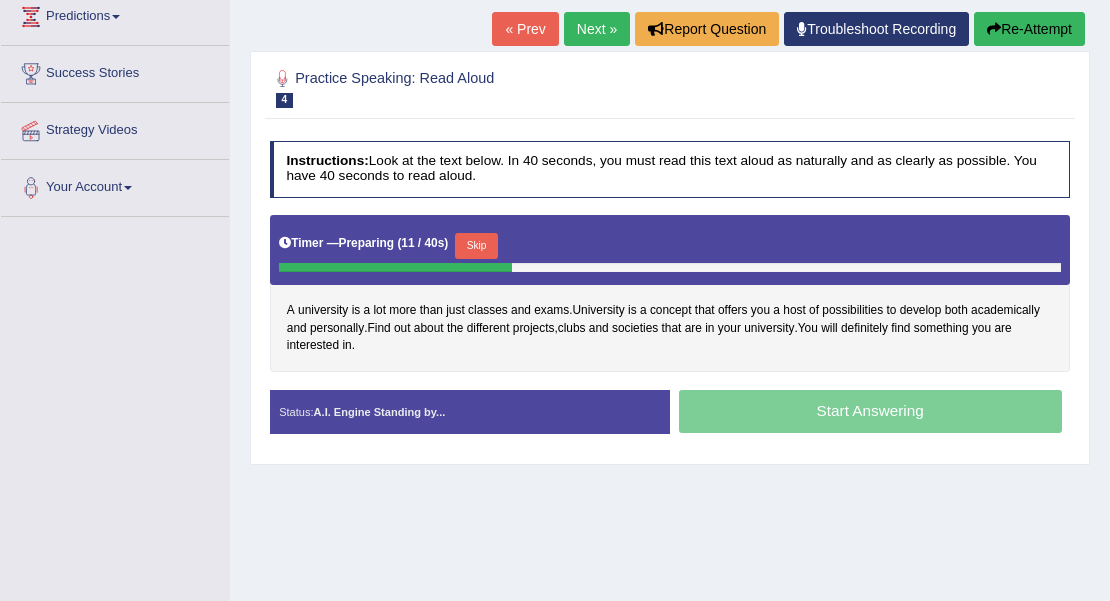 click on "Skip" at bounding box center (476, 246) 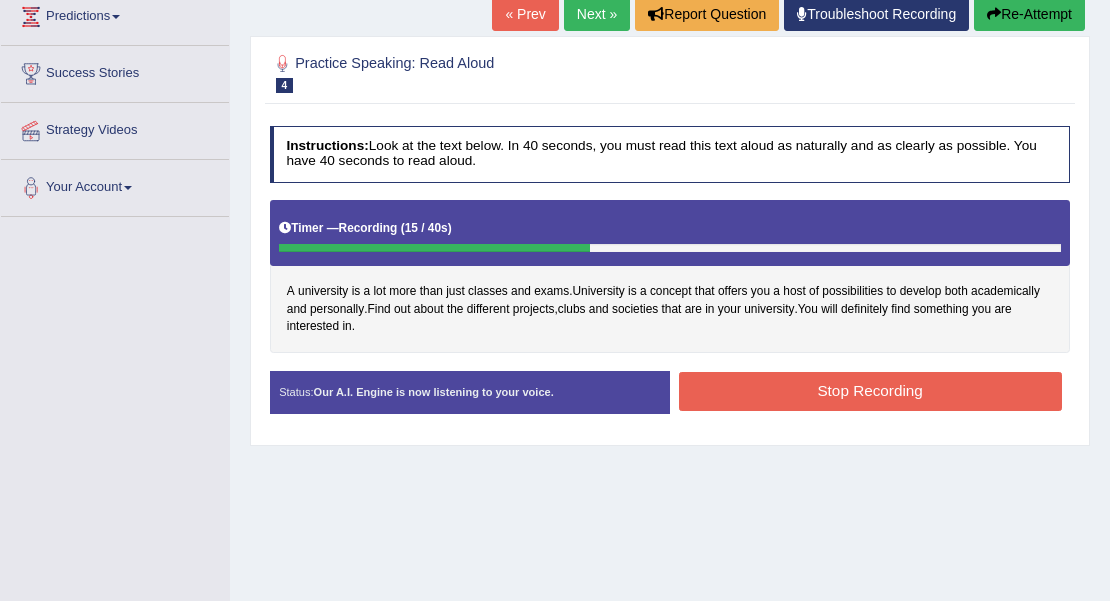 click on "Stop Recording" at bounding box center [870, 391] 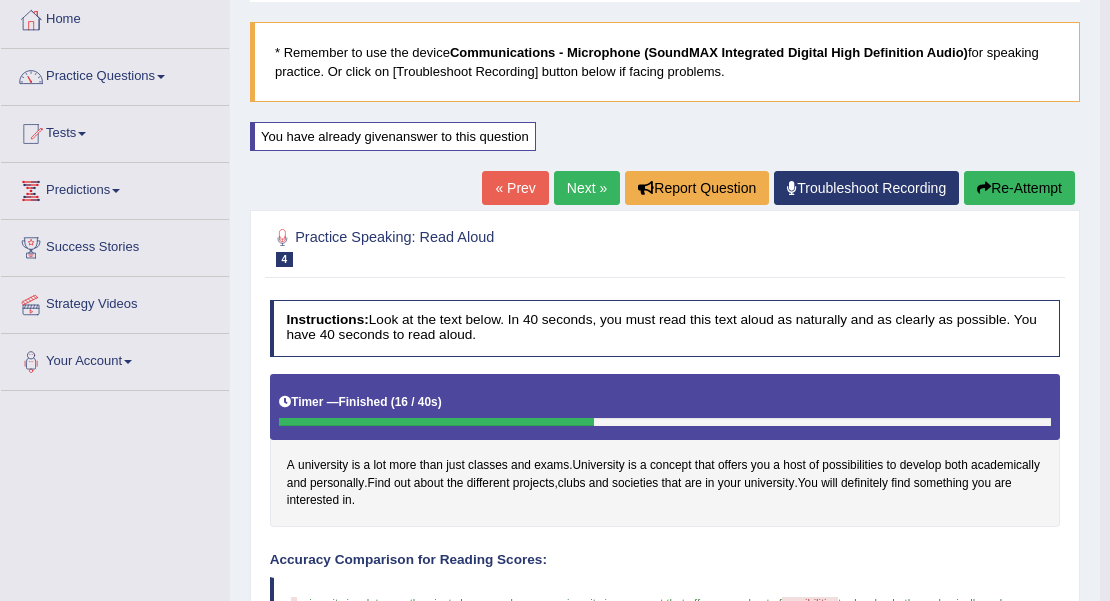 scroll, scrollTop: 81, scrollLeft: 0, axis: vertical 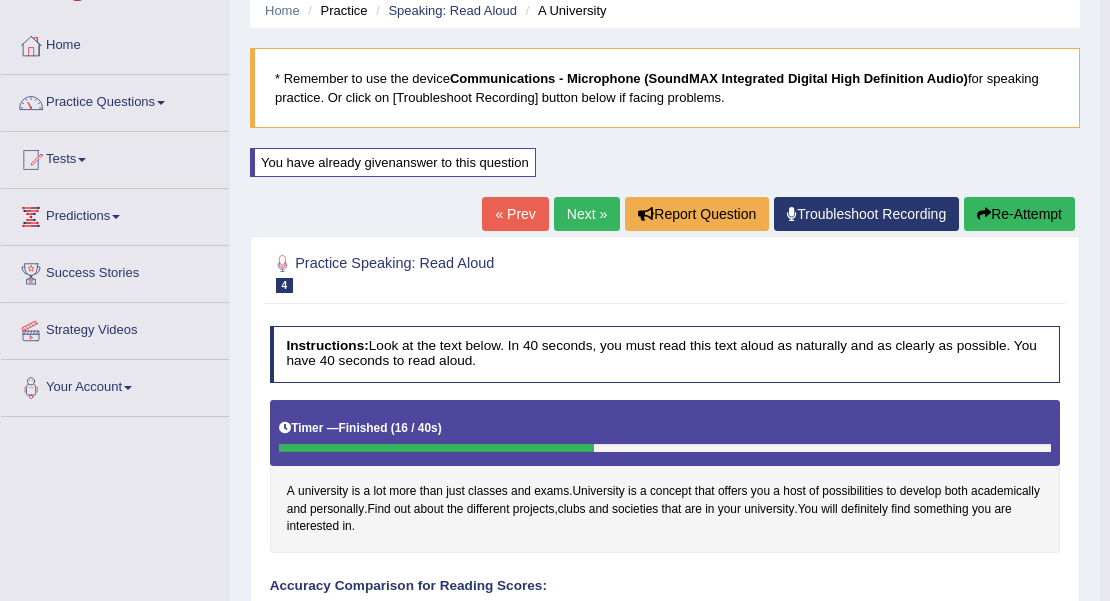 click on "Re-Attempt" at bounding box center [1019, 214] 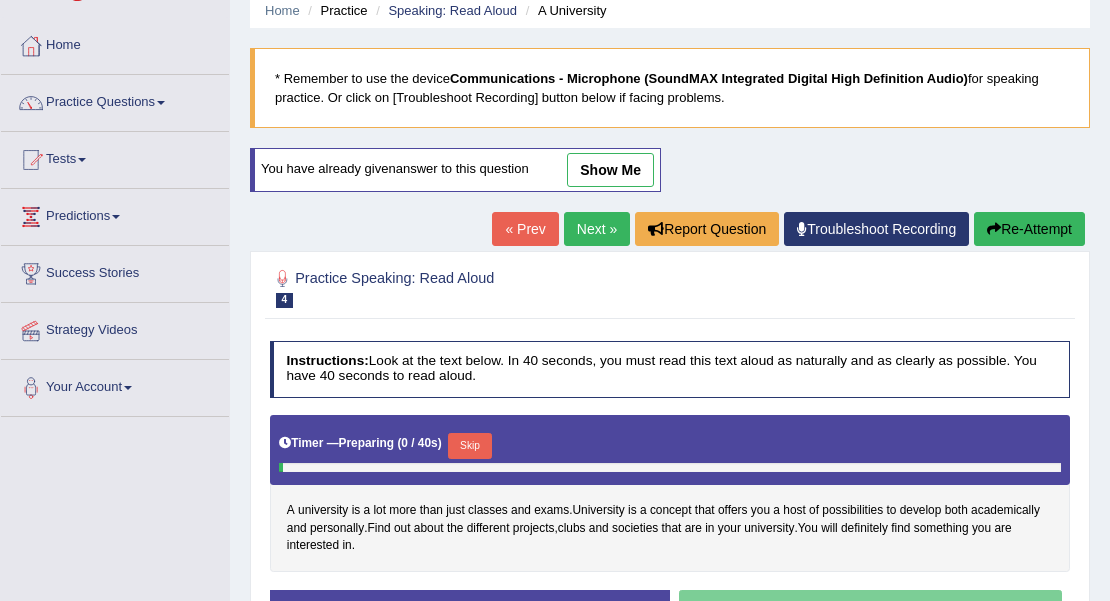 scroll, scrollTop: 81, scrollLeft: 0, axis: vertical 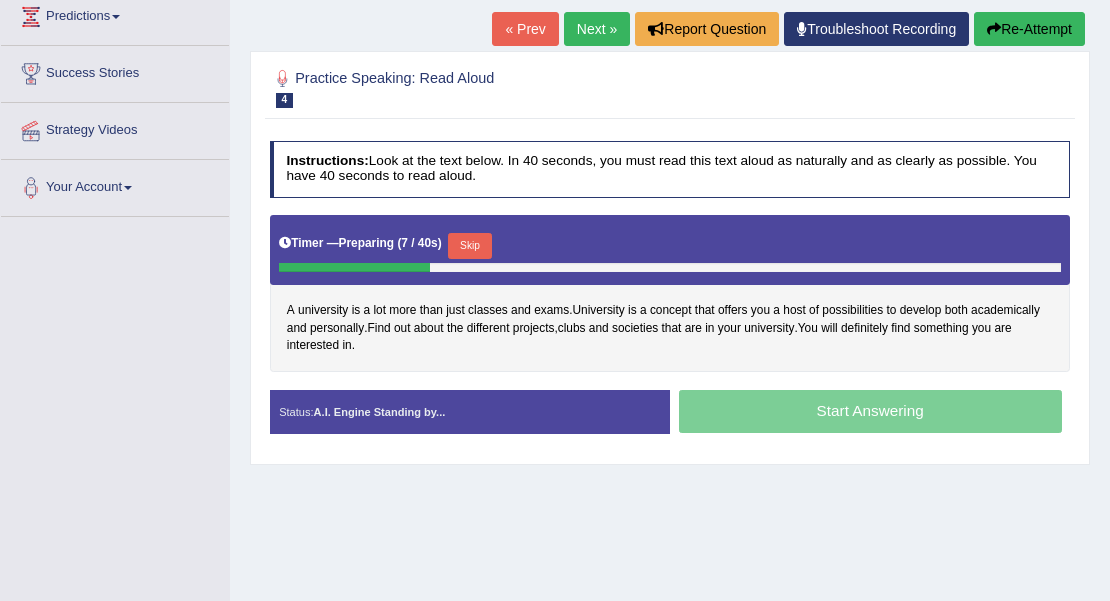 click on "Skip" at bounding box center [469, 246] 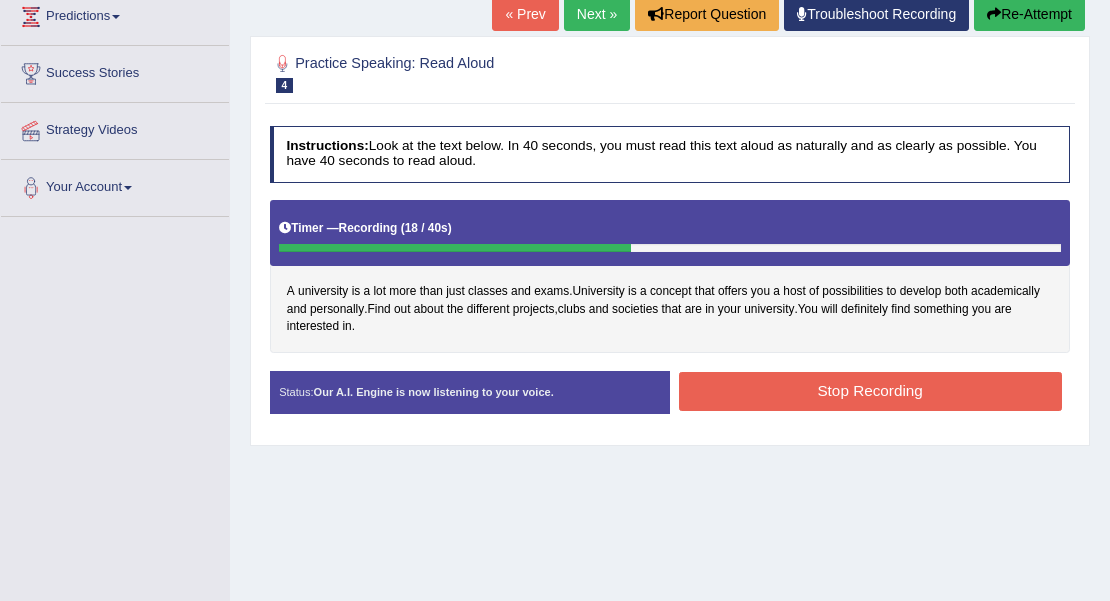 click on "Stop Recording" at bounding box center [870, 391] 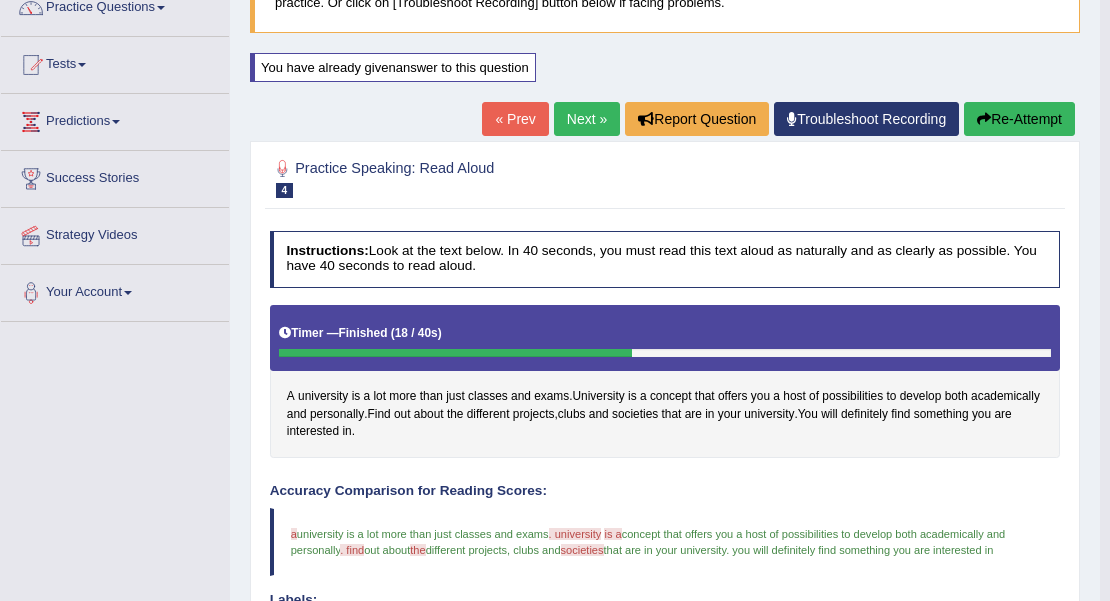 scroll, scrollTop: 81, scrollLeft: 0, axis: vertical 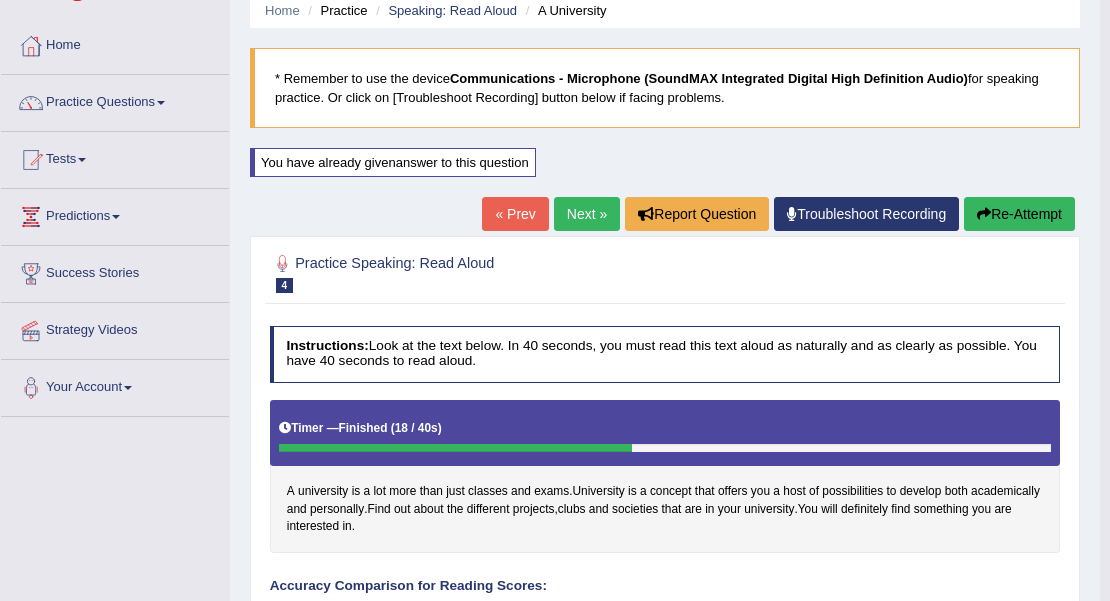 click on "Re-Attempt" at bounding box center [1019, 214] 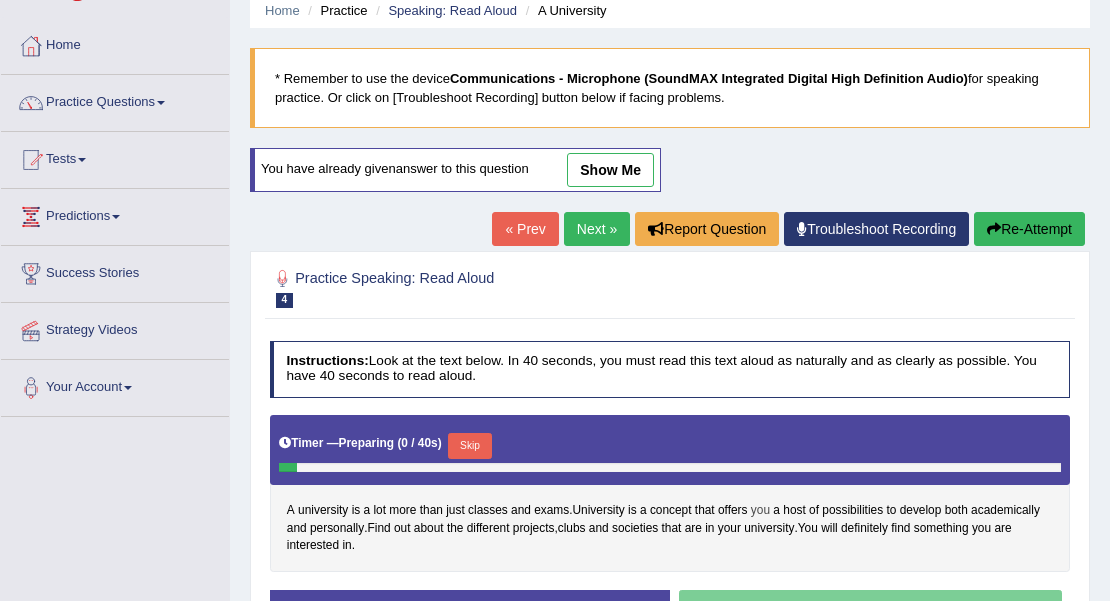 scroll, scrollTop: 148, scrollLeft: 0, axis: vertical 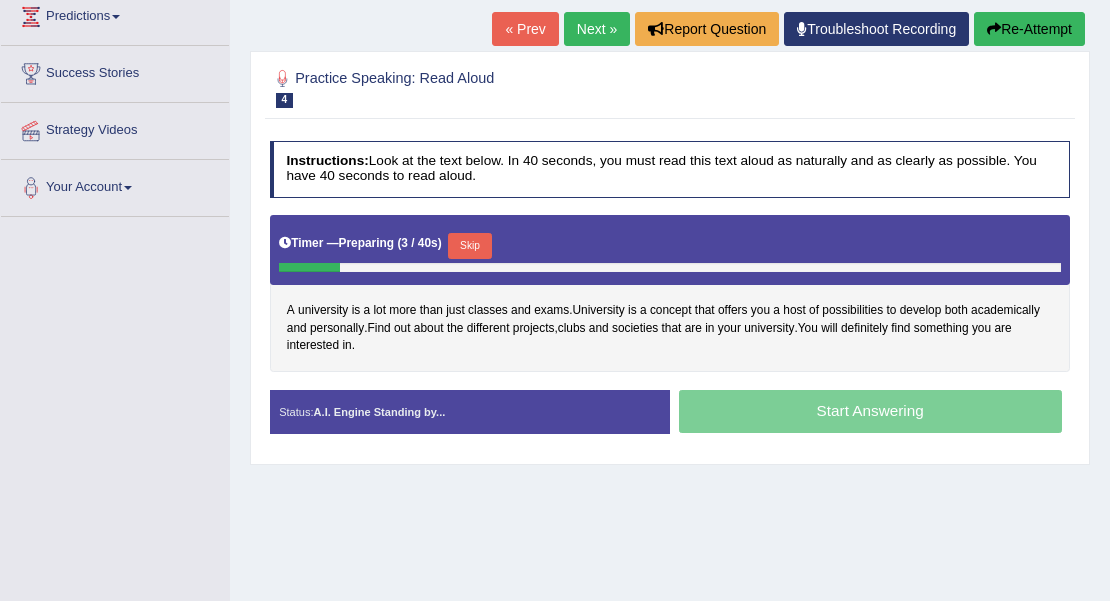 click on "Skip" at bounding box center (469, 246) 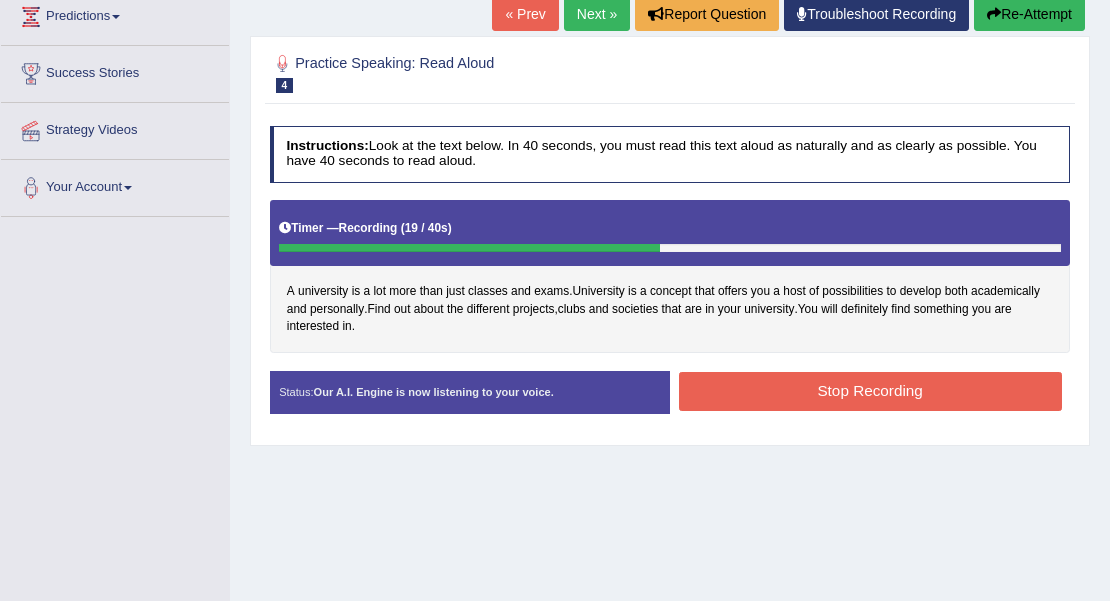 click on "Stop Recording" at bounding box center [870, 391] 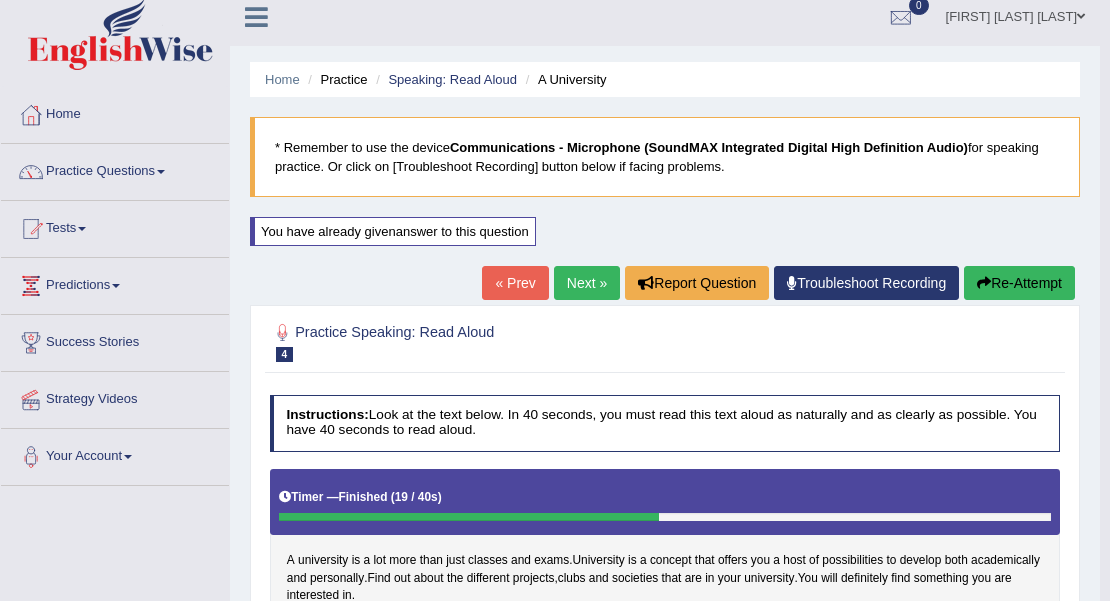 scroll, scrollTop: 0, scrollLeft: 0, axis: both 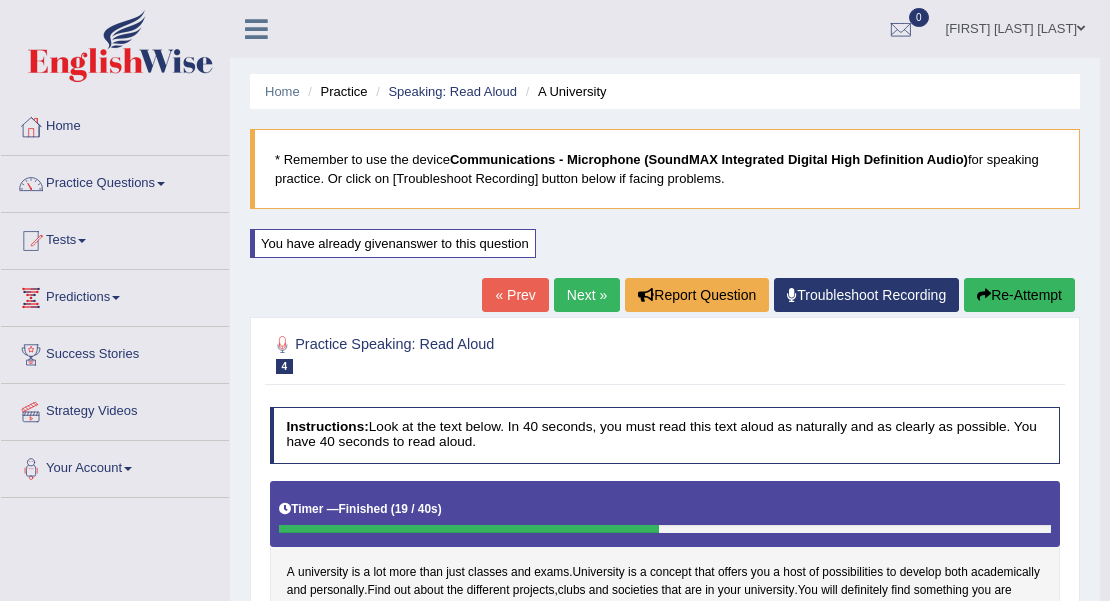 click on "Re-Attempt" at bounding box center (1019, 295) 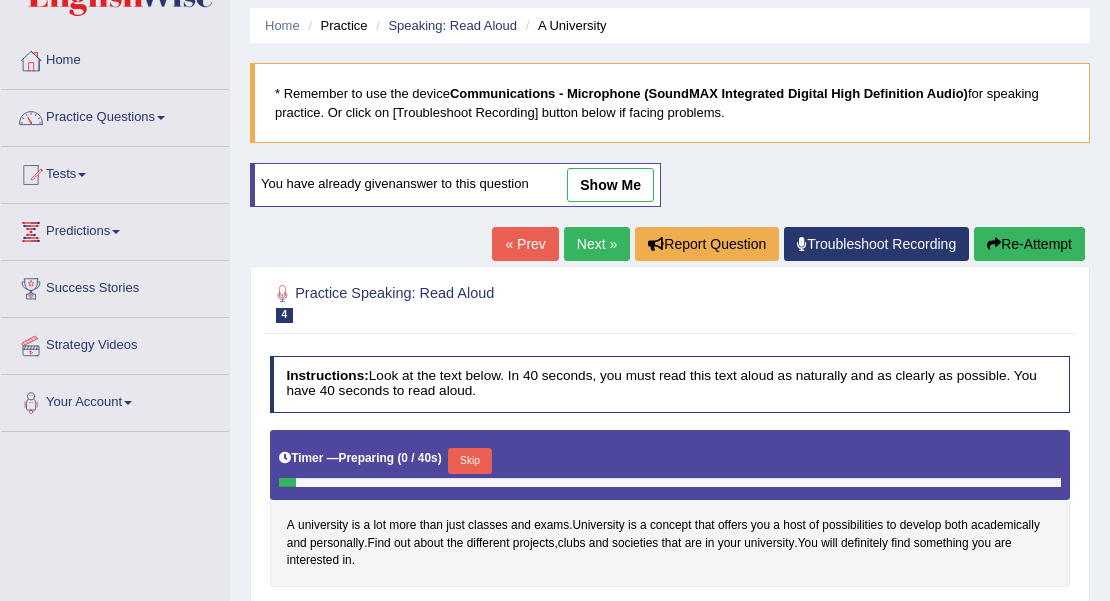 scroll, scrollTop: 66, scrollLeft: 0, axis: vertical 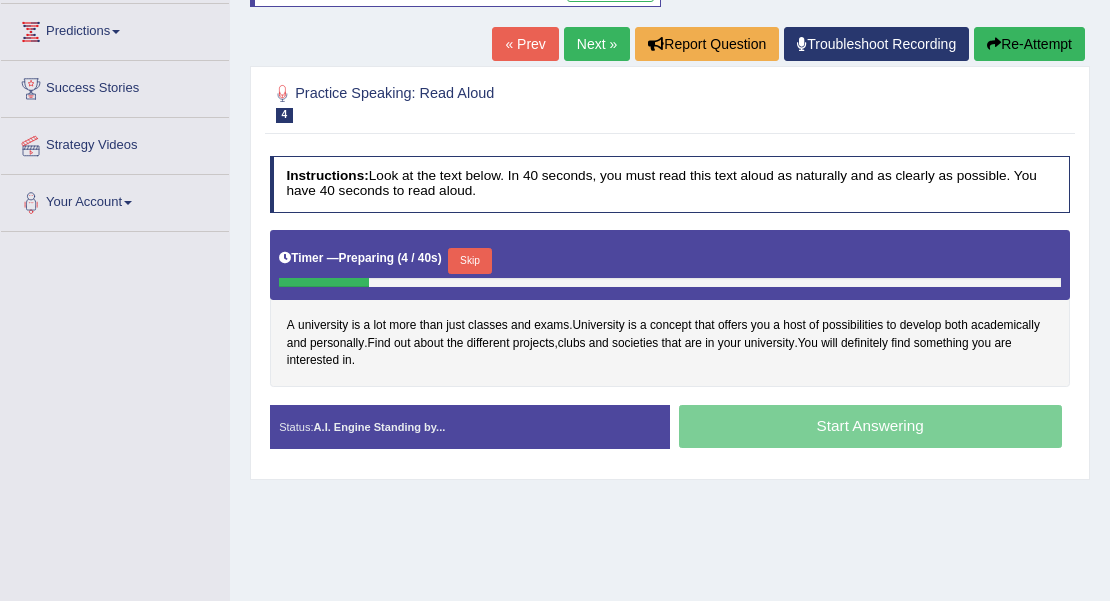 click on "Skip" at bounding box center [469, 261] 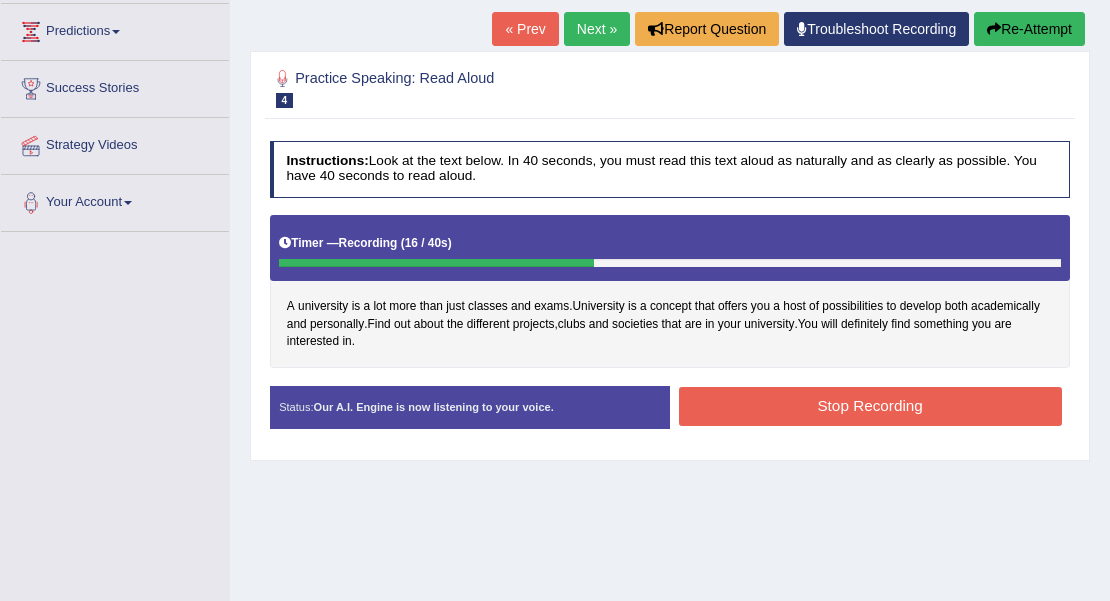 click on "Re-Attempt" at bounding box center (1029, 29) 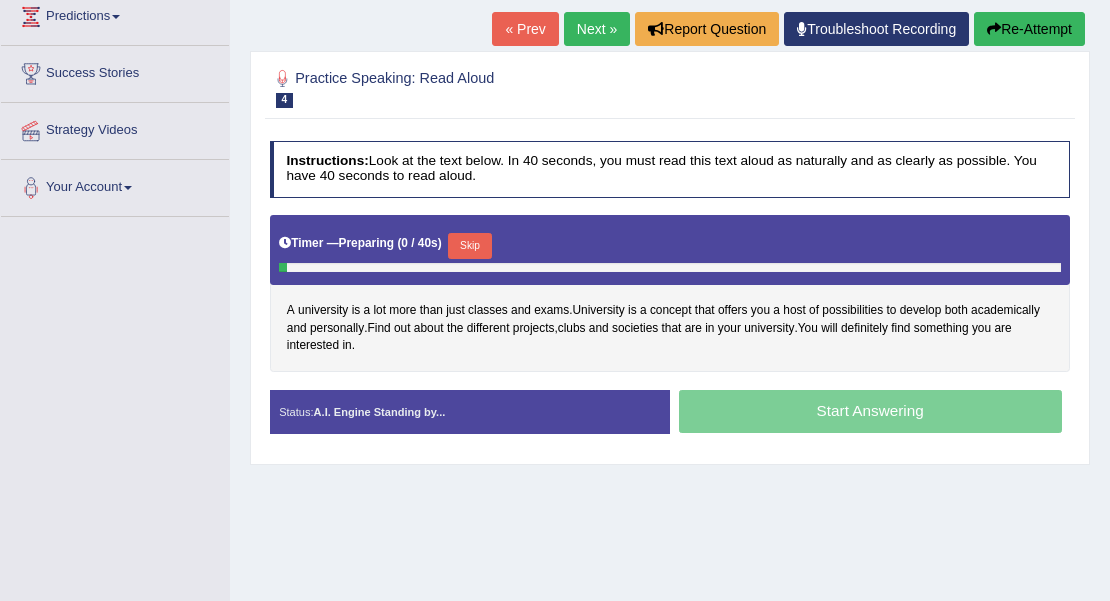 scroll, scrollTop: 281, scrollLeft: 0, axis: vertical 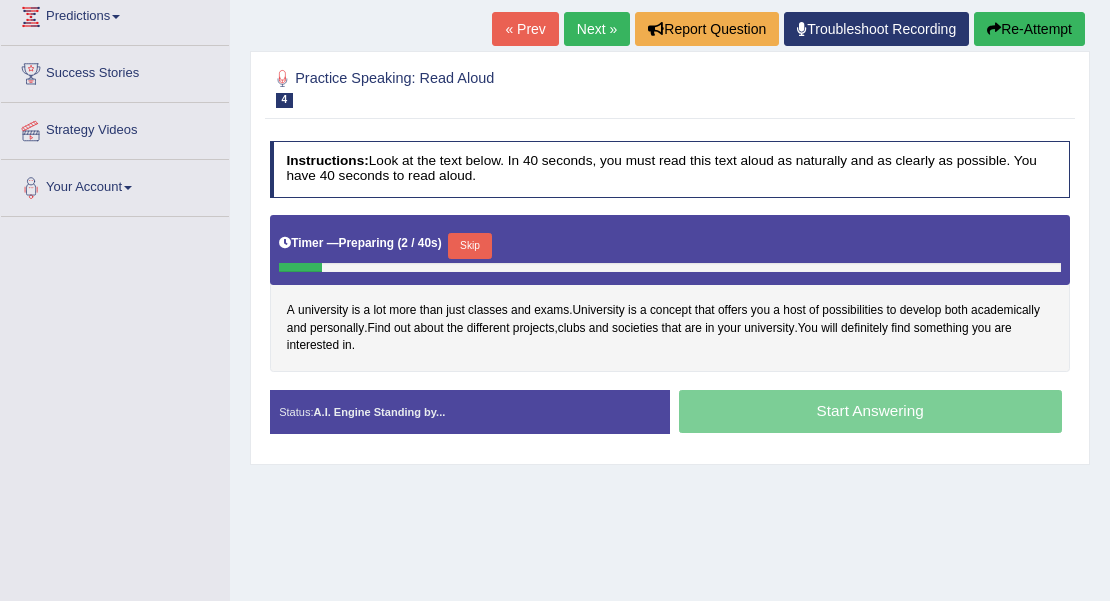 click on "Skip" at bounding box center [469, 246] 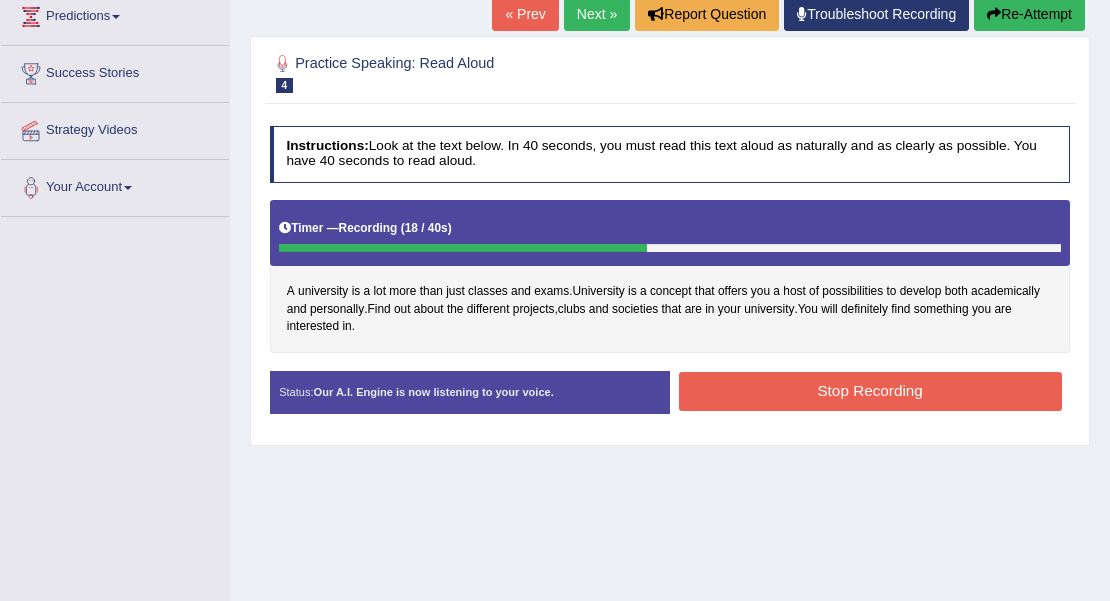 drag, startPoint x: 802, startPoint y: 382, endPoint x: 800, endPoint y: 396, distance: 14.142136 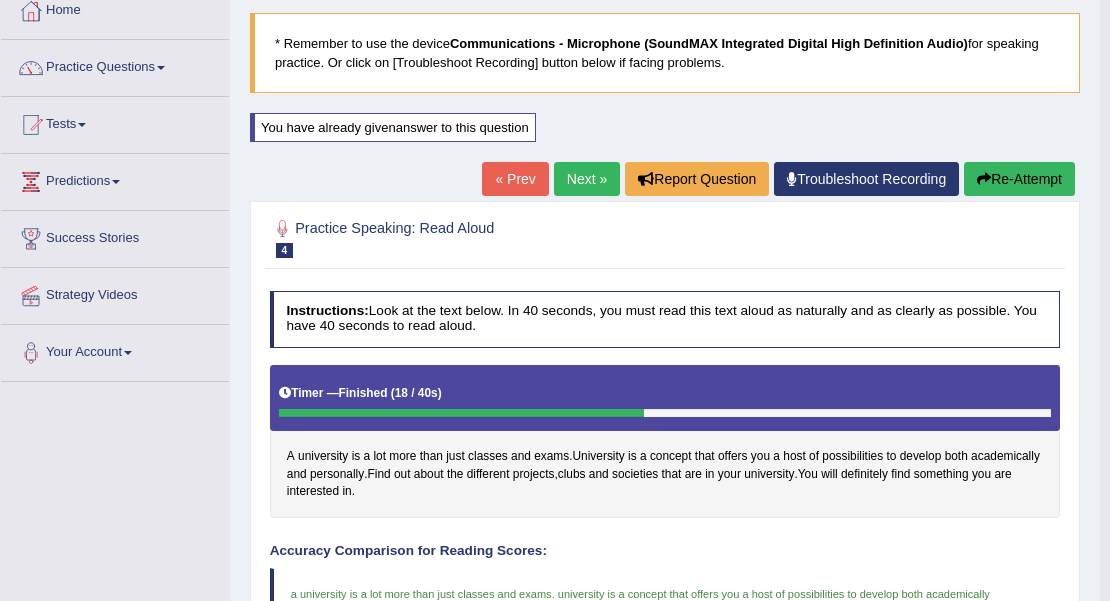 scroll, scrollTop: 102, scrollLeft: 0, axis: vertical 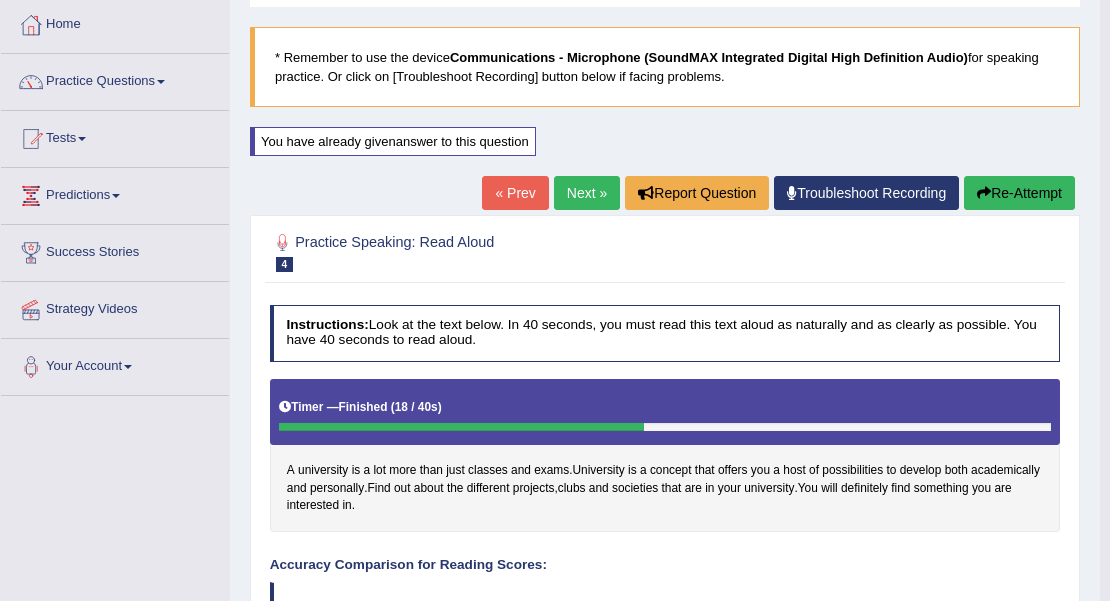 click on "Next »" at bounding box center [587, 193] 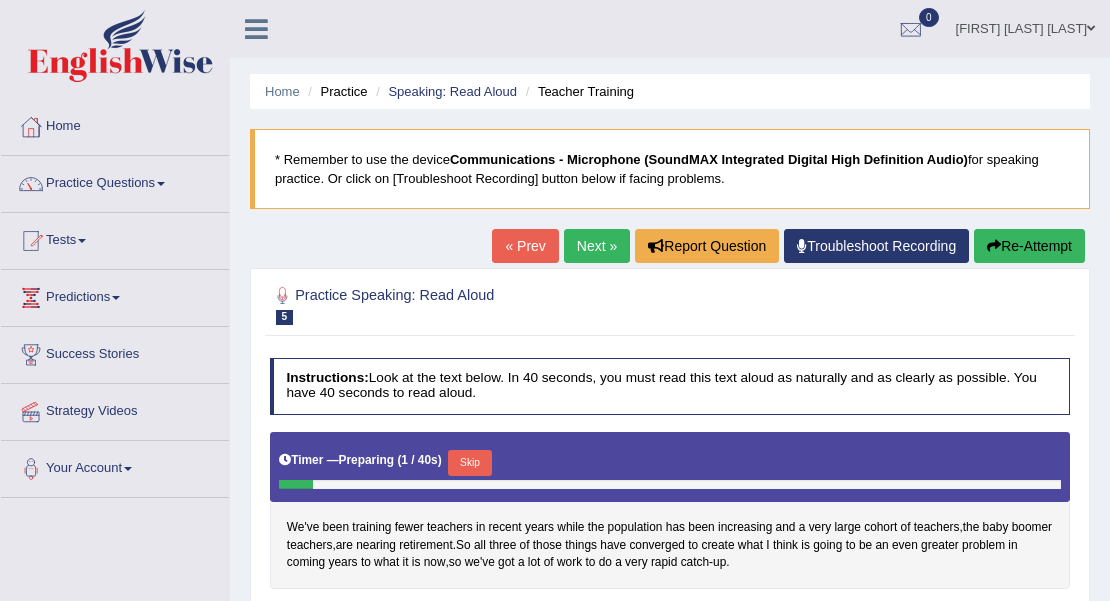 scroll, scrollTop: 0, scrollLeft: 0, axis: both 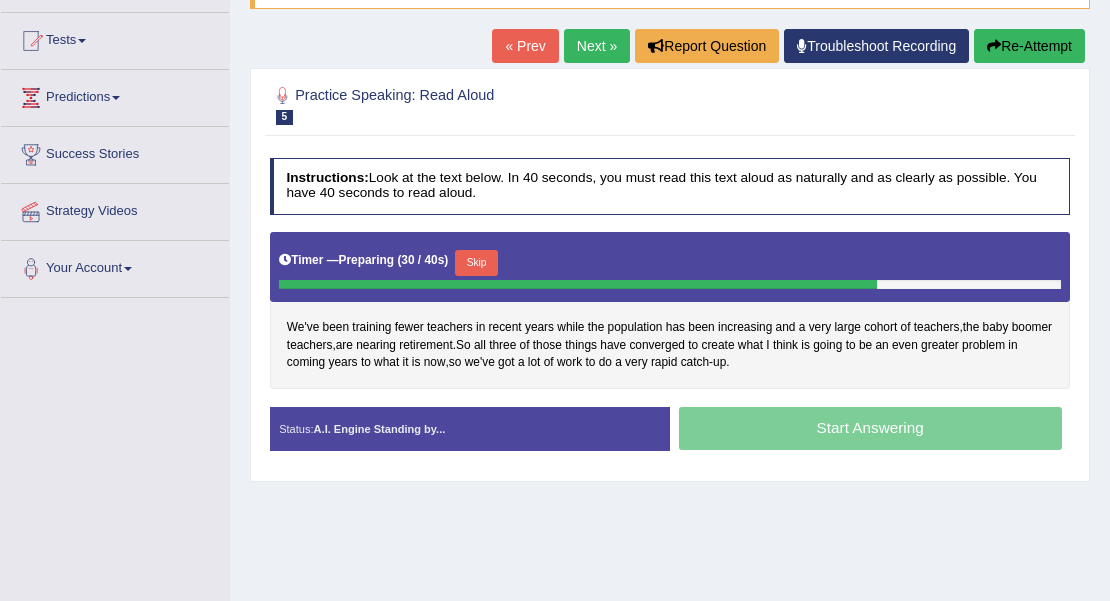 click on "Skip" at bounding box center [476, 263] 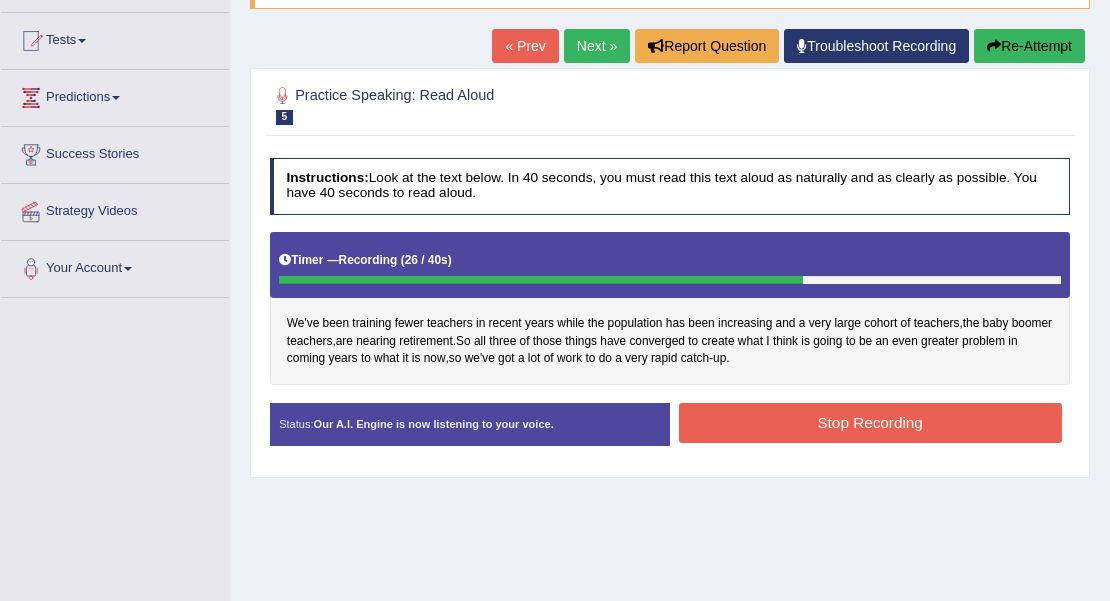 click on "Stop Recording" at bounding box center (870, 422) 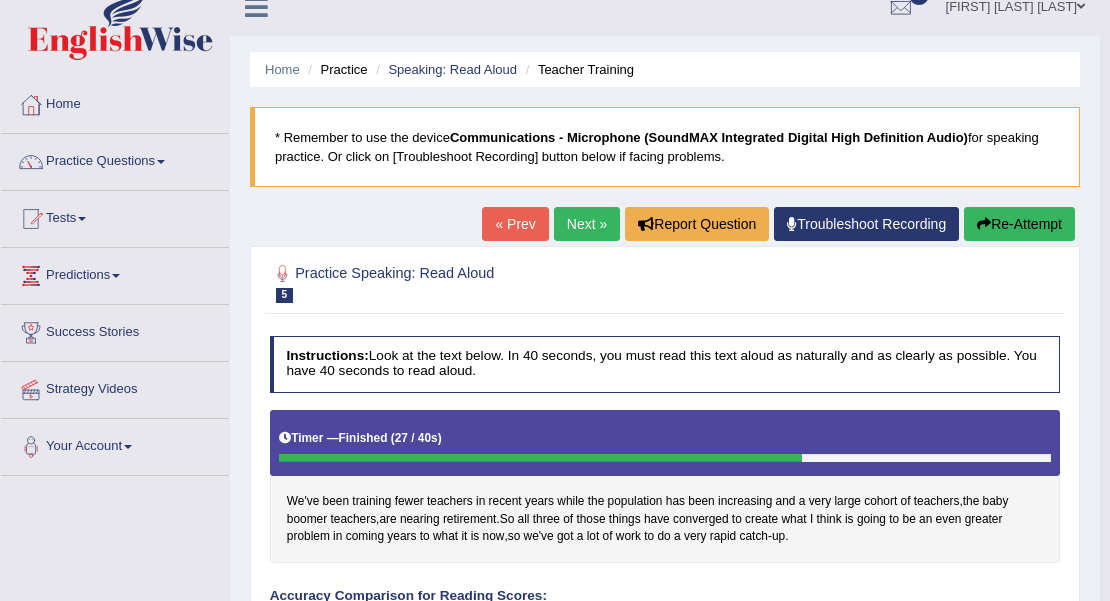 scroll, scrollTop: 0, scrollLeft: 0, axis: both 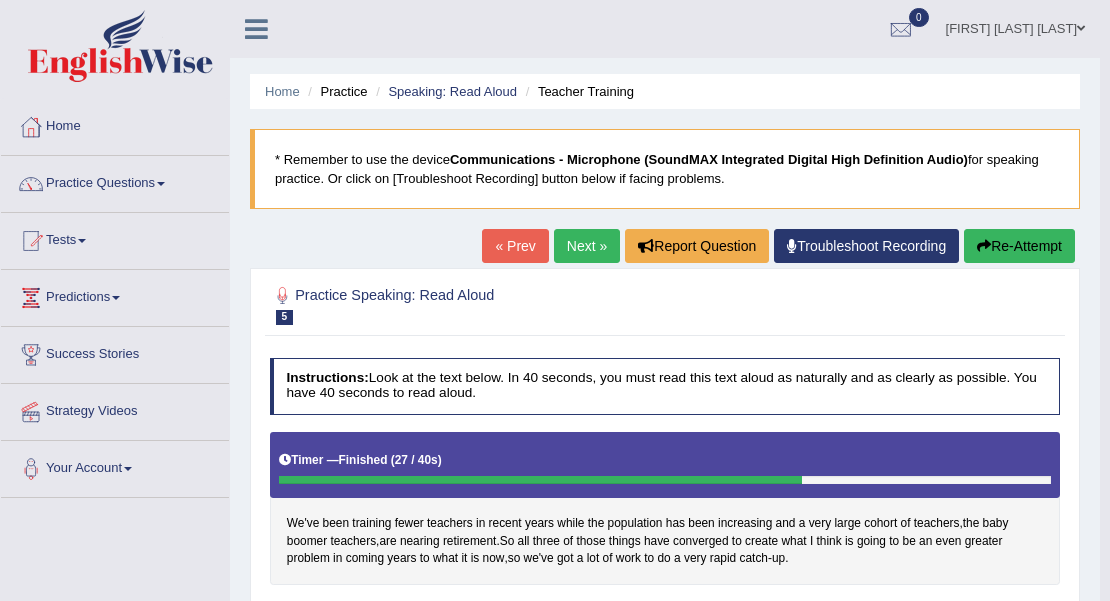 click on "Re-Attempt" at bounding box center [1019, 246] 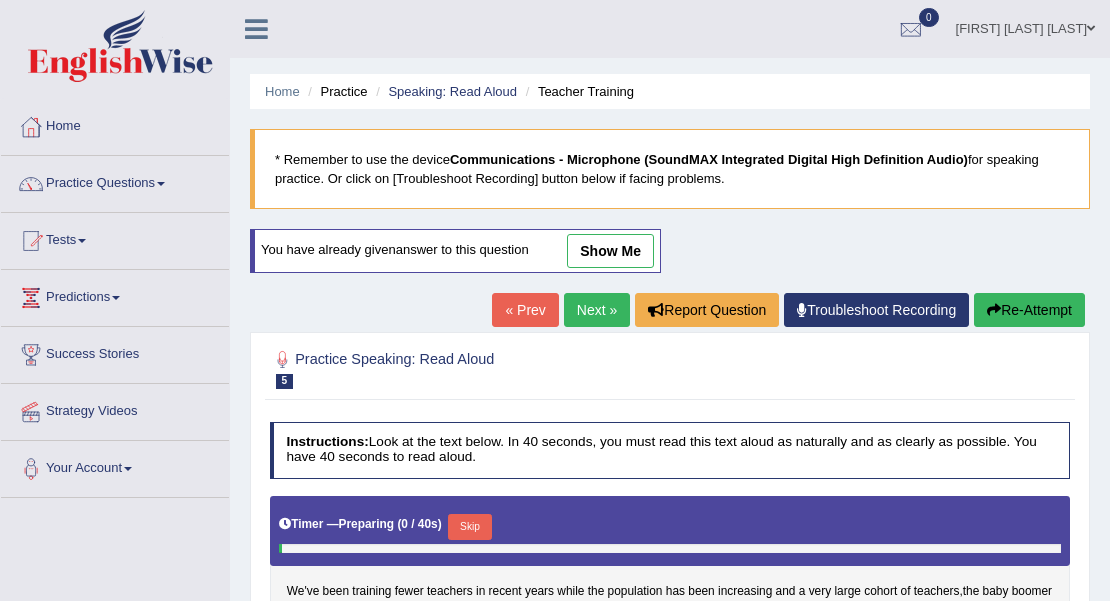 scroll, scrollTop: 0, scrollLeft: 0, axis: both 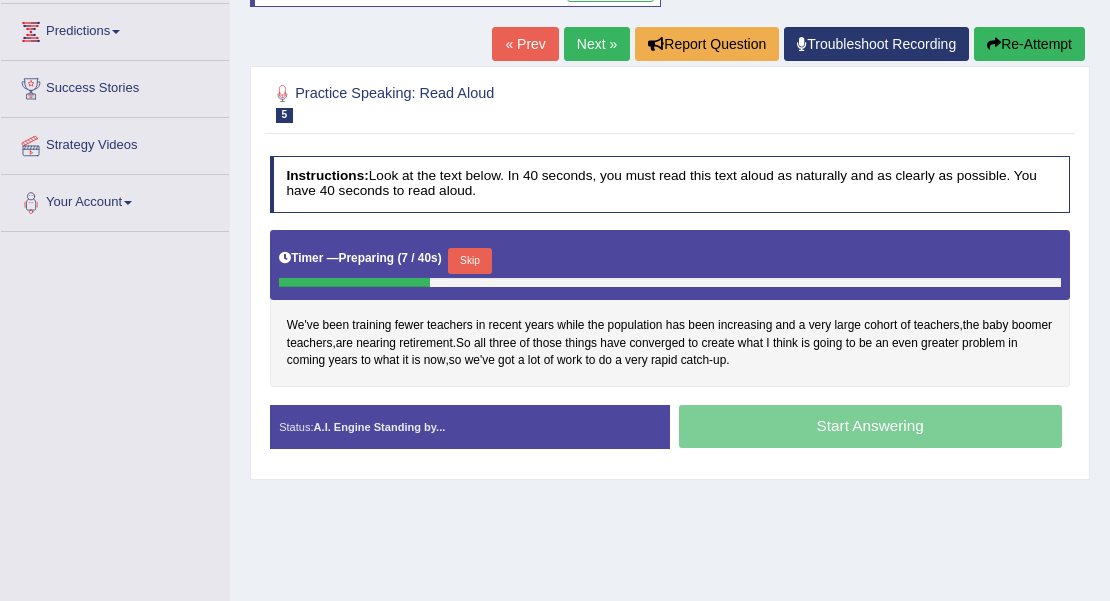 click on "Skip" at bounding box center [469, 261] 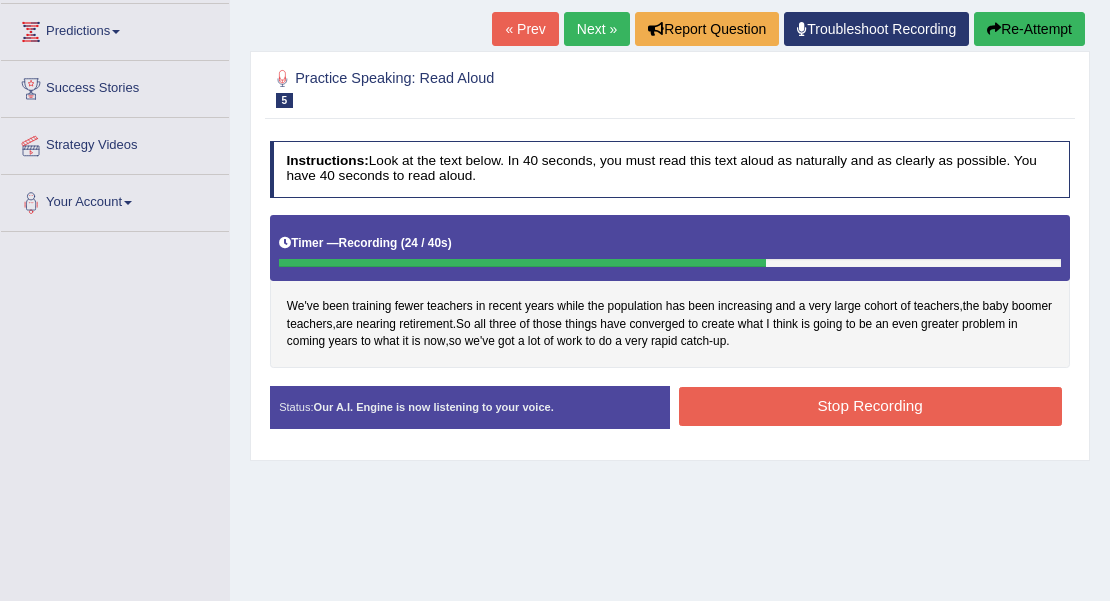 click on "Stop Recording" at bounding box center [870, 406] 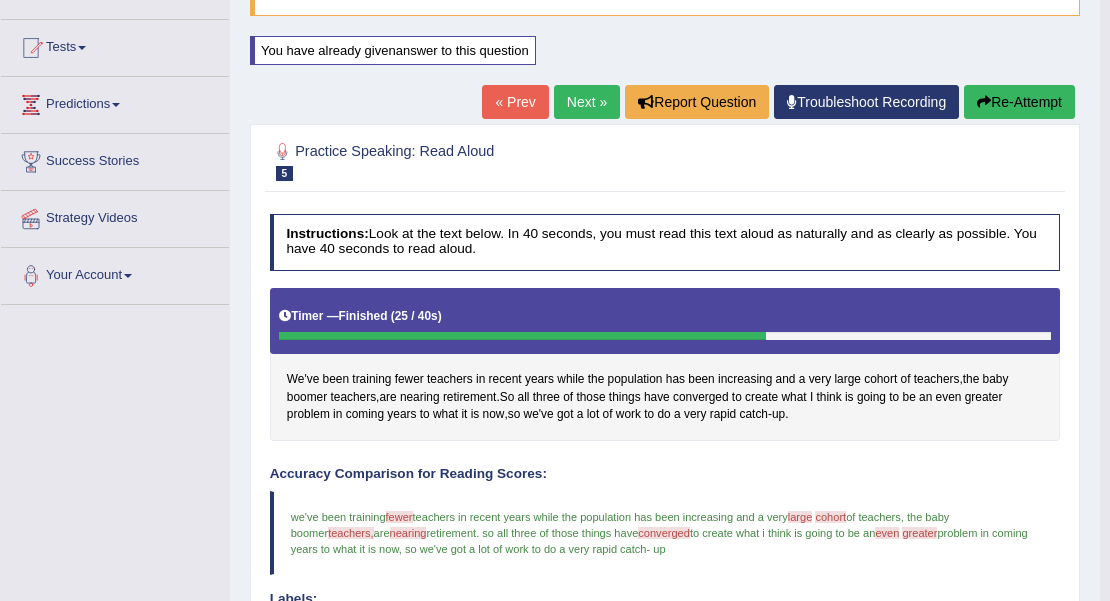 scroll, scrollTop: 186, scrollLeft: 0, axis: vertical 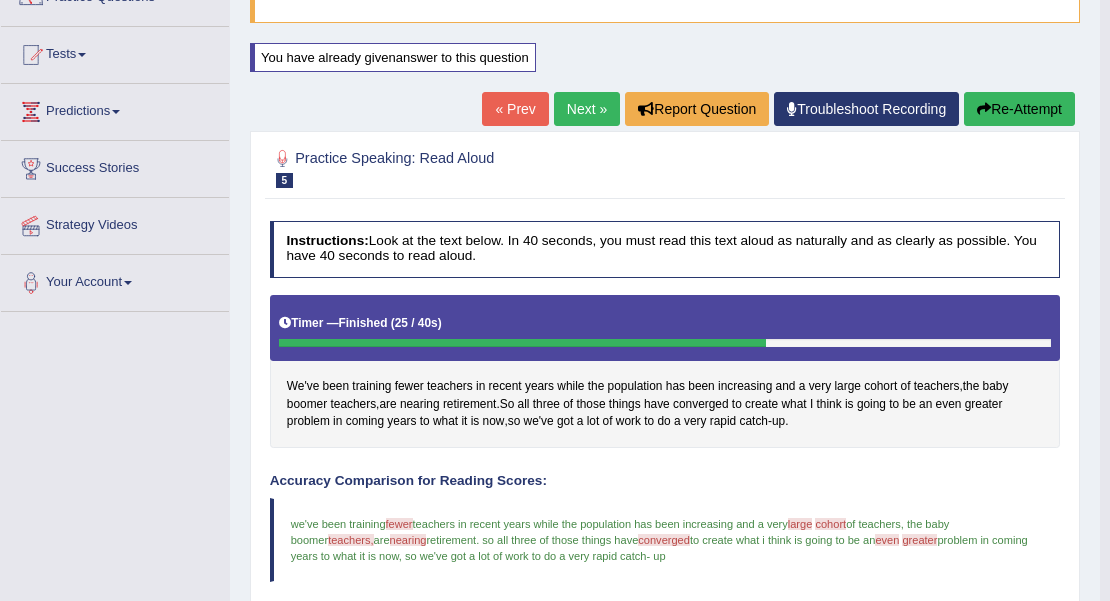 click on "Next »" at bounding box center (587, 109) 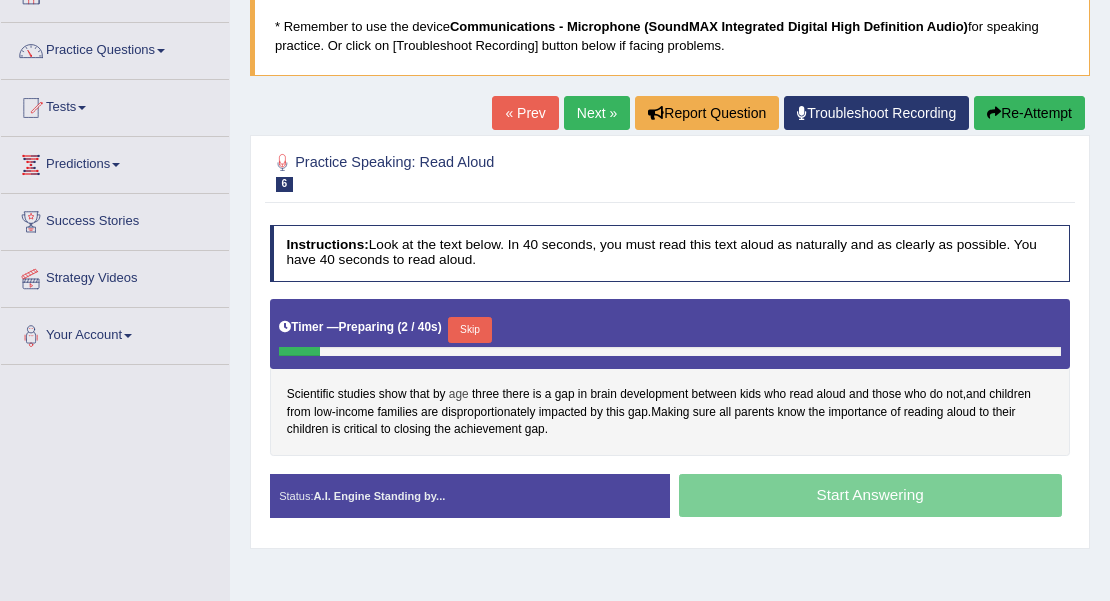 scroll, scrollTop: 133, scrollLeft: 0, axis: vertical 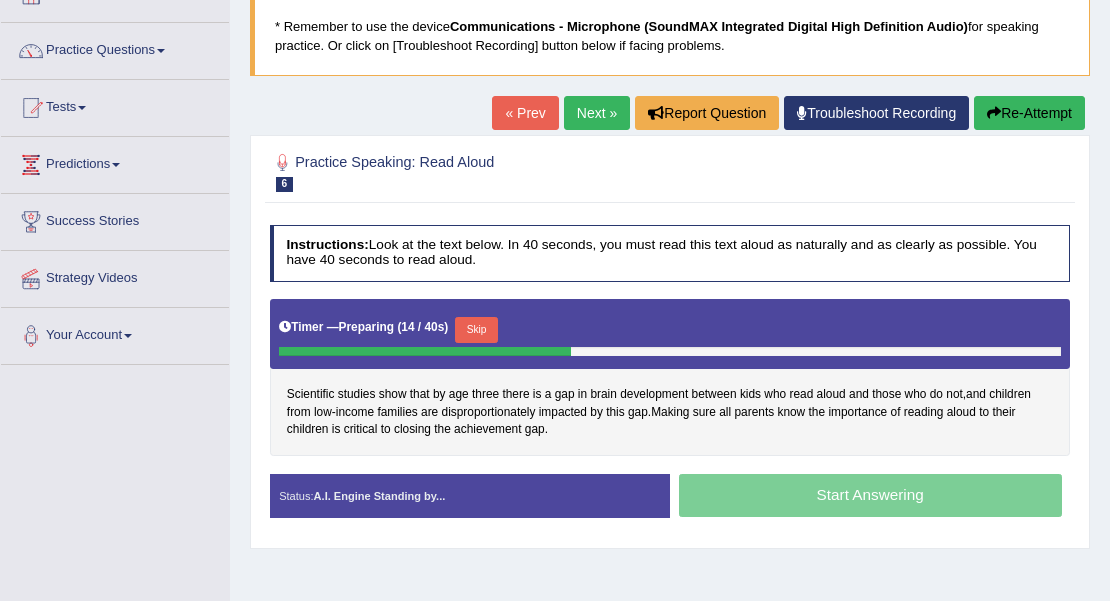 click on "Skip" at bounding box center (476, 330) 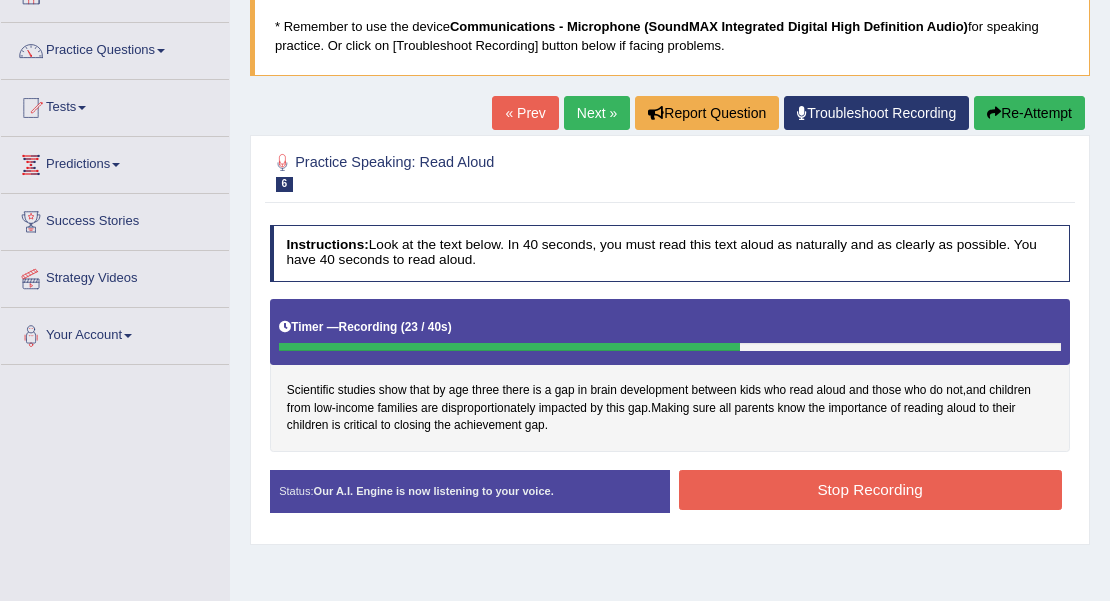 click on "Stop Recording" at bounding box center (870, 489) 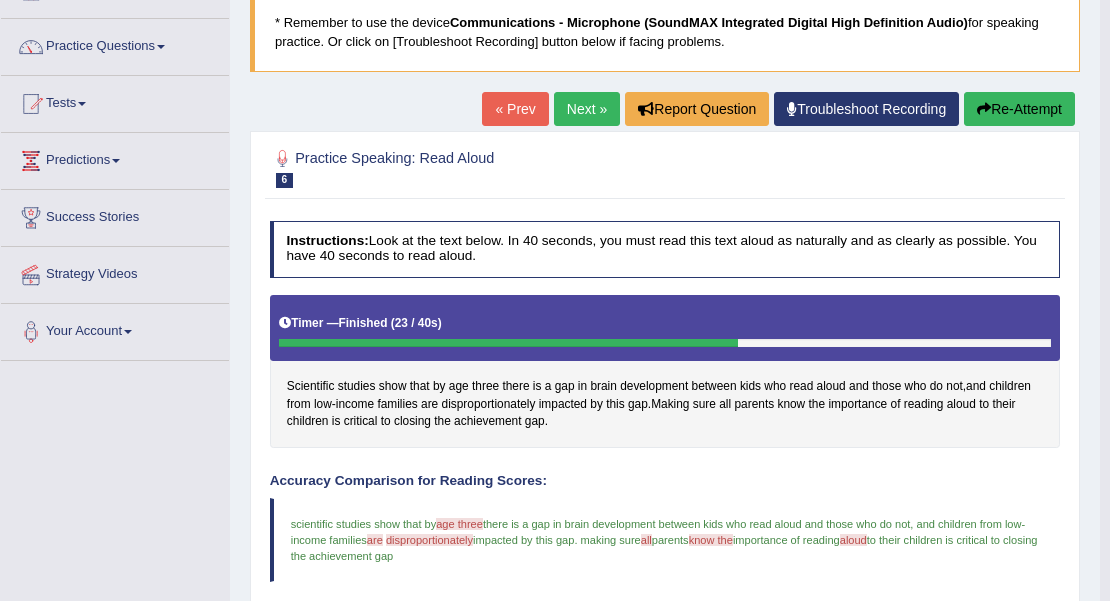 scroll, scrollTop: 133, scrollLeft: 0, axis: vertical 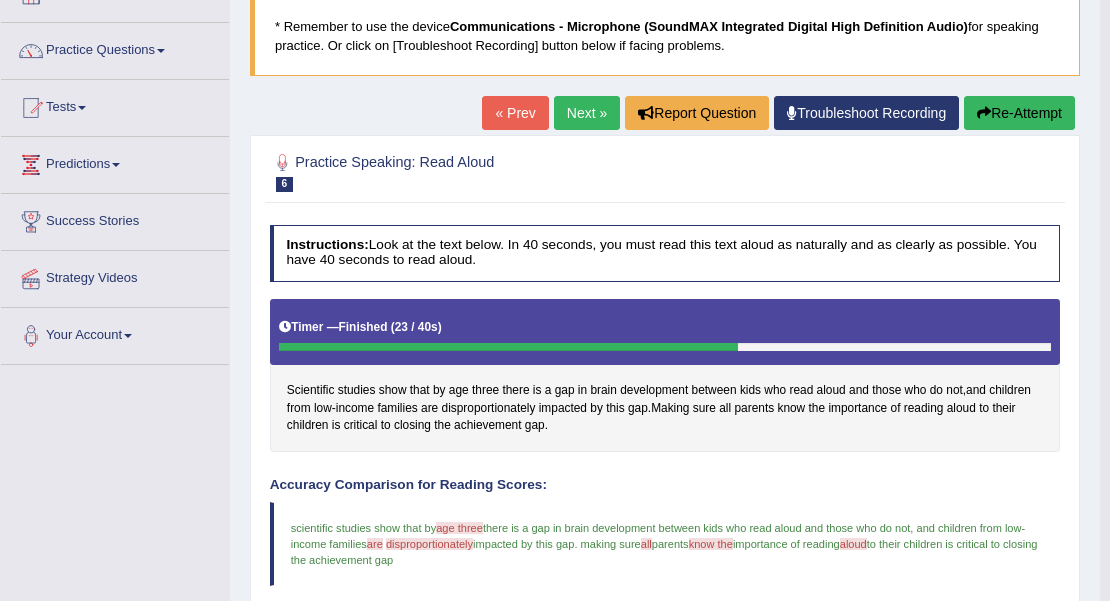 click on "Re-Attempt" at bounding box center (1019, 113) 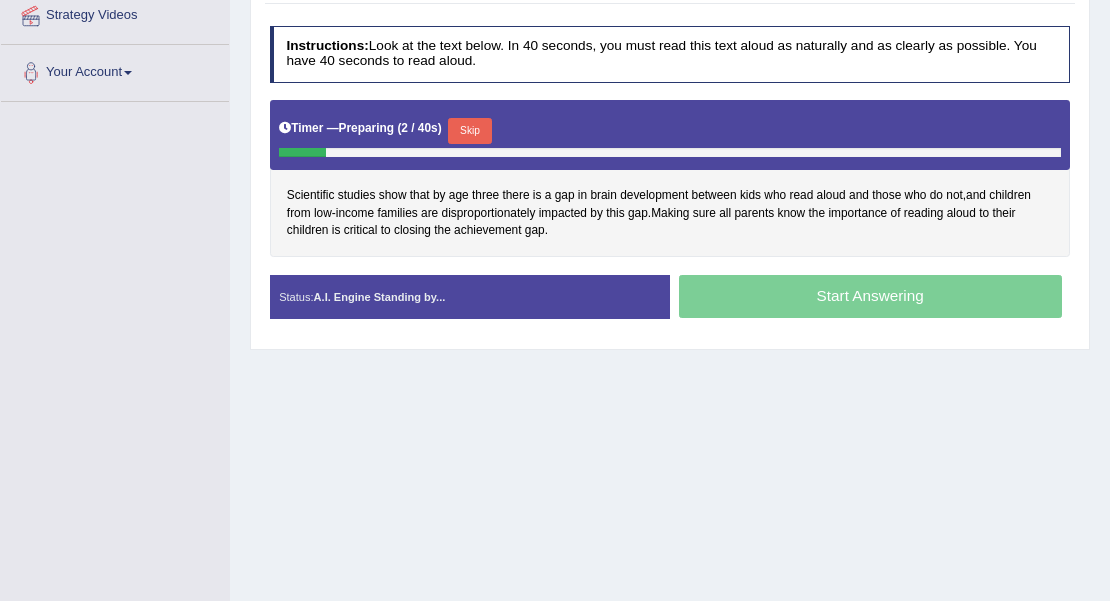 scroll, scrollTop: 400, scrollLeft: 0, axis: vertical 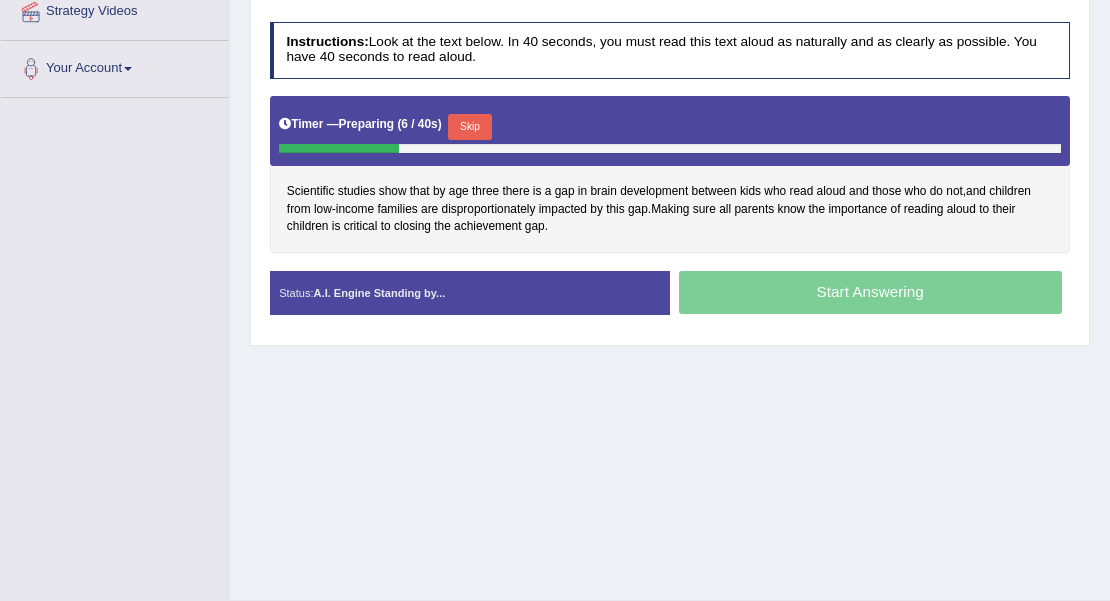 click on "Skip" at bounding box center (469, 127) 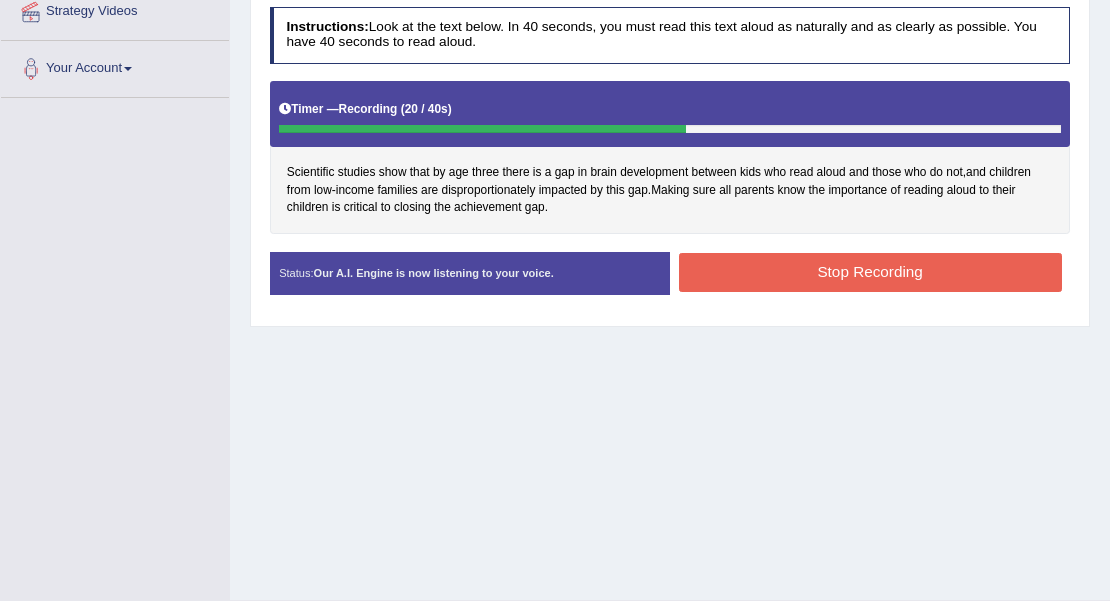 click on "Stop Recording" at bounding box center [870, 272] 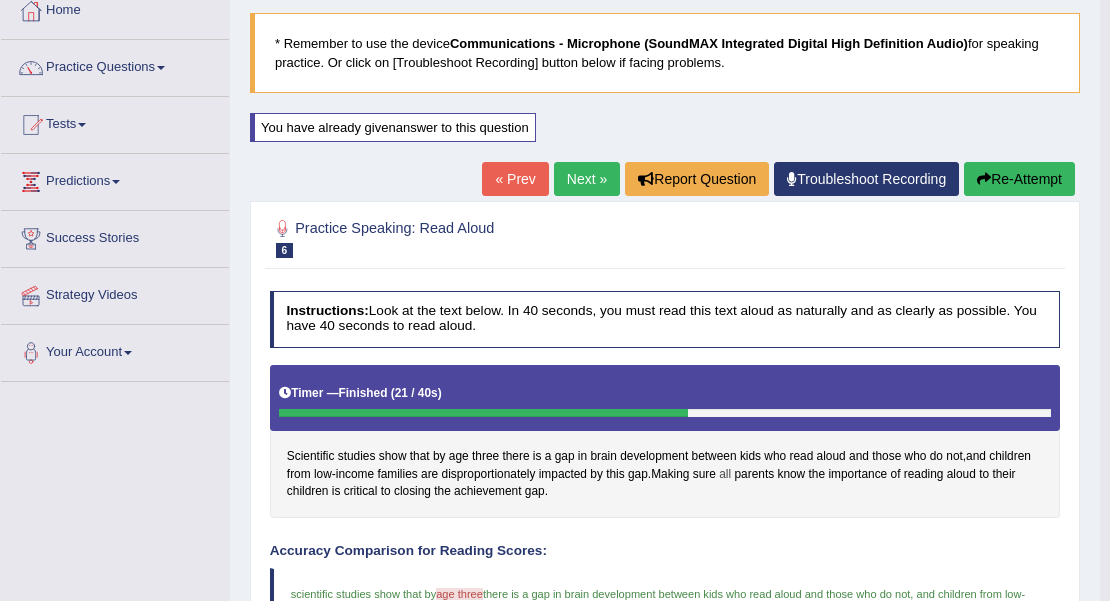 scroll, scrollTop: 52, scrollLeft: 0, axis: vertical 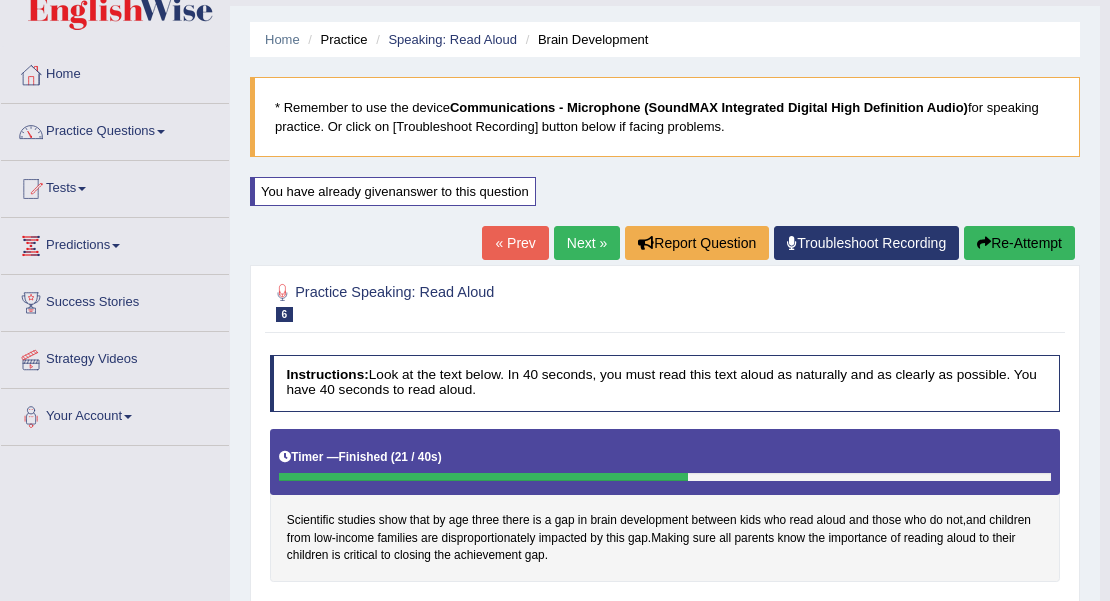 click on "Re-Attempt" at bounding box center [1019, 243] 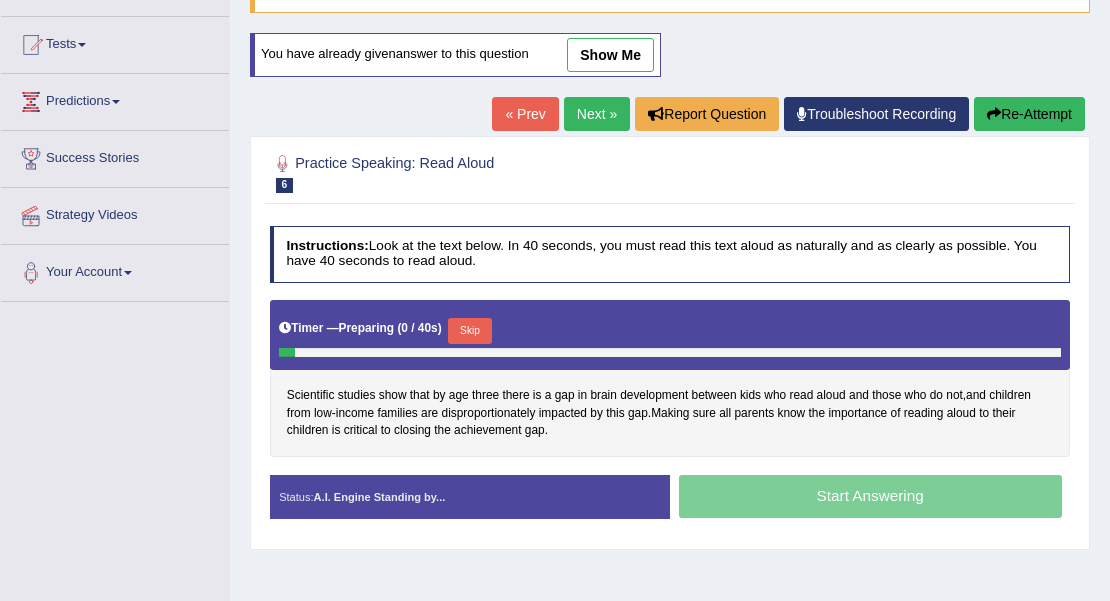 scroll, scrollTop: 196, scrollLeft: 0, axis: vertical 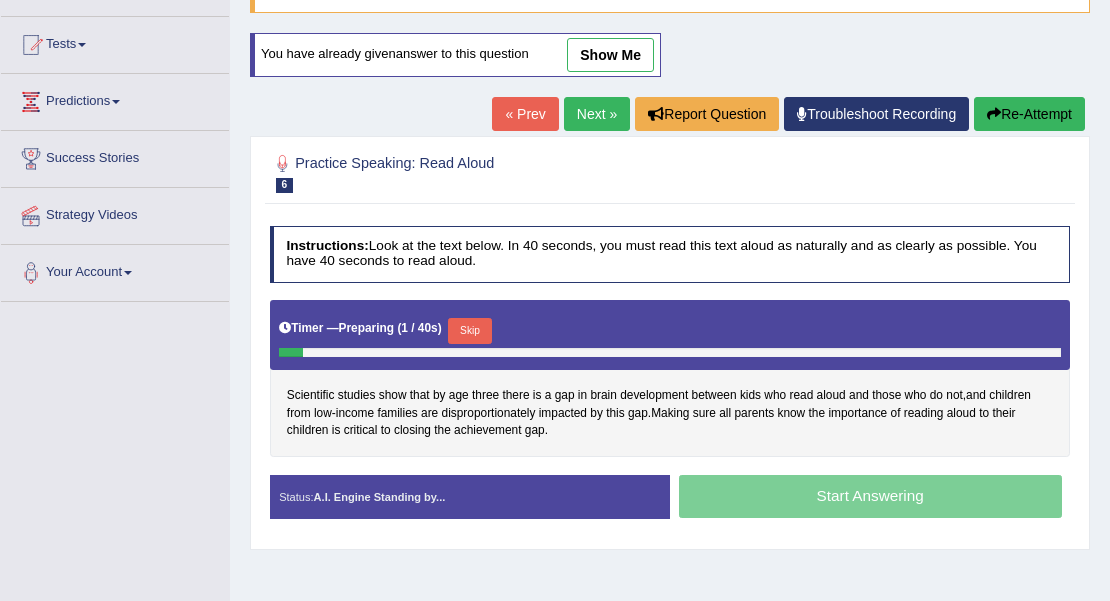 click on "Skip" at bounding box center [469, 331] 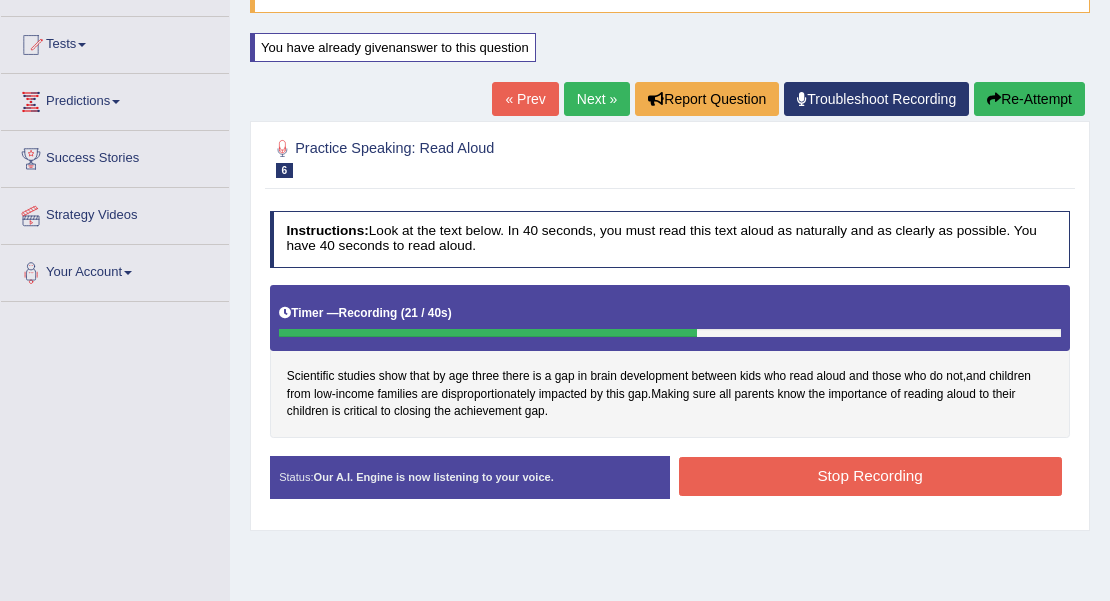 click on "Stop Recording" at bounding box center (870, 476) 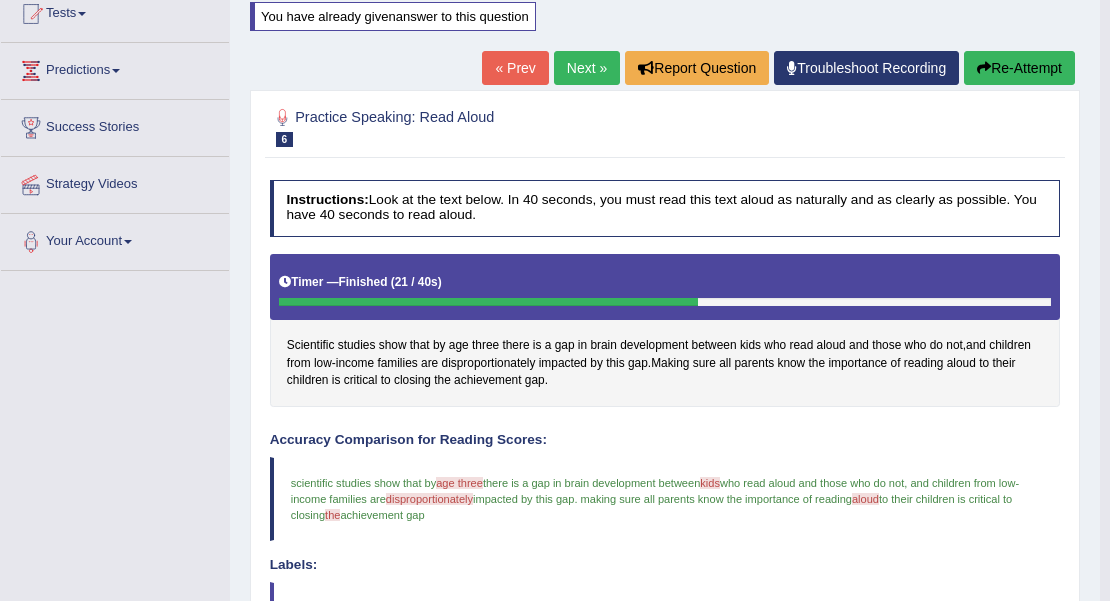 scroll, scrollTop: 130, scrollLeft: 0, axis: vertical 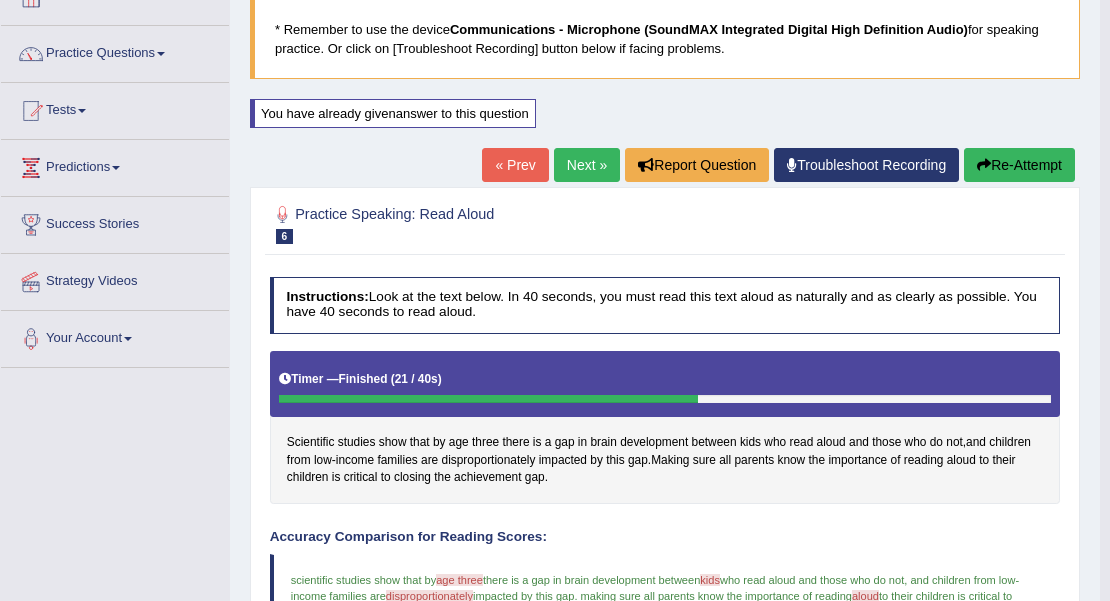 click on "Re-Attempt" at bounding box center (1019, 165) 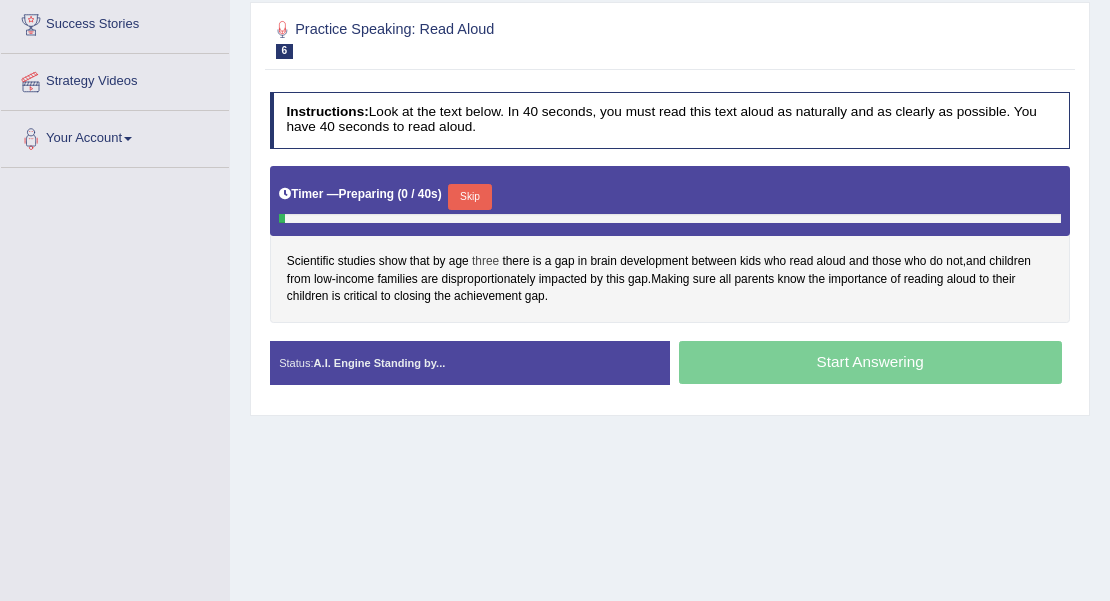 scroll, scrollTop: 0, scrollLeft: 0, axis: both 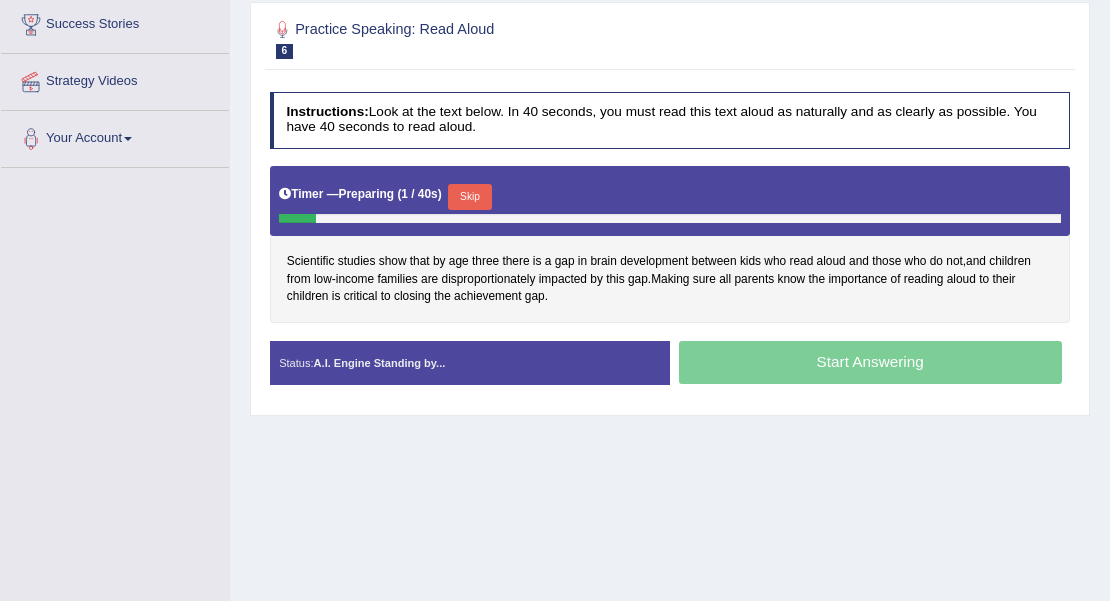 click on "Skip" at bounding box center [469, 197] 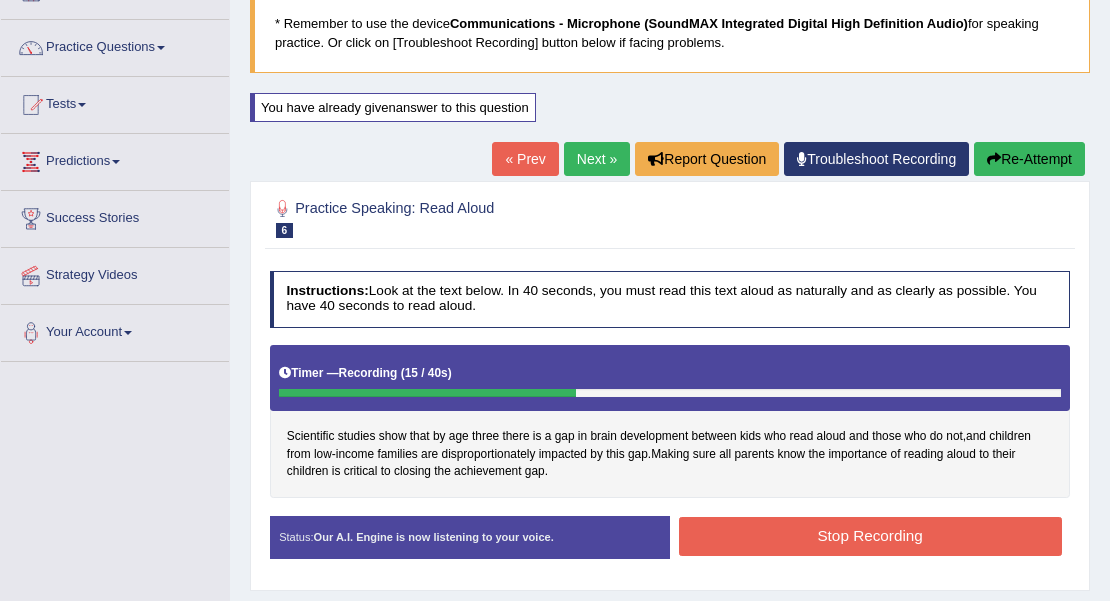 scroll, scrollTop: 130, scrollLeft: 0, axis: vertical 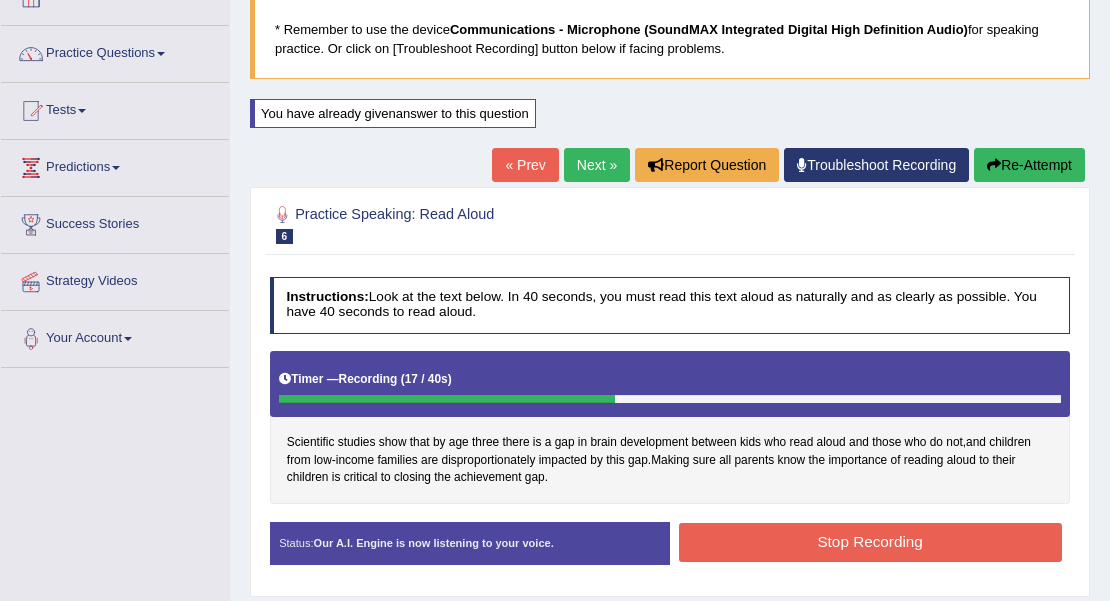 click on "Re-Attempt" at bounding box center (1029, 165) 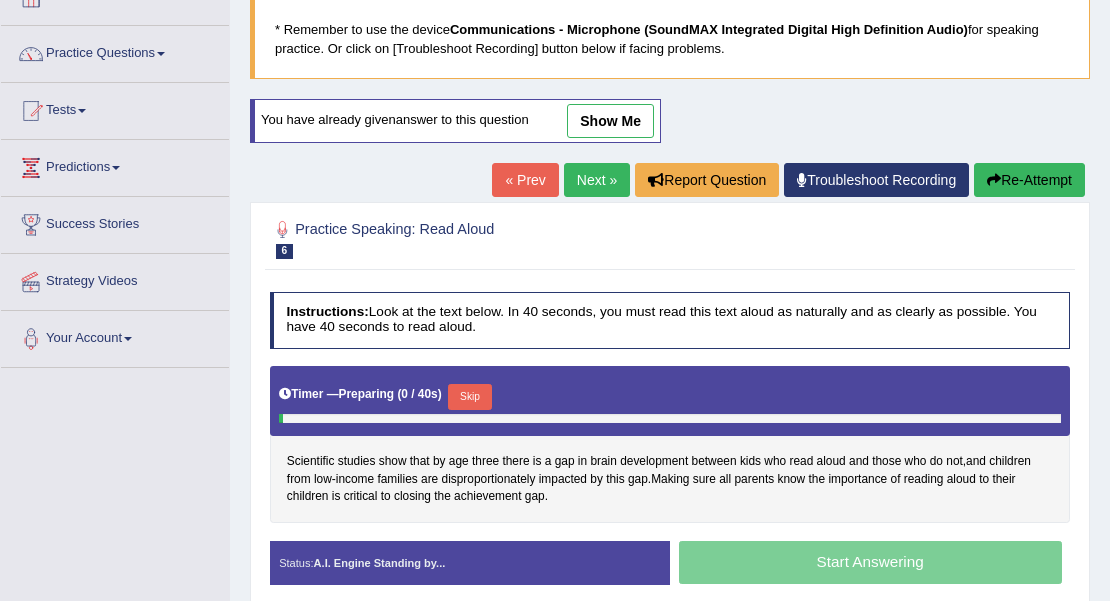 scroll, scrollTop: 0, scrollLeft: 0, axis: both 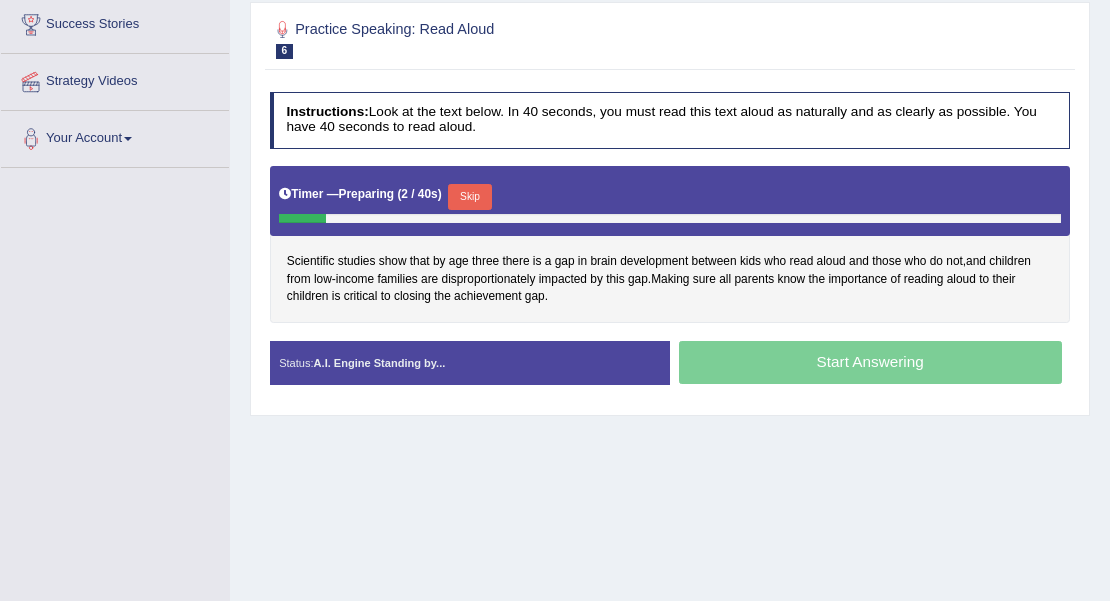 click on "Skip" at bounding box center [469, 197] 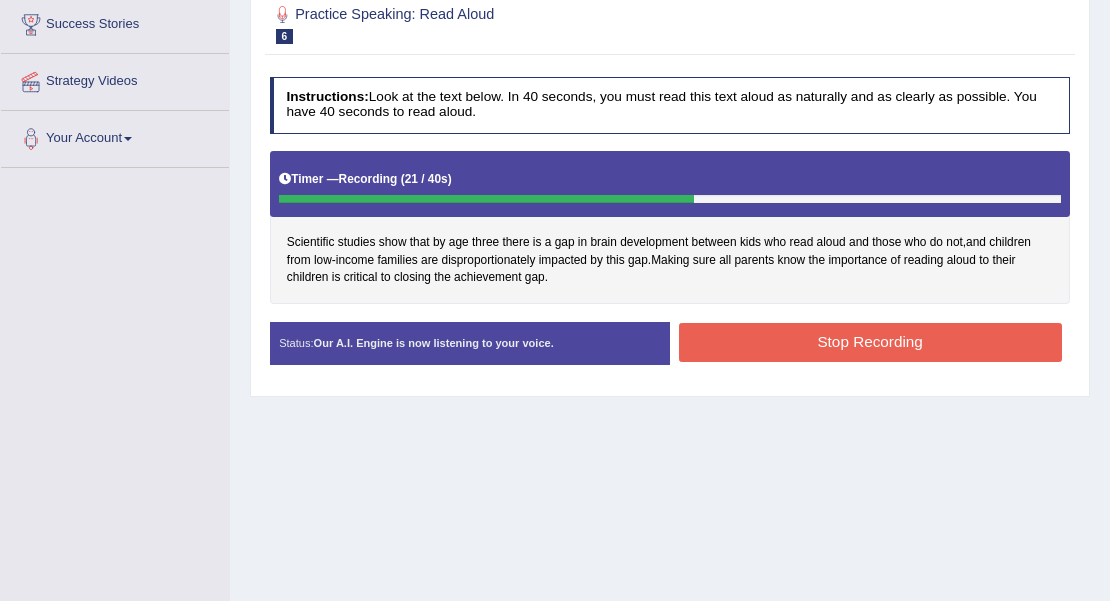 click on "Stop Recording" at bounding box center [870, 342] 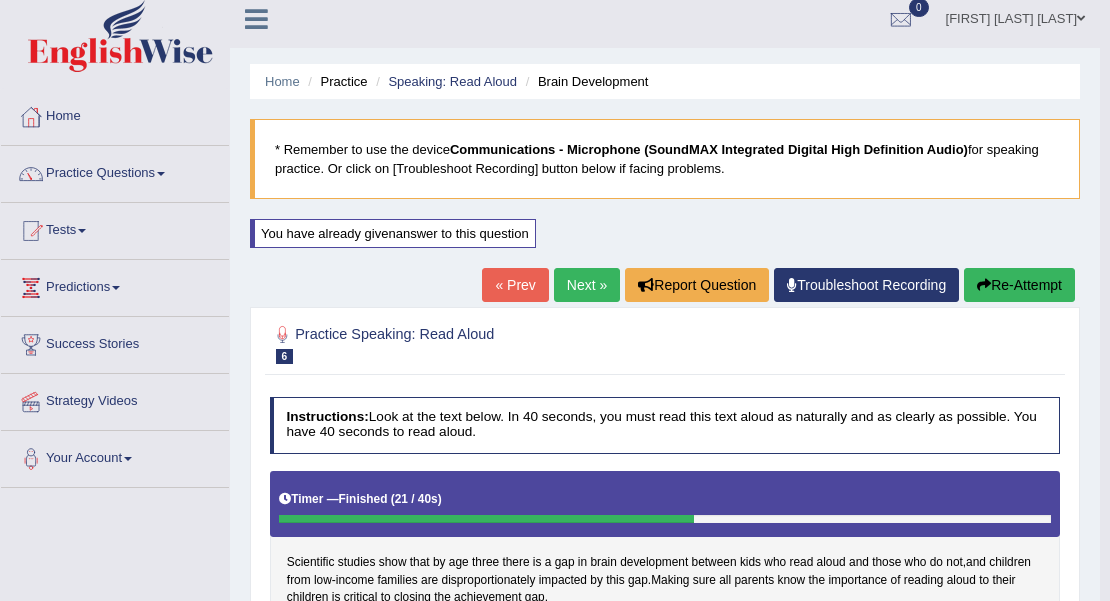 scroll, scrollTop: 0, scrollLeft: 0, axis: both 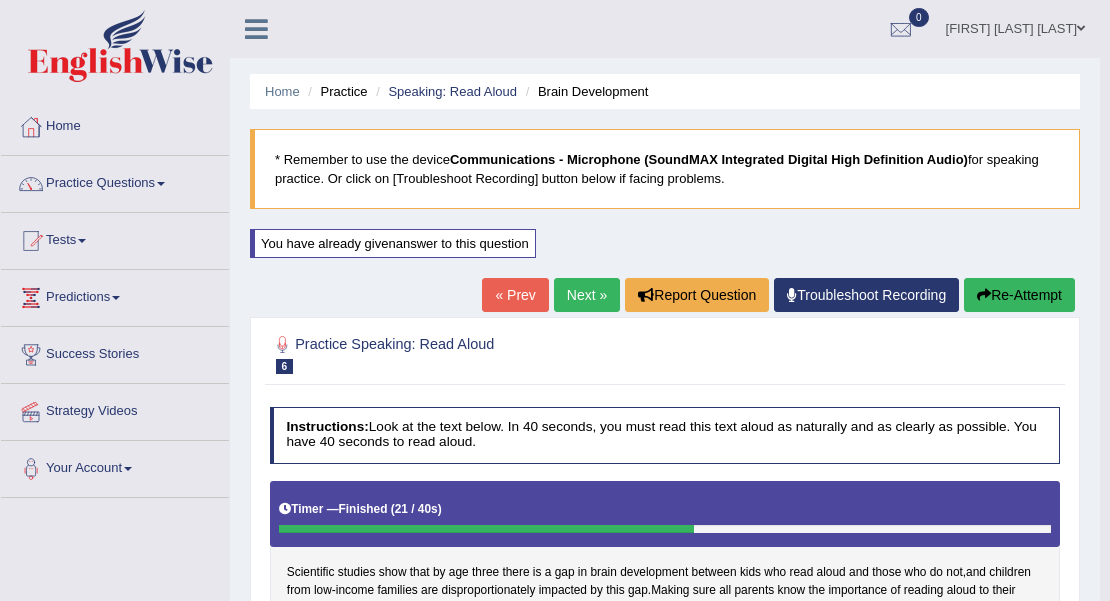 click at bounding box center (984, 295) 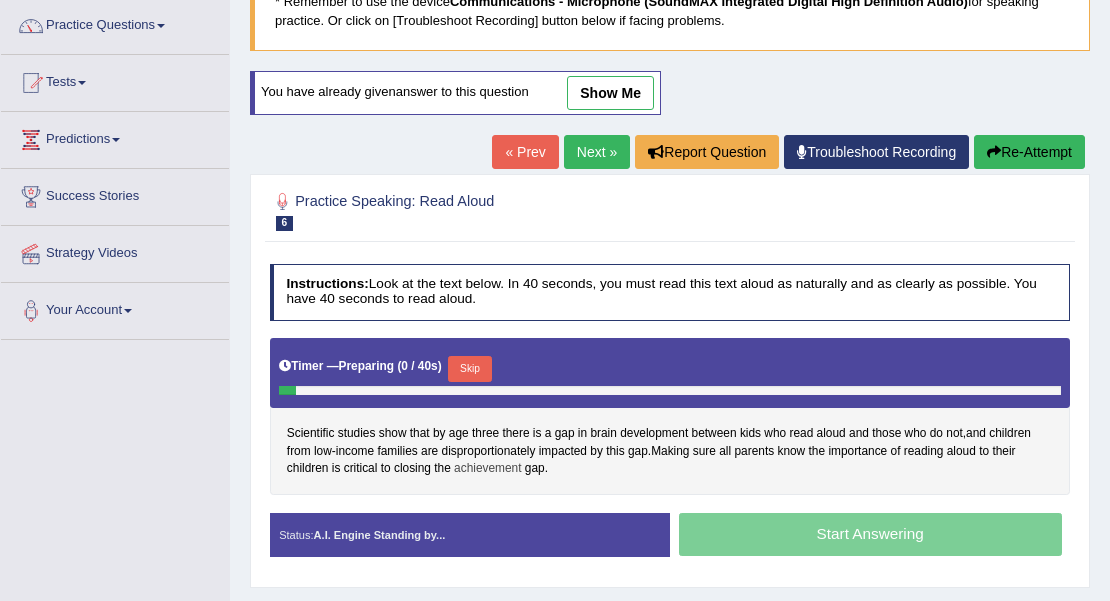 scroll, scrollTop: 0, scrollLeft: 0, axis: both 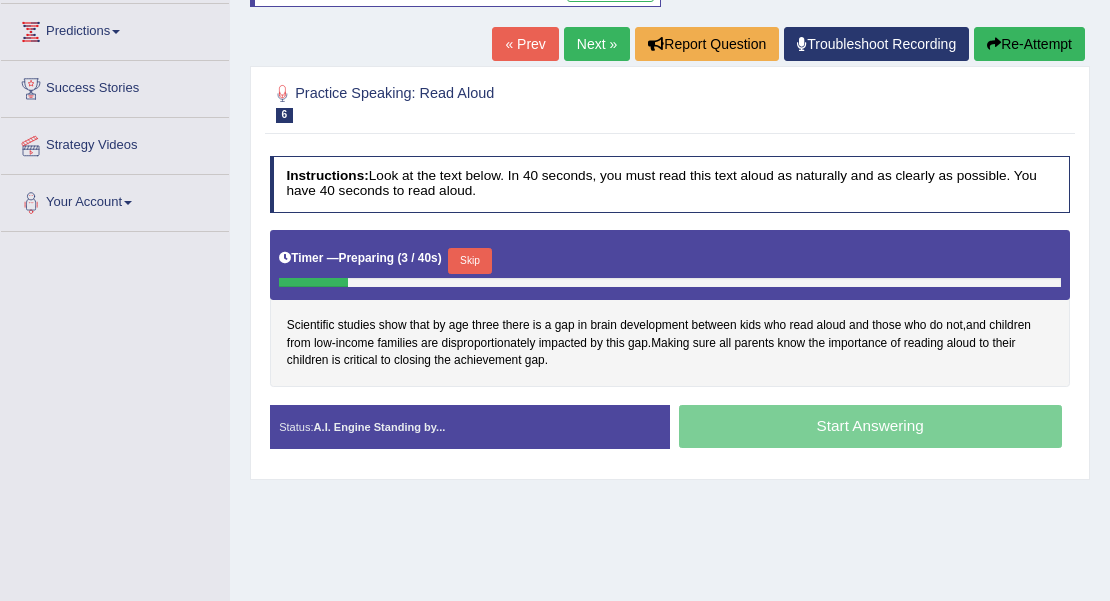click on "Skip" at bounding box center (469, 261) 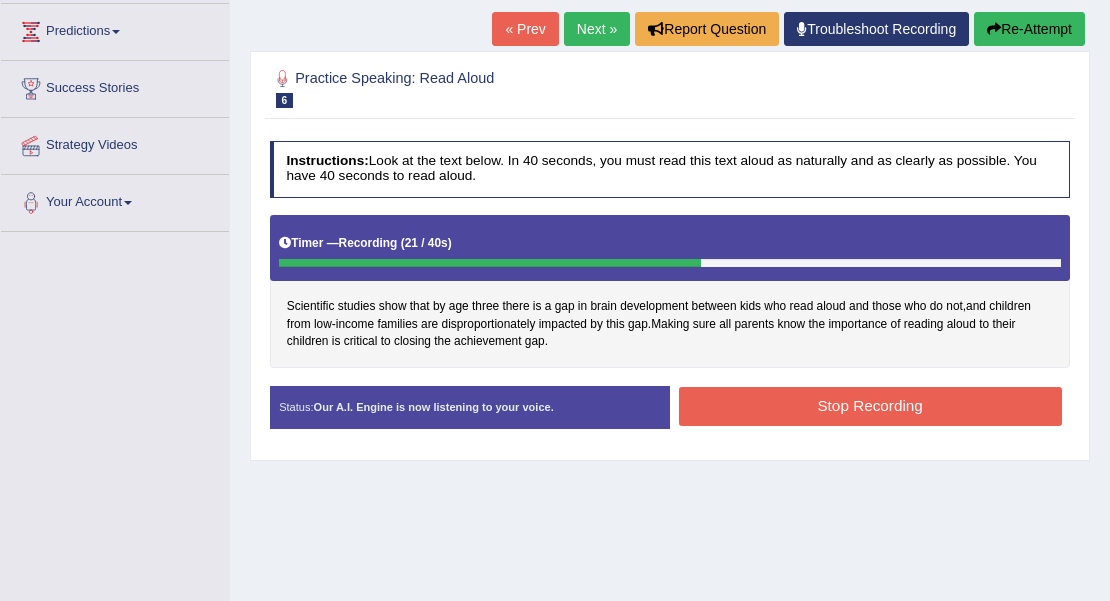 click on "Stop Recording" at bounding box center (870, 406) 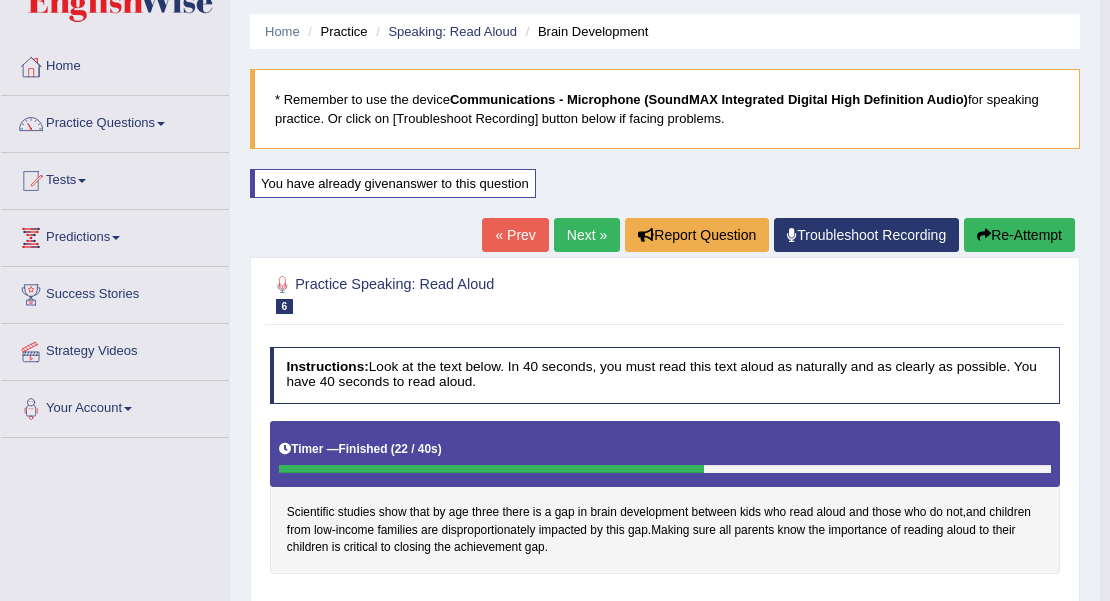 scroll, scrollTop: 0, scrollLeft: 0, axis: both 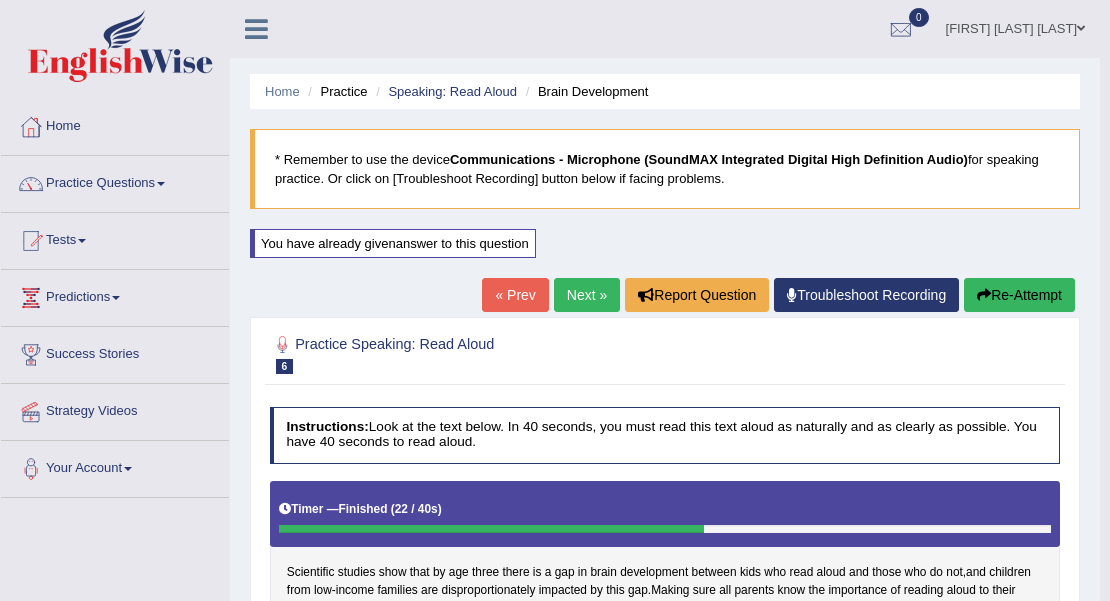 click on "Next »" at bounding box center (587, 295) 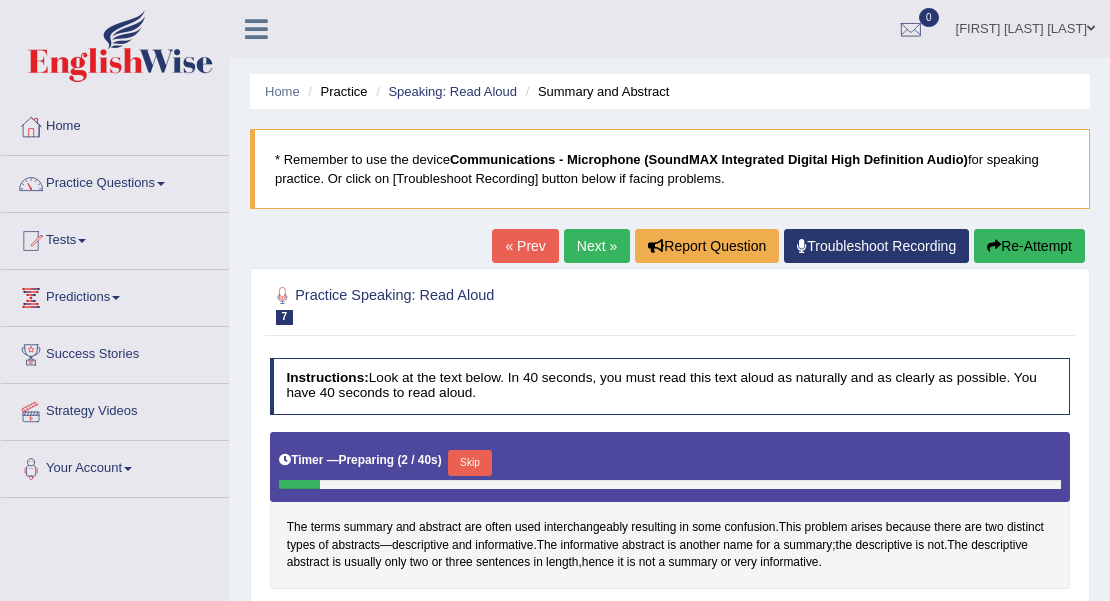 scroll, scrollTop: 0, scrollLeft: 0, axis: both 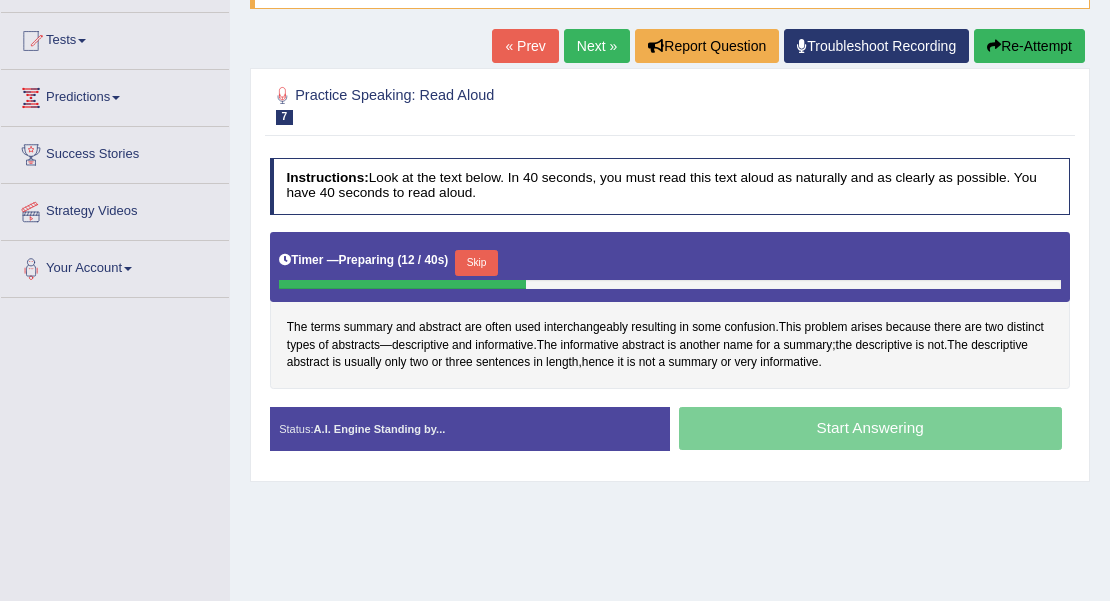 click on "Skip" at bounding box center [476, 263] 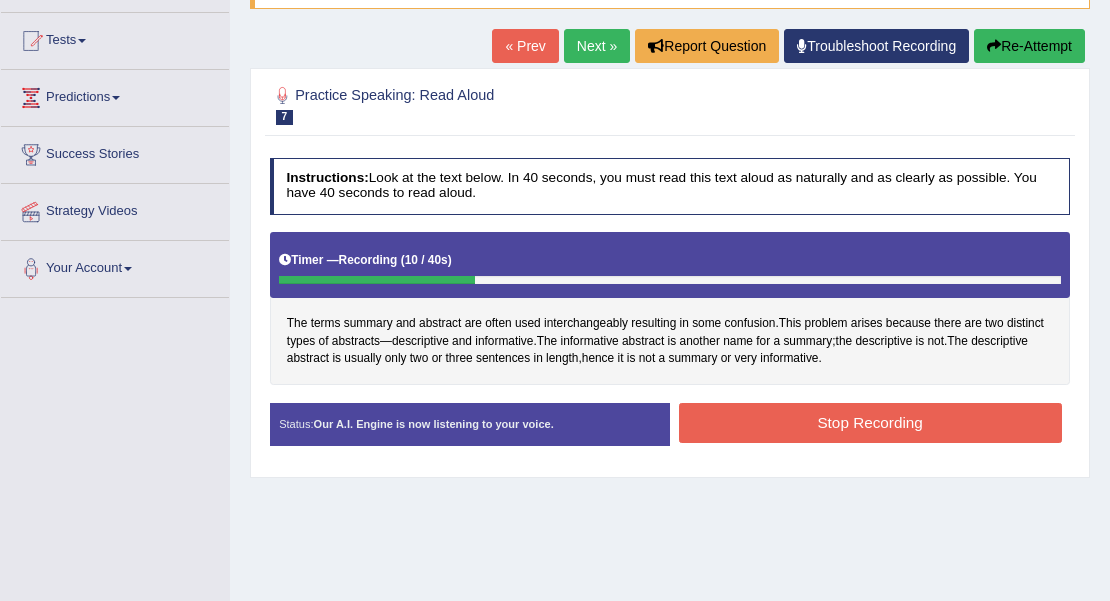 click on "Re-Attempt" at bounding box center [1029, 46] 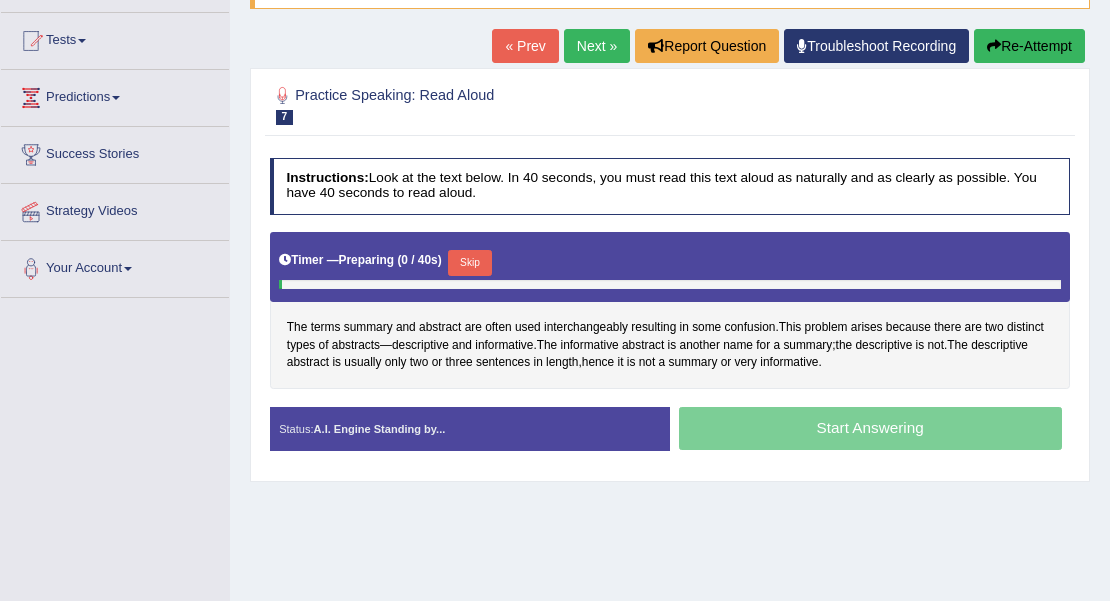 scroll, scrollTop: 200, scrollLeft: 0, axis: vertical 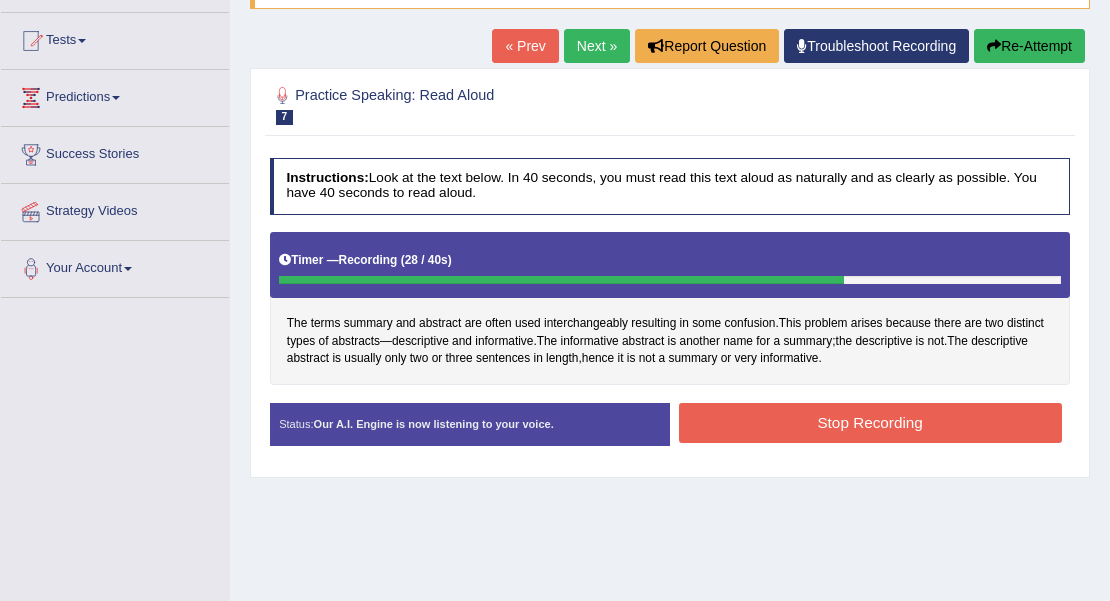 click on "Stop Recording" at bounding box center (870, 422) 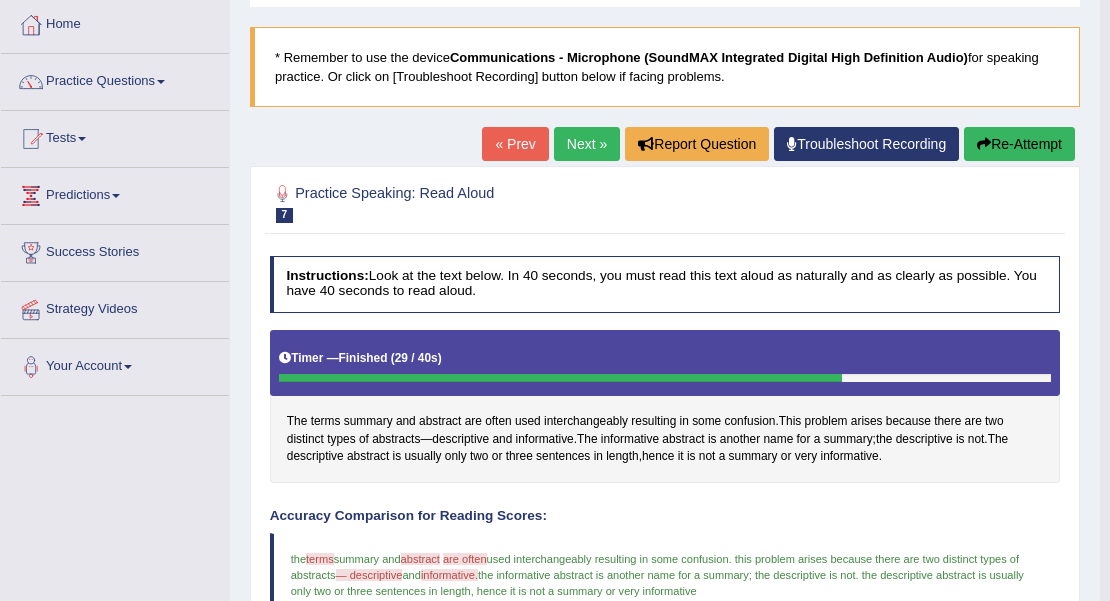 scroll, scrollTop: 0, scrollLeft: 0, axis: both 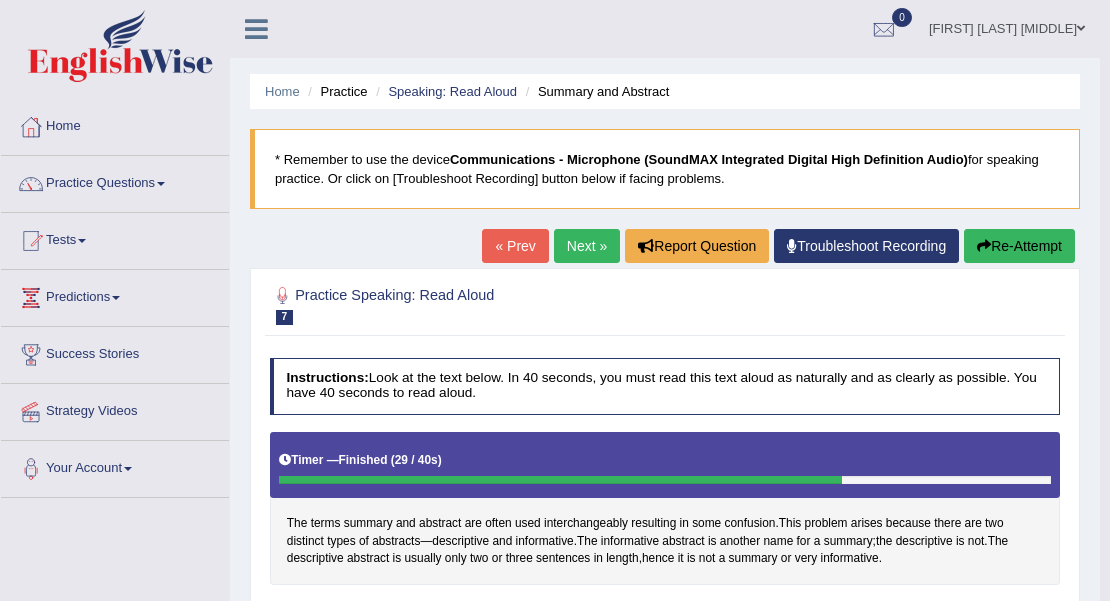 click on "Re-Attempt" at bounding box center (1019, 246) 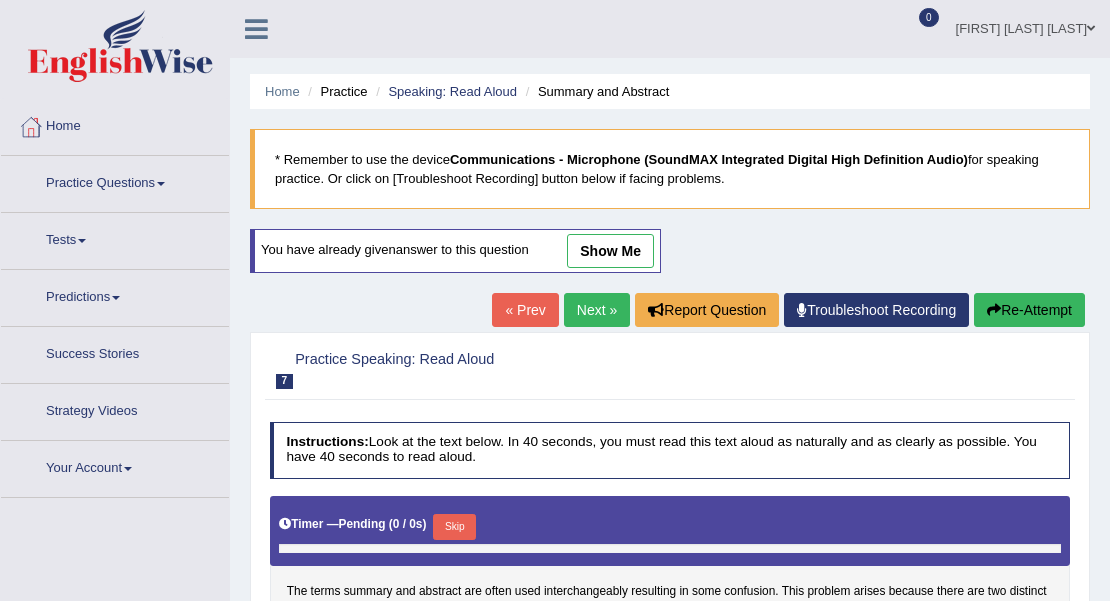 scroll, scrollTop: 0, scrollLeft: 0, axis: both 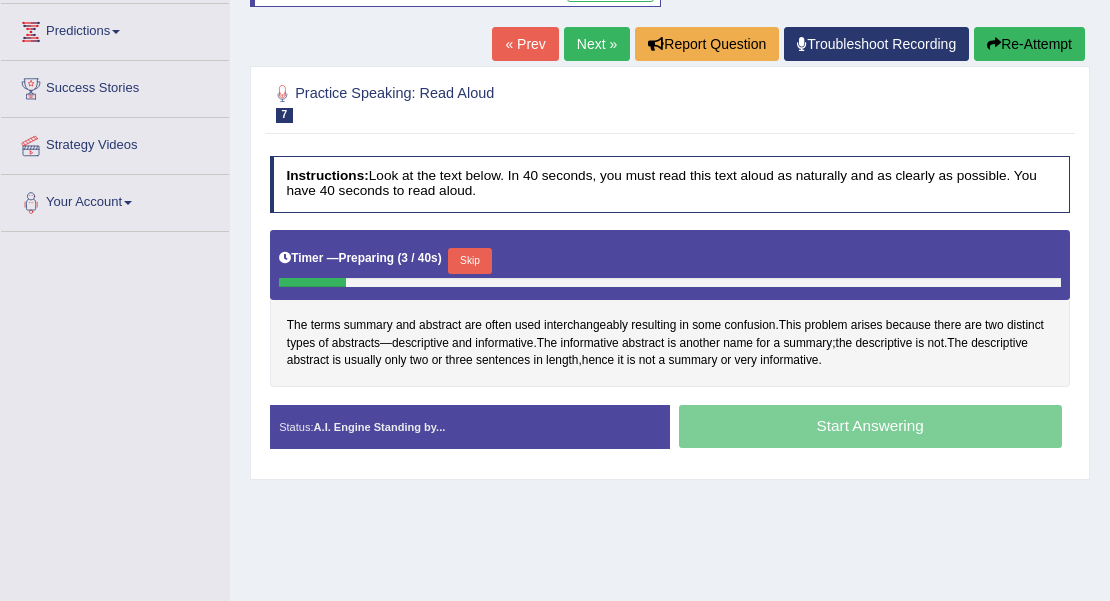 click on "Skip" at bounding box center (469, 261) 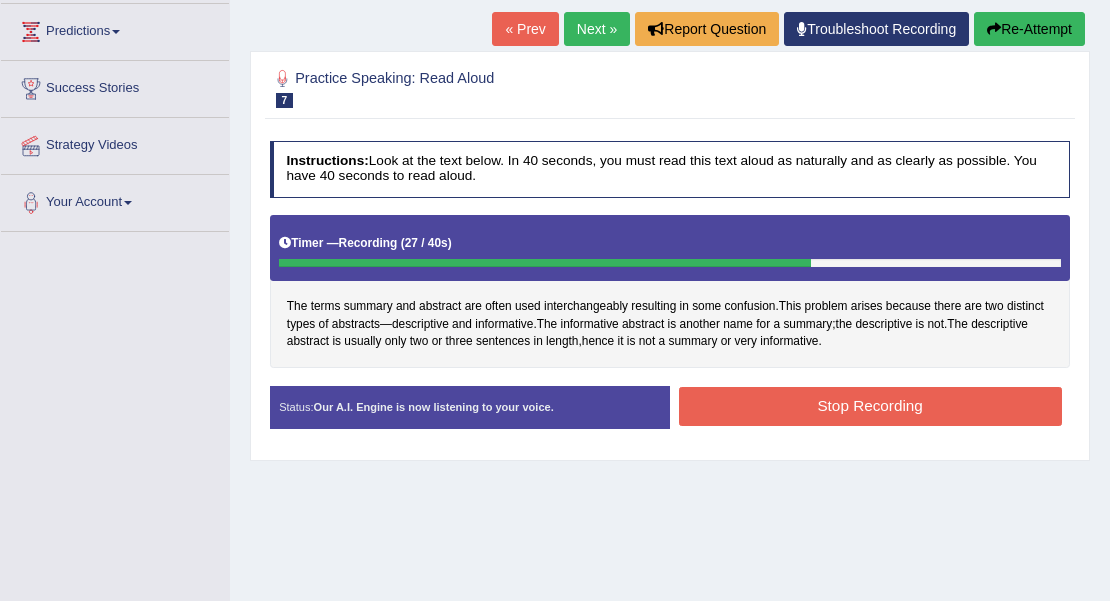 click on "Stop Recording" at bounding box center [870, 406] 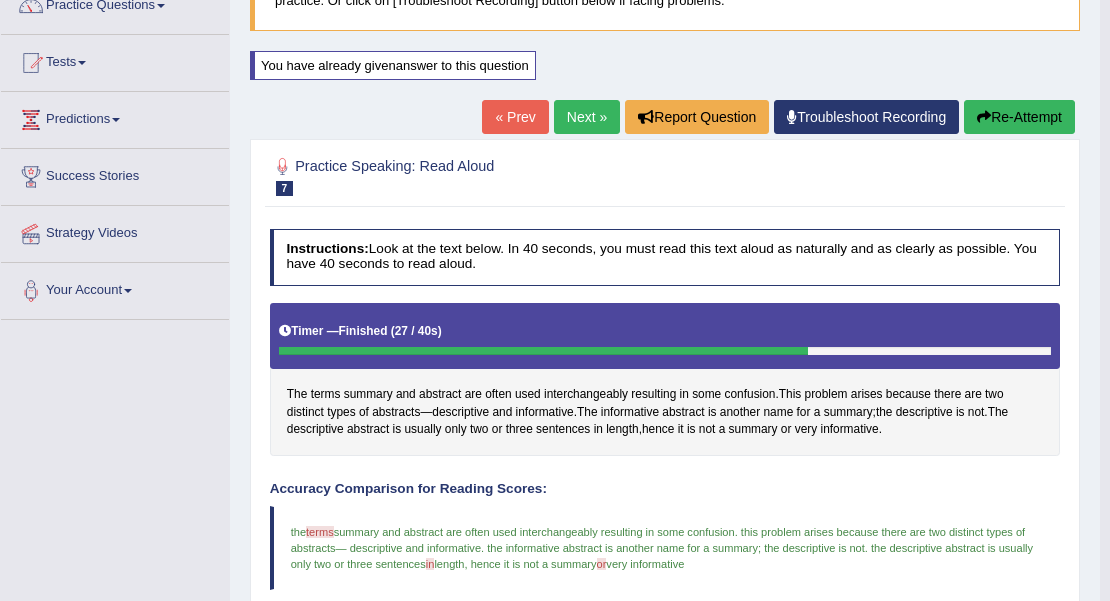 scroll, scrollTop: 133, scrollLeft: 0, axis: vertical 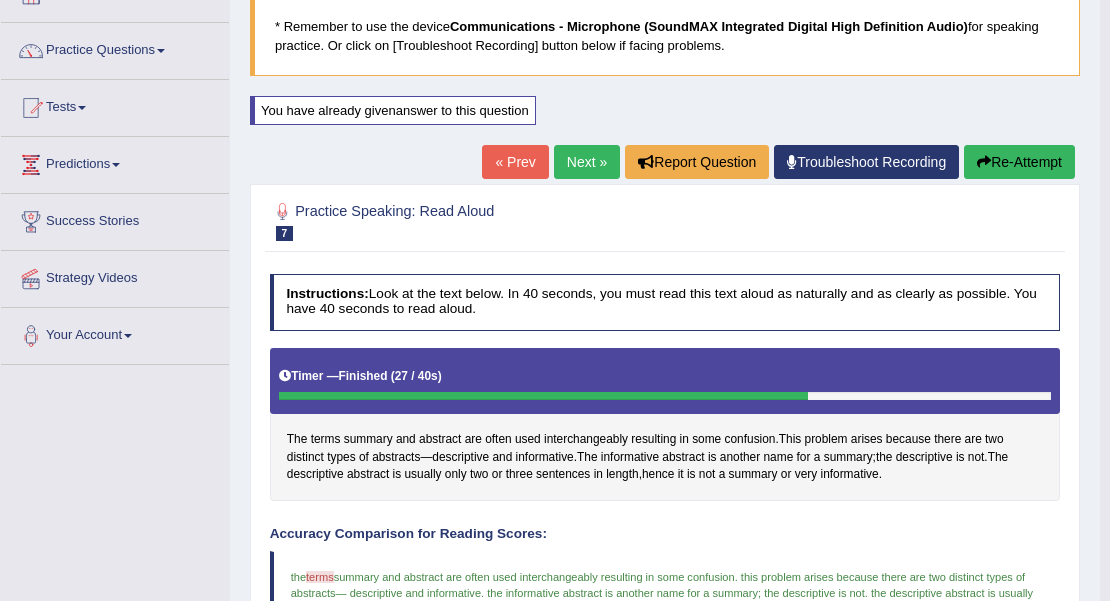 click on "Re-Attempt" at bounding box center [1019, 162] 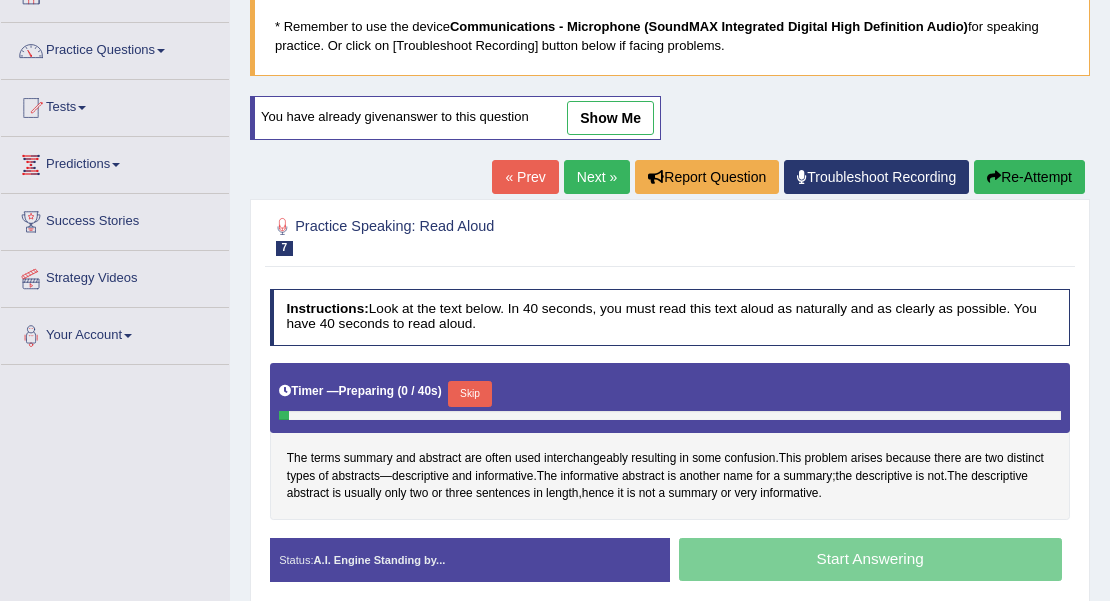 scroll, scrollTop: 133, scrollLeft: 0, axis: vertical 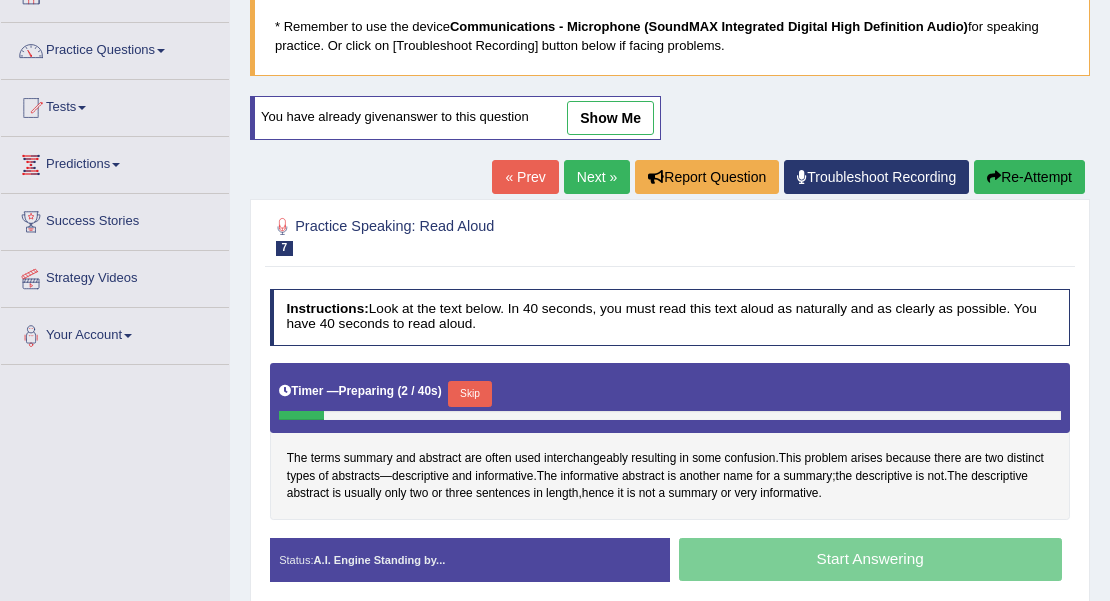 click on "Skip" at bounding box center [469, 394] 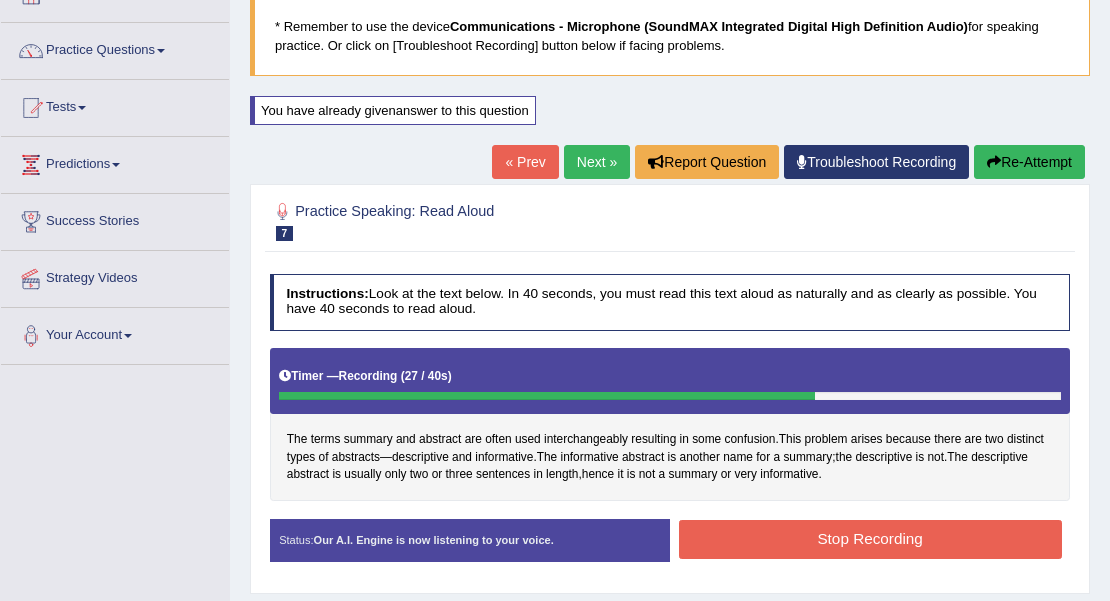 click on "Stop Recording" at bounding box center [870, 539] 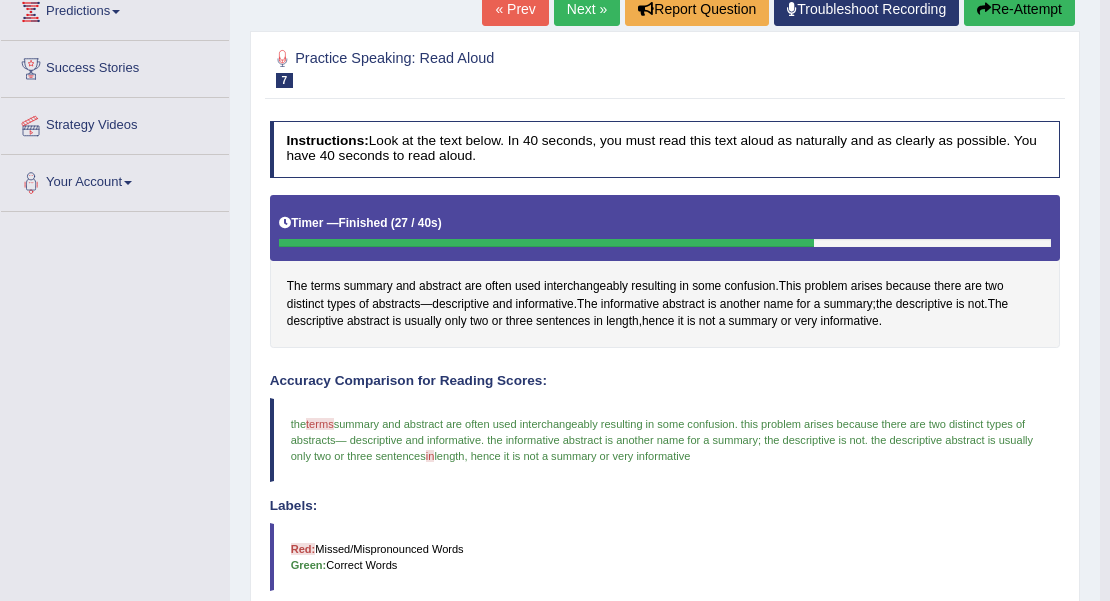 scroll, scrollTop: 252, scrollLeft: 0, axis: vertical 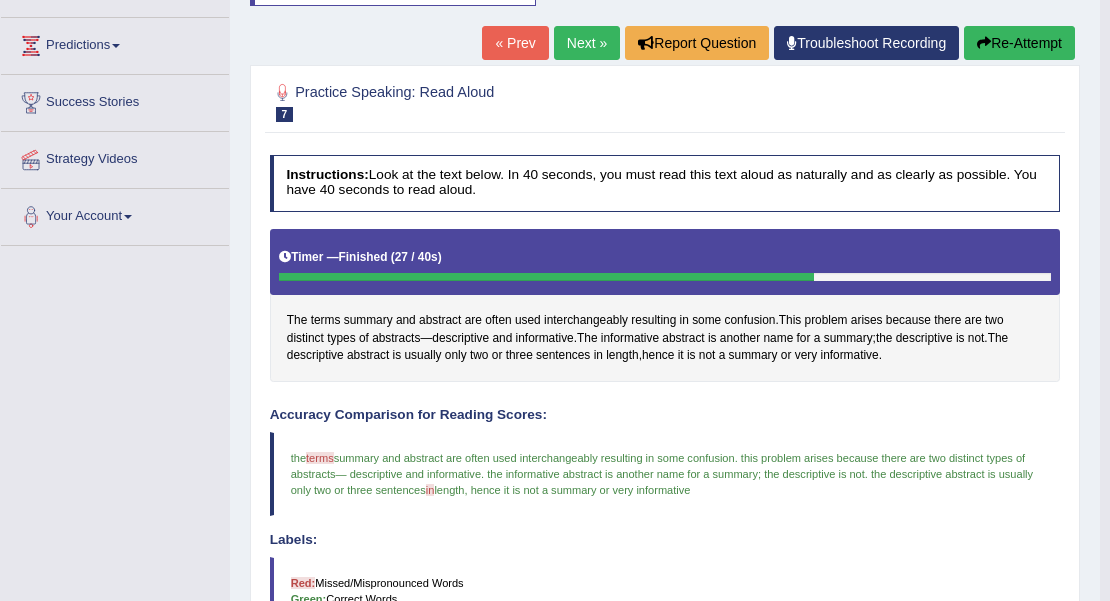click on "Re-Attempt" at bounding box center (1019, 43) 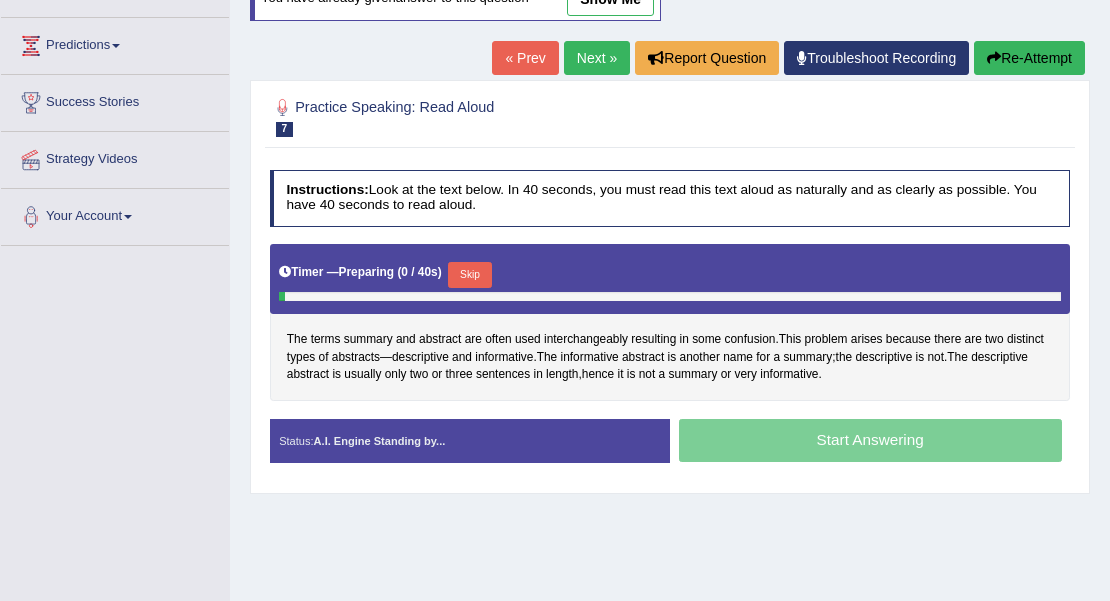 scroll, scrollTop: 252, scrollLeft: 0, axis: vertical 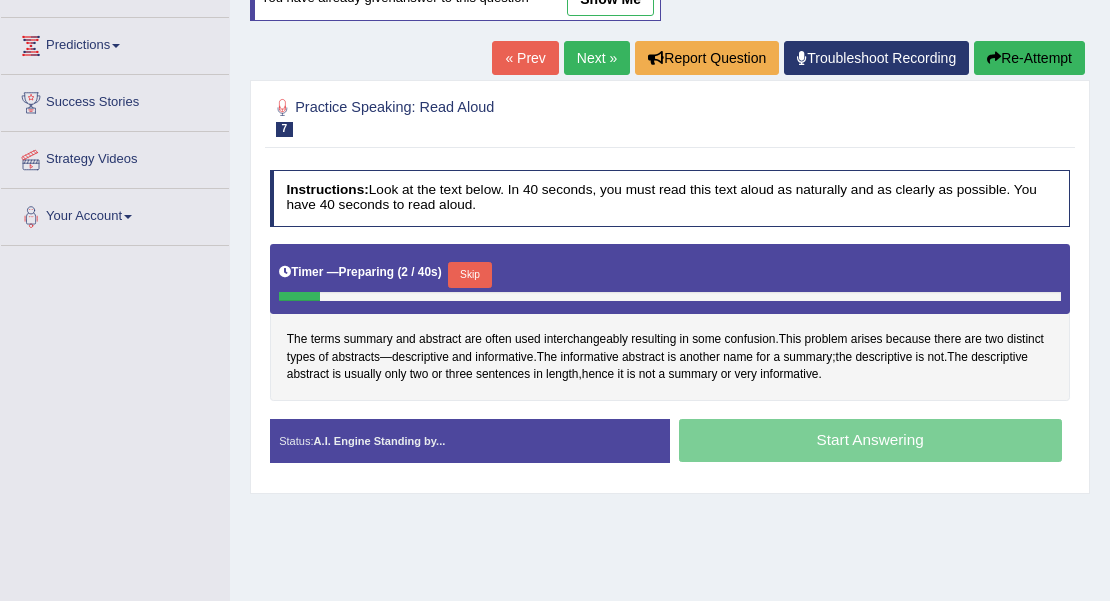 click on "Skip" at bounding box center [469, 275] 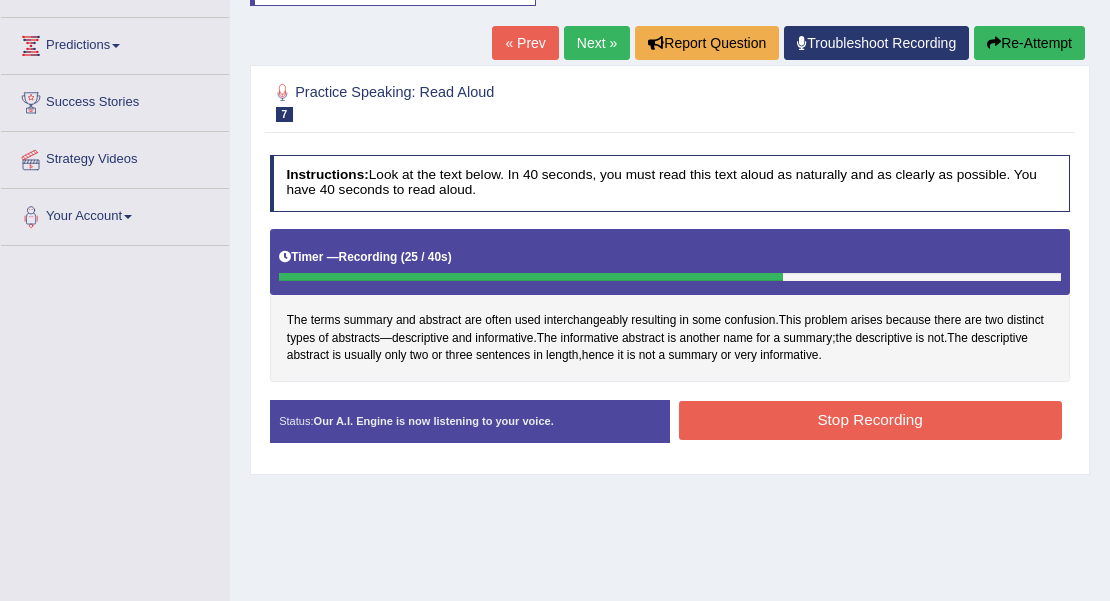 click on "Stop Recording" at bounding box center [870, 420] 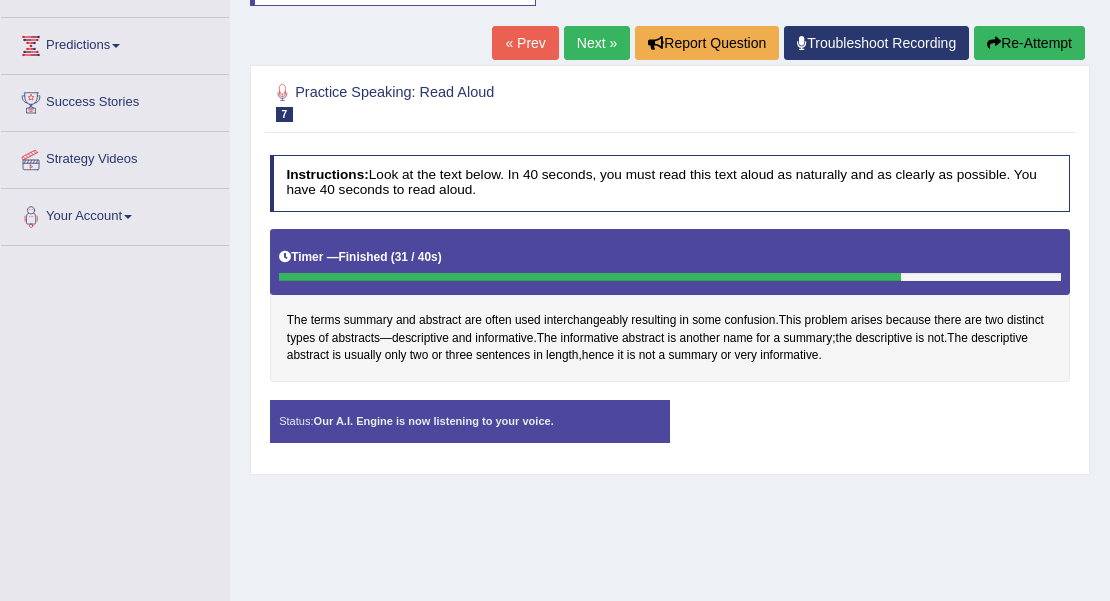 click on "Status:  Our A.I. Engine is now listening to your voice. Start Answering Stop Recording" at bounding box center [670, 430] 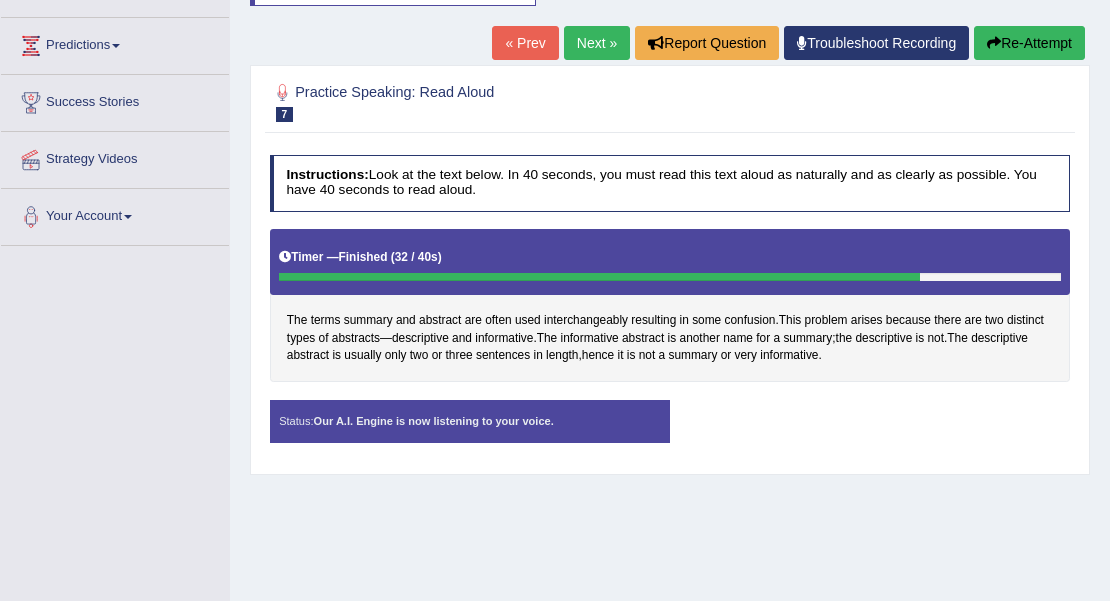 click on "Status:  Our A.I. Engine is now listening to your voice. Start Answering Stop Recording" at bounding box center (670, 430) 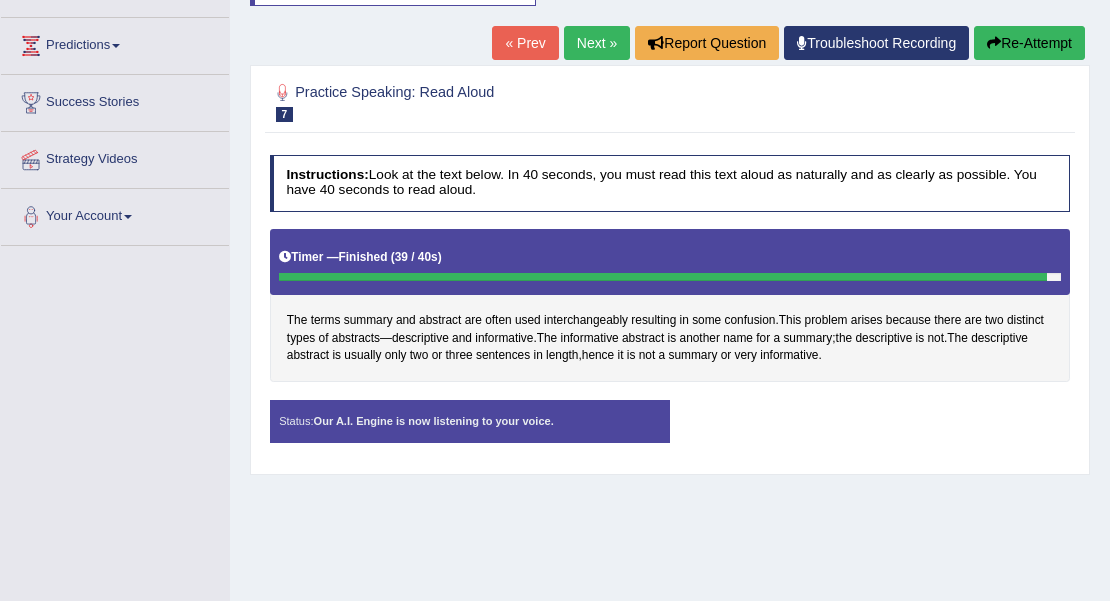 click on "Status:  Our A.I. Engine is now listening to your voice. Start Answering Stop Recording" at bounding box center [670, 430] 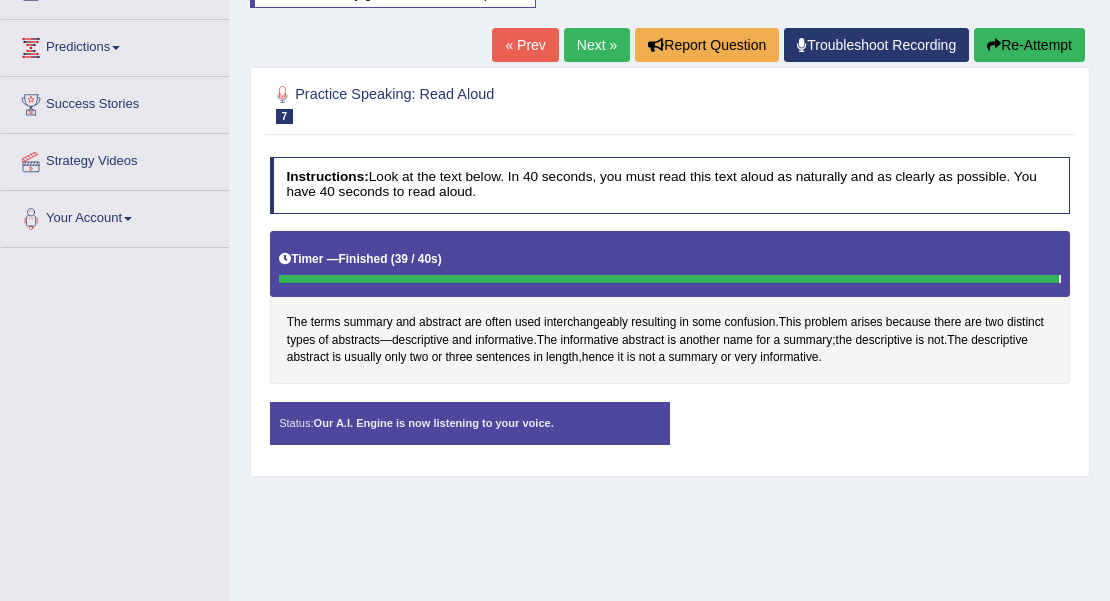 scroll, scrollTop: 249, scrollLeft: 0, axis: vertical 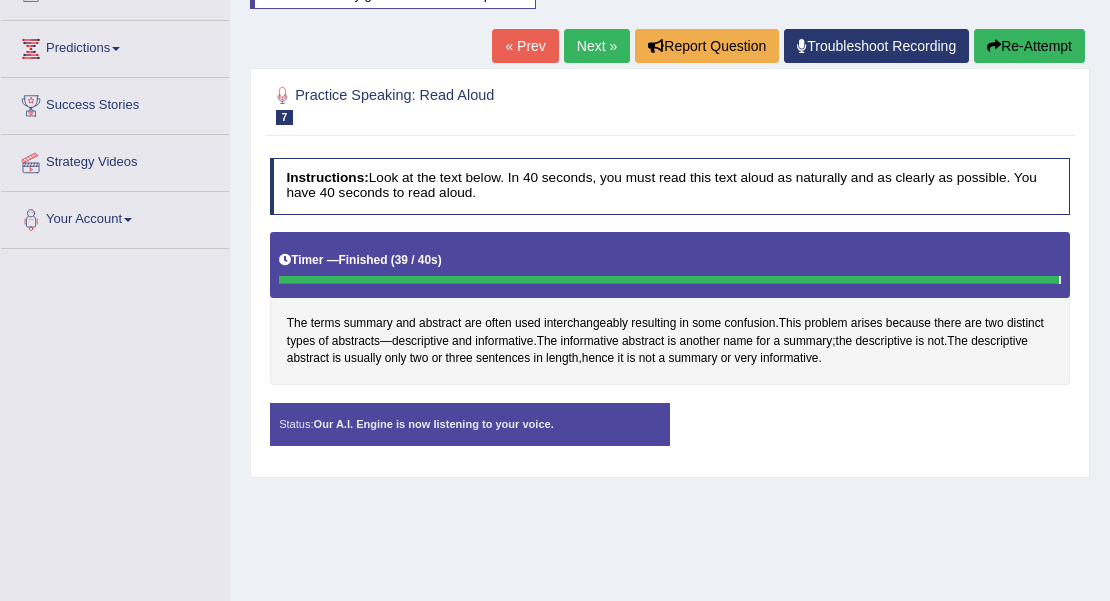 click on "Status:  Our A.I. Engine is now listening to your voice." at bounding box center [470, 425] 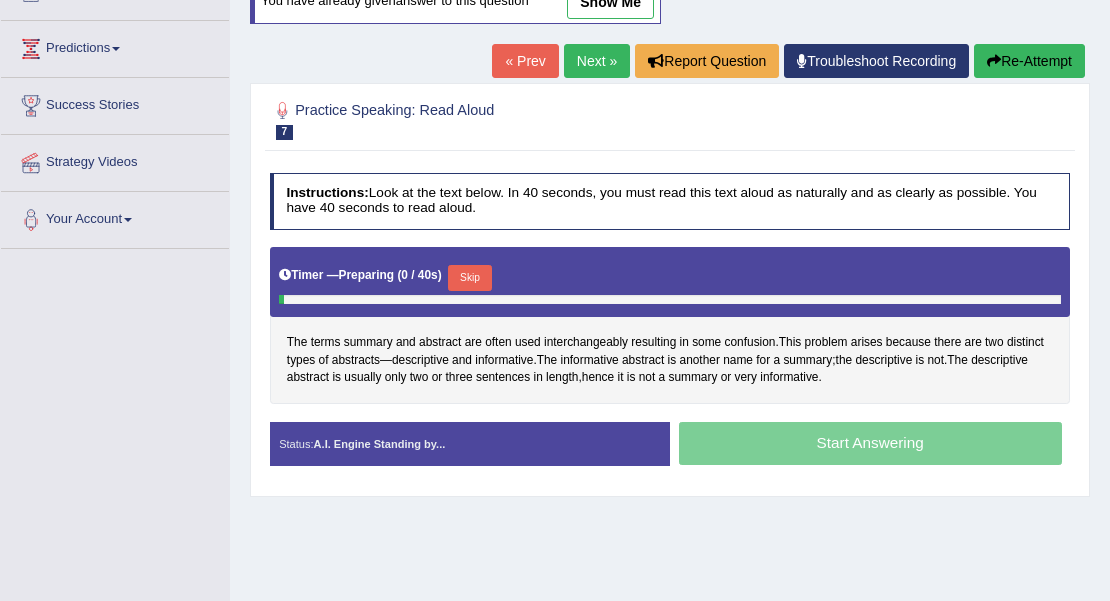 scroll, scrollTop: 249, scrollLeft: 0, axis: vertical 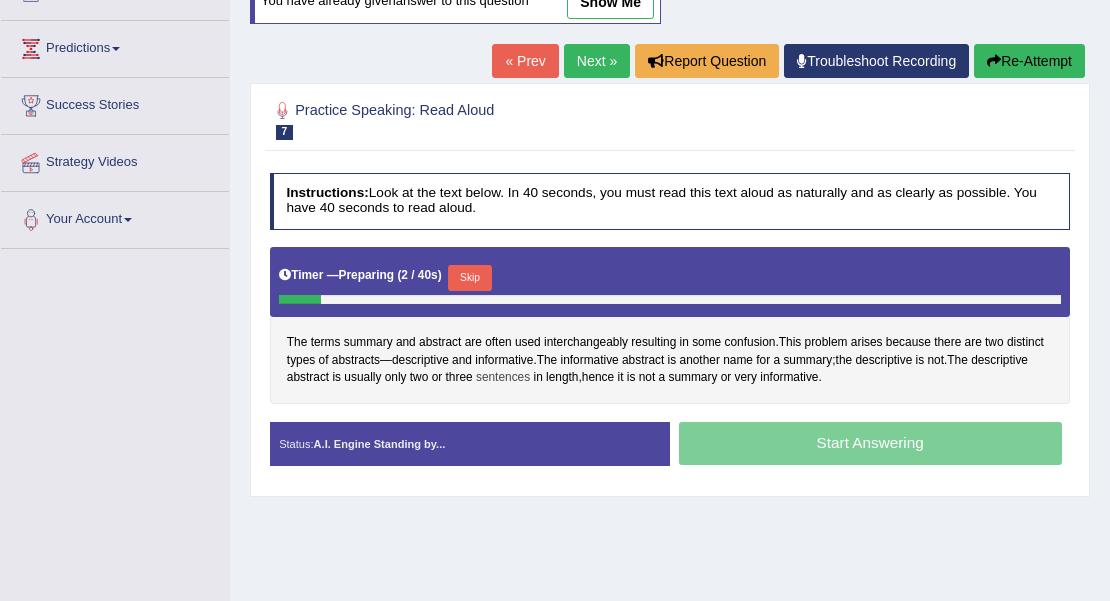 drag, startPoint x: 478, startPoint y: 273, endPoint x: 482, endPoint y: 360, distance: 87.0919 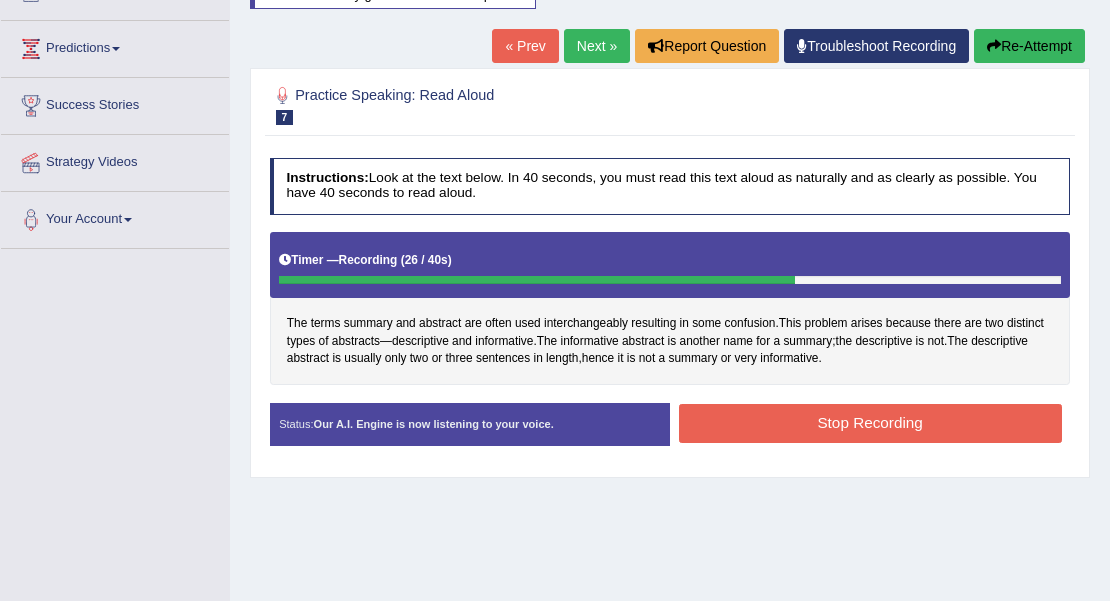 click on "Stop Recording" at bounding box center (870, 423) 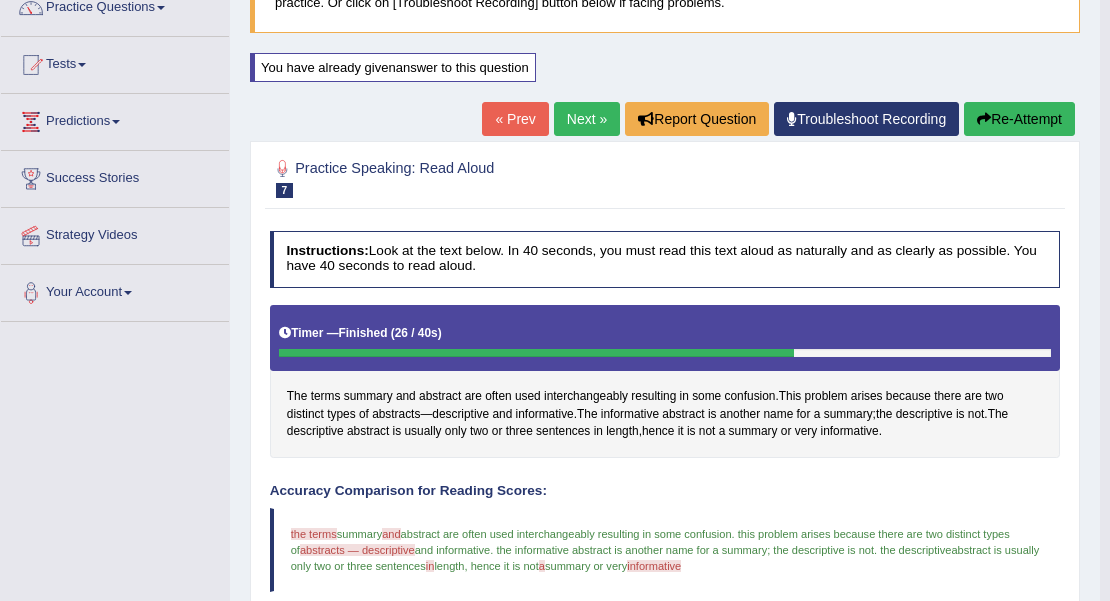 scroll, scrollTop: 116, scrollLeft: 0, axis: vertical 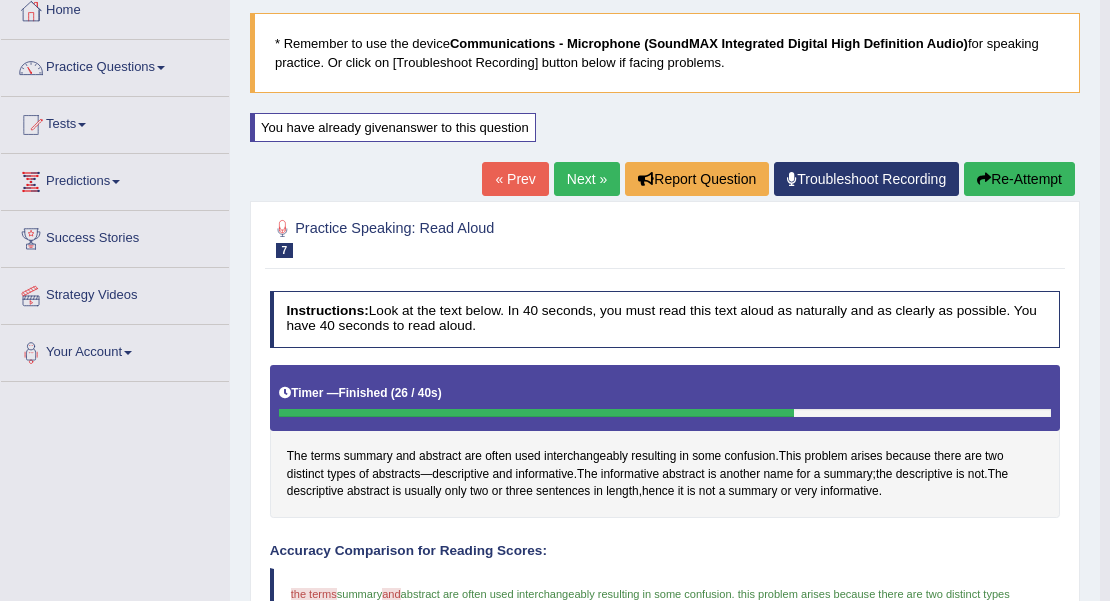 click on "Re-Attempt" at bounding box center [1019, 179] 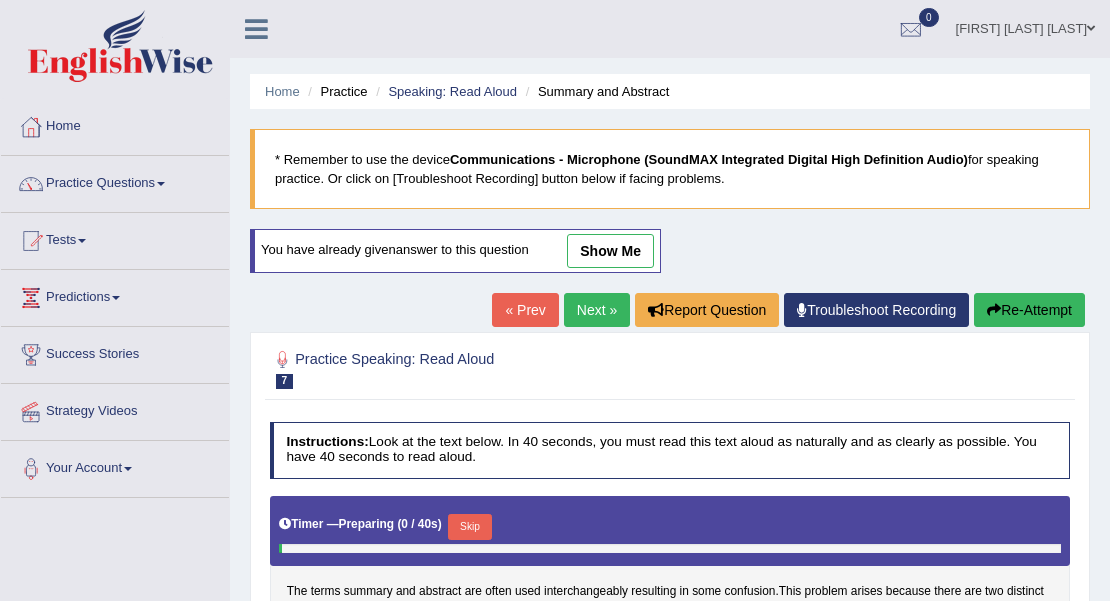 scroll, scrollTop: 116, scrollLeft: 0, axis: vertical 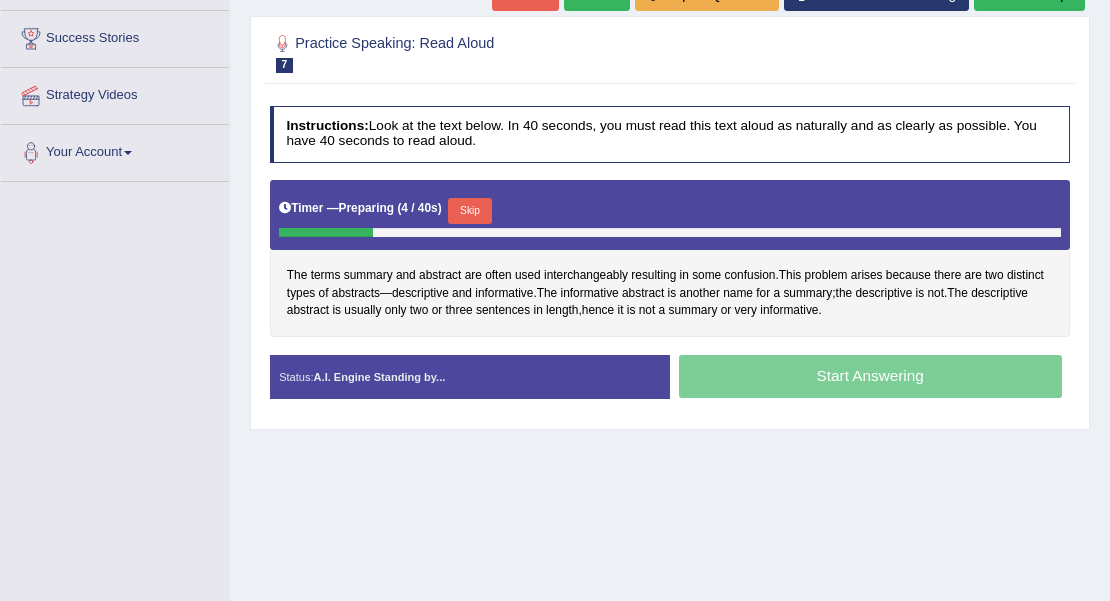 drag, startPoint x: 456, startPoint y: 212, endPoint x: 467, endPoint y: 225, distance: 17.029387 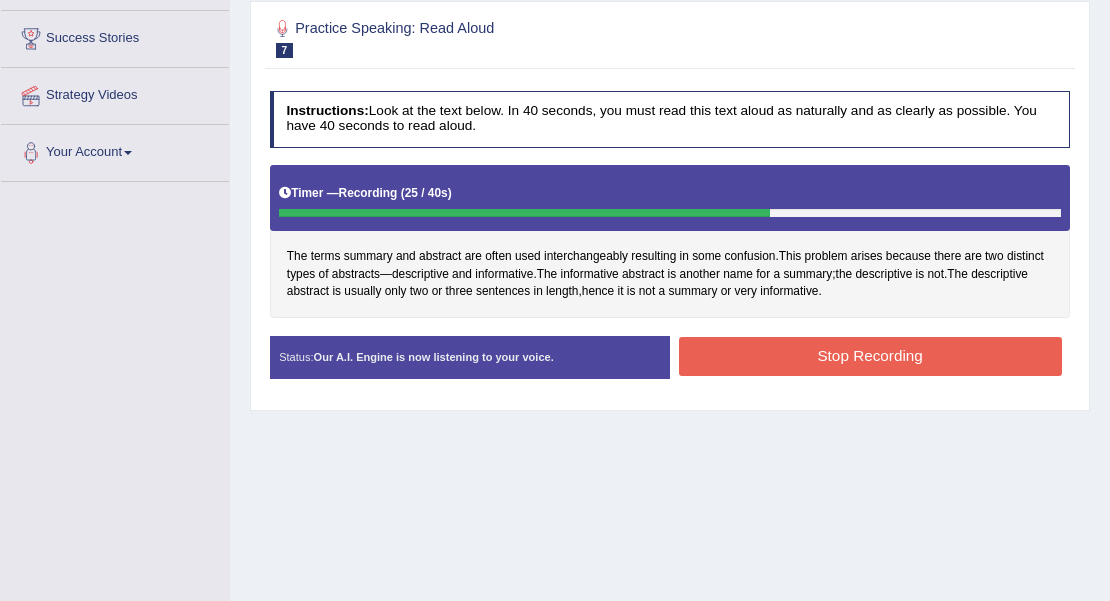 click on "Stop Recording" at bounding box center (870, 356) 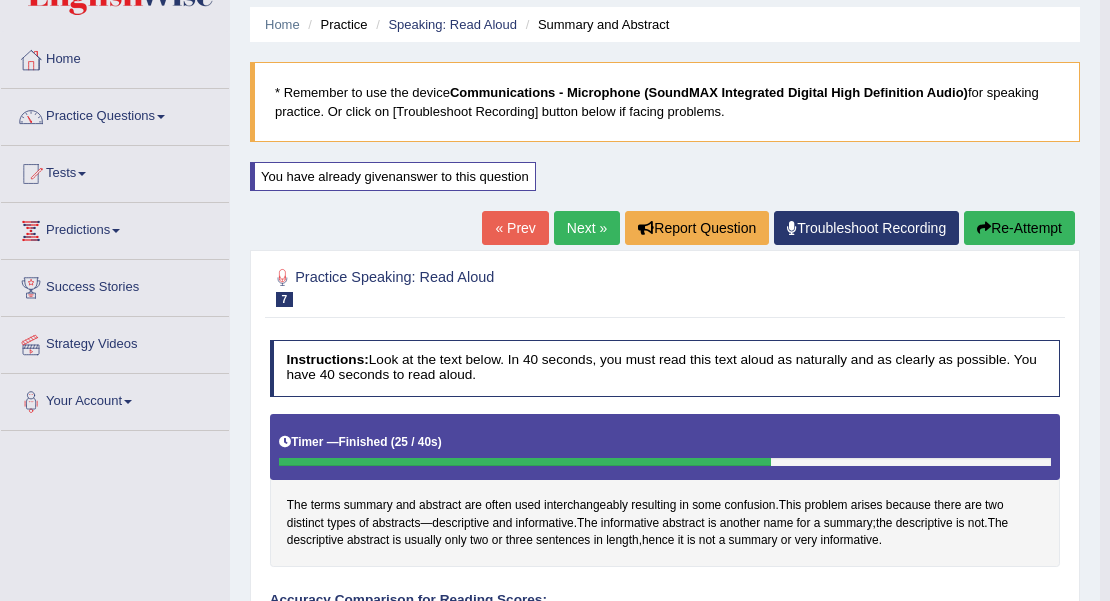 scroll, scrollTop: 52, scrollLeft: 0, axis: vertical 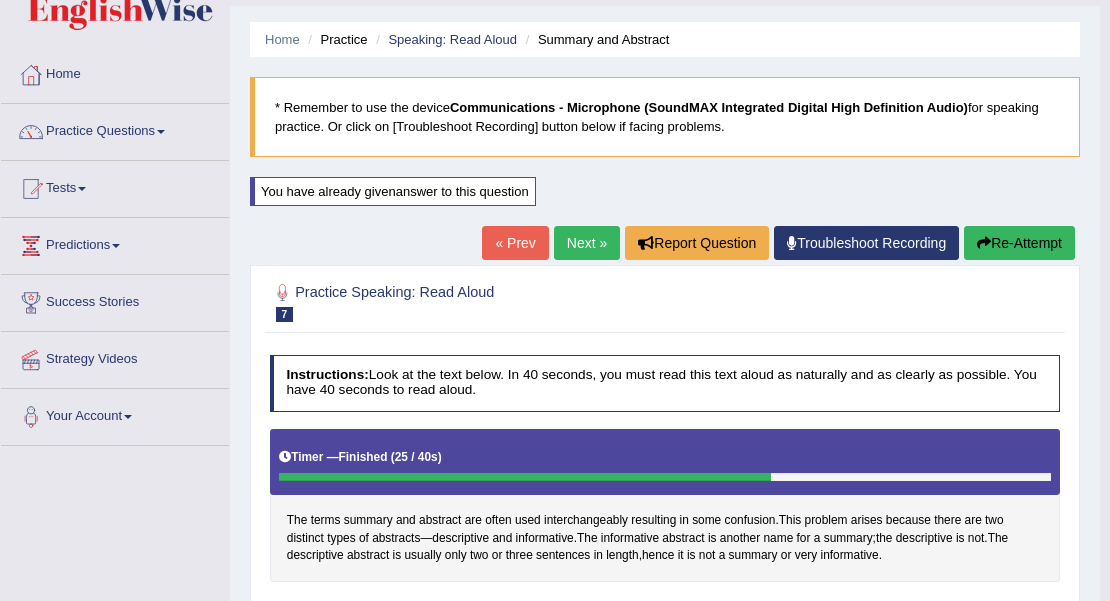 click on "Next »" at bounding box center (587, 243) 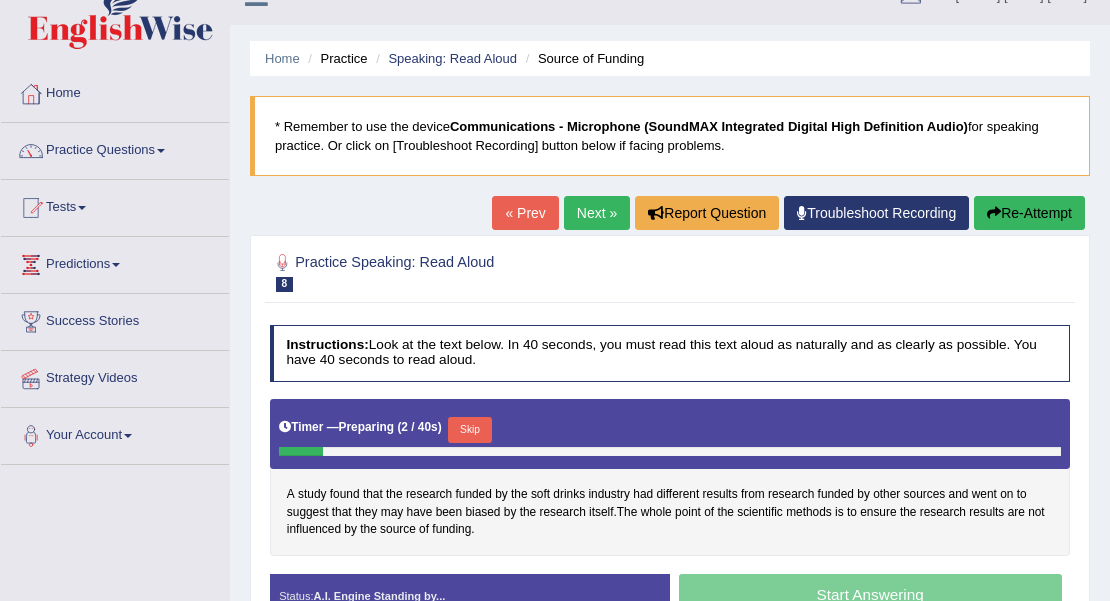 scroll, scrollTop: 66, scrollLeft: 0, axis: vertical 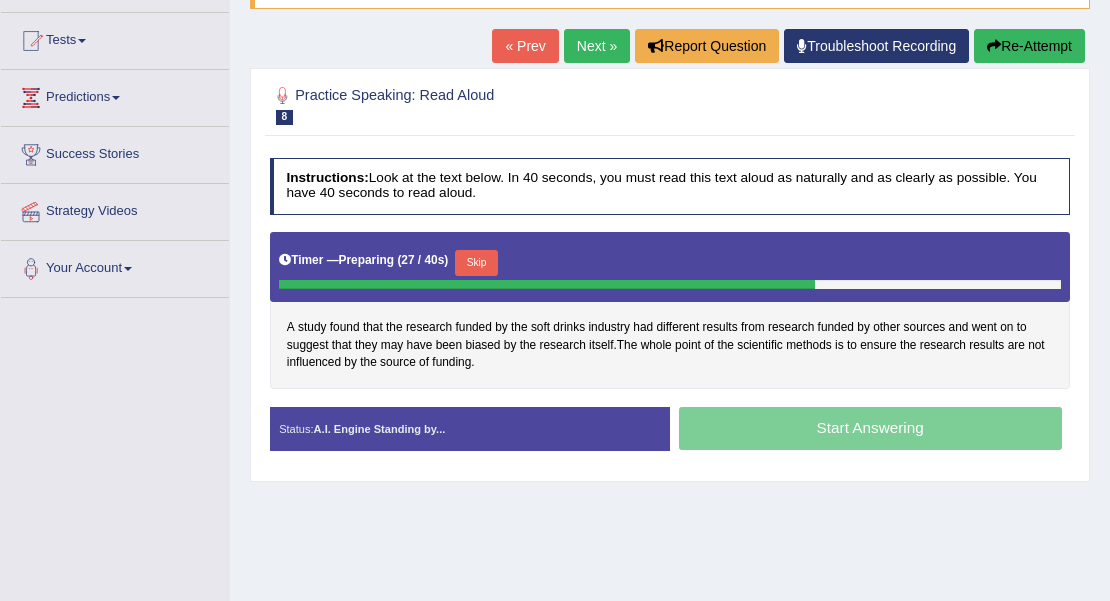 click on "Skip" at bounding box center [476, 263] 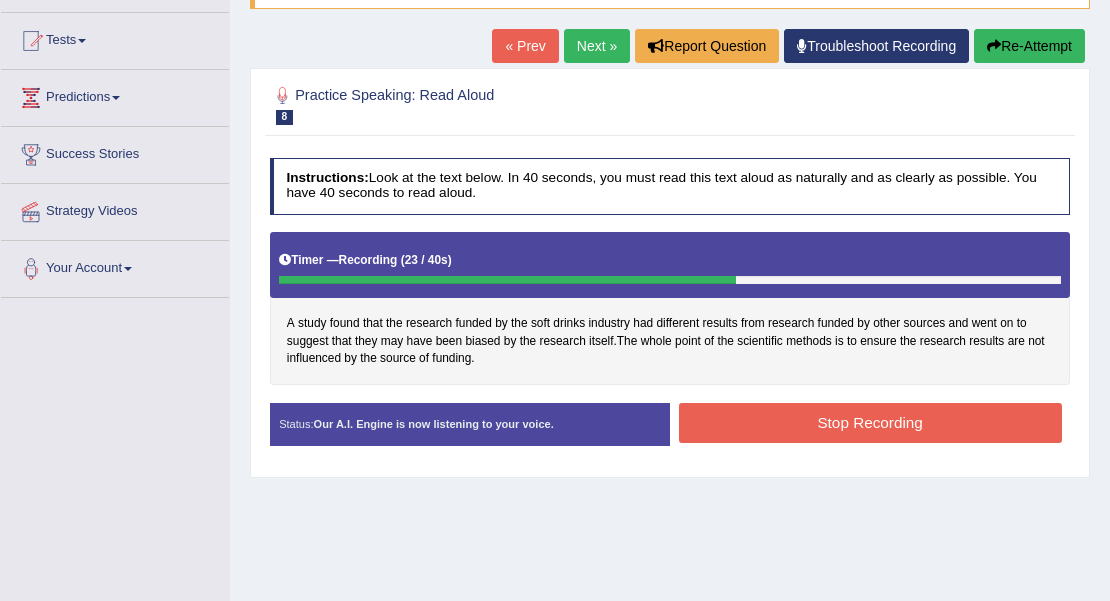 click on "Stop Recording" at bounding box center [870, 422] 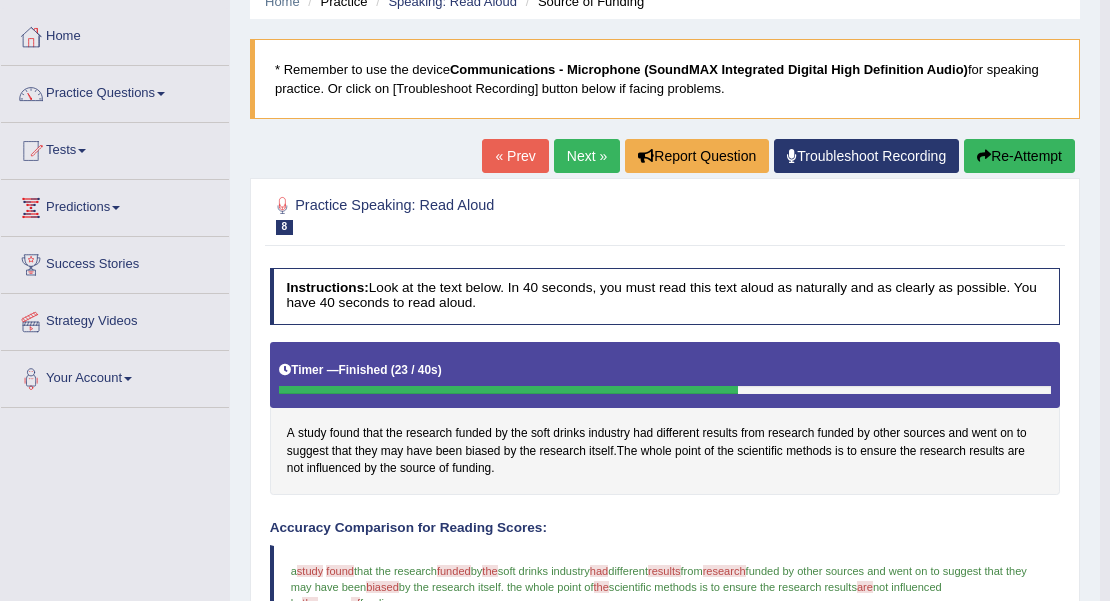 scroll, scrollTop: 66, scrollLeft: 0, axis: vertical 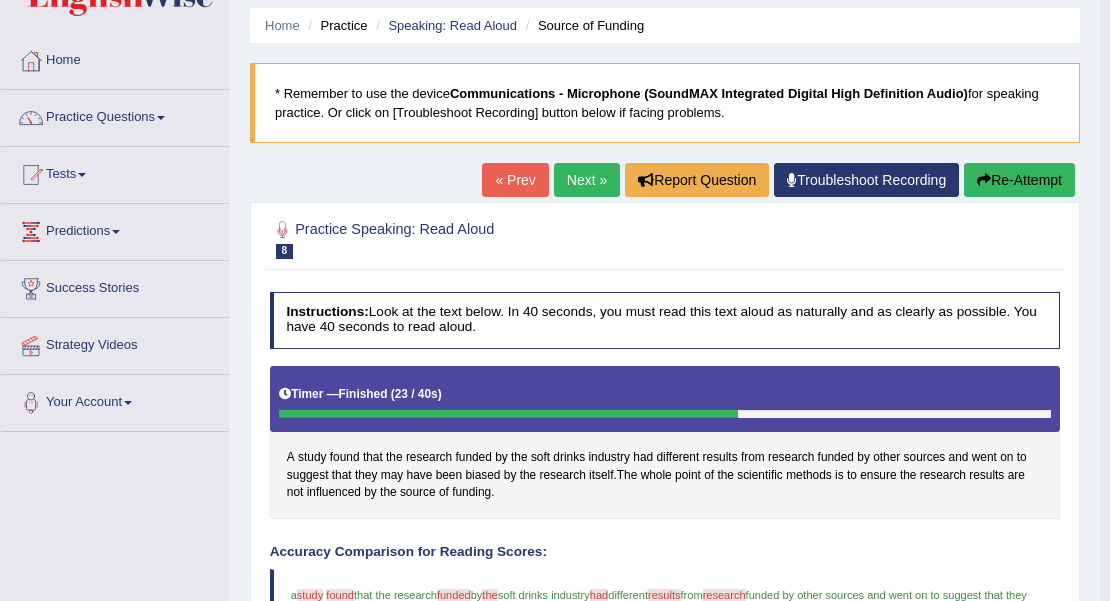 click on "Re-Attempt" at bounding box center (1019, 180) 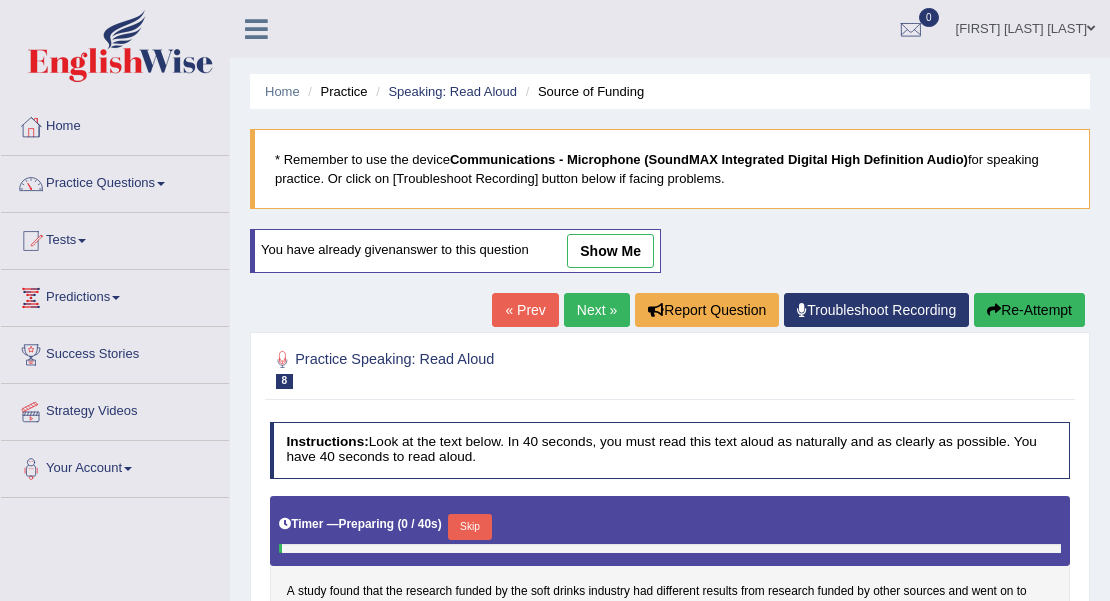scroll, scrollTop: 66, scrollLeft: 0, axis: vertical 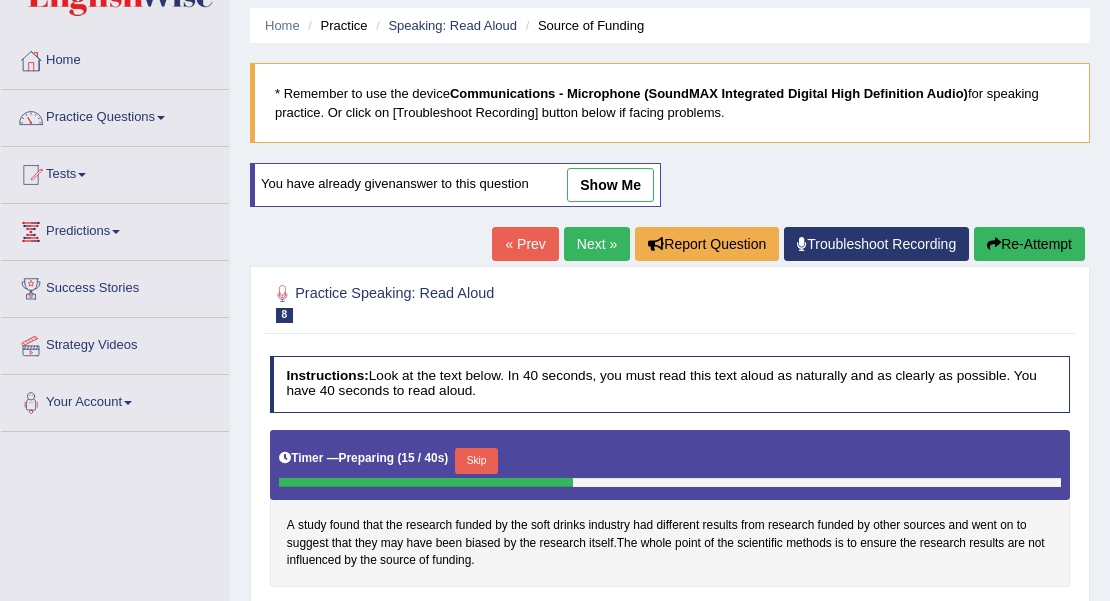 click on "Skip" at bounding box center [476, 461] 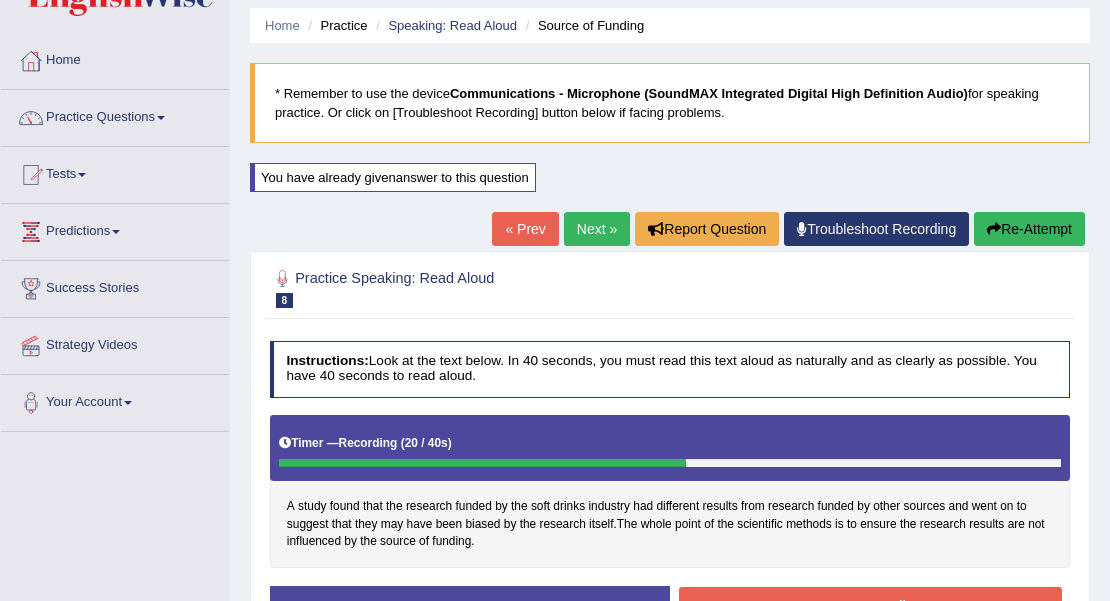 click on "Stop Recording" at bounding box center (870, 606) 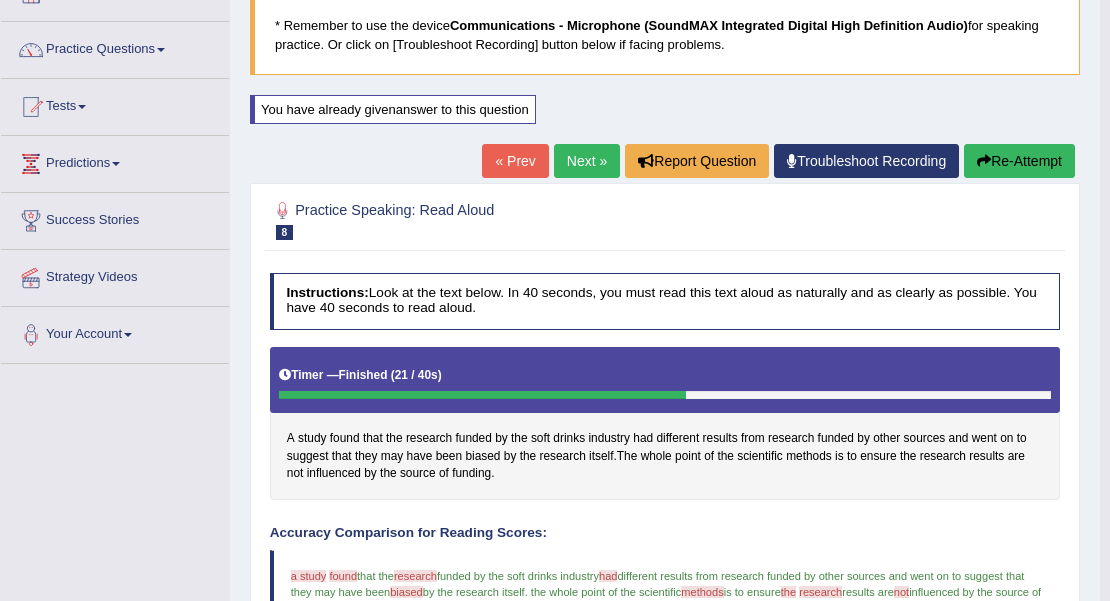 scroll, scrollTop: 66, scrollLeft: 0, axis: vertical 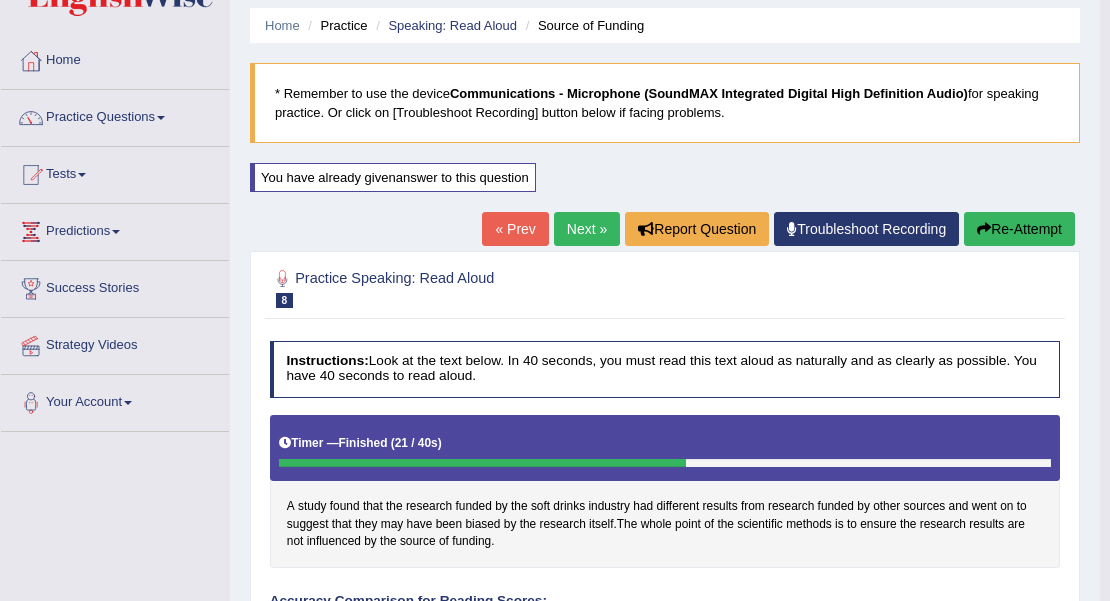 click on "Re-Attempt" at bounding box center [1019, 229] 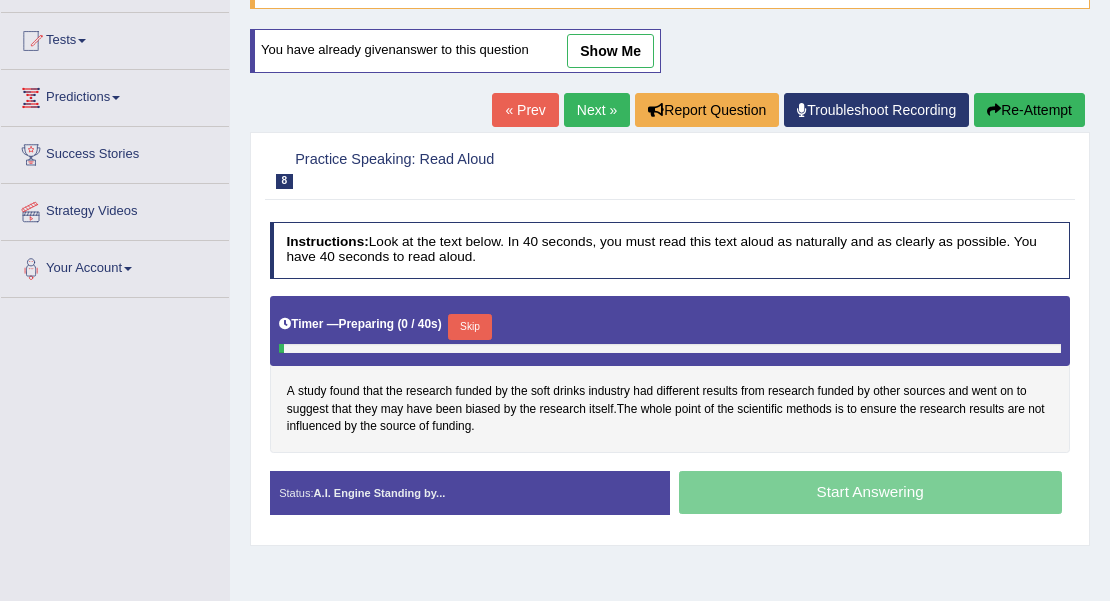scroll, scrollTop: 200, scrollLeft: 0, axis: vertical 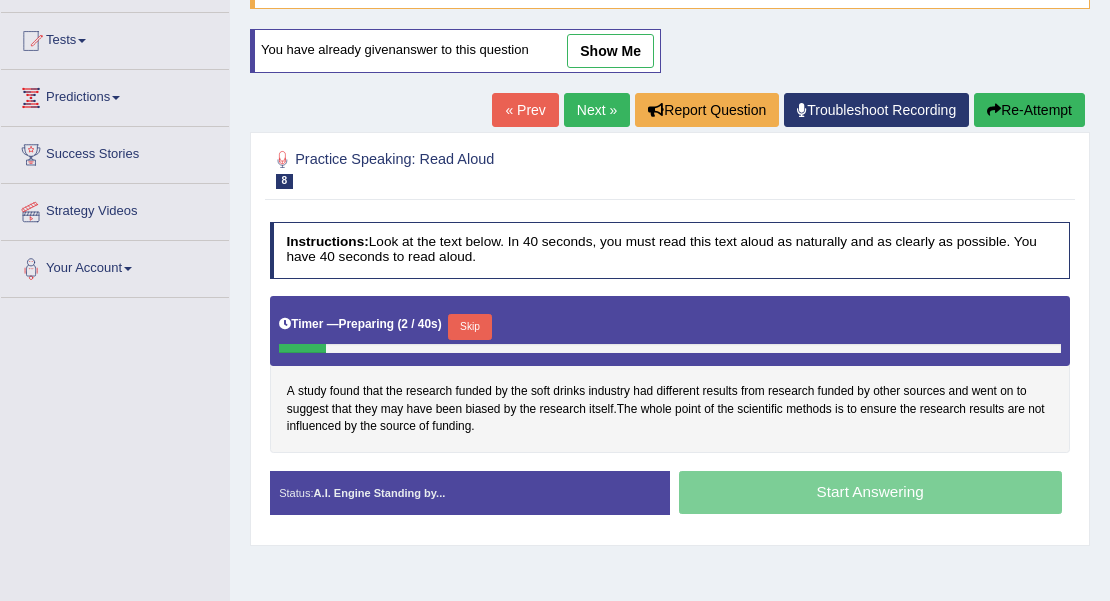 click on "Skip" at bounding box center [469, 327] 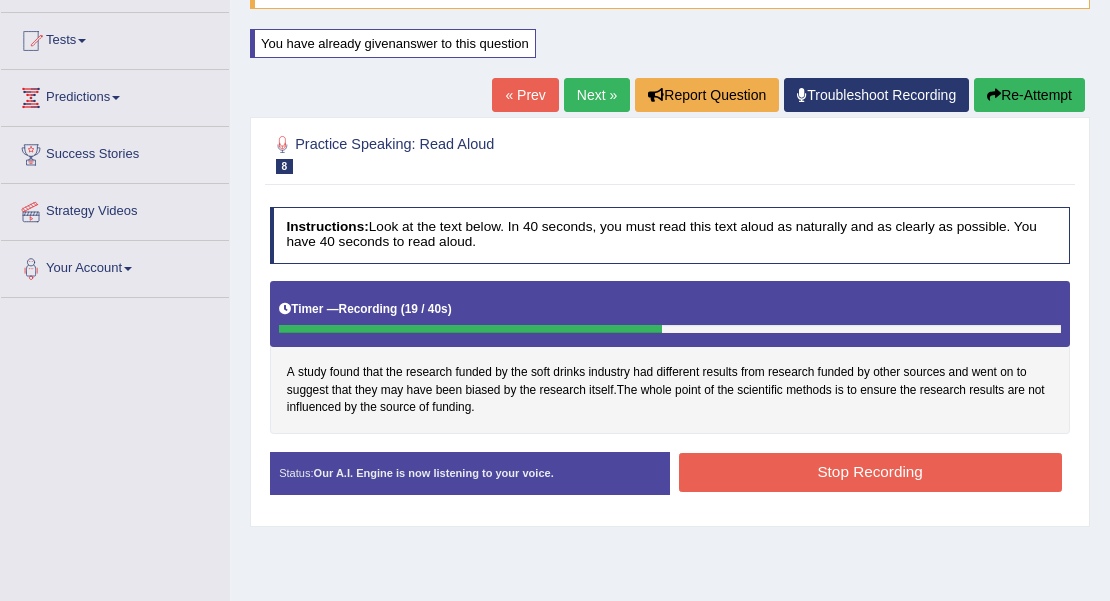 click on "Stop Recording" at bounding box center (870, 472) 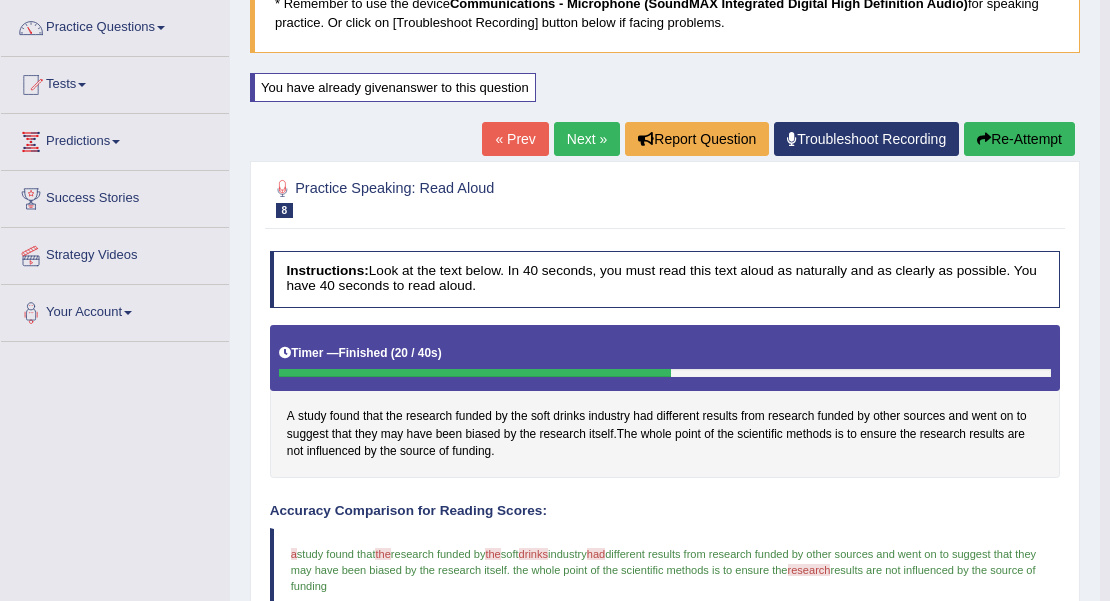 scroll, scrollTop: 119, scrollLeft: 0, axis: vertical 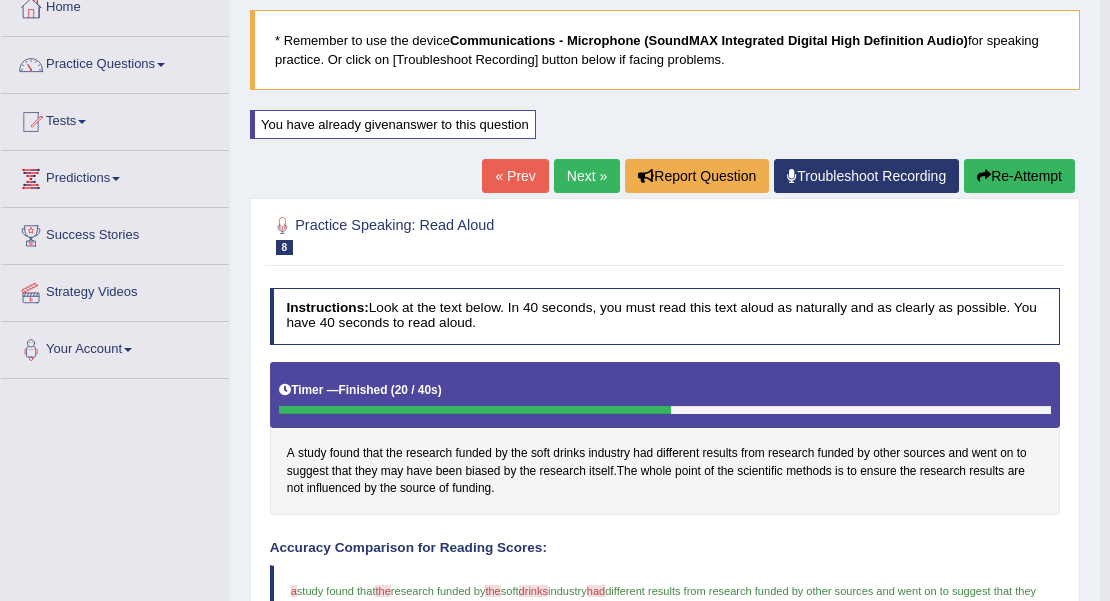 click on "Next »" at bounding box center (587, 176) 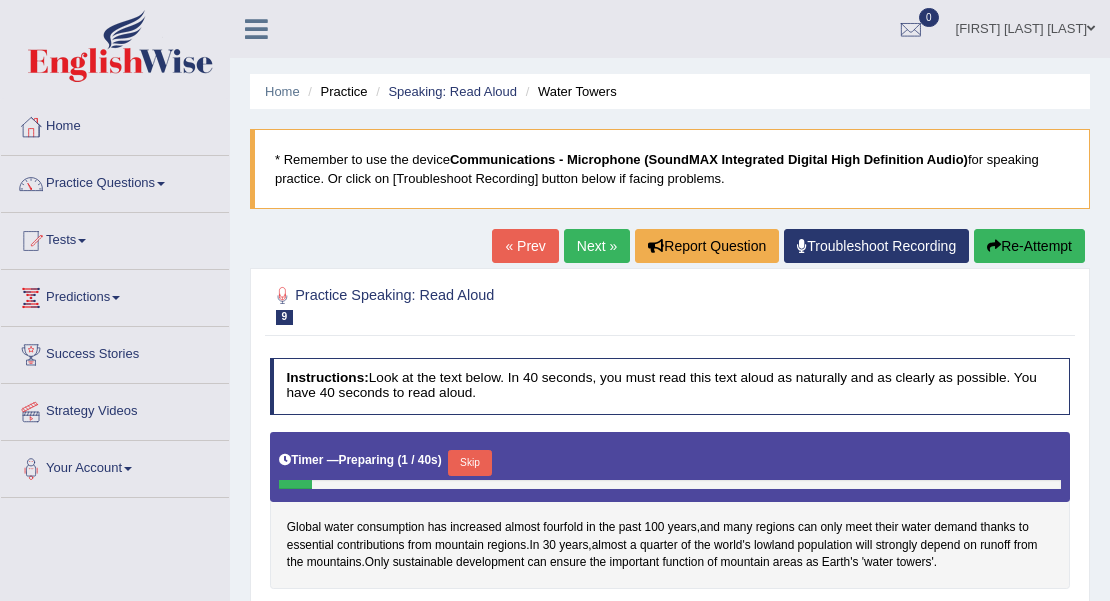 scroll, scrollTop: 0, scrollLeft: 0, axis: both 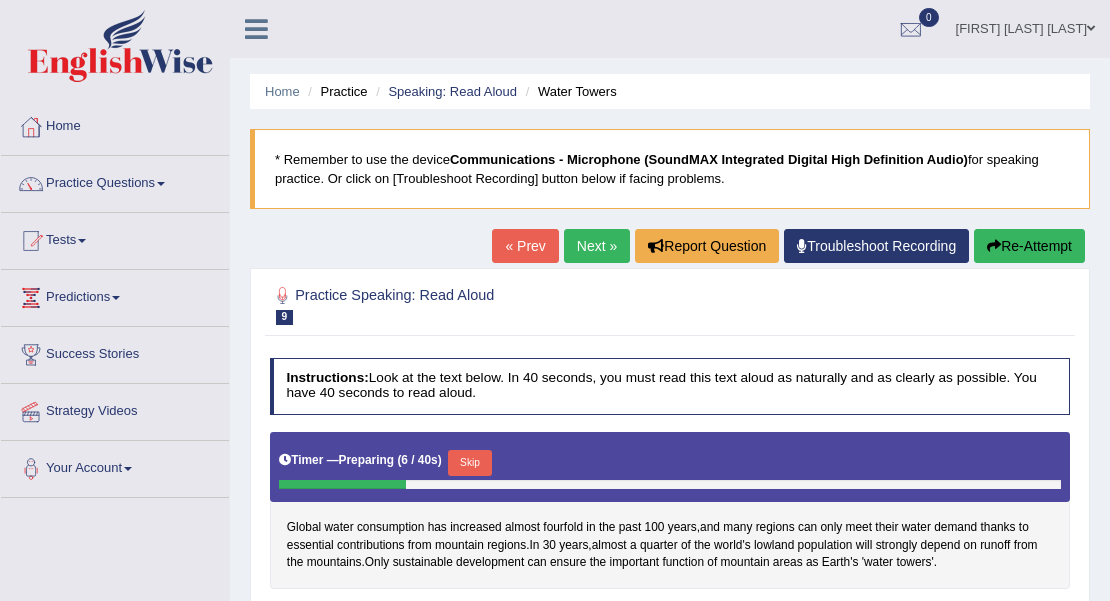 click on "Skip" at bounding box center [469, 463] 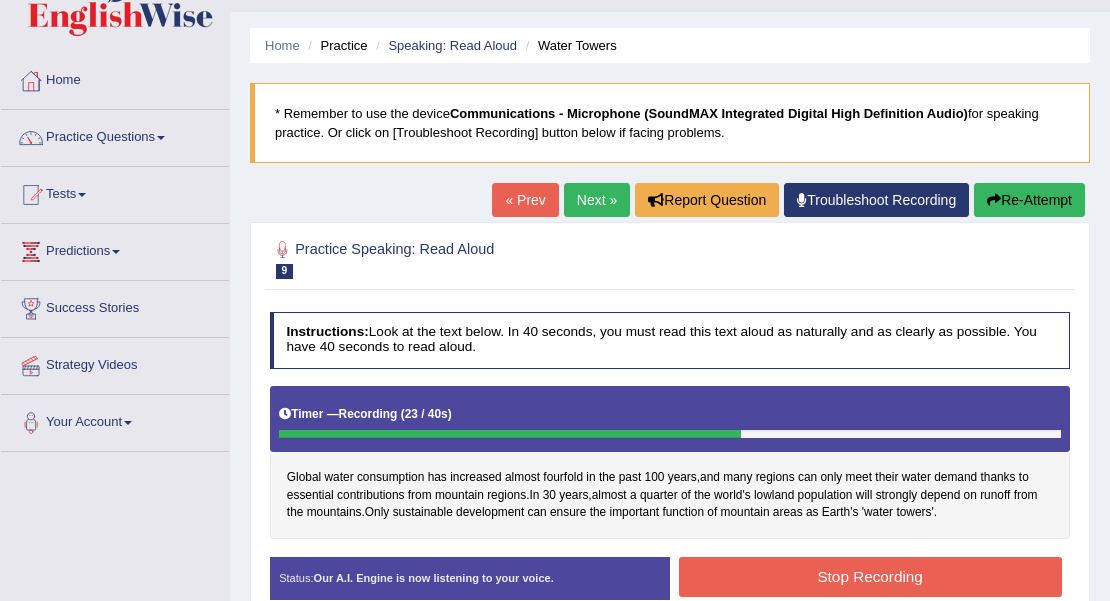 scroll, scrollTop: 133, scrollLeft: 0, axis: vertical 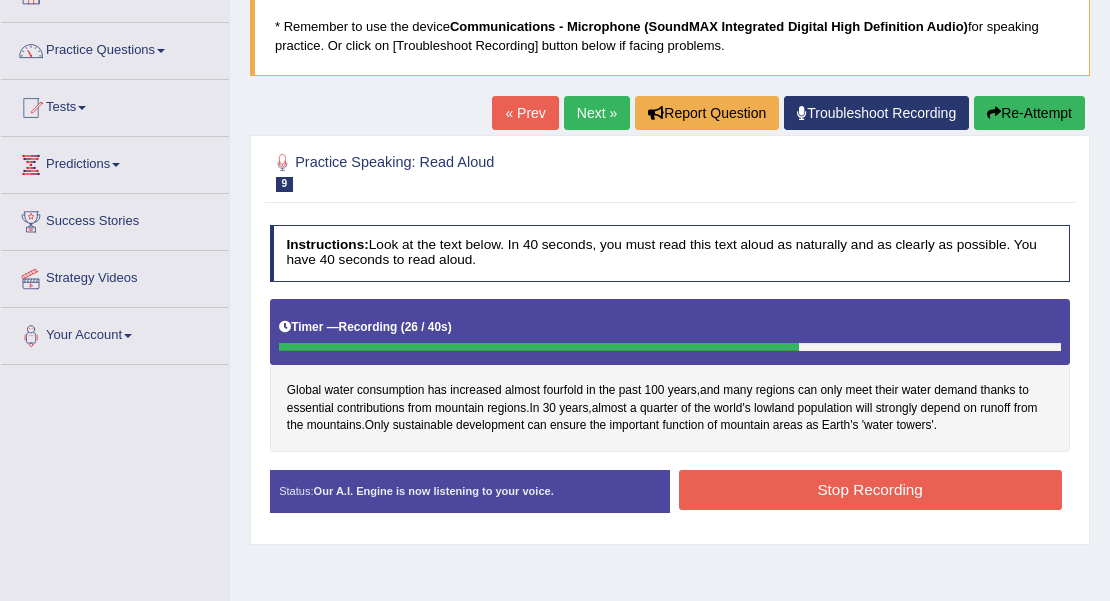 click on "Stop Recording" at bounding box center (870, 489) 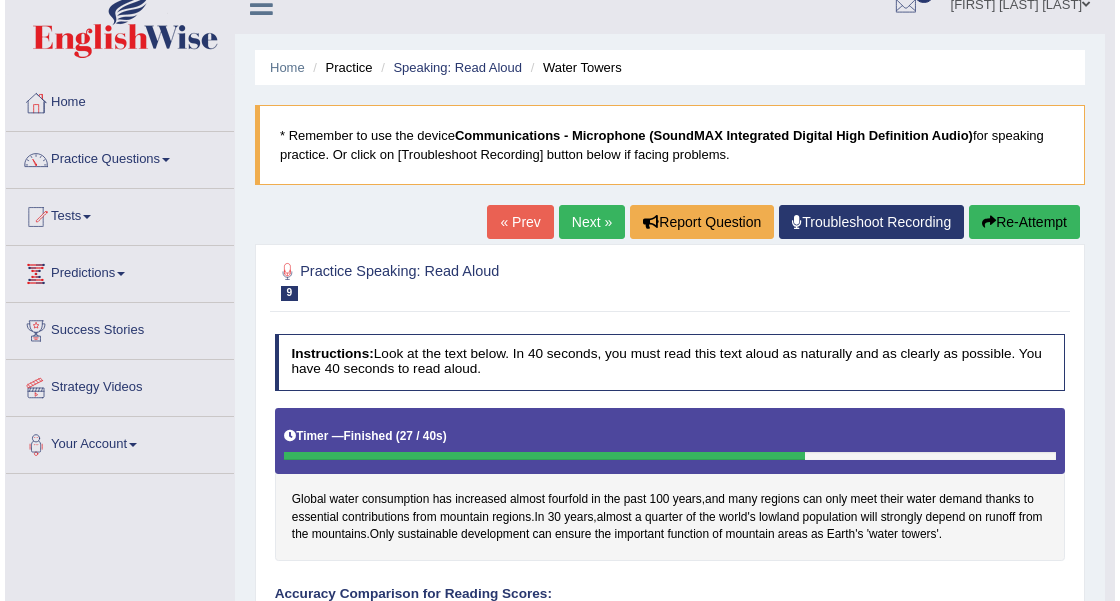 scroll, scrollTop: 0, scrollLeft: 0, axis: both 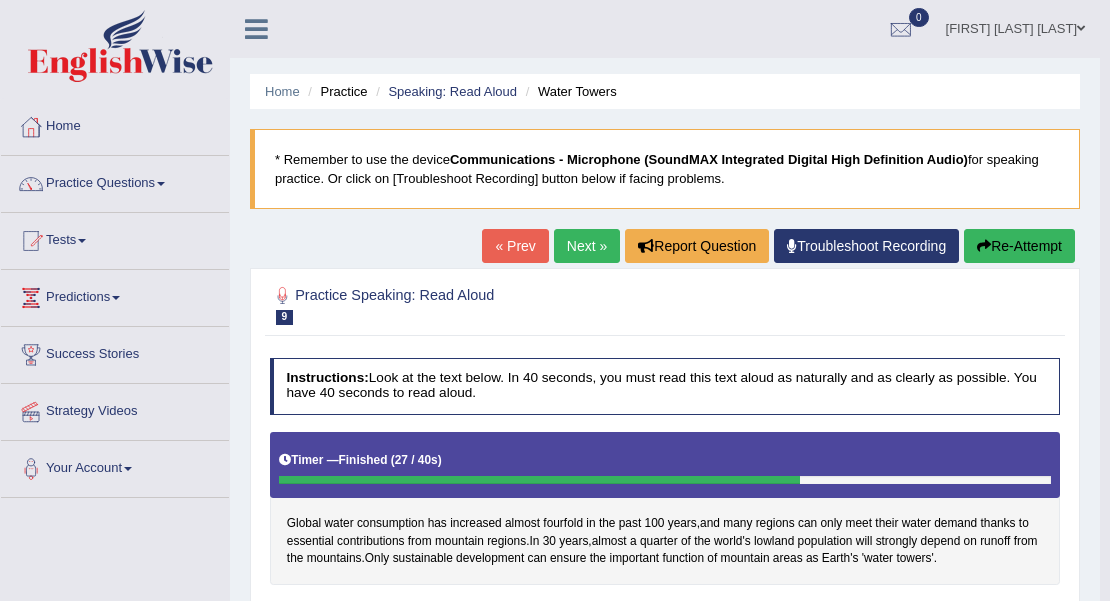 click on "Adedayo Bowofola Oluwafemi" at bounding box center [1015, 26] 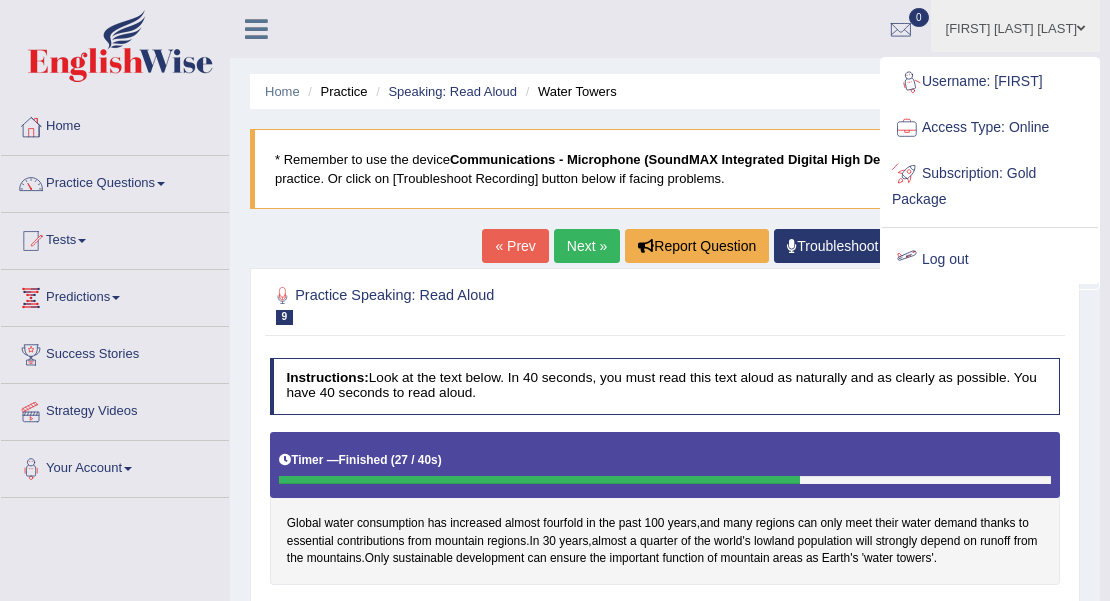 click on "Log out" at bounding box center (990, 260) 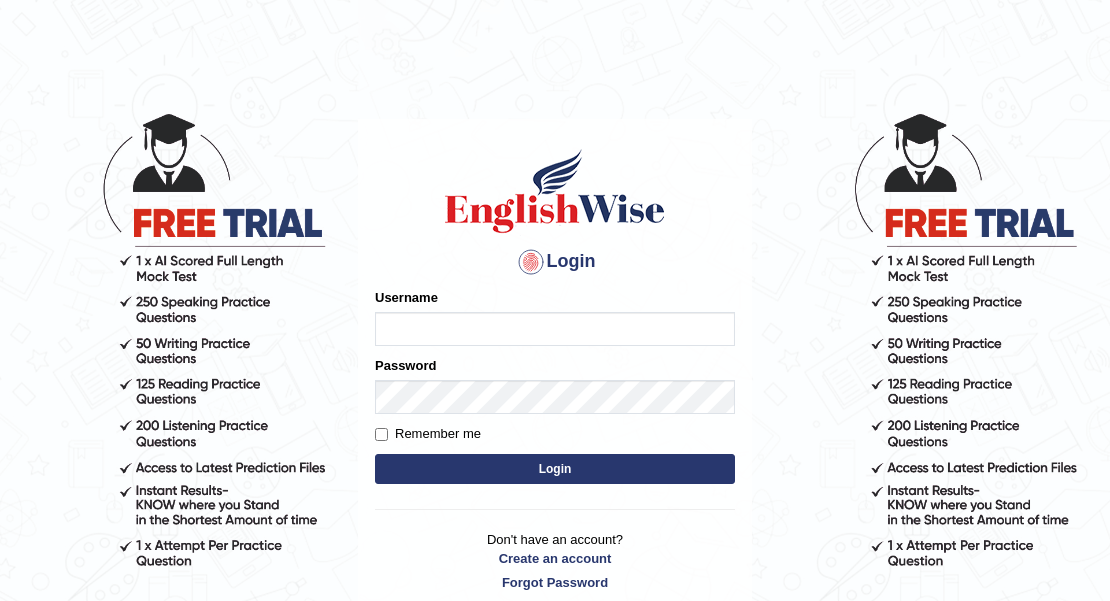 scroll, scrollTop: 0, scrollLeft: 0, axis: both 